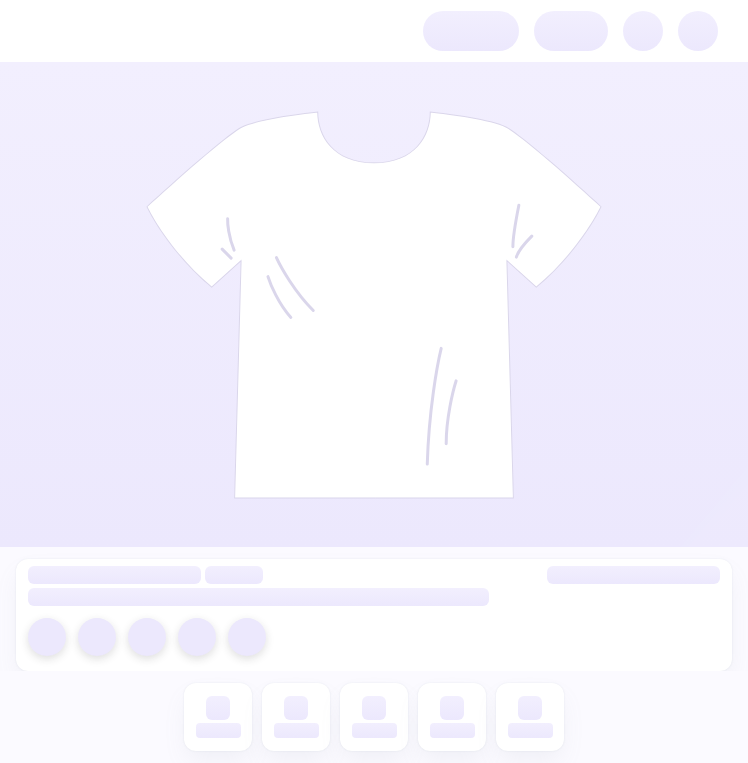 scroll, scrollTop: 0, scrollLeft: 0, axis: both 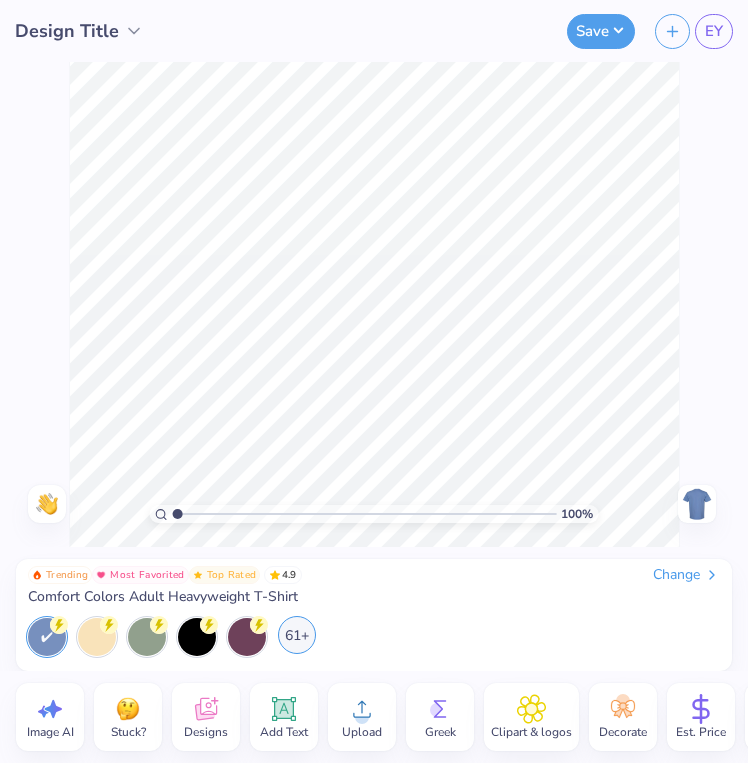 click on "61+" at bounding box center (297, 635) 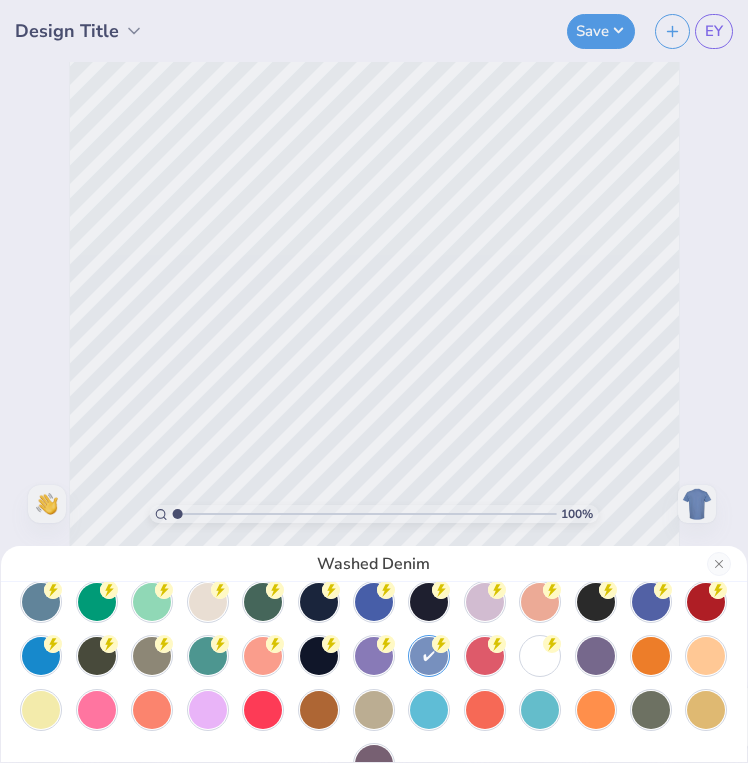 scroll, scrollTop: 143, scrollLeft: 0, axis: vertical 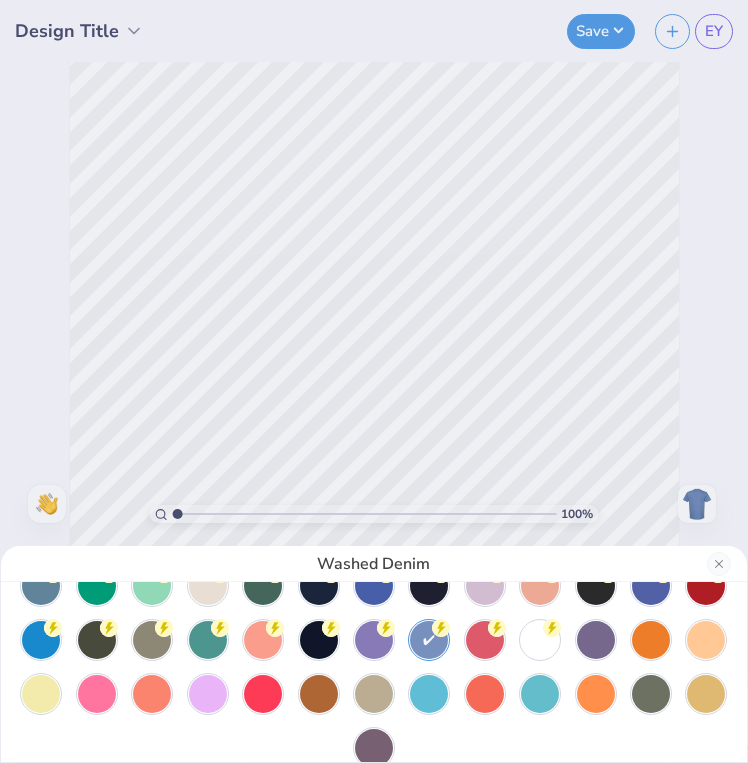 click at bounding box center [429, 640] 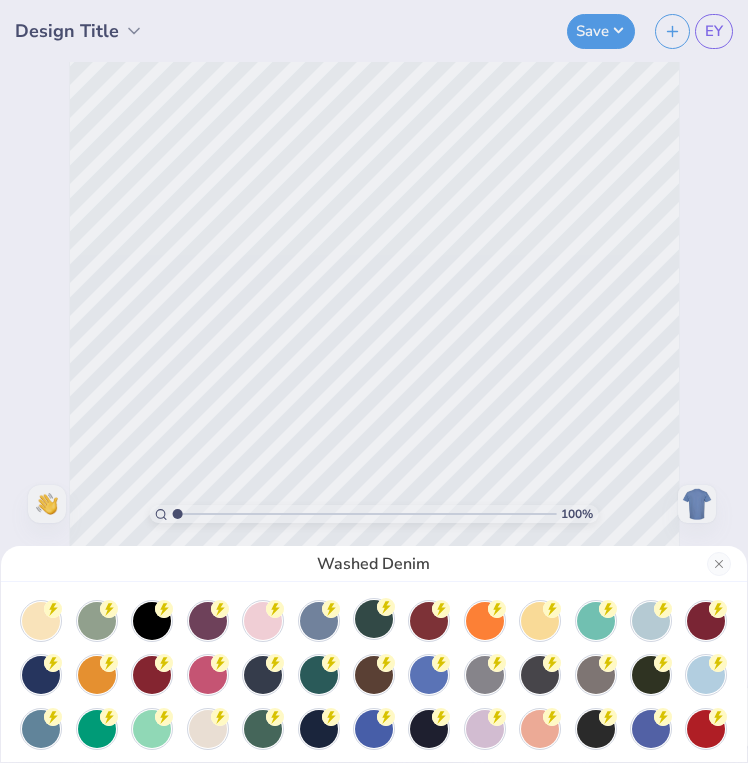 scroll, scrollTop: 174, scrollLeft: 0, axis: vertical 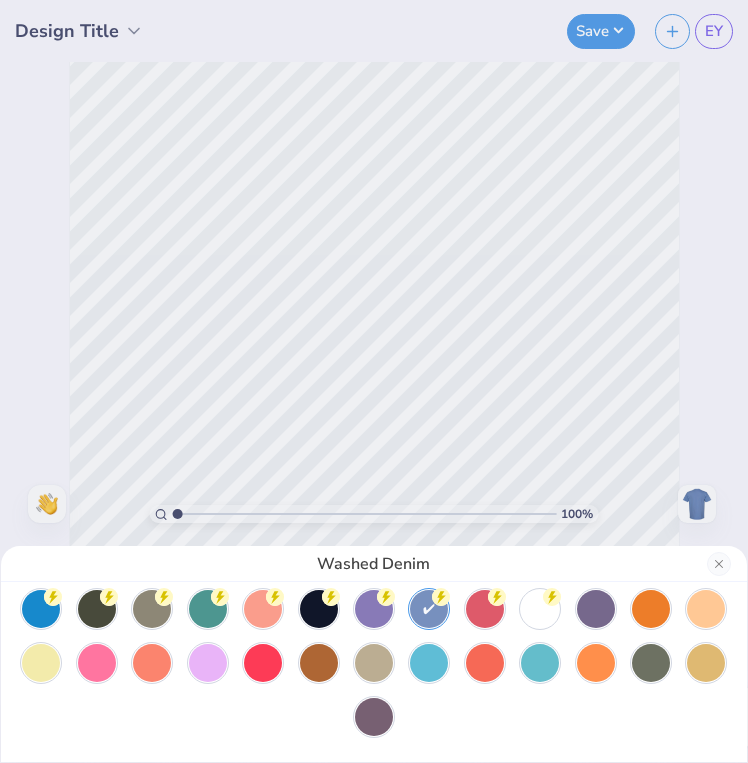 click on "Washed Denim" at bounding box center (374, 381) 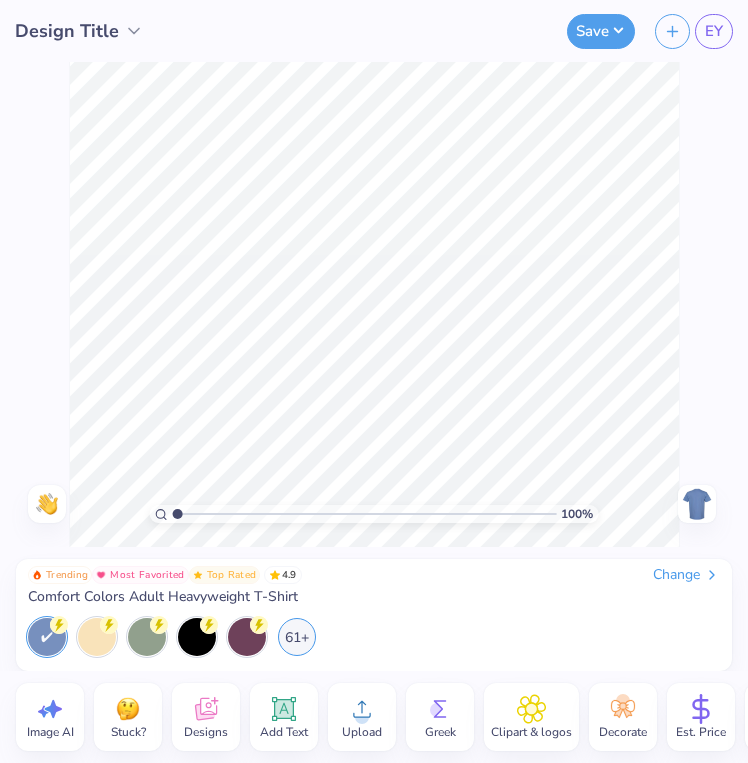 click at bounding box center [697, 504] 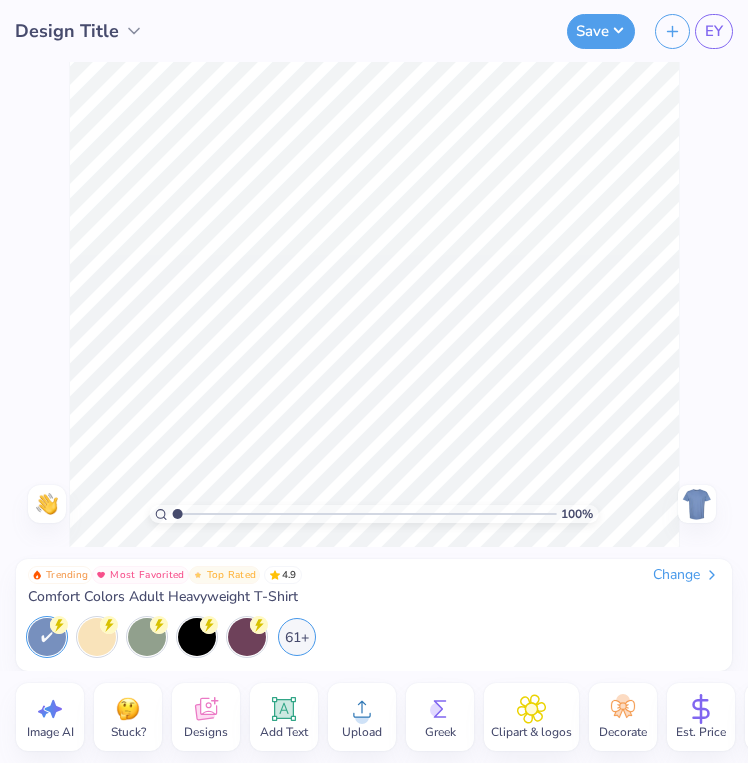 click on "Change" at bounding box center [686, 575] 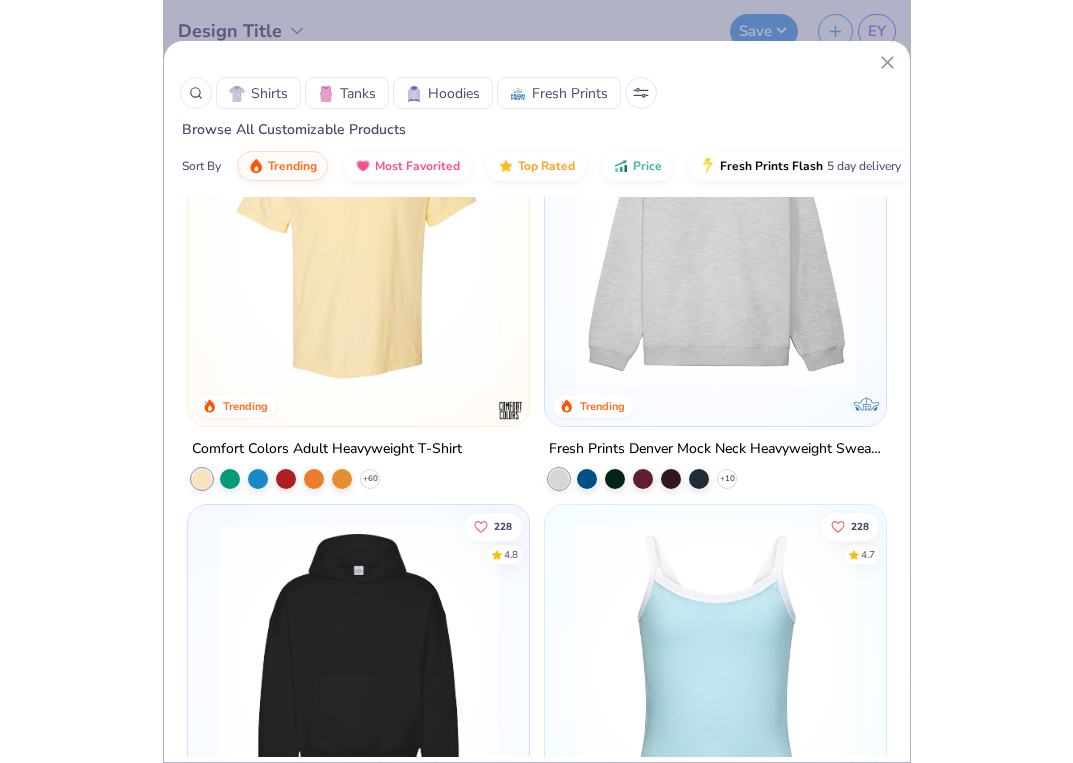 scroll, scrollTop: 0, scrollLeft: 0, axis: both 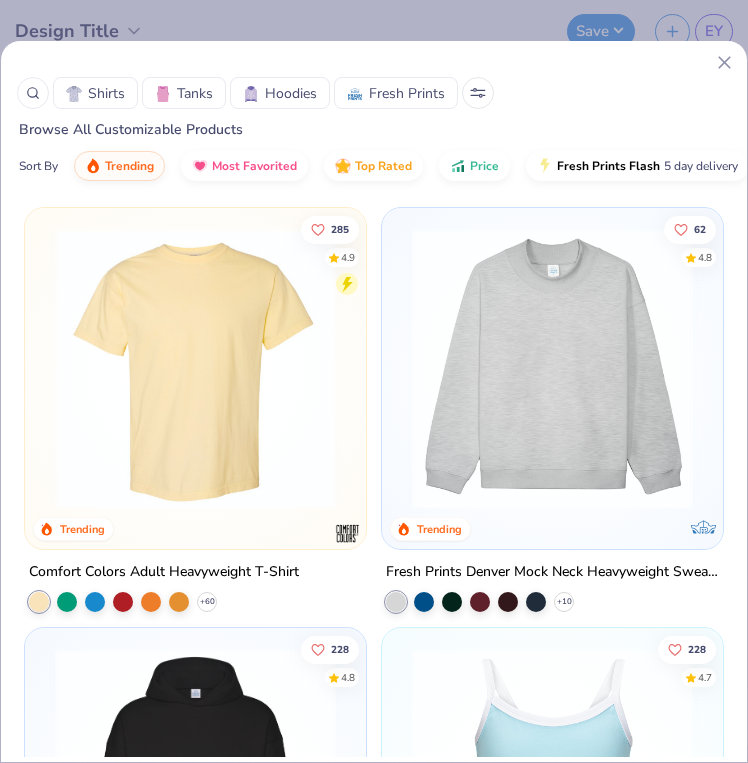 click at bounding box center (552, 368) 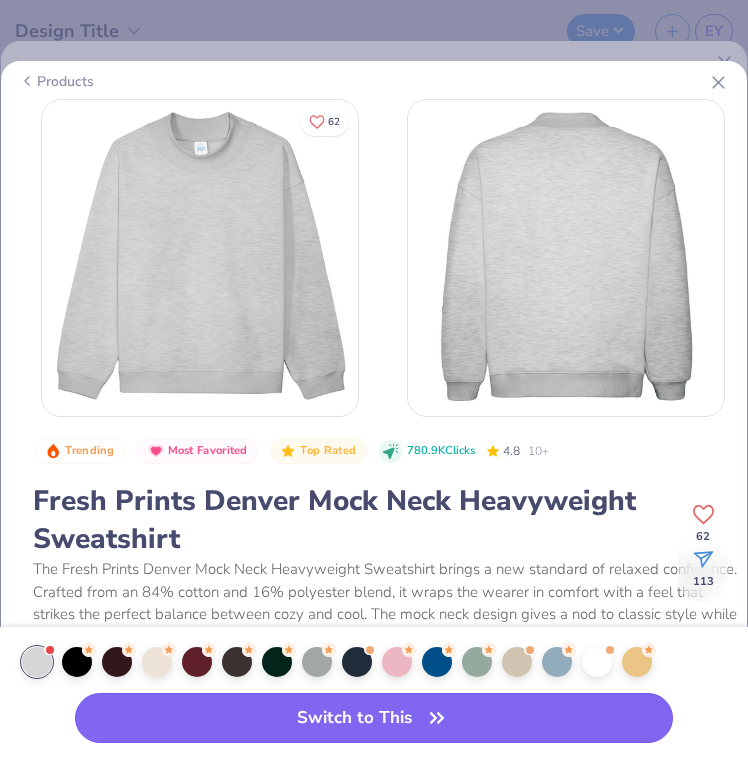 click on "Switch to This" at bounding box center [374, 718] 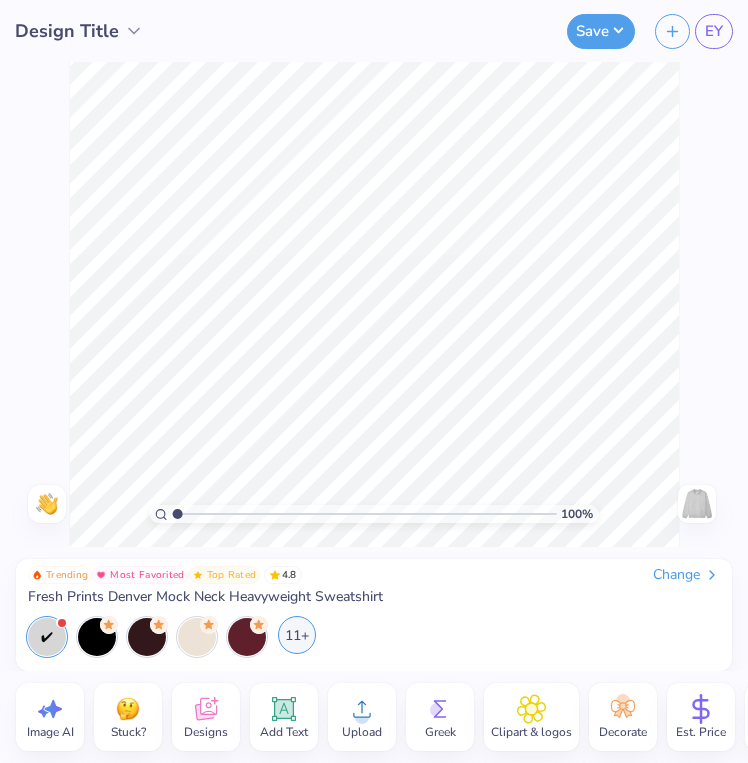 click on "11+" at bounding box center [297, 635] 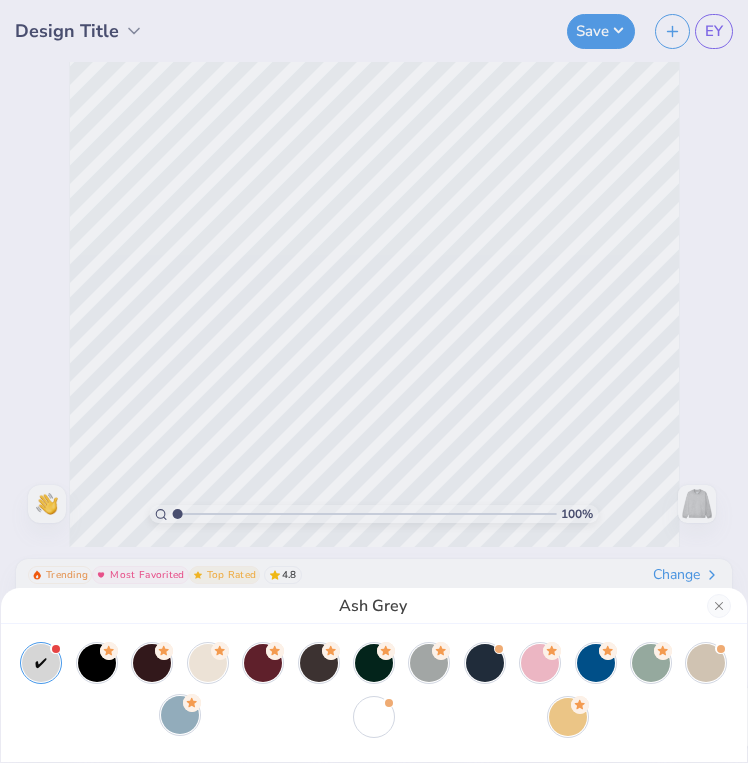 click at bounding box center (180, 715) 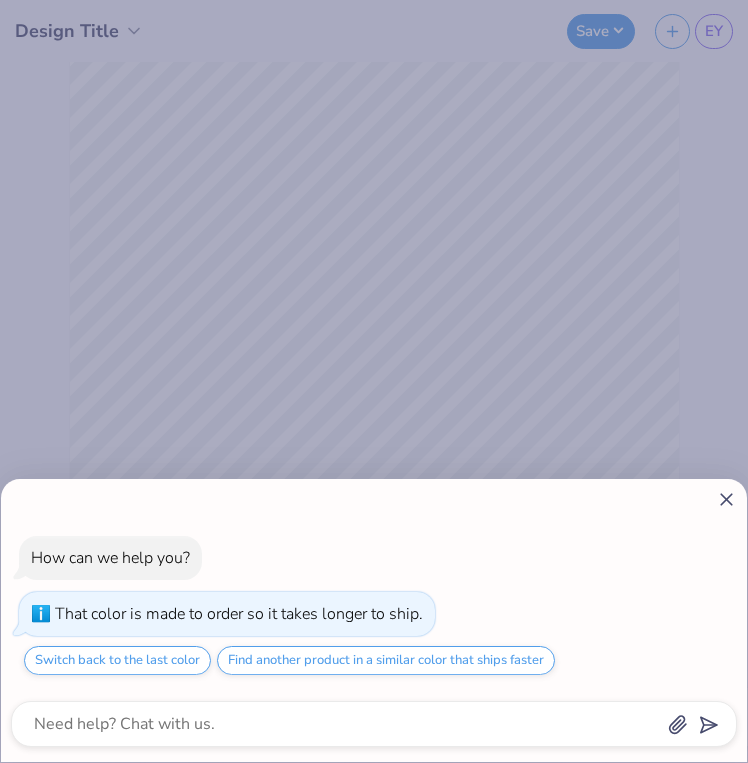 click on "How can we help you? That color is made to order so it takes longer to ship. Switch back to the last color Find another product in a similar color that ships faster" at bounding box center (374, 620) 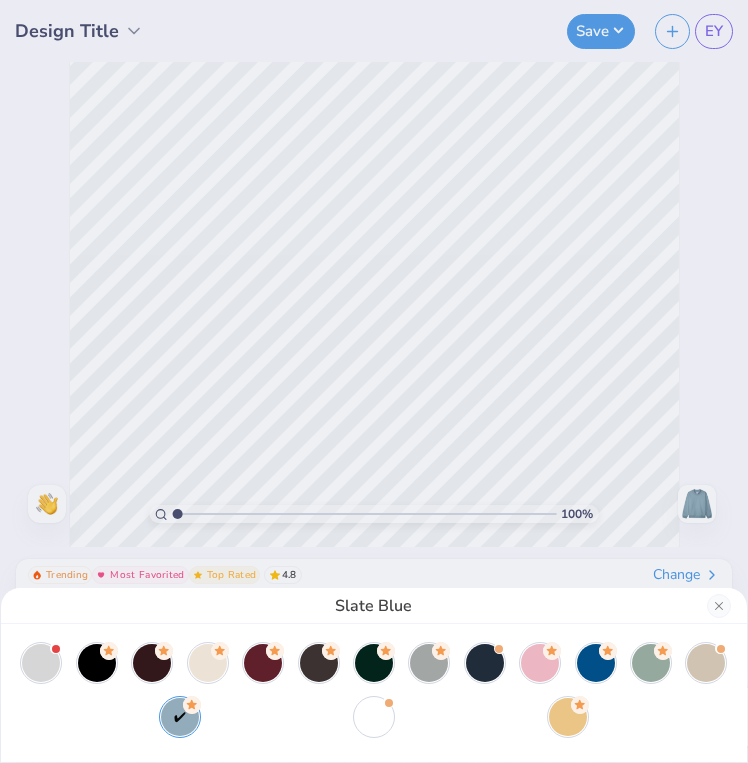 drag, startPoint x: 177, startPoint y: 511, endPoint x: 246, endPoint y: 511, distance: 69 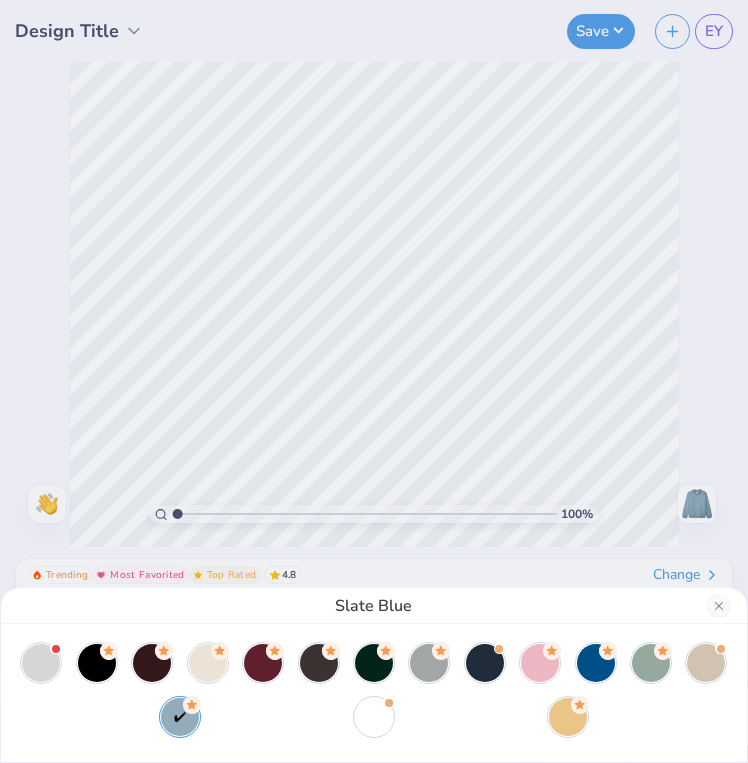 click on "Slate Blue" at bounding box center (374, 381) 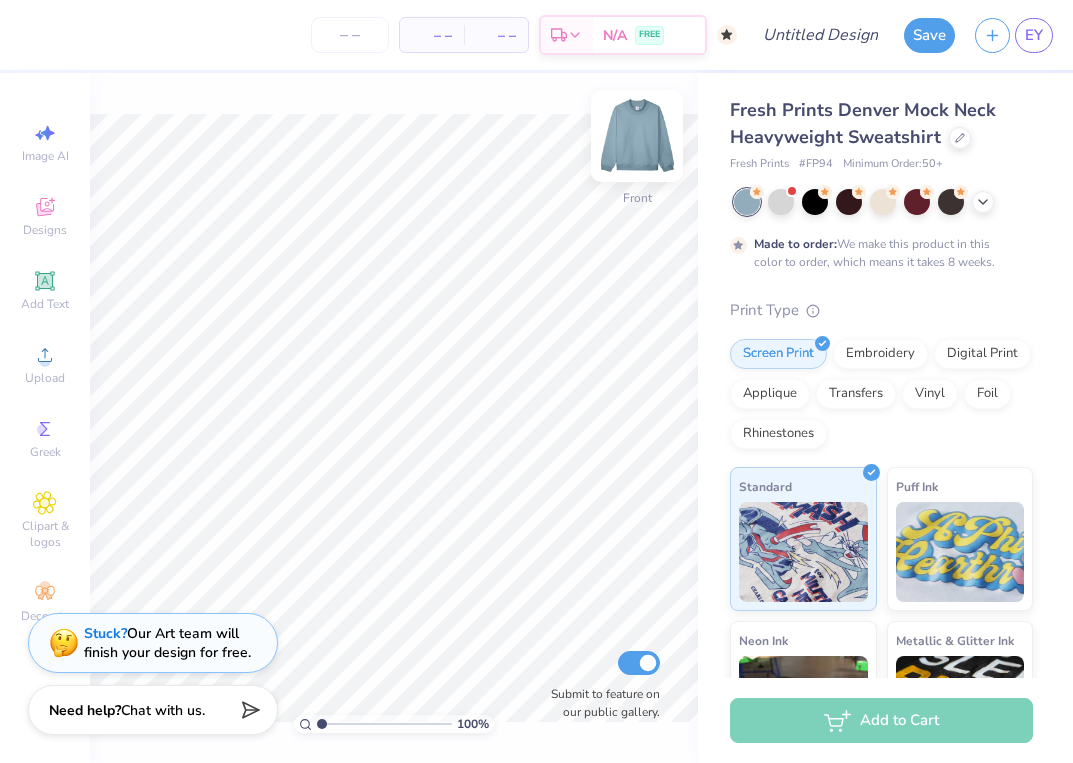 click at bounding box center (637, 136) 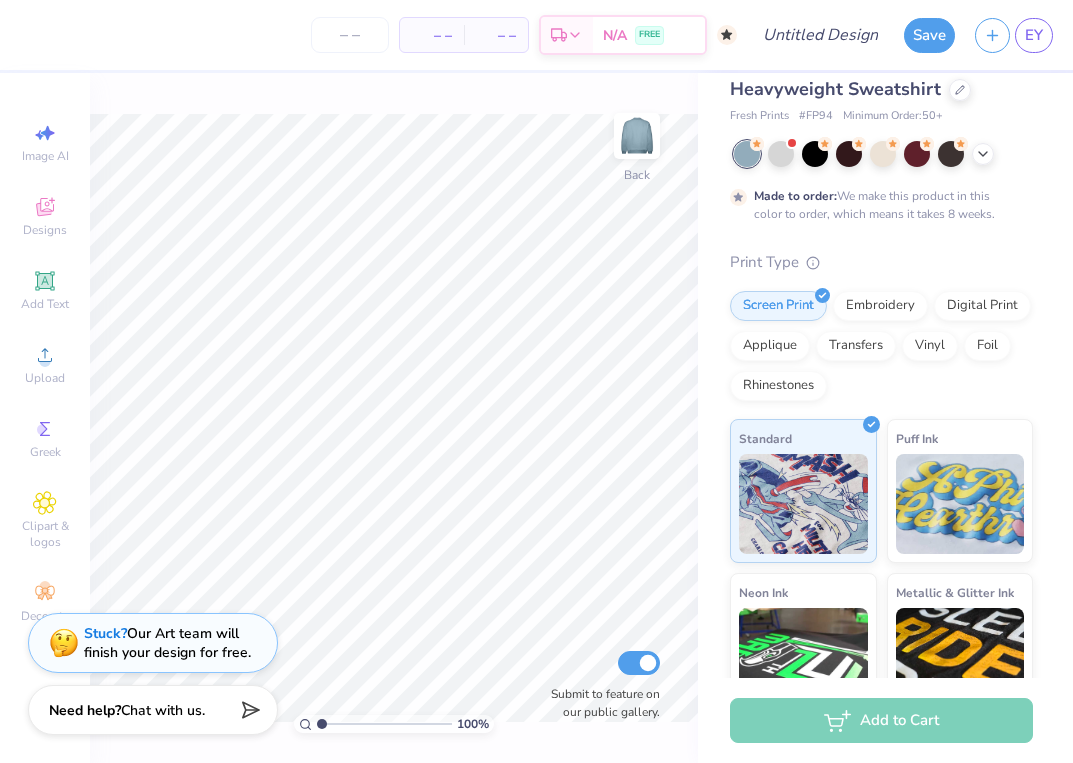 scroll, scrollTop: 41, scrollLeft: 0, axis: vertical 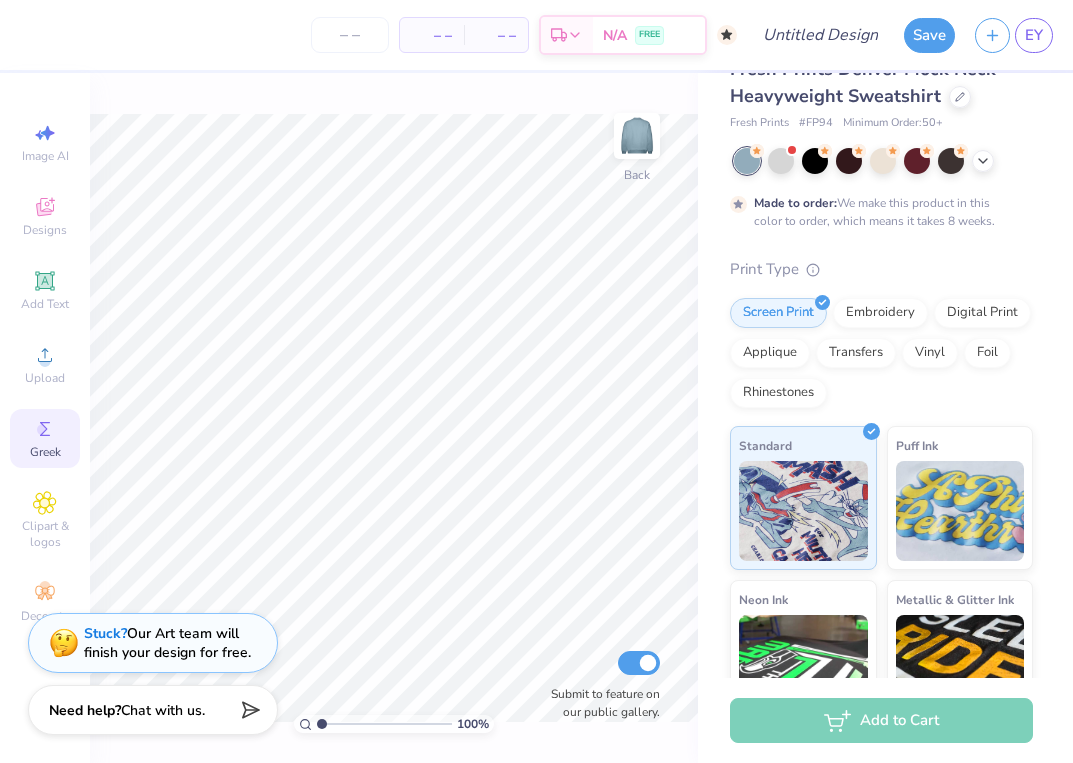 click on "Greek" at bounding box center (45, 452) 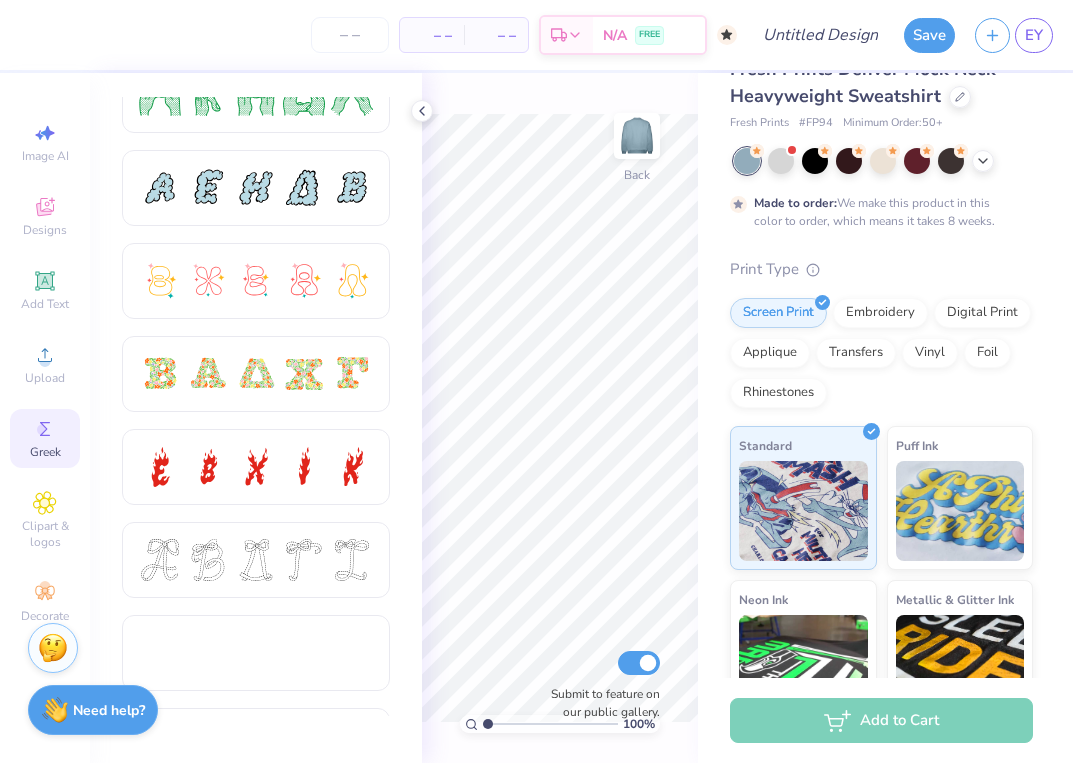 scroll, scrollTop: 424, scrollLeft: 0, axis: vertical 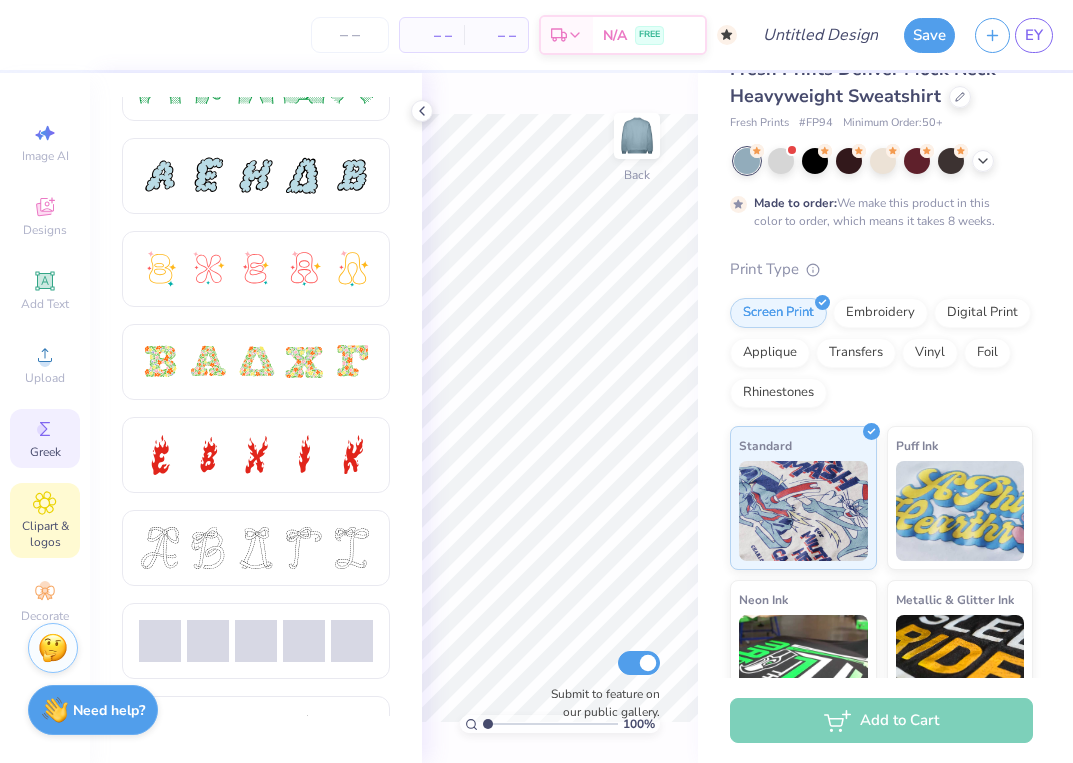 click on "Clipart & logos" at bounding box center (45, 534) 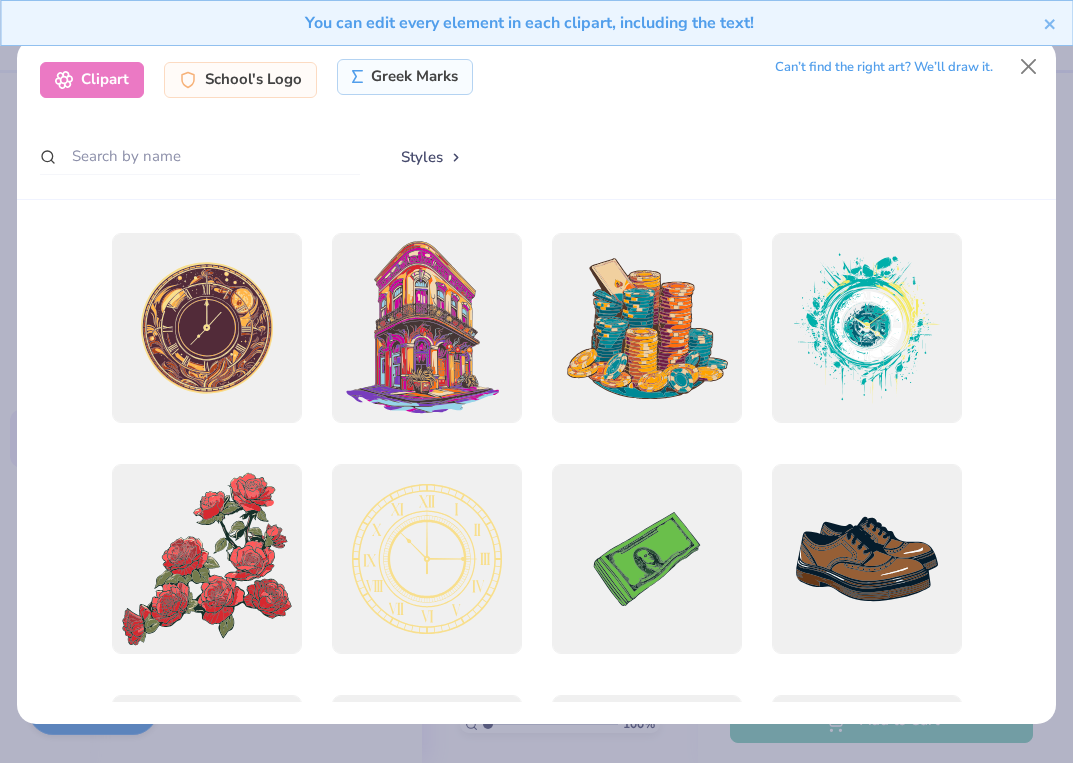 click on "Greek Marks" at bounding box center (405, 77) 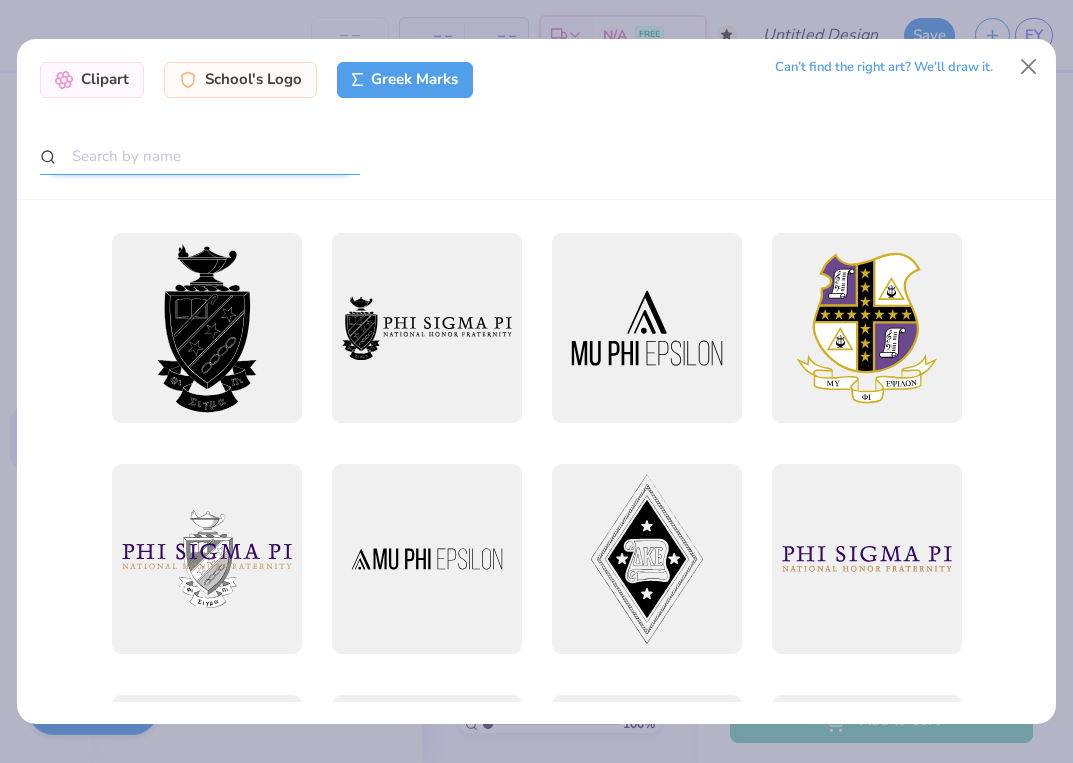 click at bounding box center [200, 156] 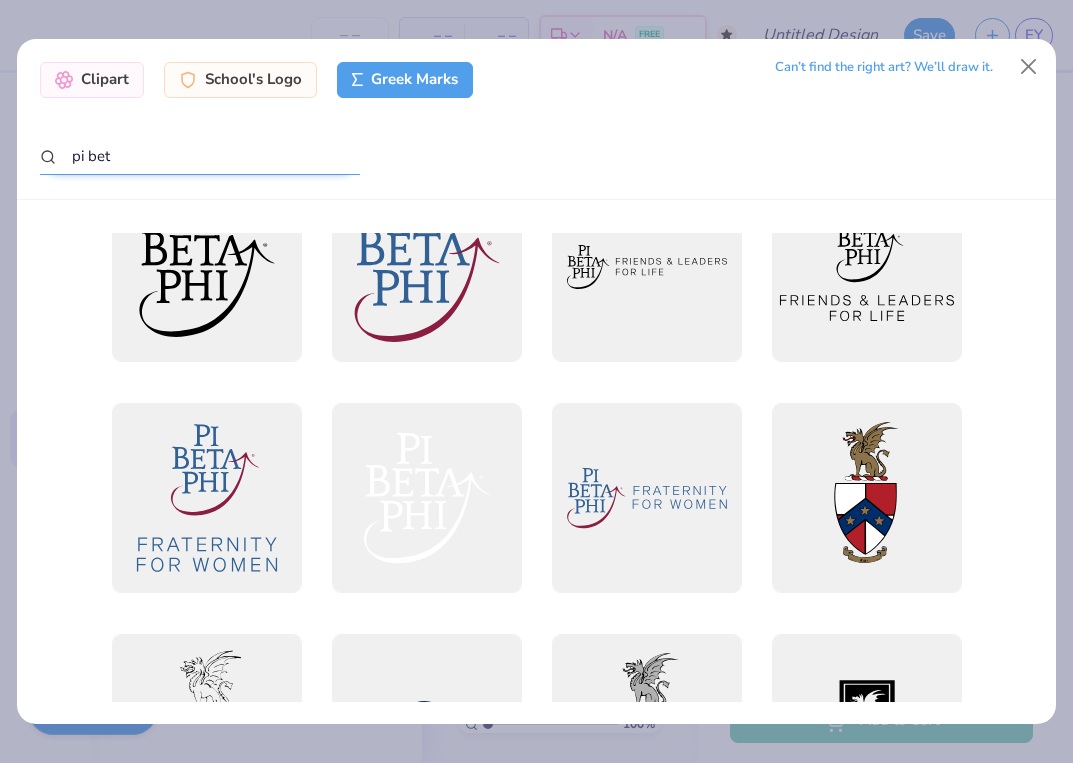scroll, scrollTop: 301, scrollLeft: 0, axis: vertical 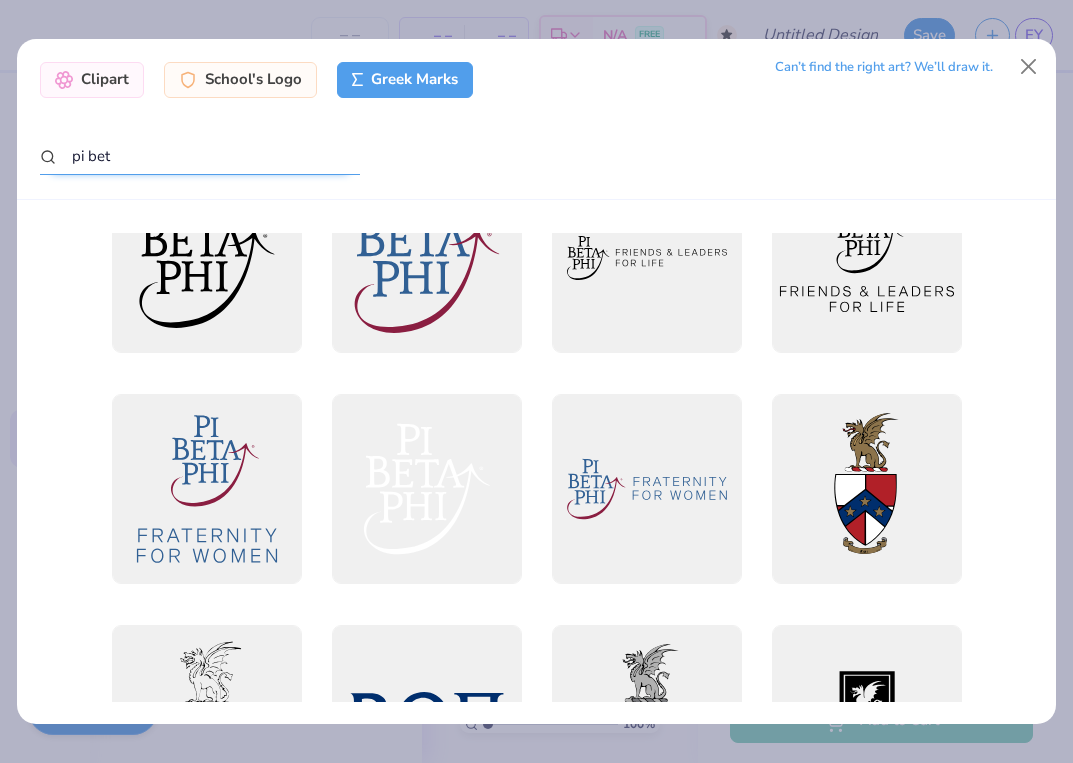 type on "pi bet" 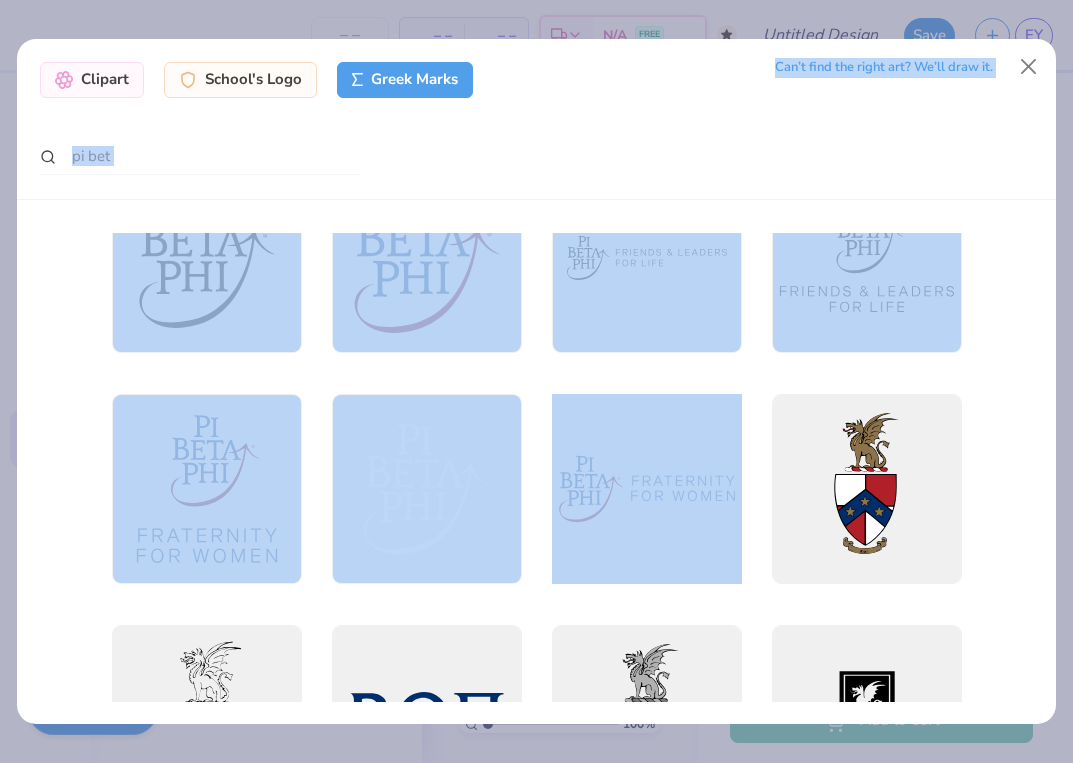 drag, startPoint x: 581, startPoint y: 97, endPoint x: 567, endPoint y: 468, distance: 371.26407 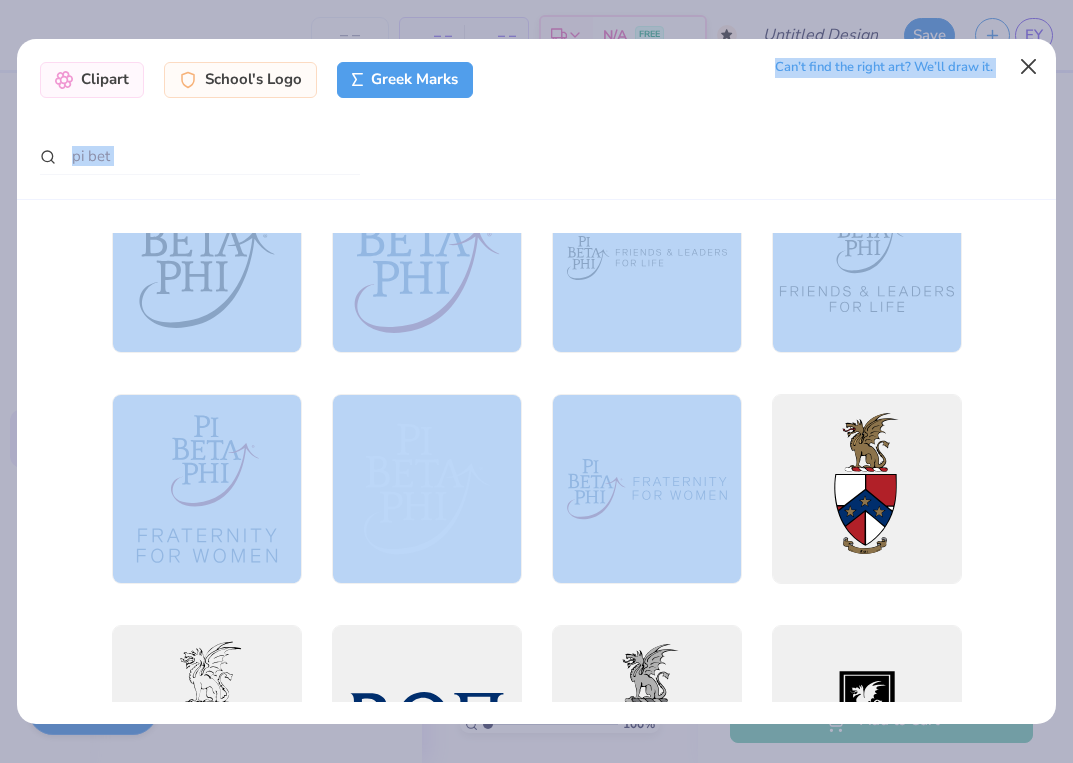 click at bounding box center [1029, 67] 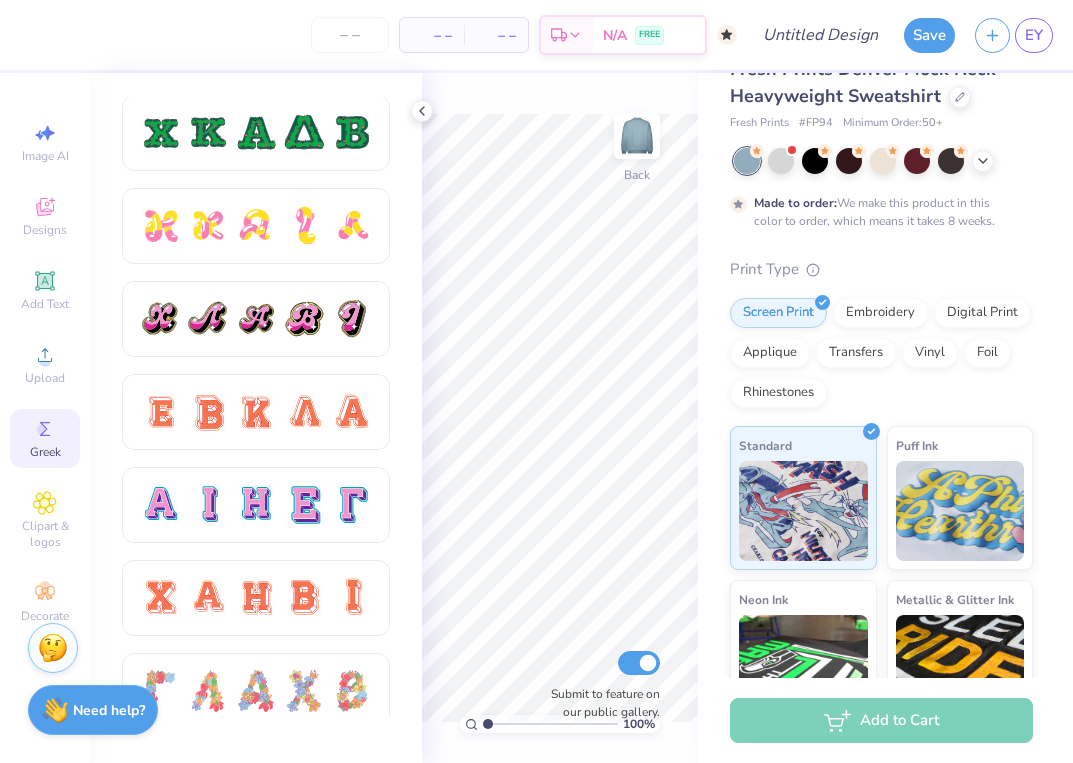 scroll, scrollTop: 1016, scrollLeft: 0, axis: vertical 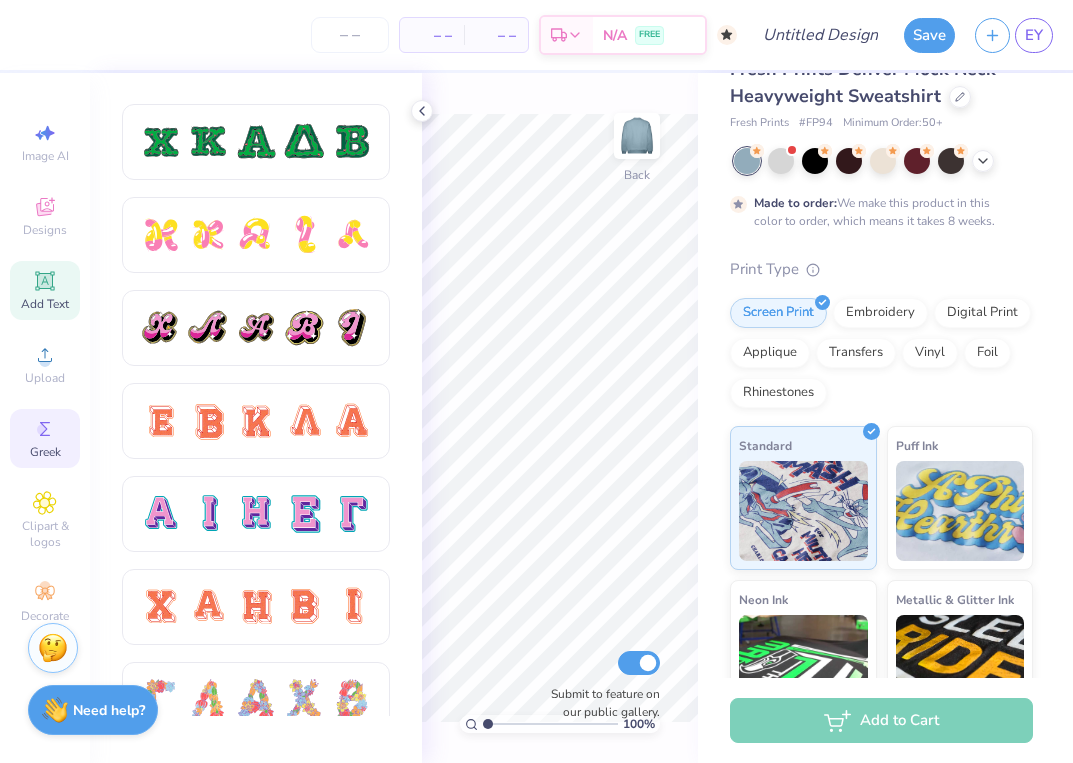 click on "Add Text" at bounding box center [45, 290] 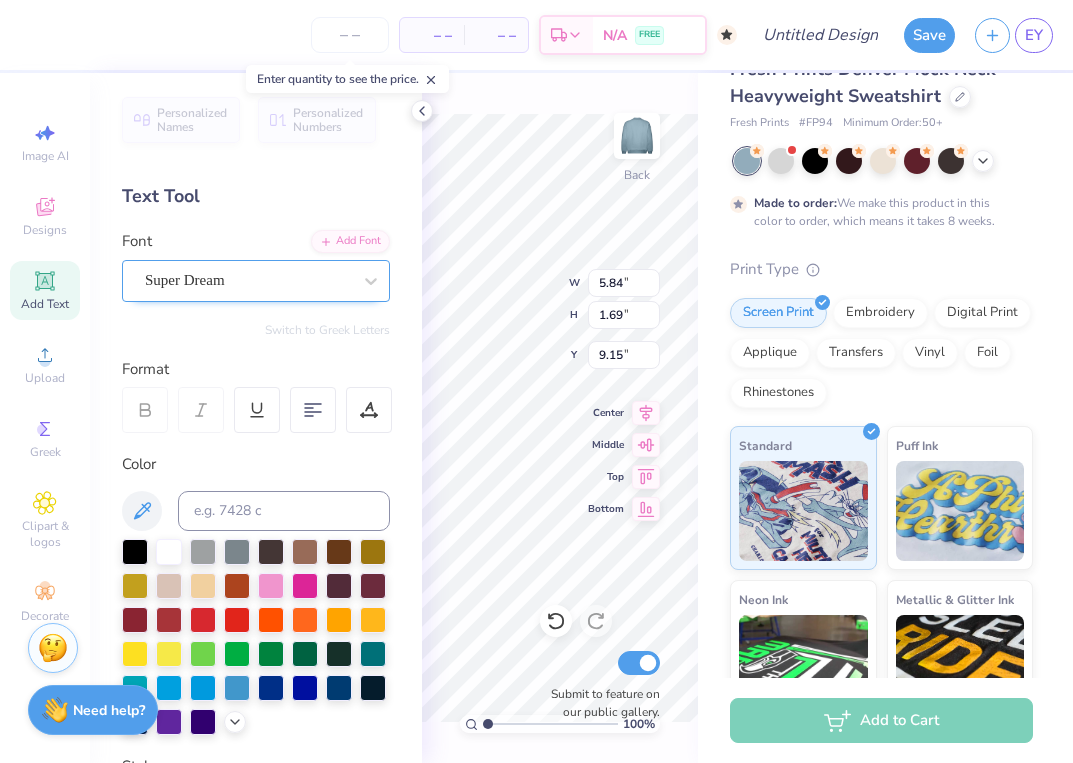 click on "Super Dream" at bounding box center (248, 280) 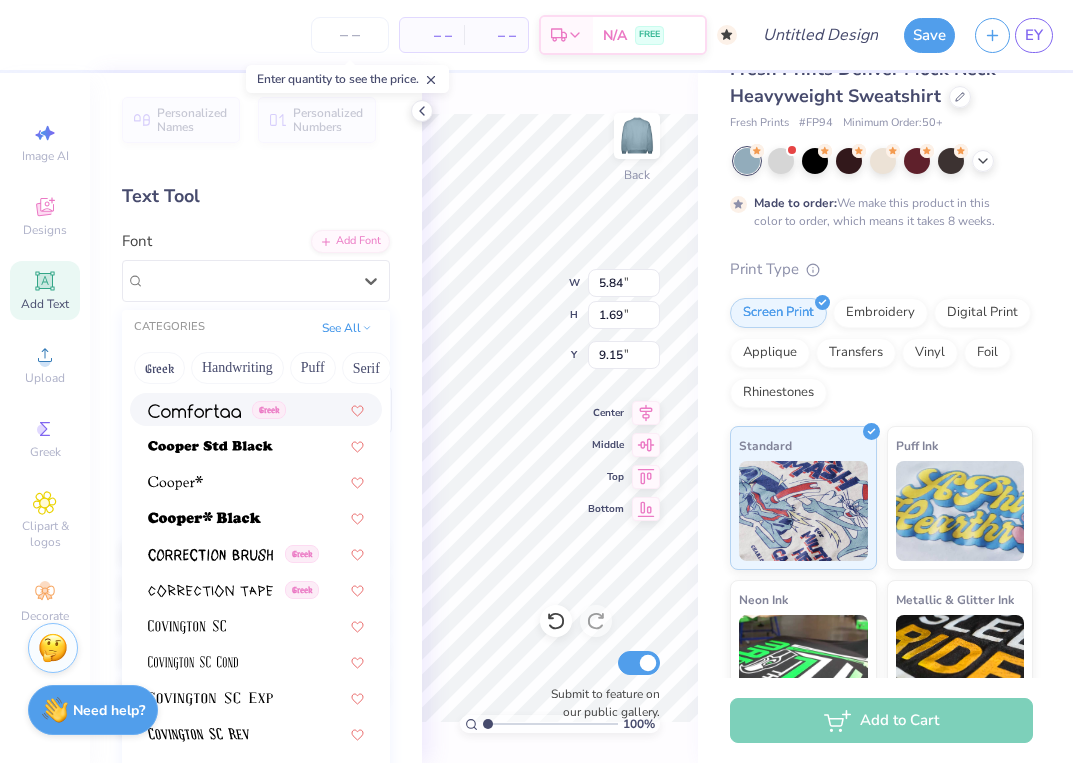 scroll, scrollTop: 2985, scrollLeft: 0, axis: vertical 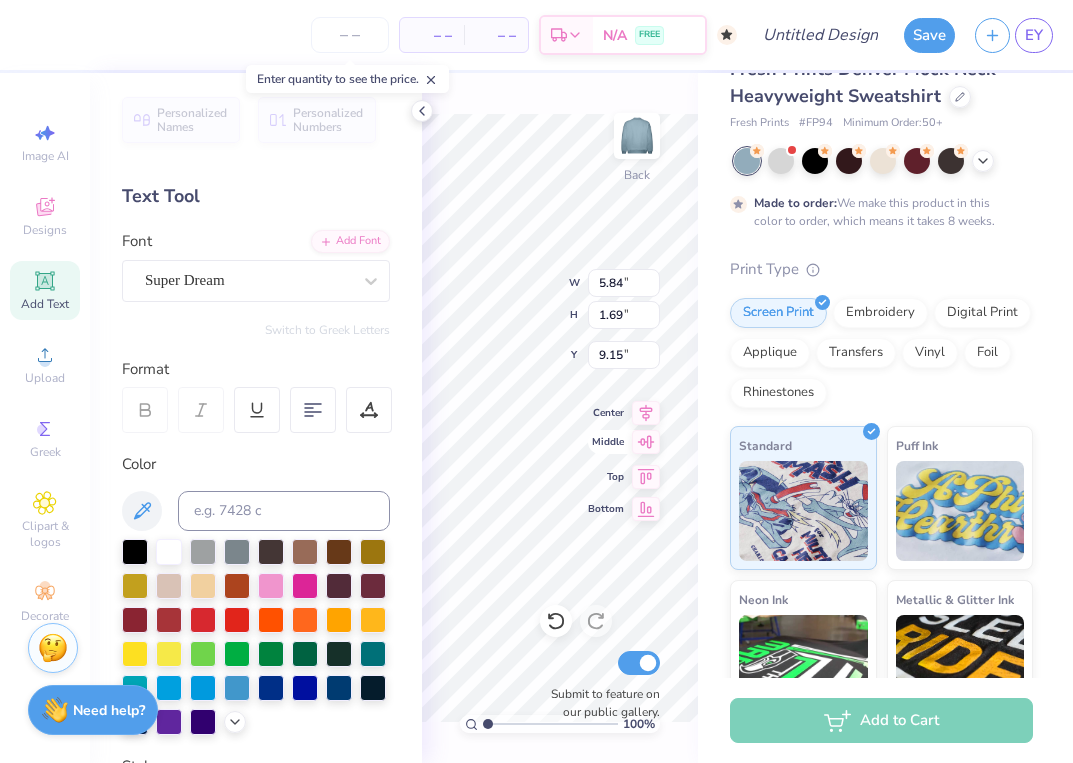 click on "Middle" at bounding box center (606, 442) 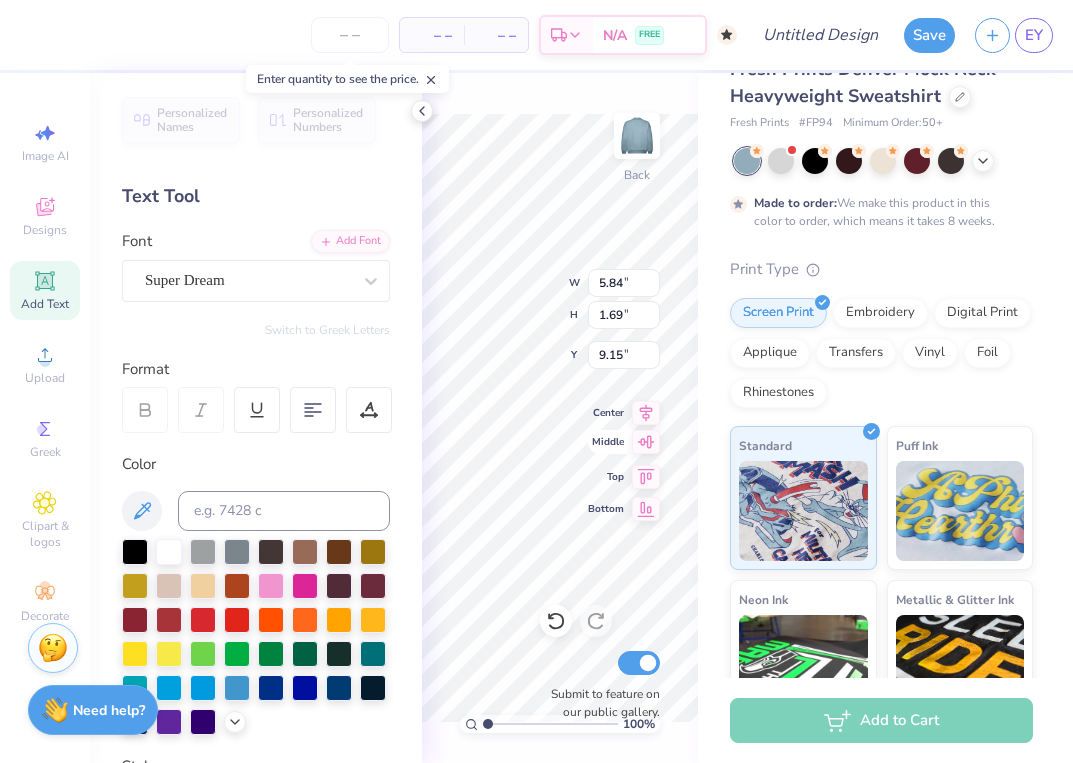 type on "T" 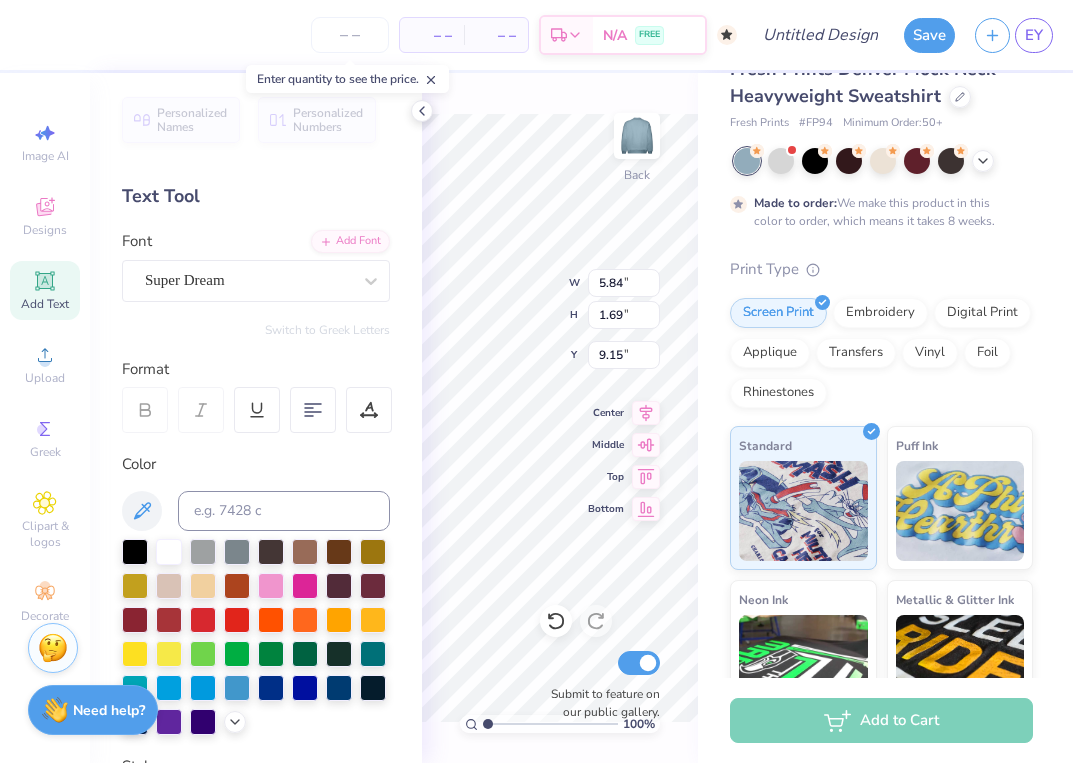 type on "PI PHI" 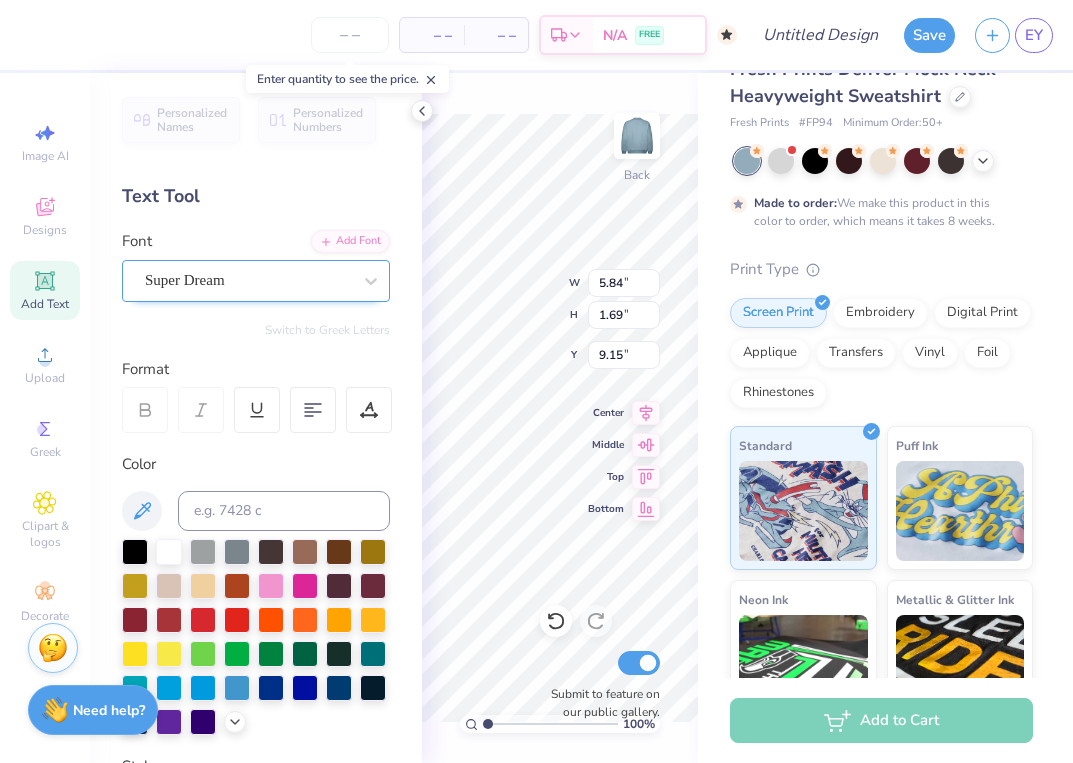 click on "Super Dream" at bounding box center [248, 280] 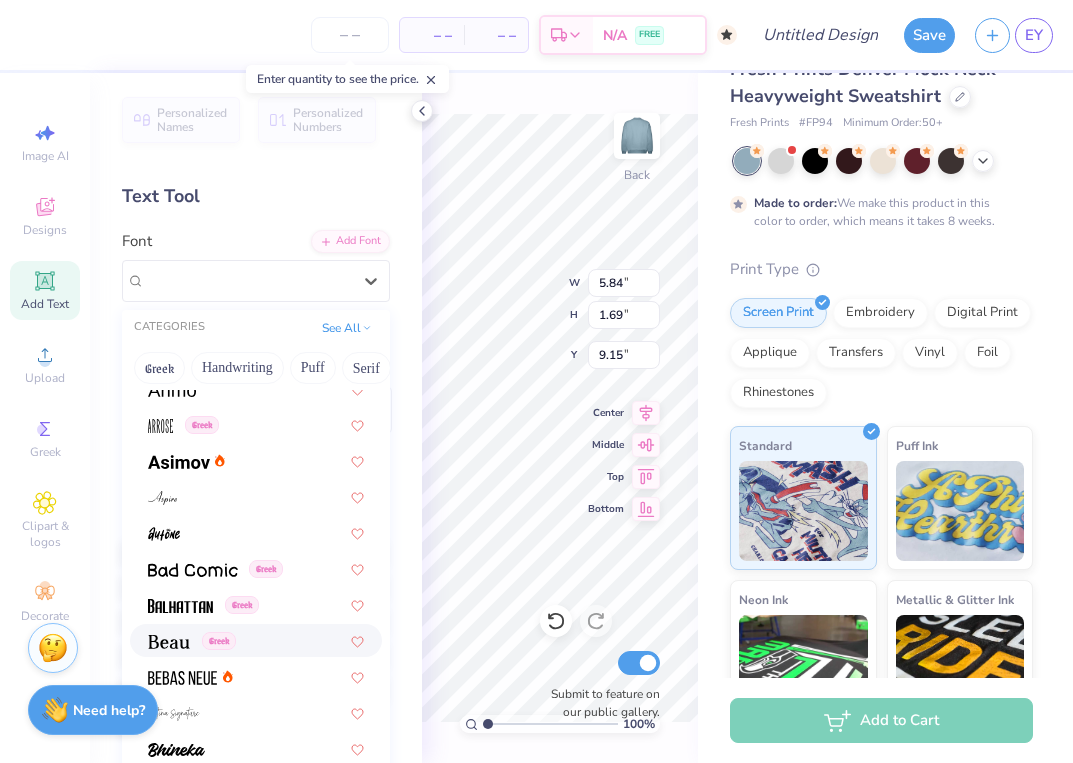 scroll, scrollTop: 694, scrollLeft: 0, axis: vertical 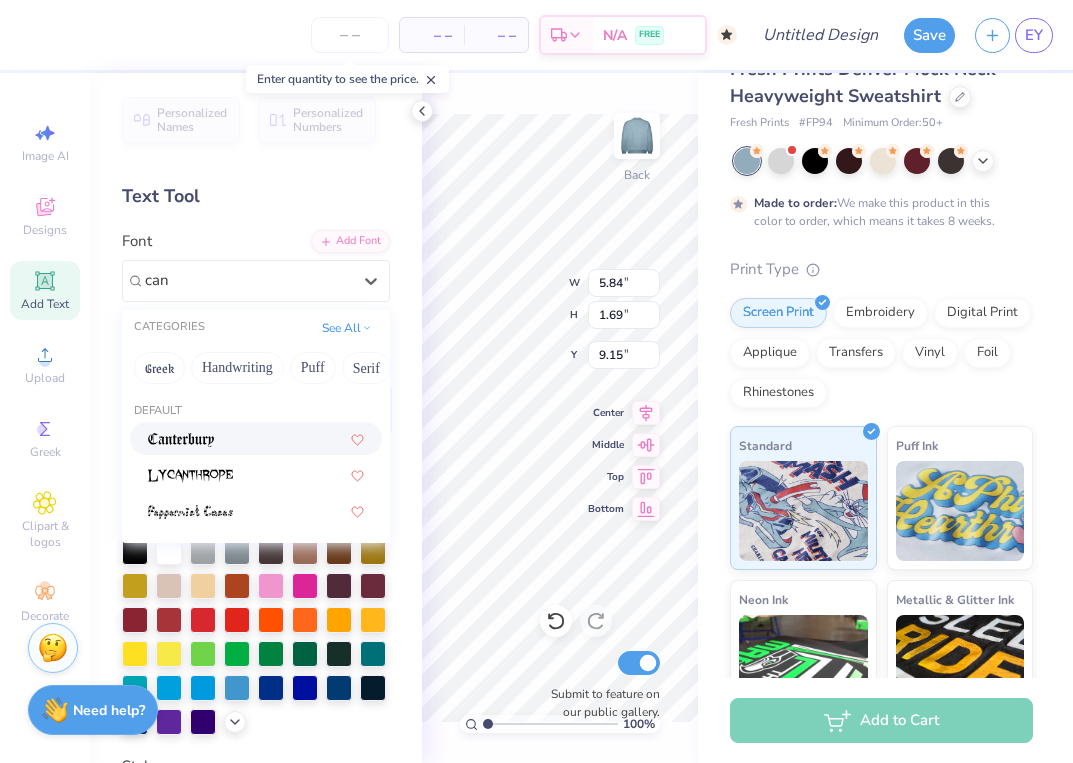 type on "can" 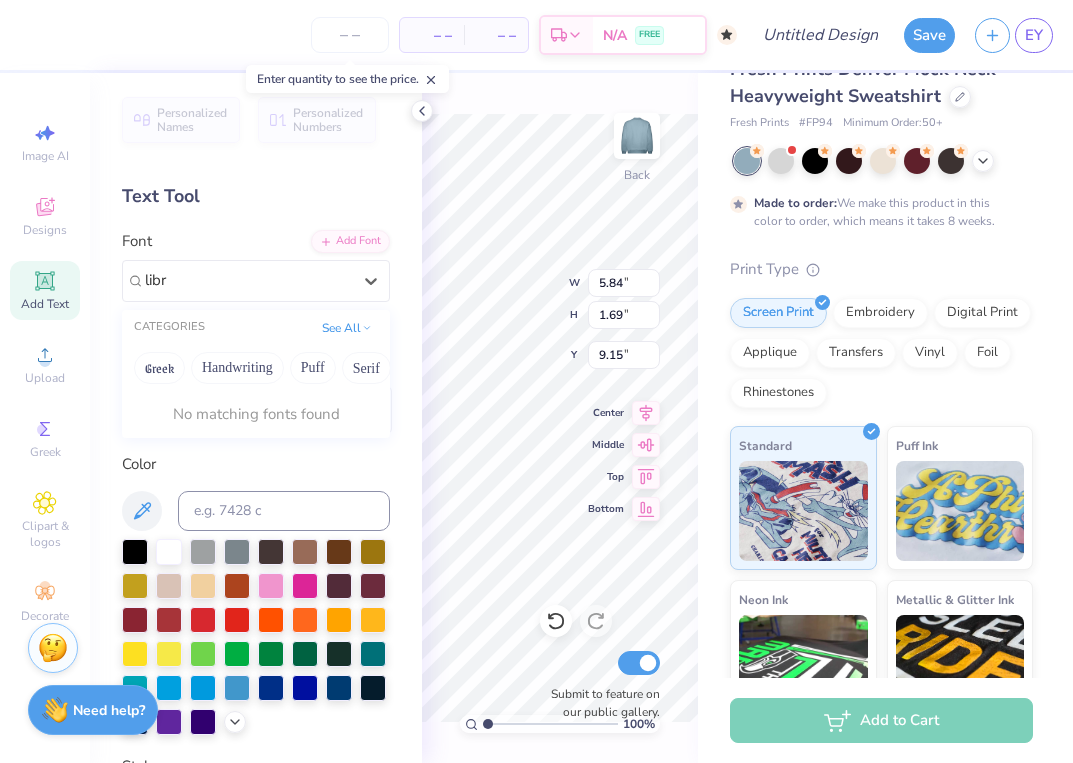 type on "libr" 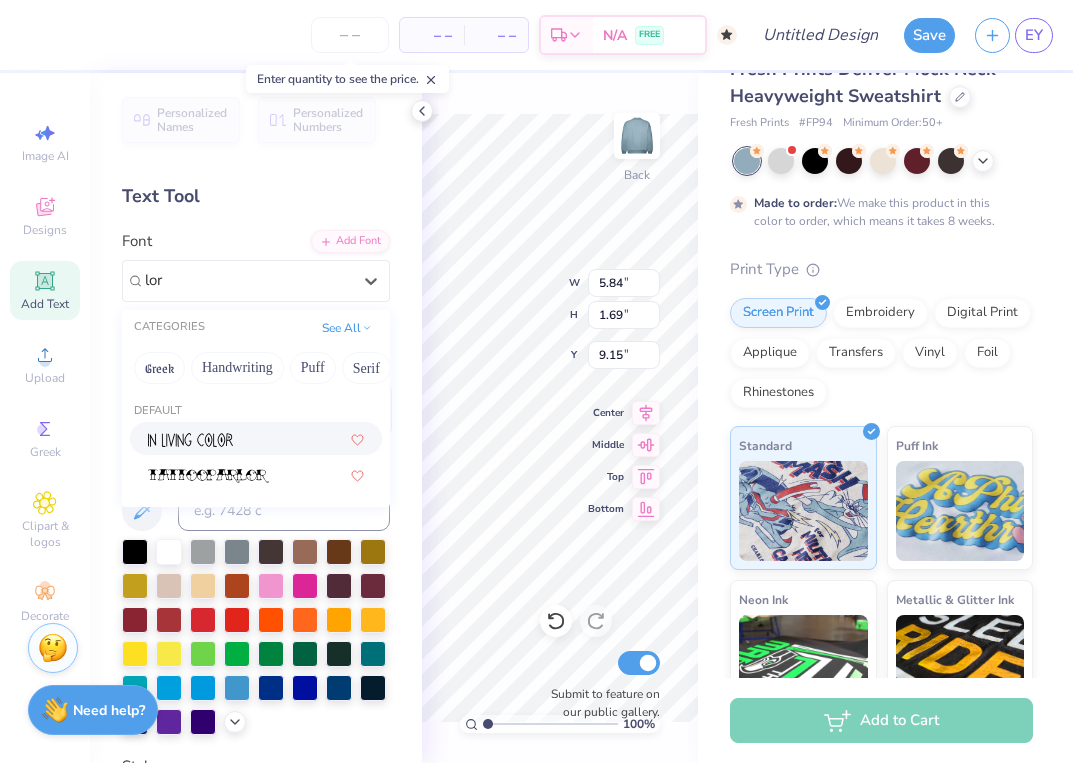 type on "lor" 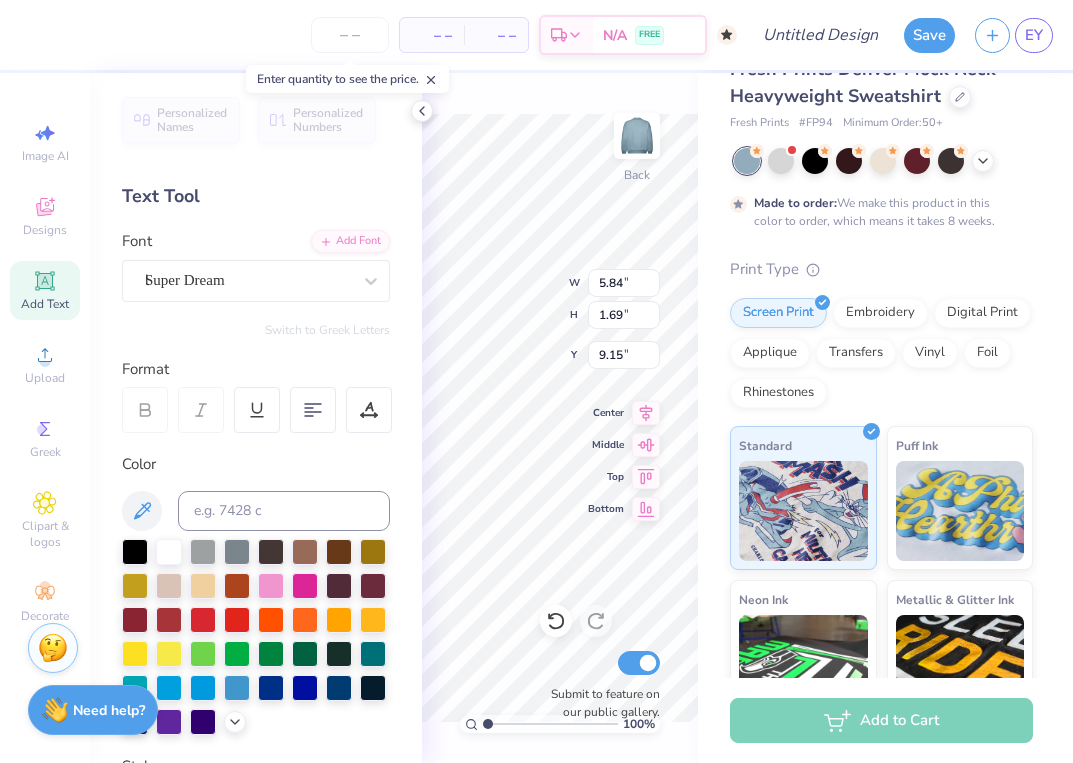 type 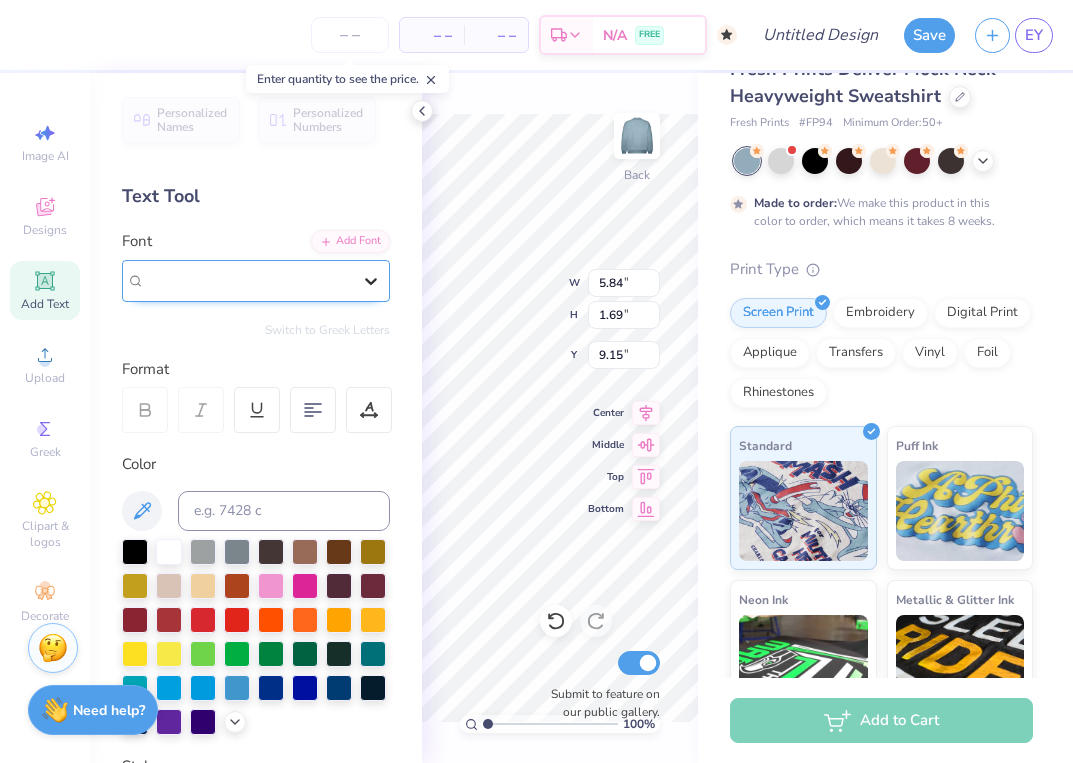 click 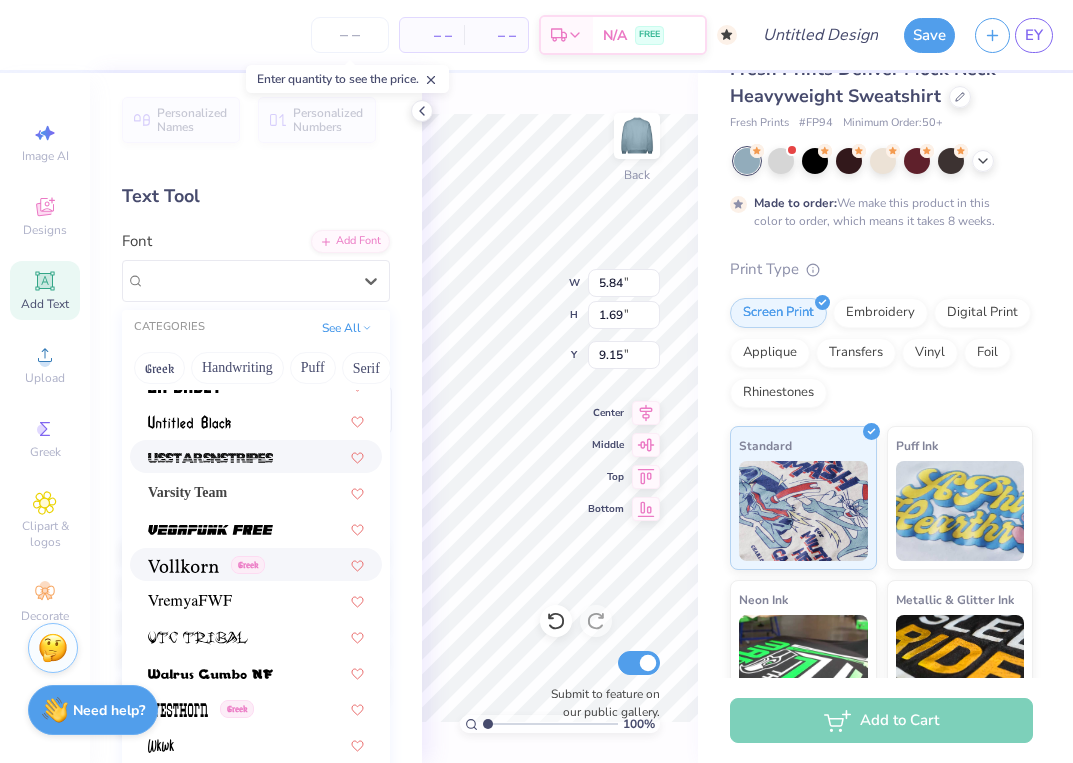 scroll, scrollTop: 10642, scrollLeft: 0, axis: vertical 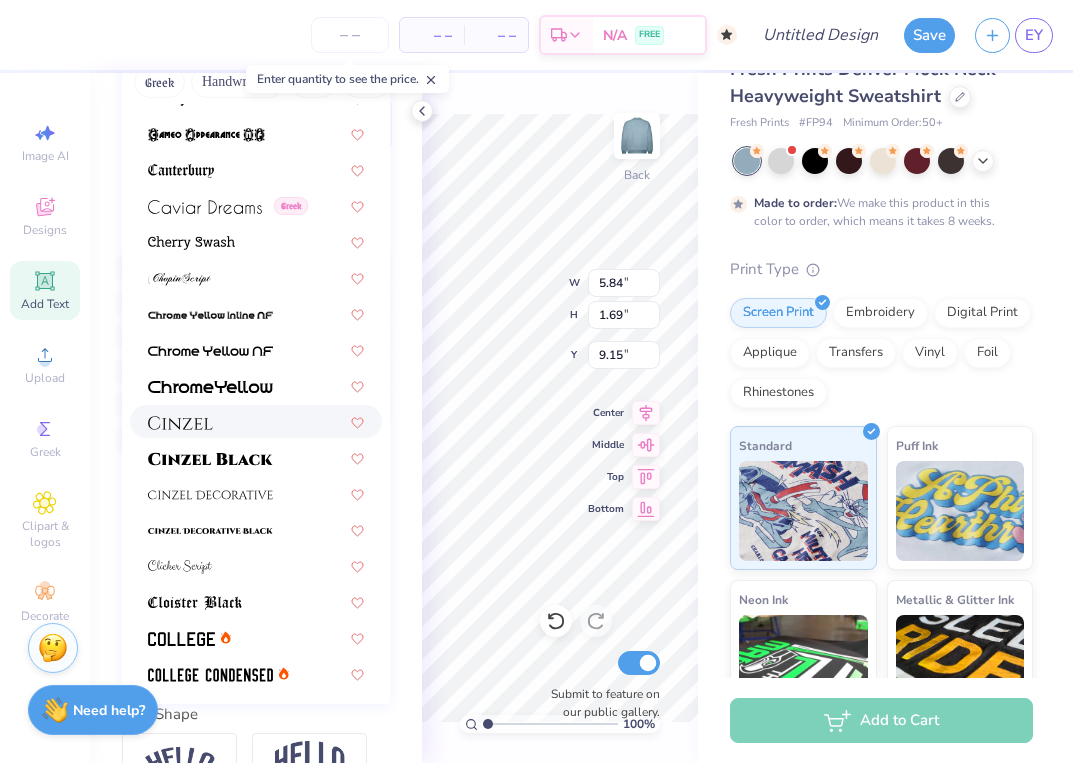 click at bounding box center [256, 421] 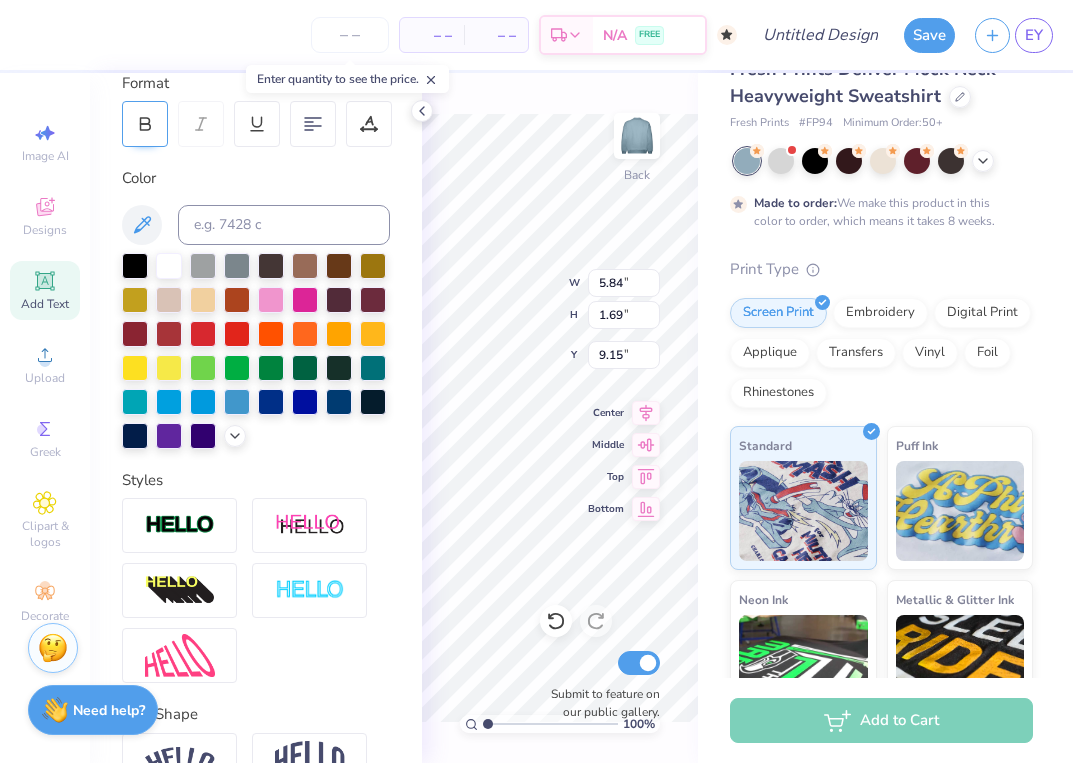 click 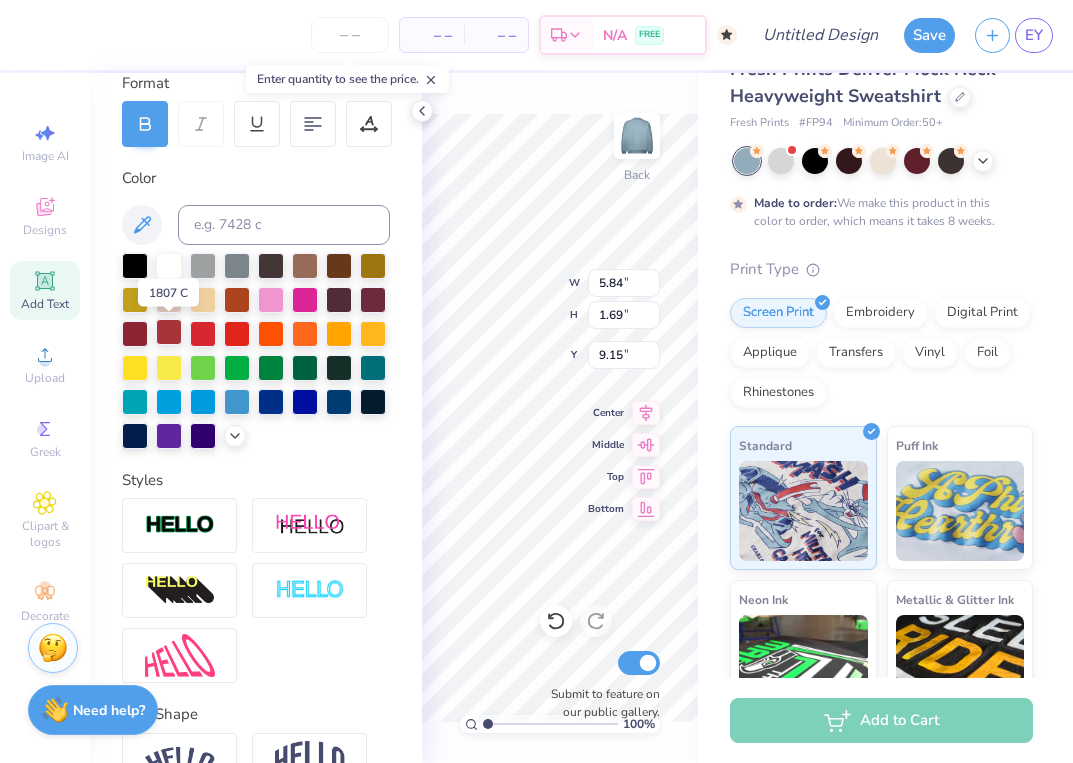 click at bounding box center (169, 332) 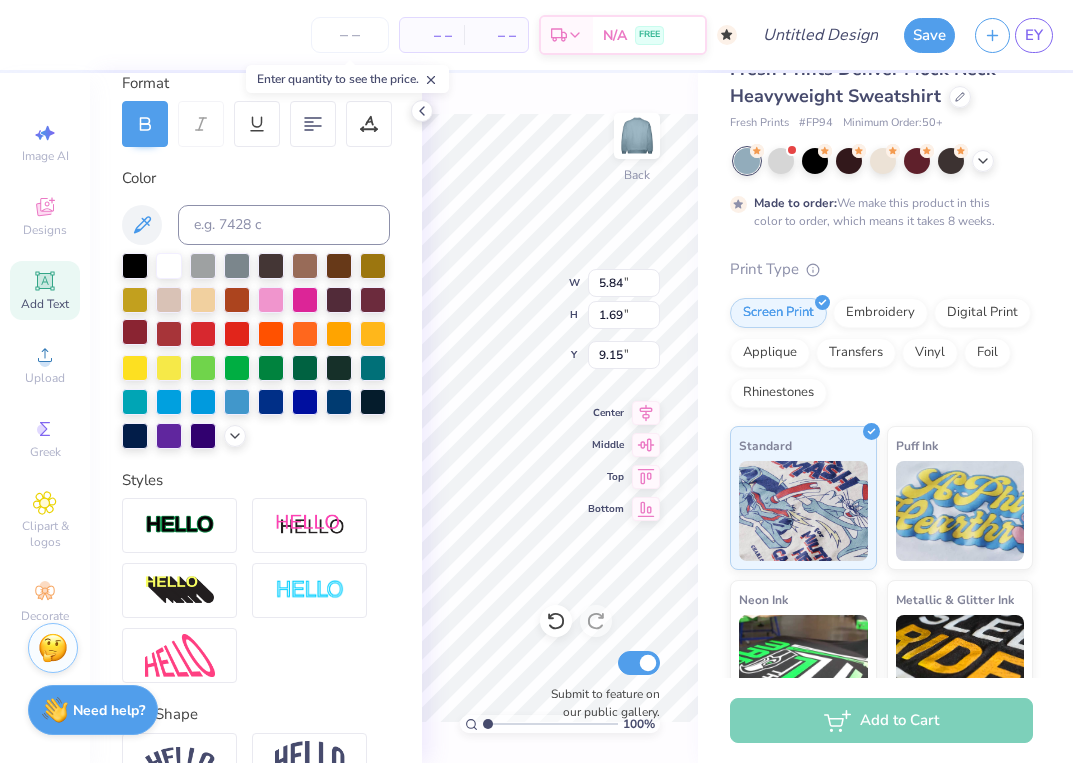 click at bounding box center (135, 332) 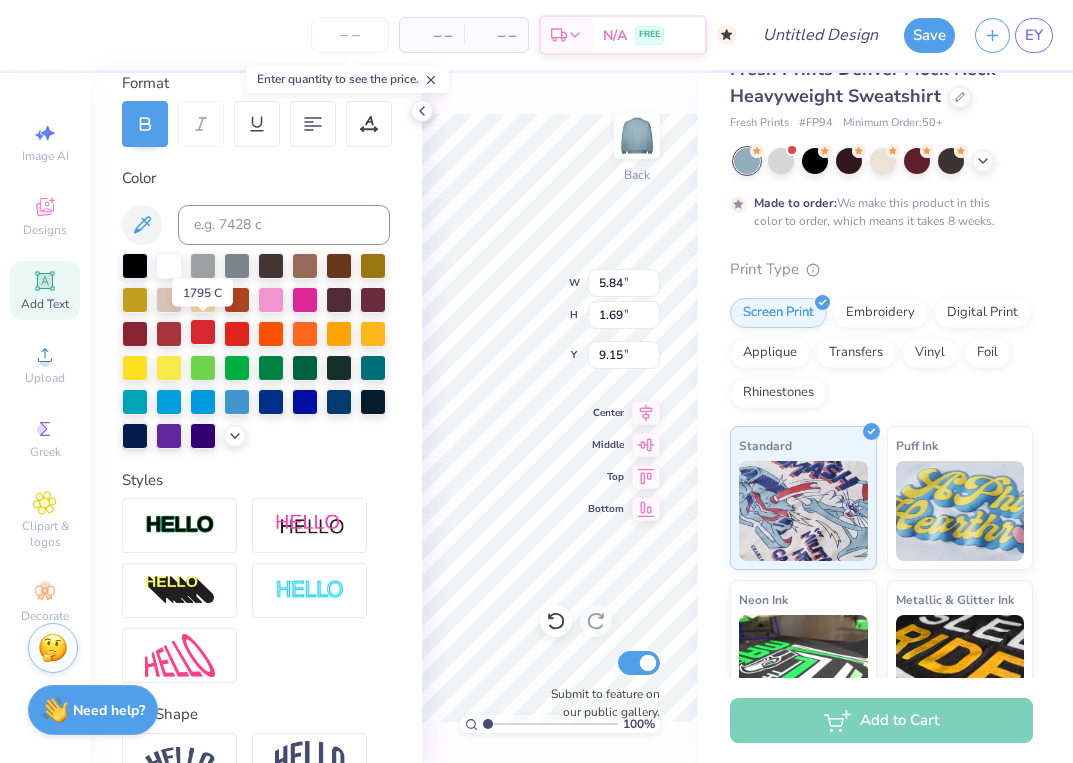 click at bounding box center (203, 332) 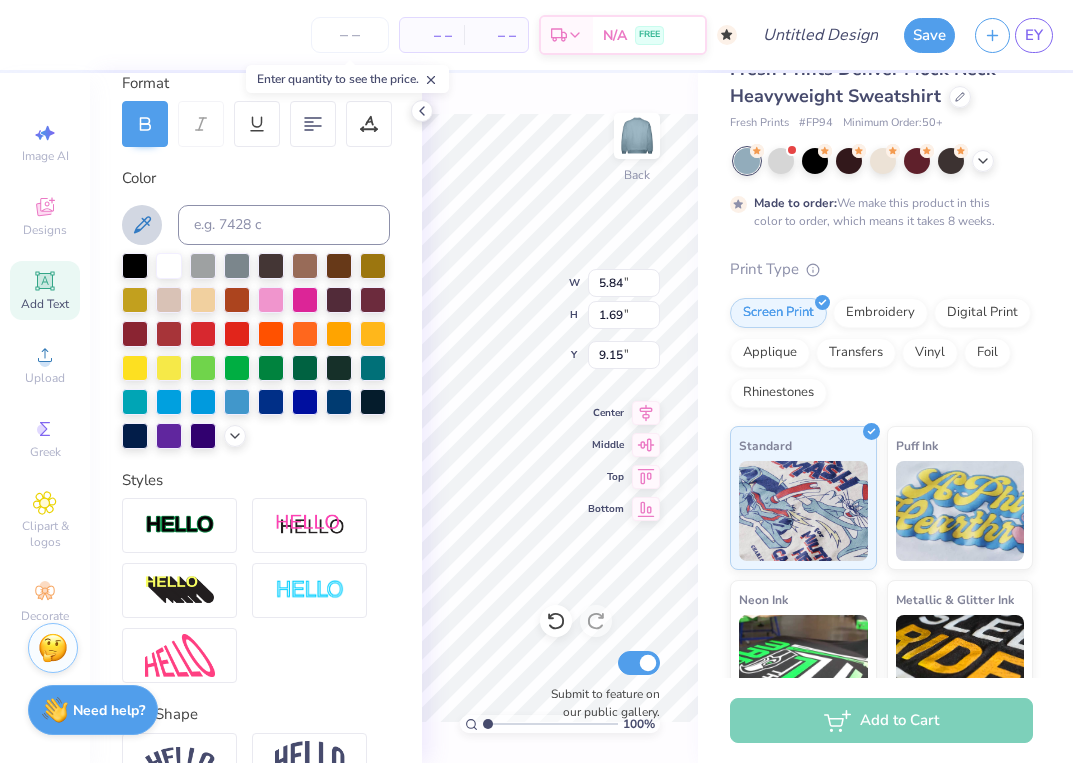 click 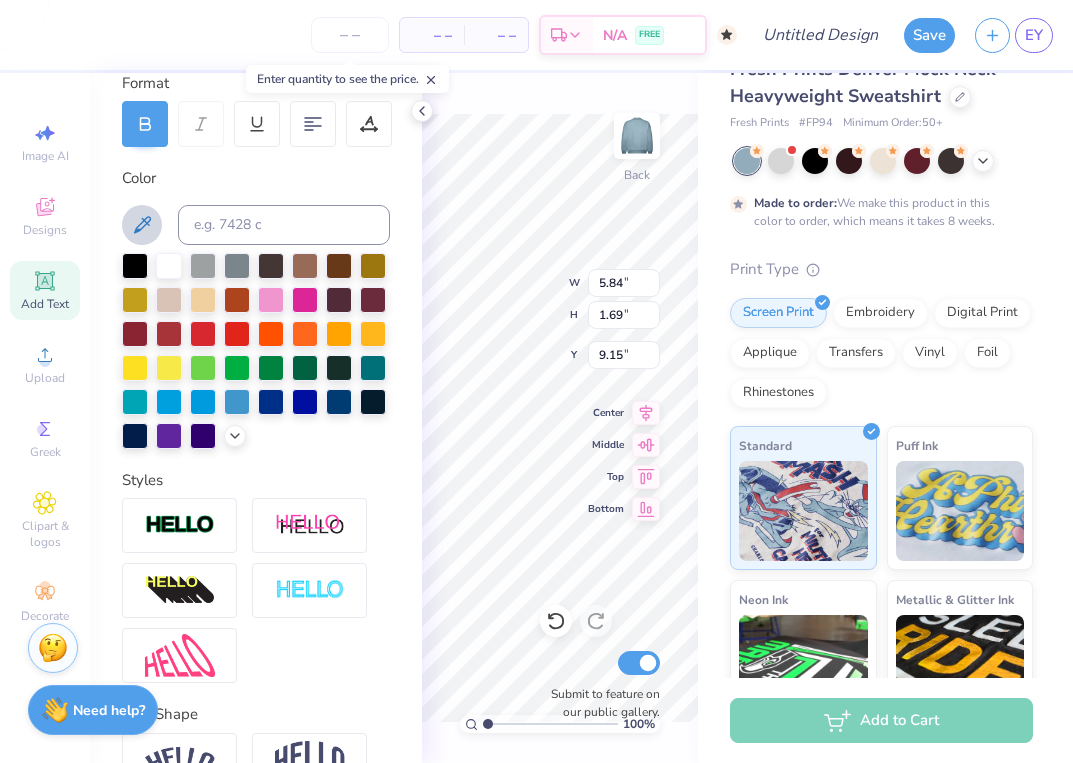 click 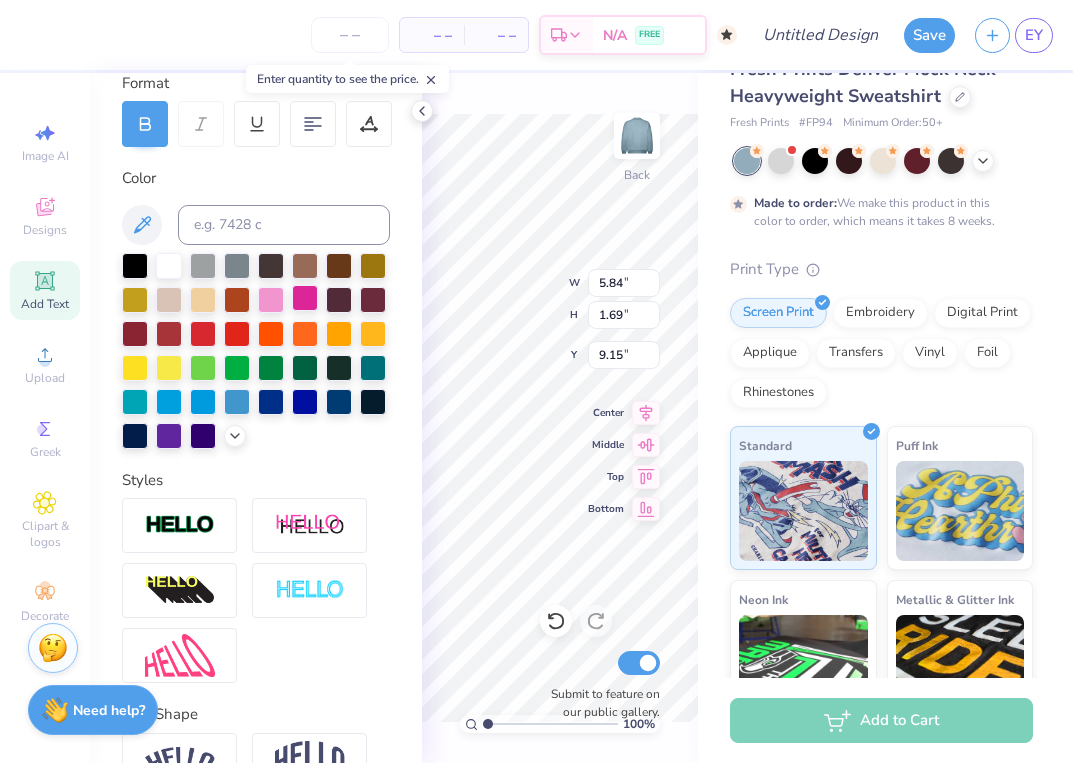 click at bounding box center [305, 298] 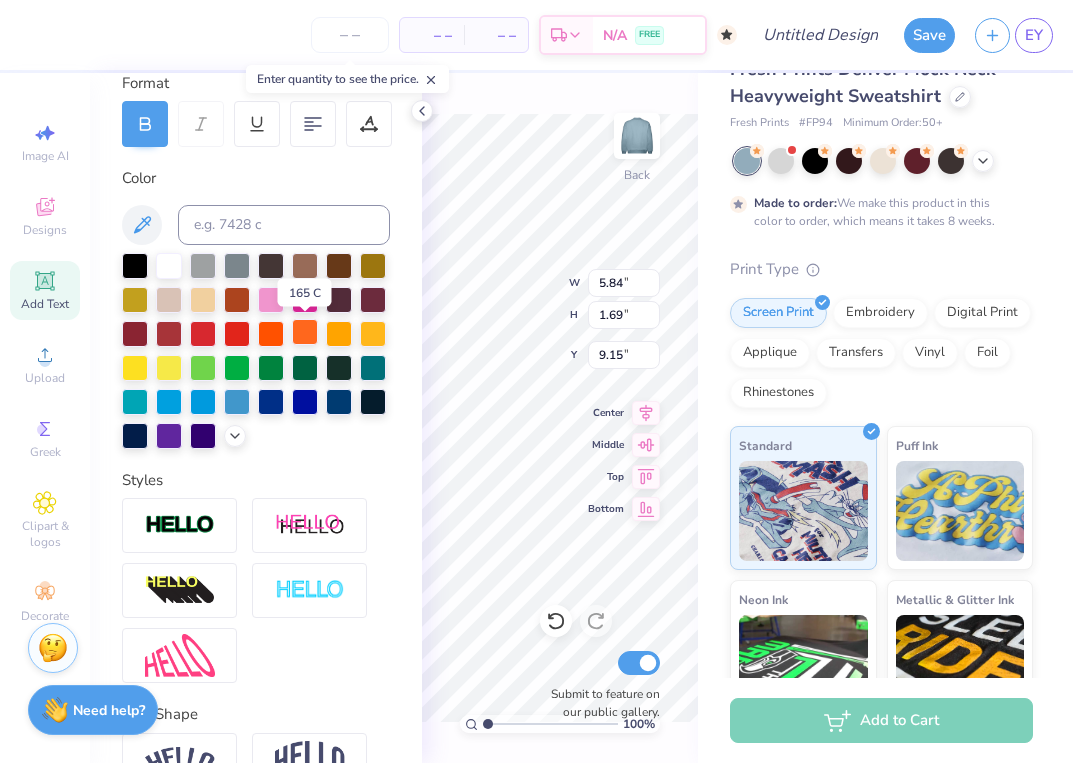 click at bounding box center (305, 332) 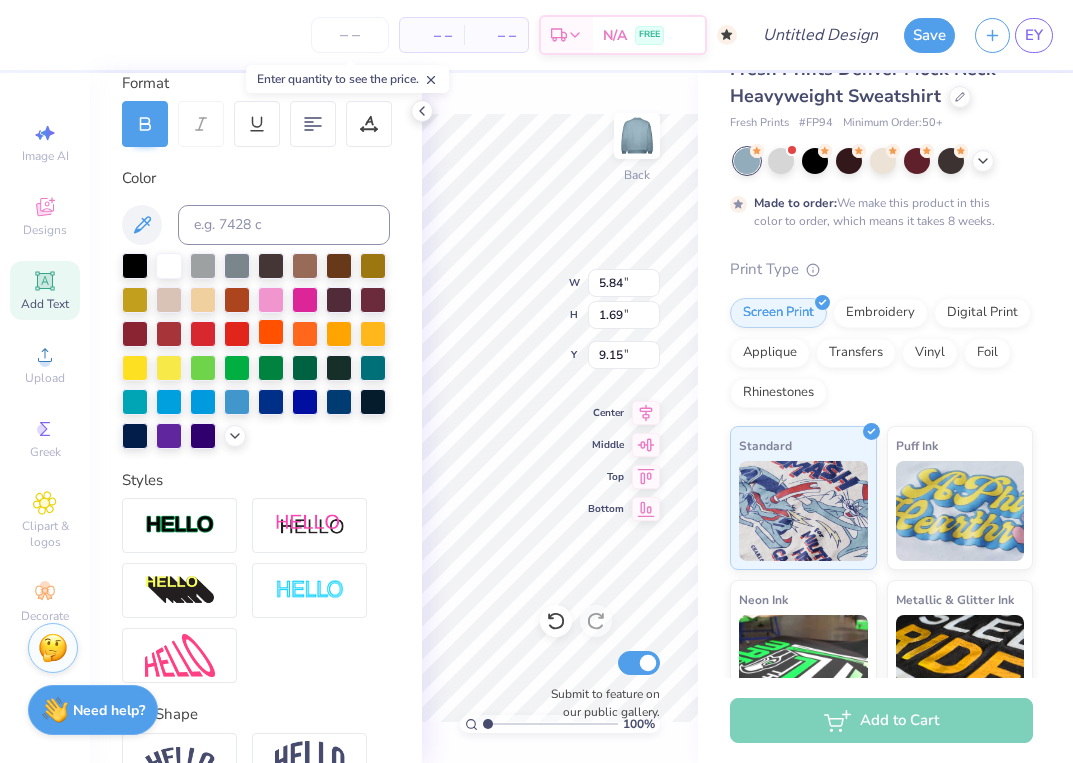 click at bounding box center [271, 332] 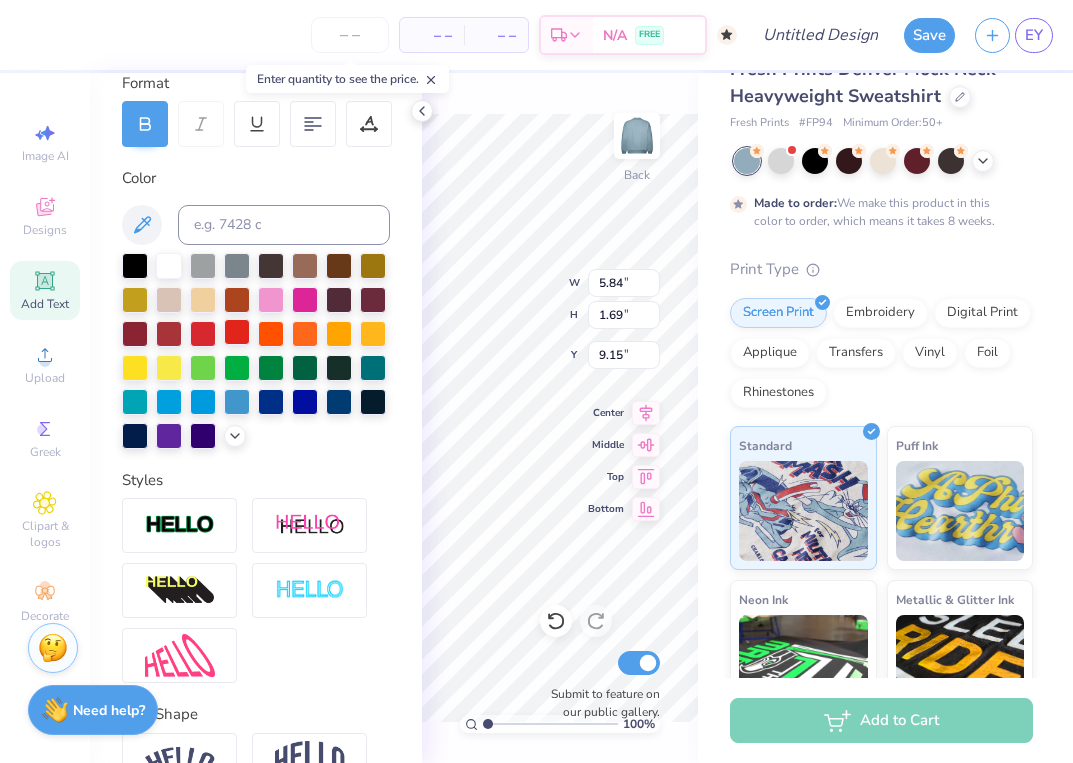 click at bounding box center (237, 332) 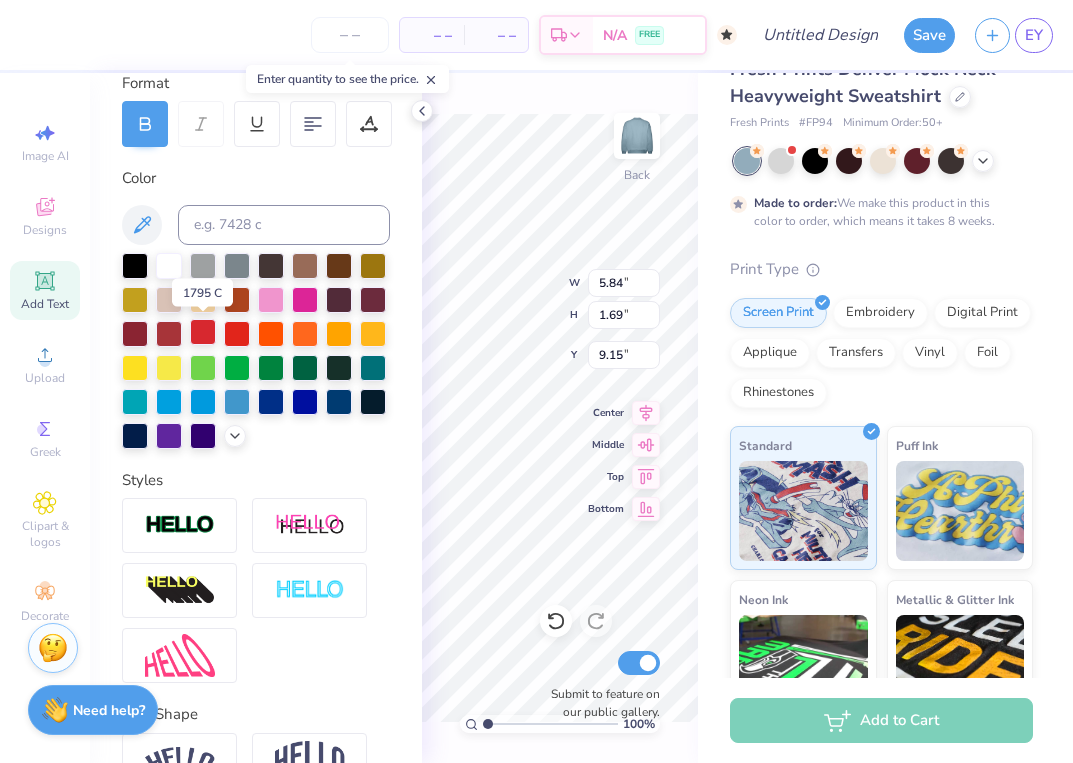 click at bounding box center [203, 332] 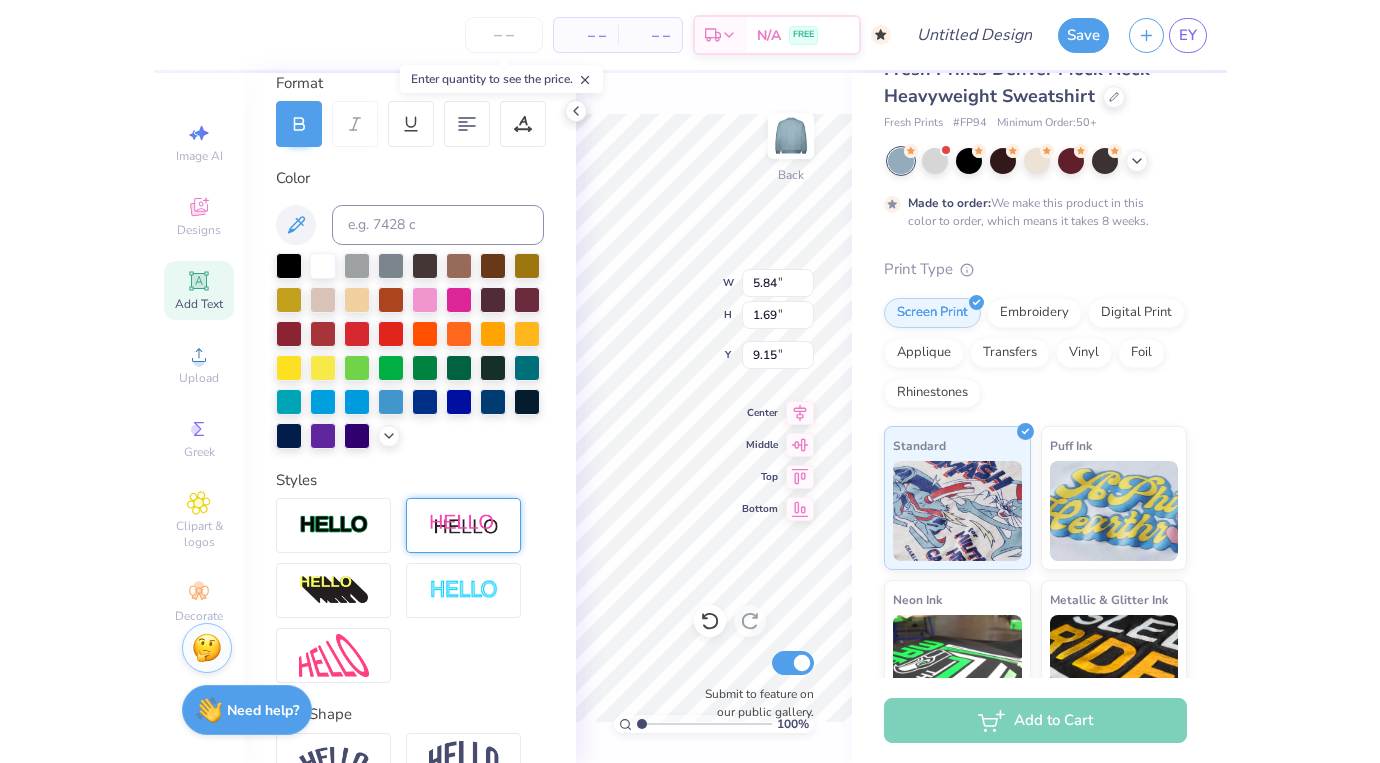 scroll, scrollTop: 399, scrollLeft: 0, axis: vertical 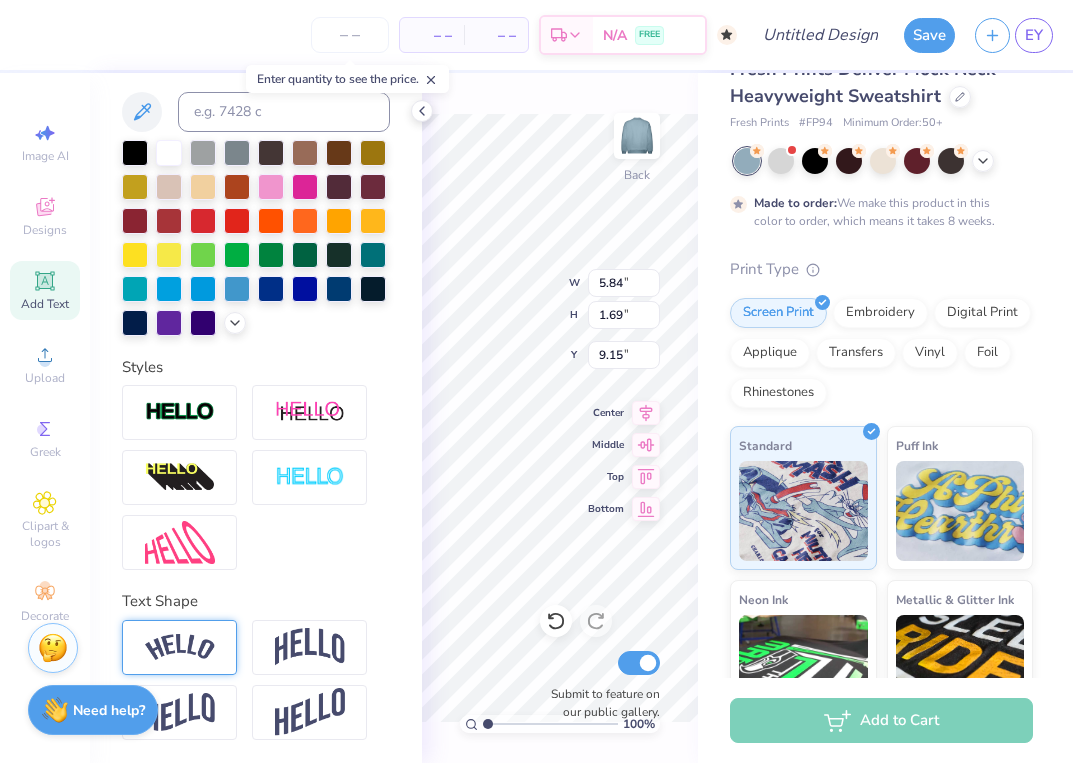 click at bounding box center [180, 647] 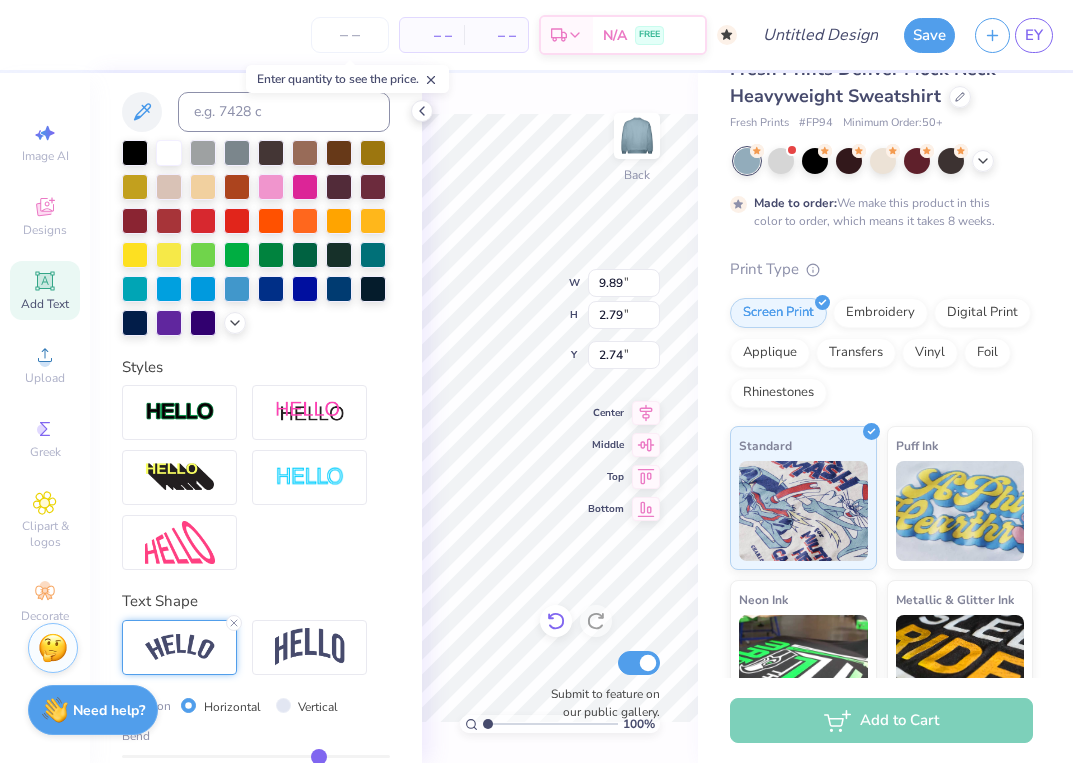 type on "2.69" 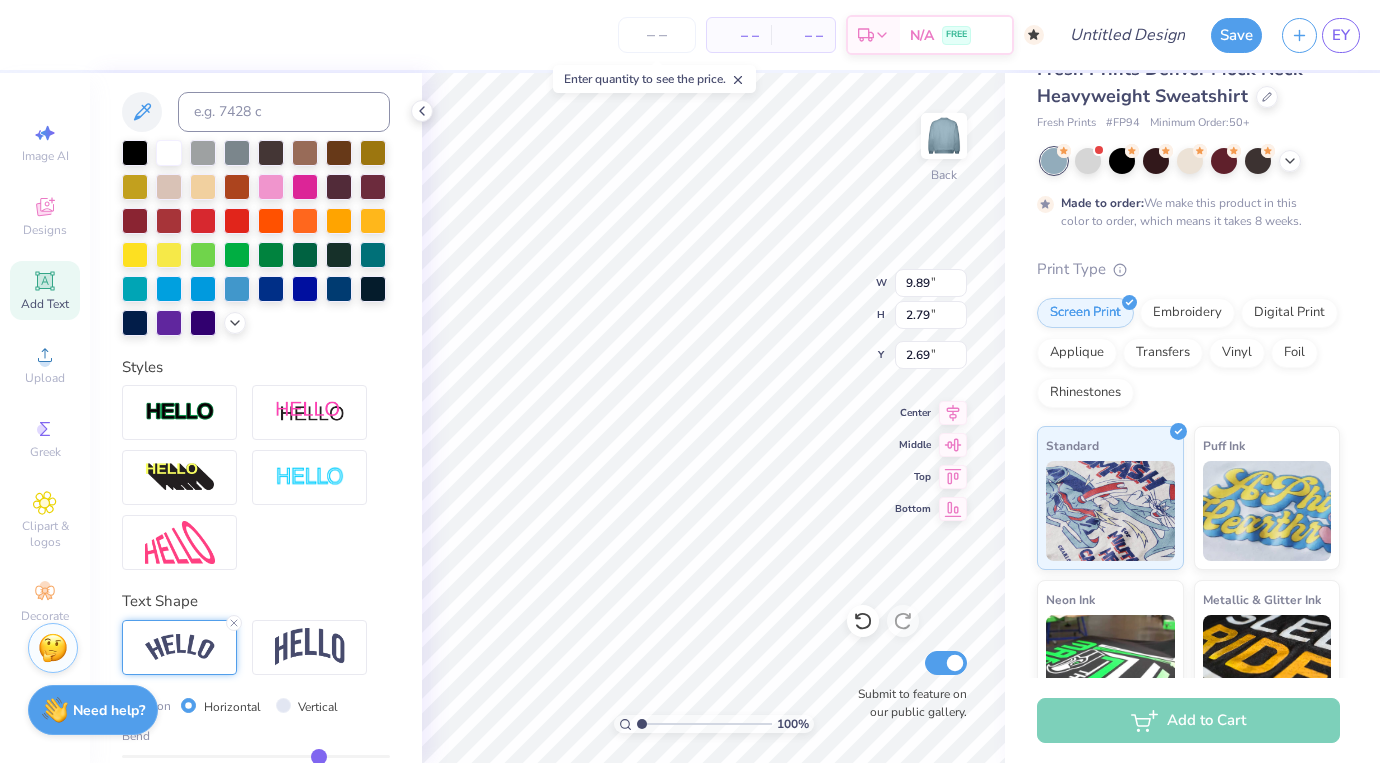 type on "11.03" 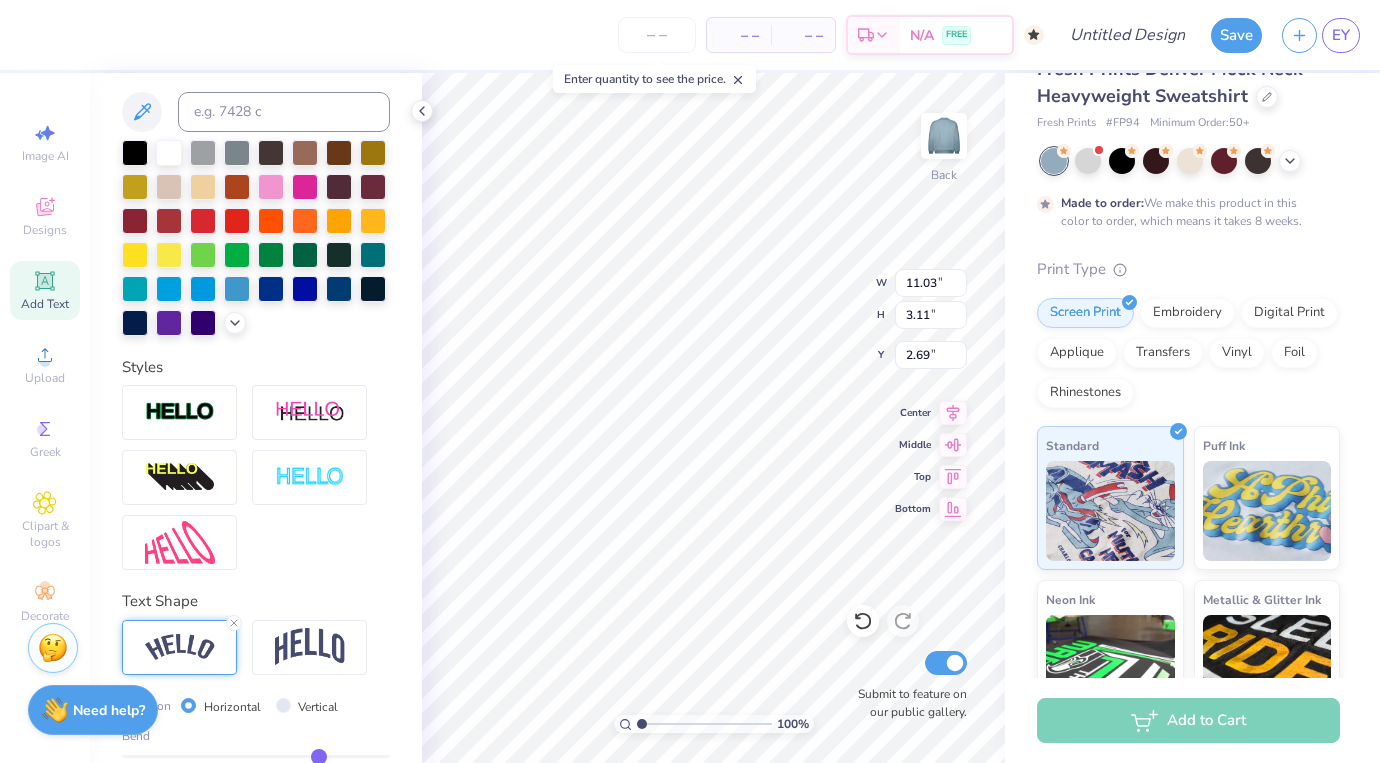 type on "11.99" 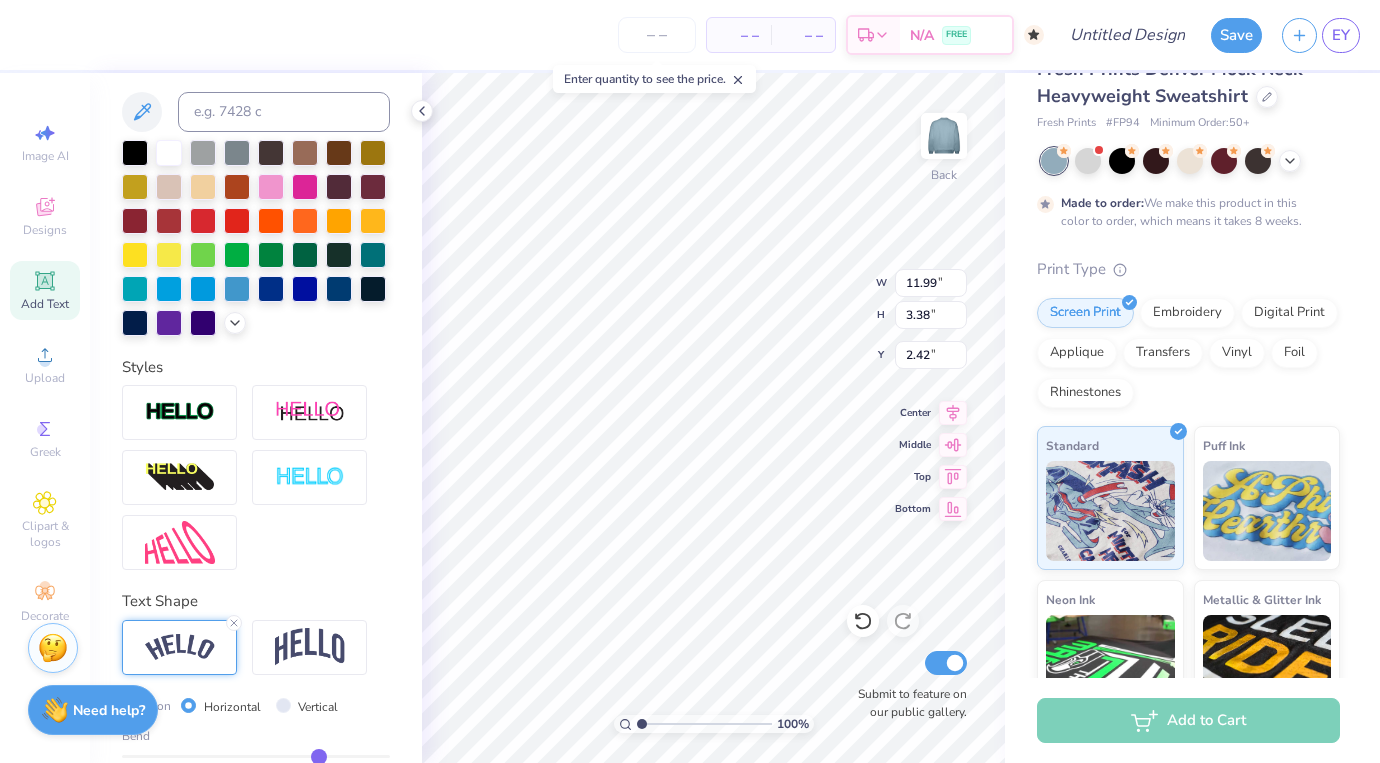 type on "1.55" 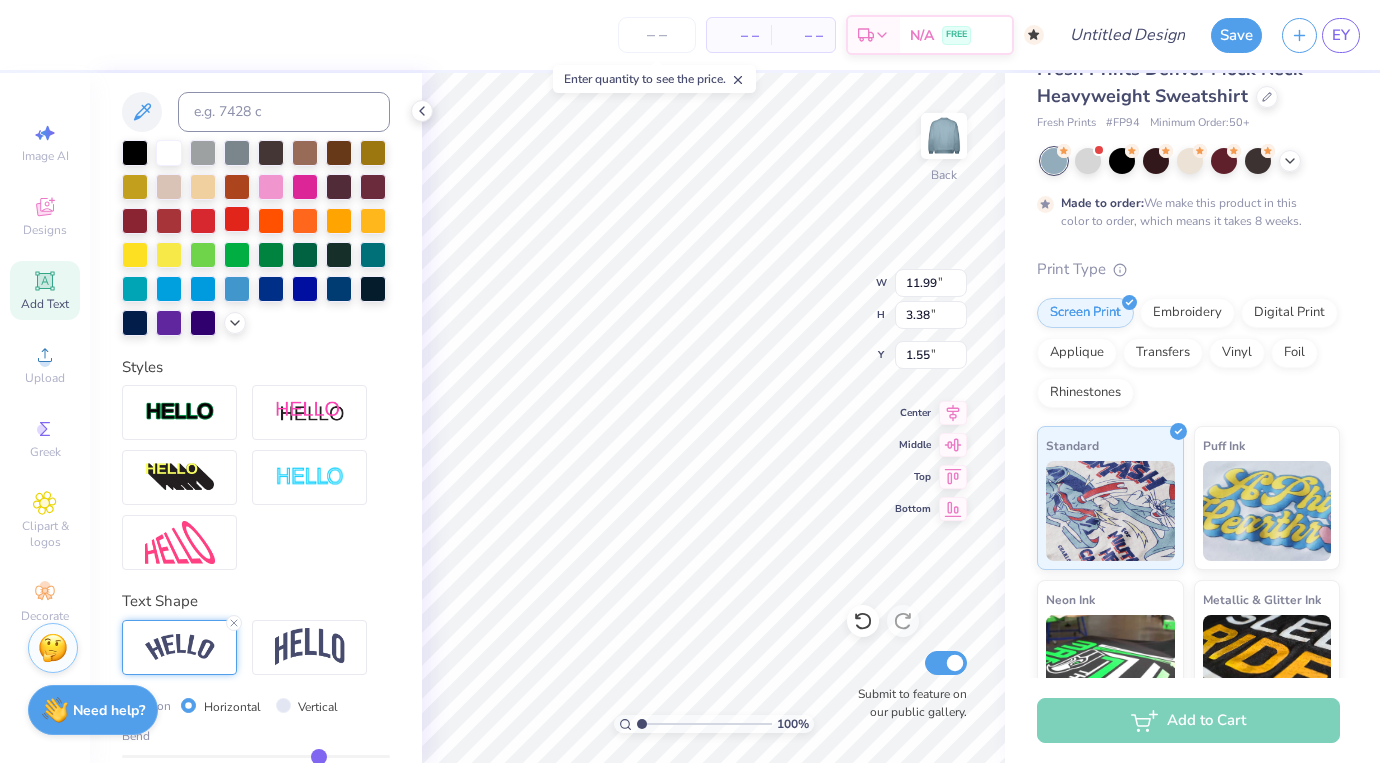 click at bounding box center (237, 219) 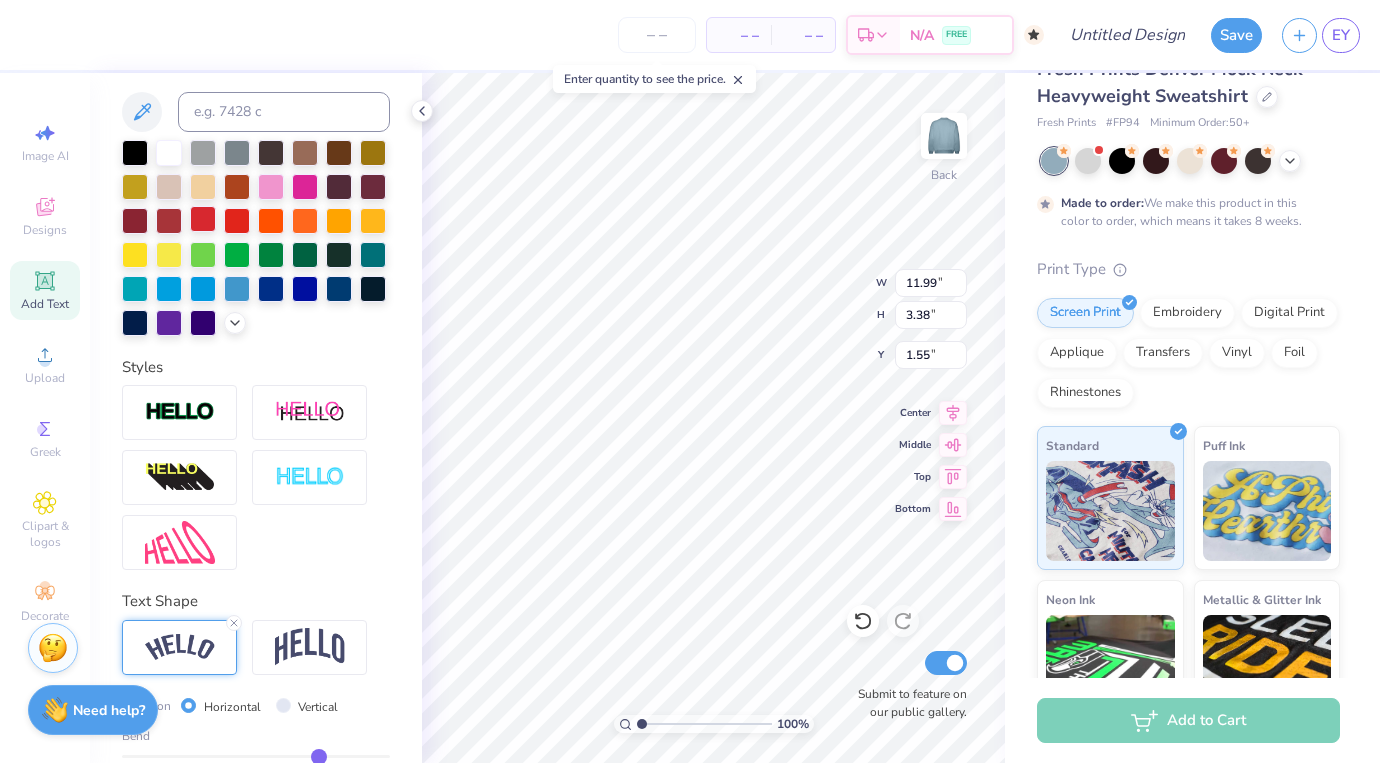 click at bounding box center [203, 219] 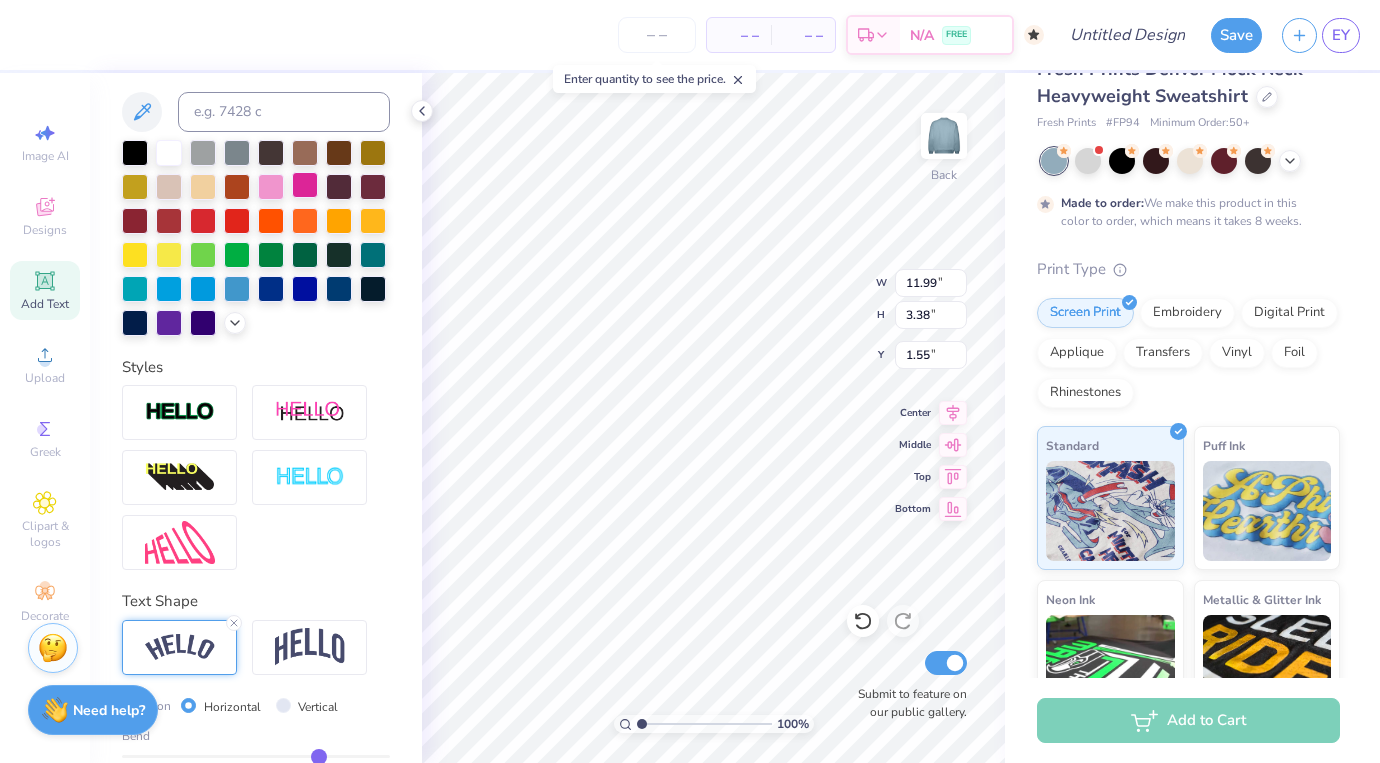 click at bounding box center [305, 185] 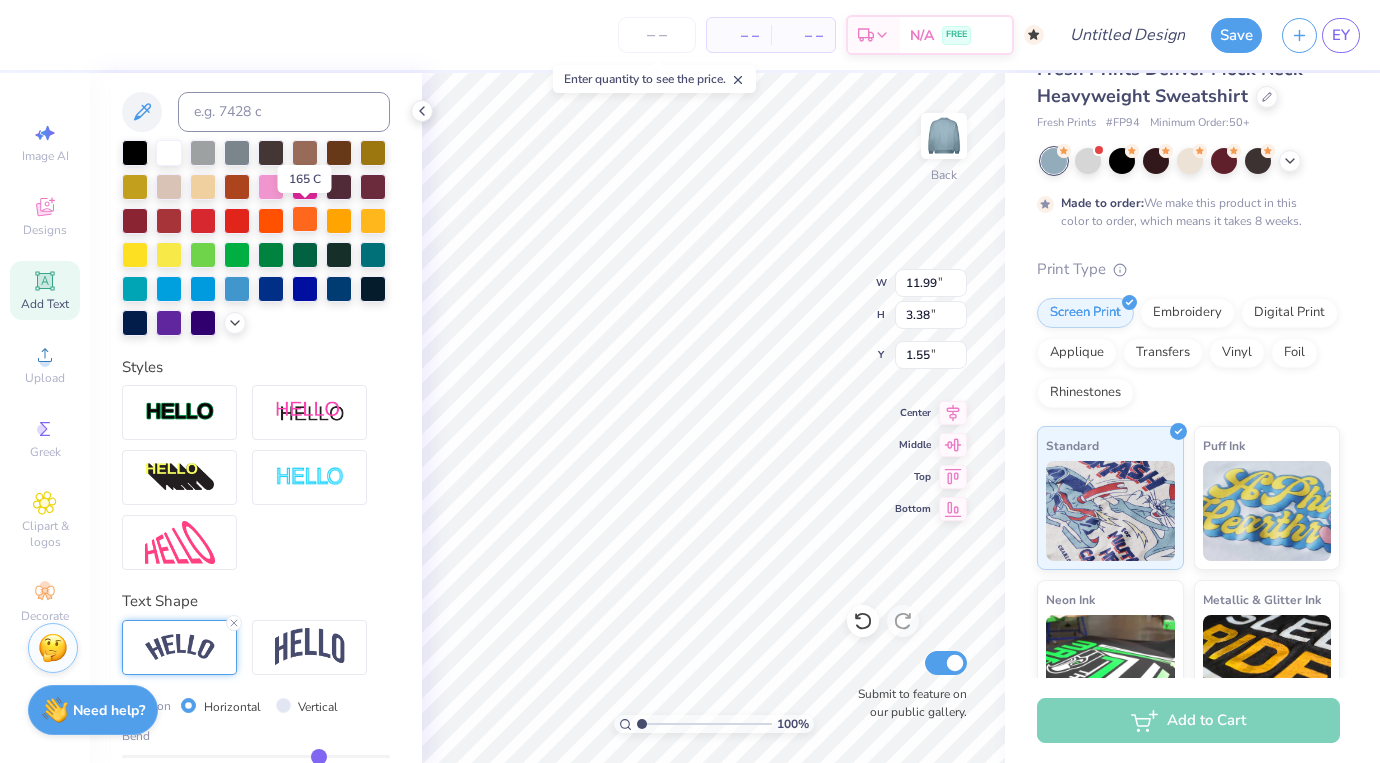 click at bounding box center [305, 219] 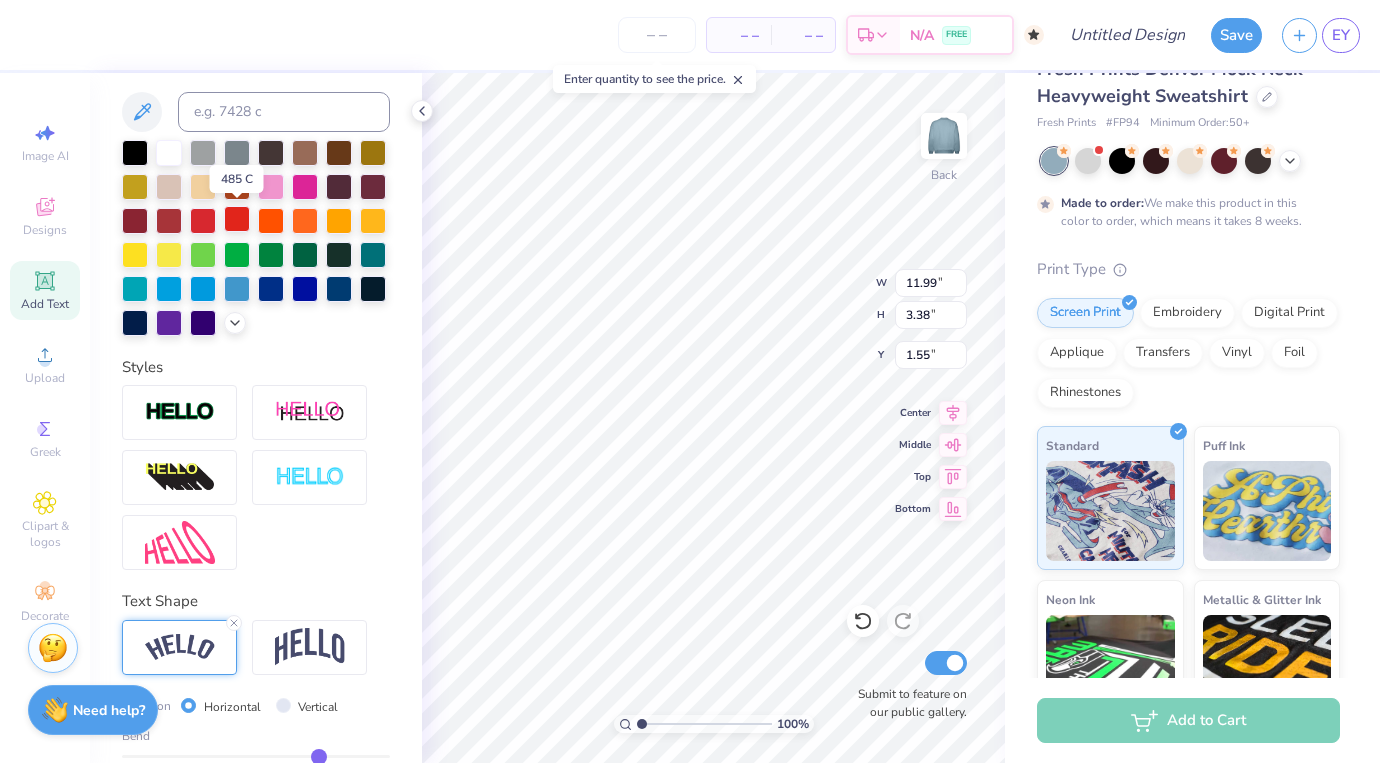 click at bounding box center (237, 219) 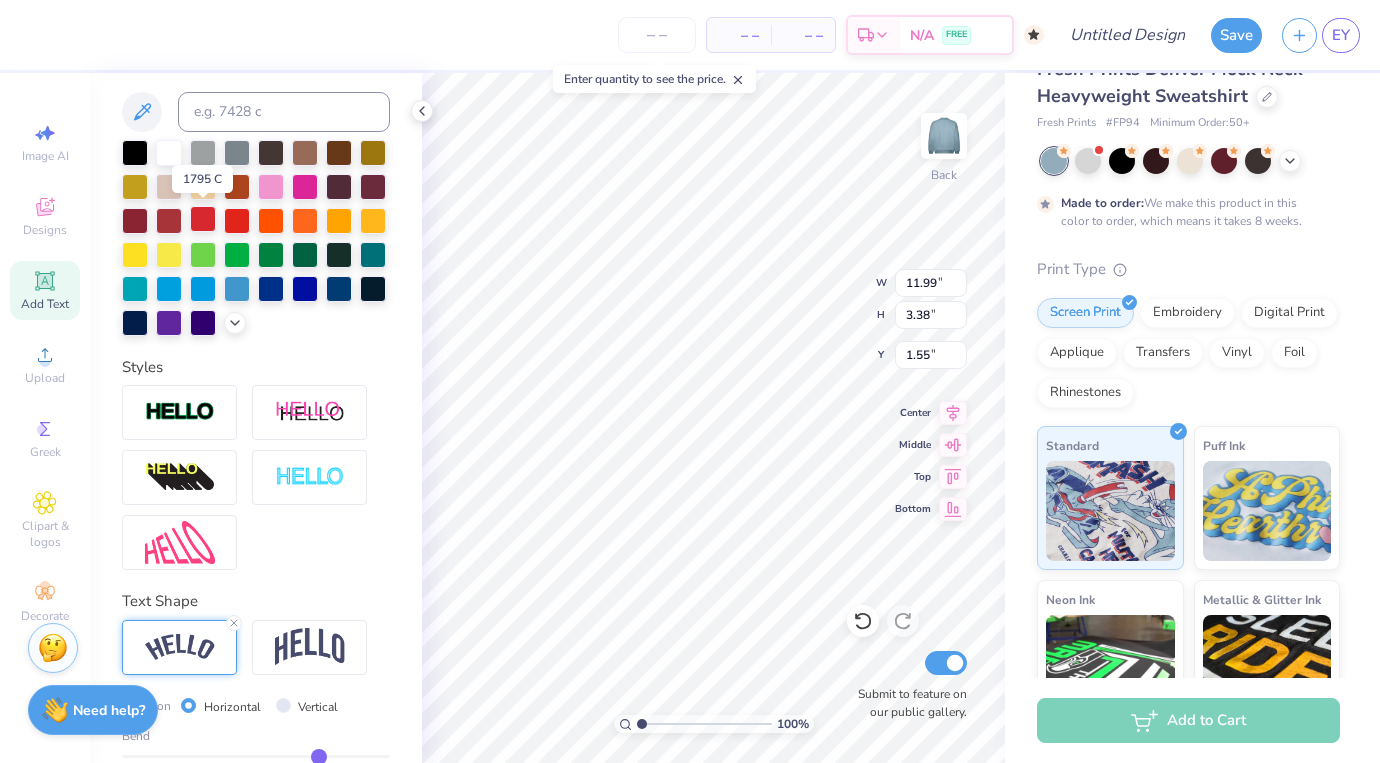 click at bounding box center (203, 219) 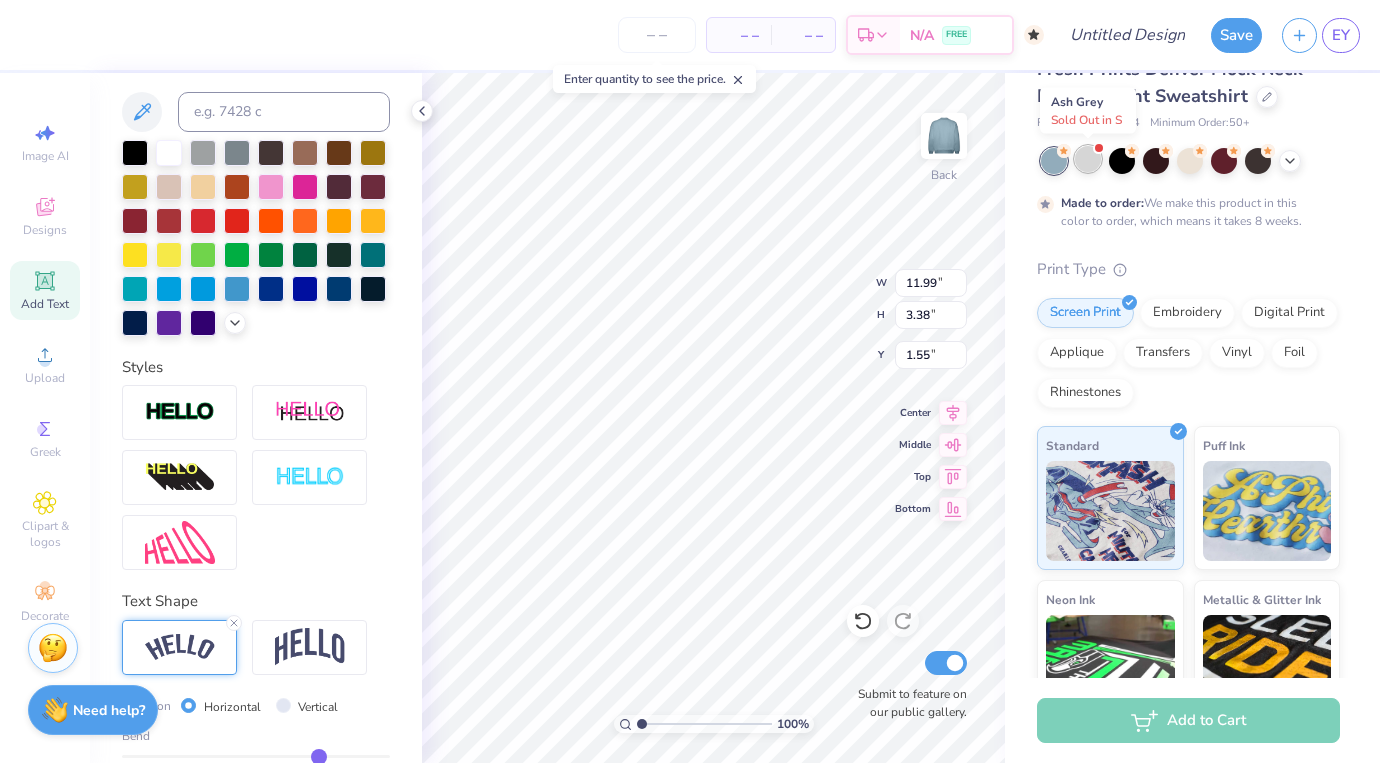 click at bounding box center (1088, 159) 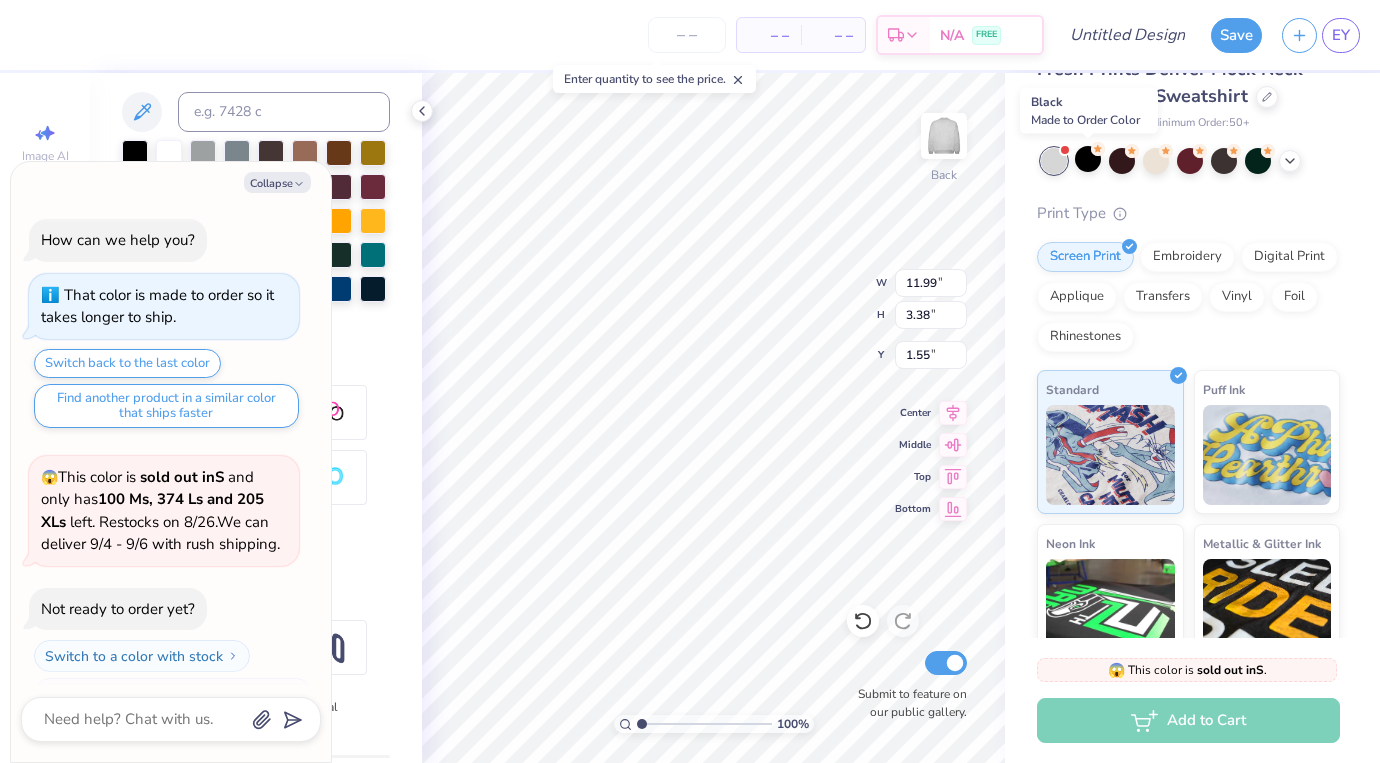 scroll, scrollTop: 138, scrollLeft: 0, axis: vertical 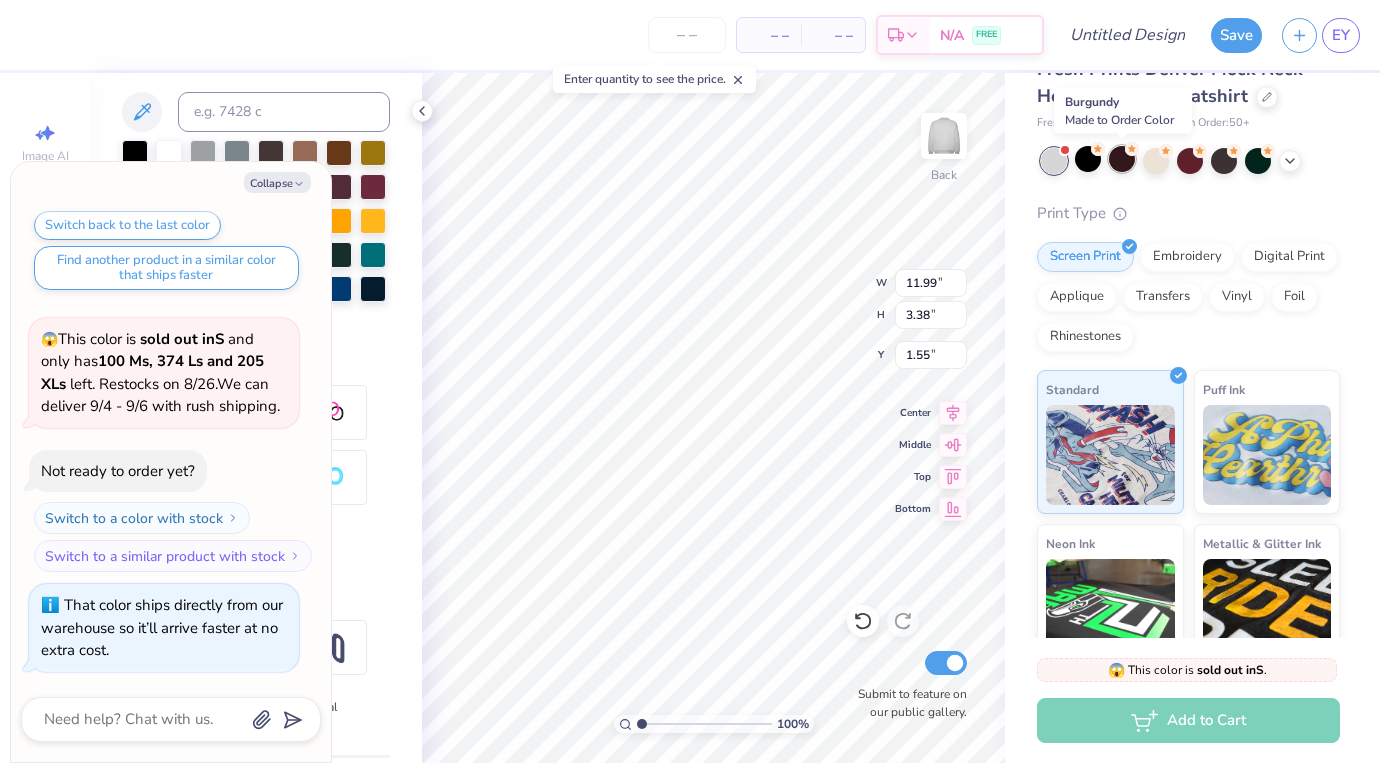 click at bounding box center (1122, 159) 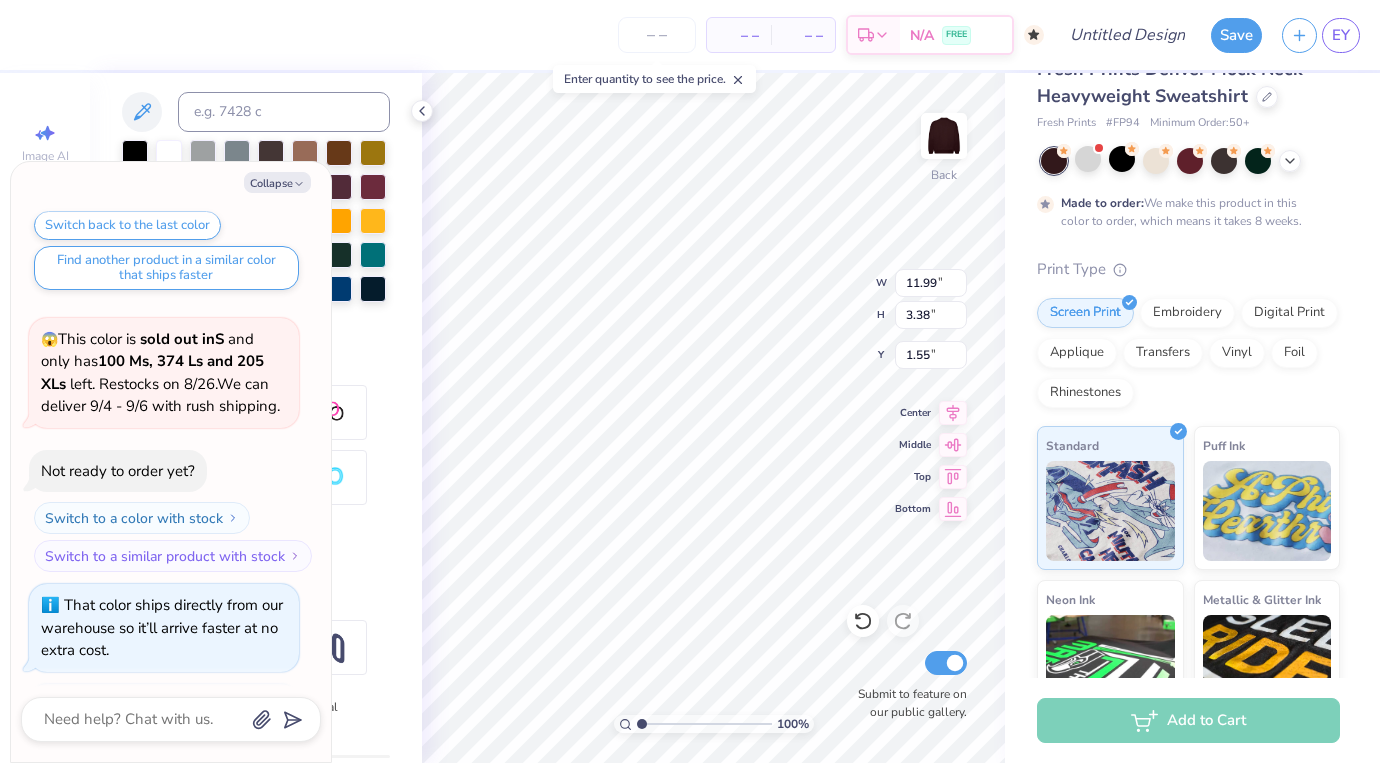 scroll, scrollTop: 304, scrollLeft: 0, axis: vertical 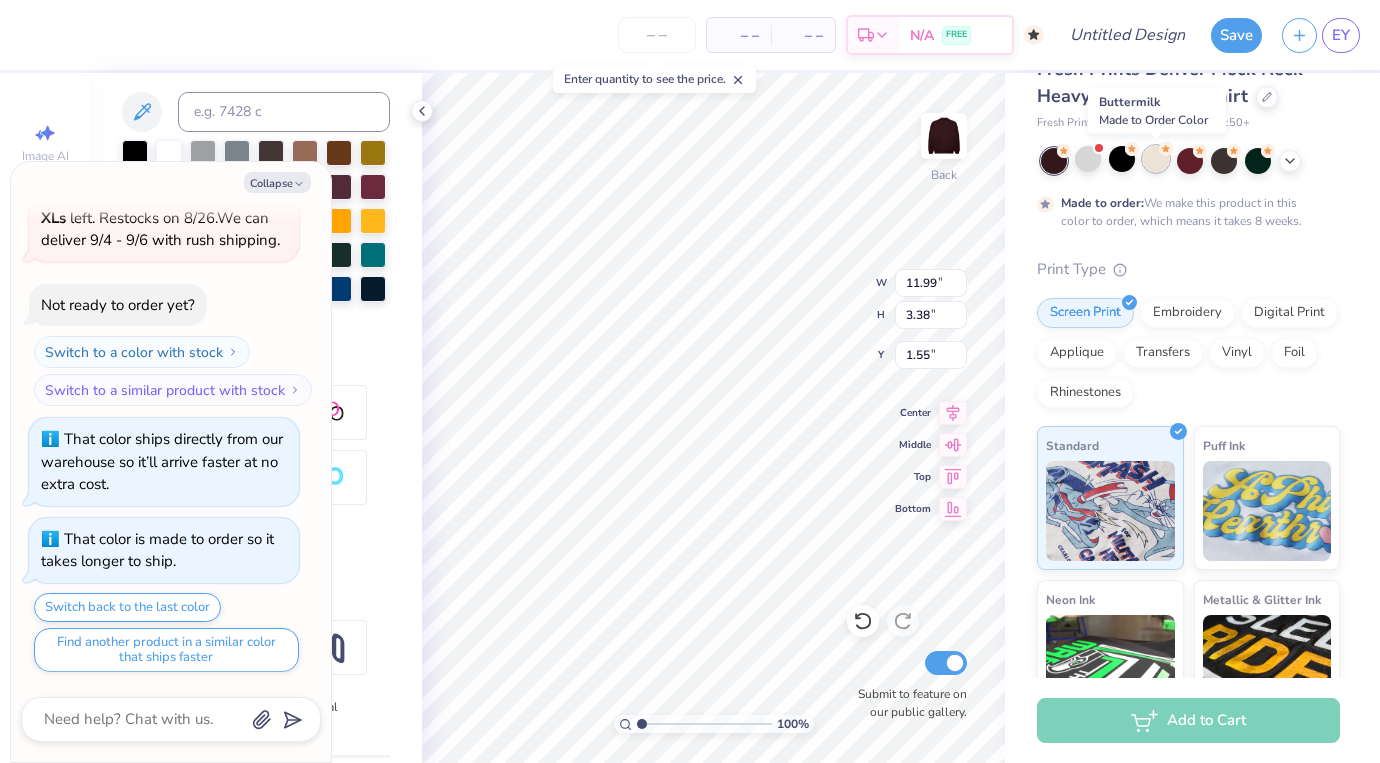 click at bounding box center (1156, 159) 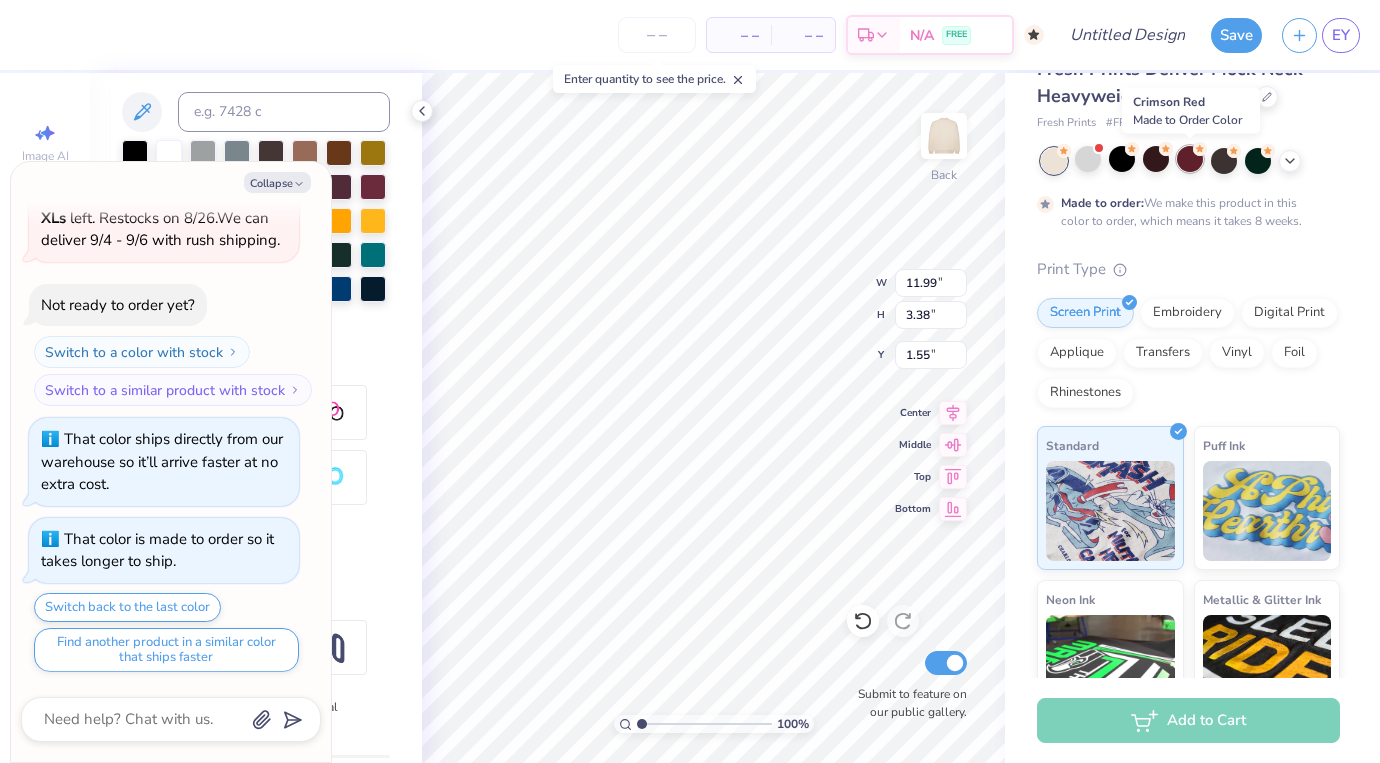 click at bounding box center (1190, 159) 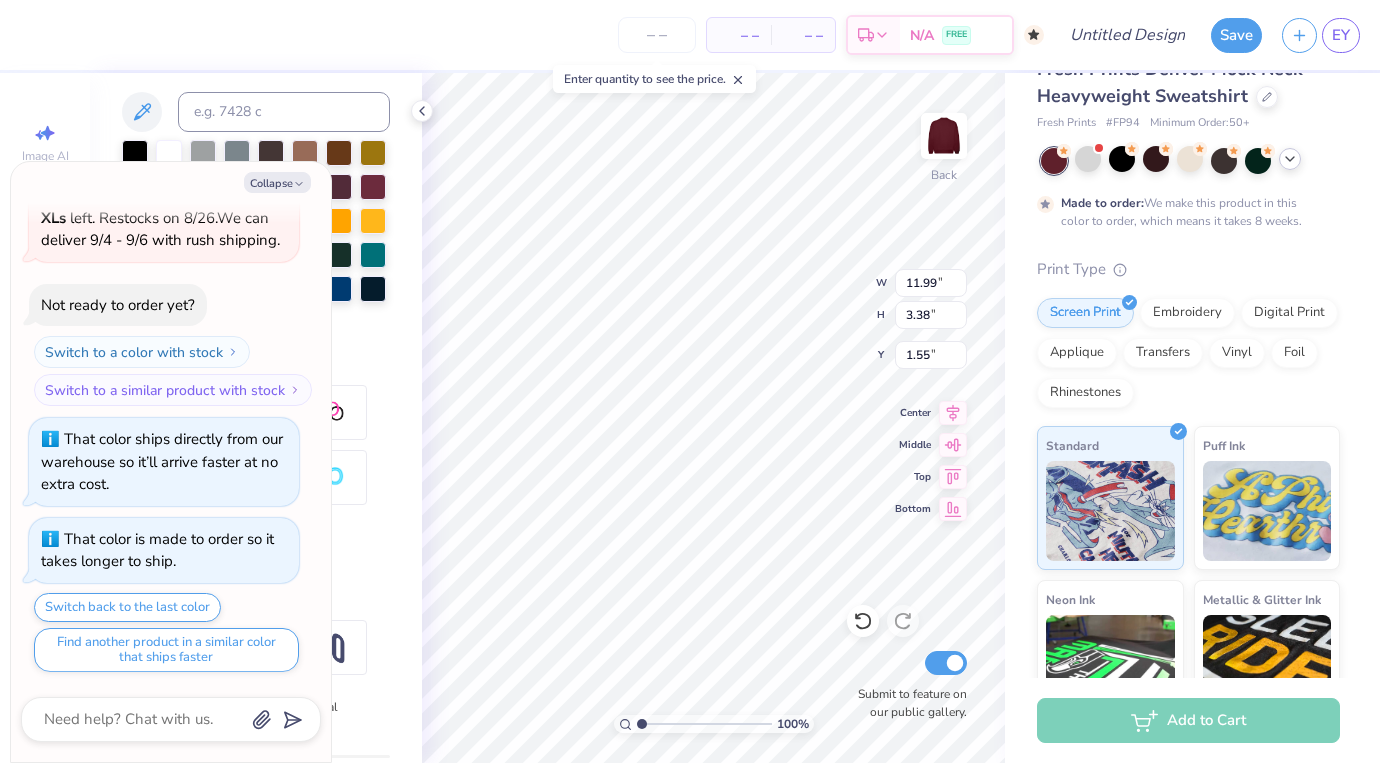click 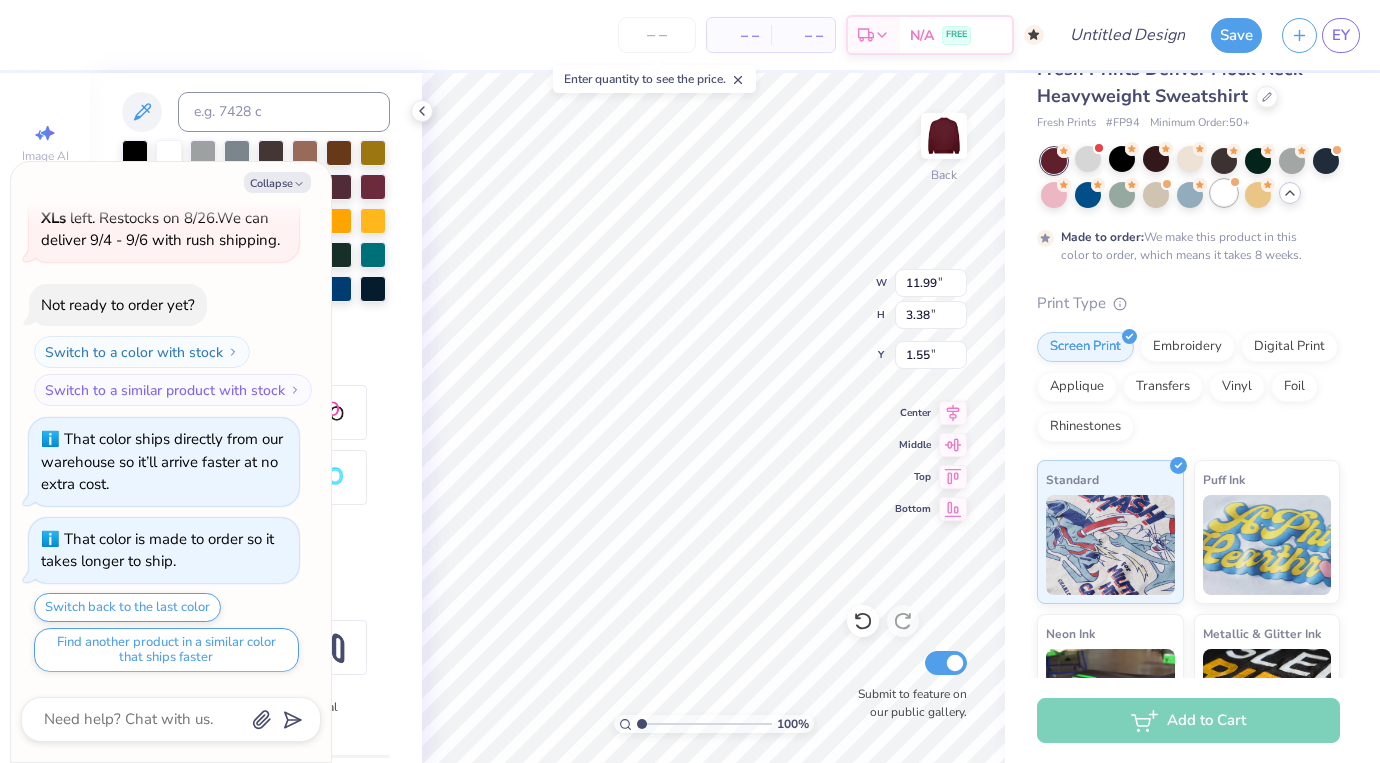 click at bounding box center (1224, 193) 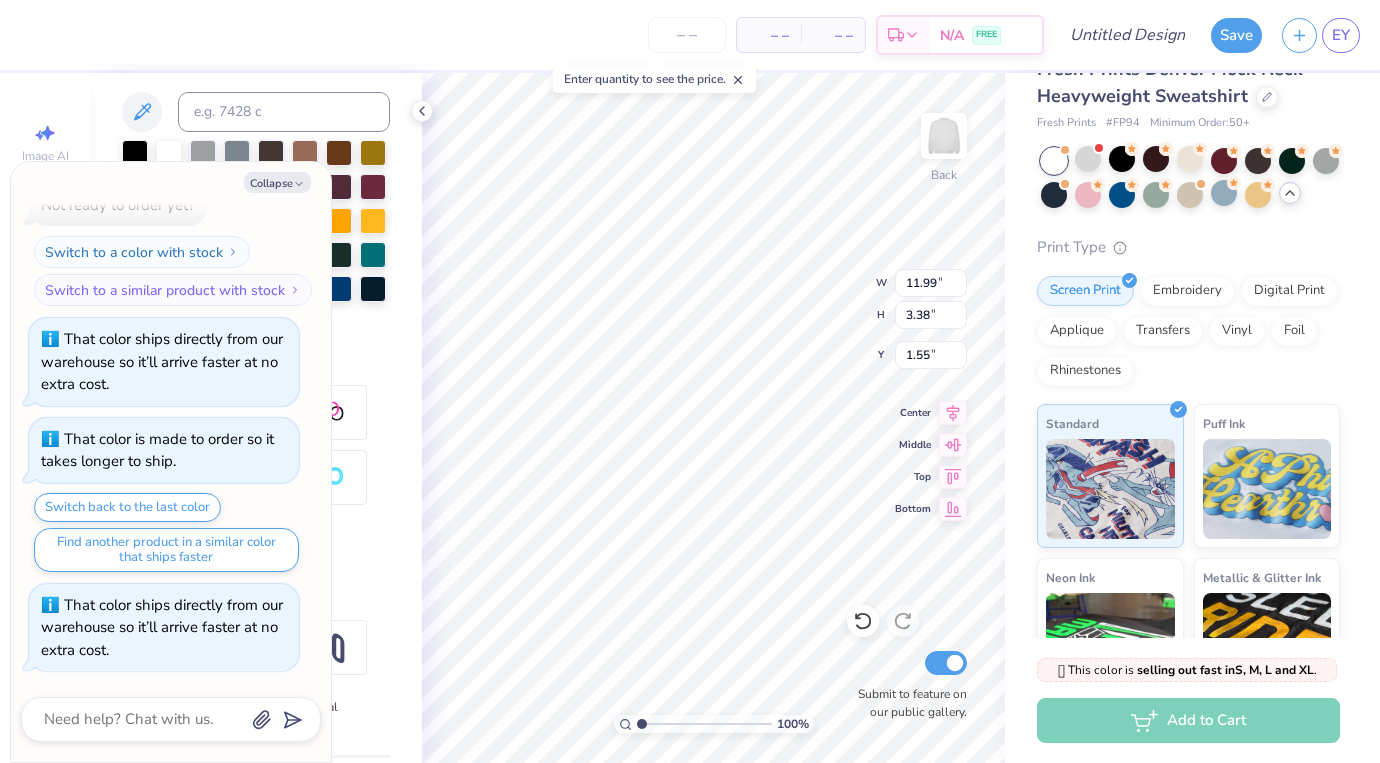 scroll, scrollTop: 664, scrollLeft: 0, axis: vertical 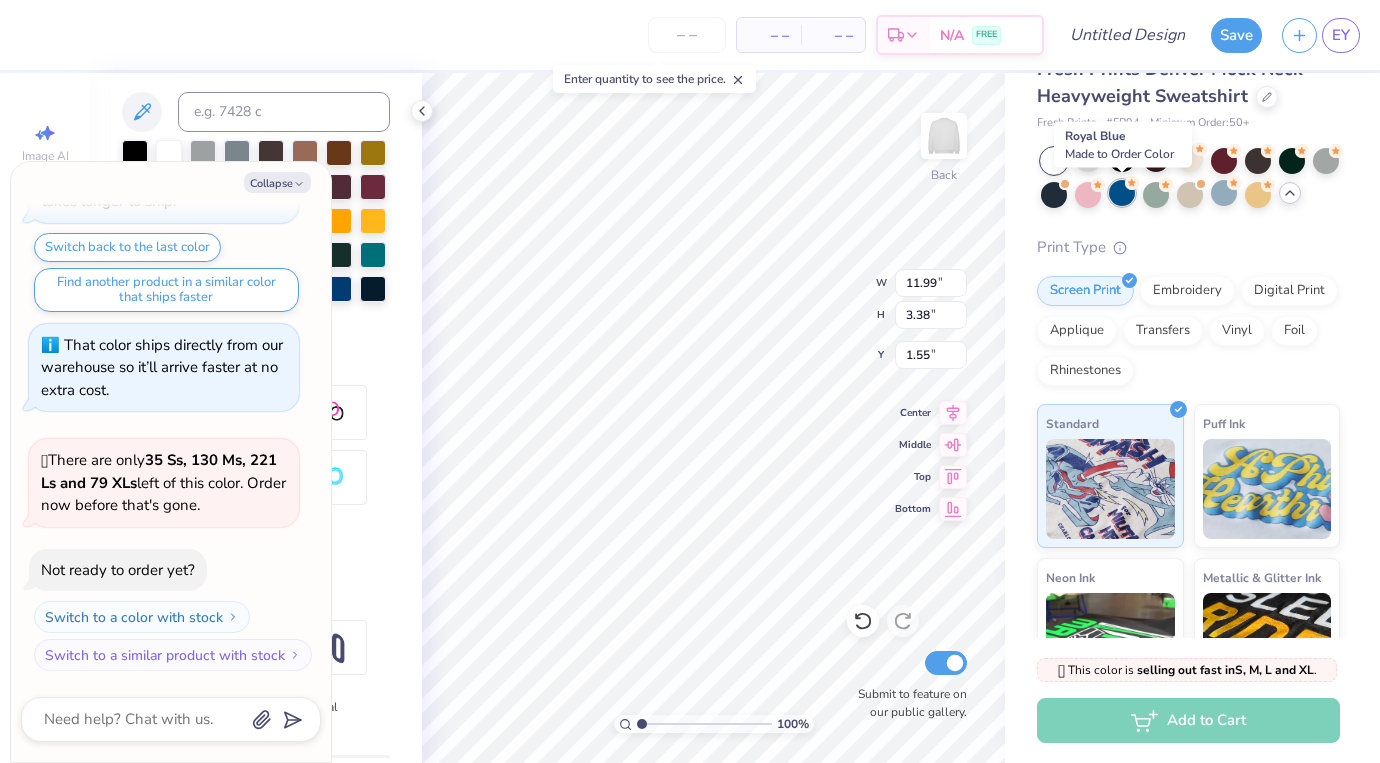 click 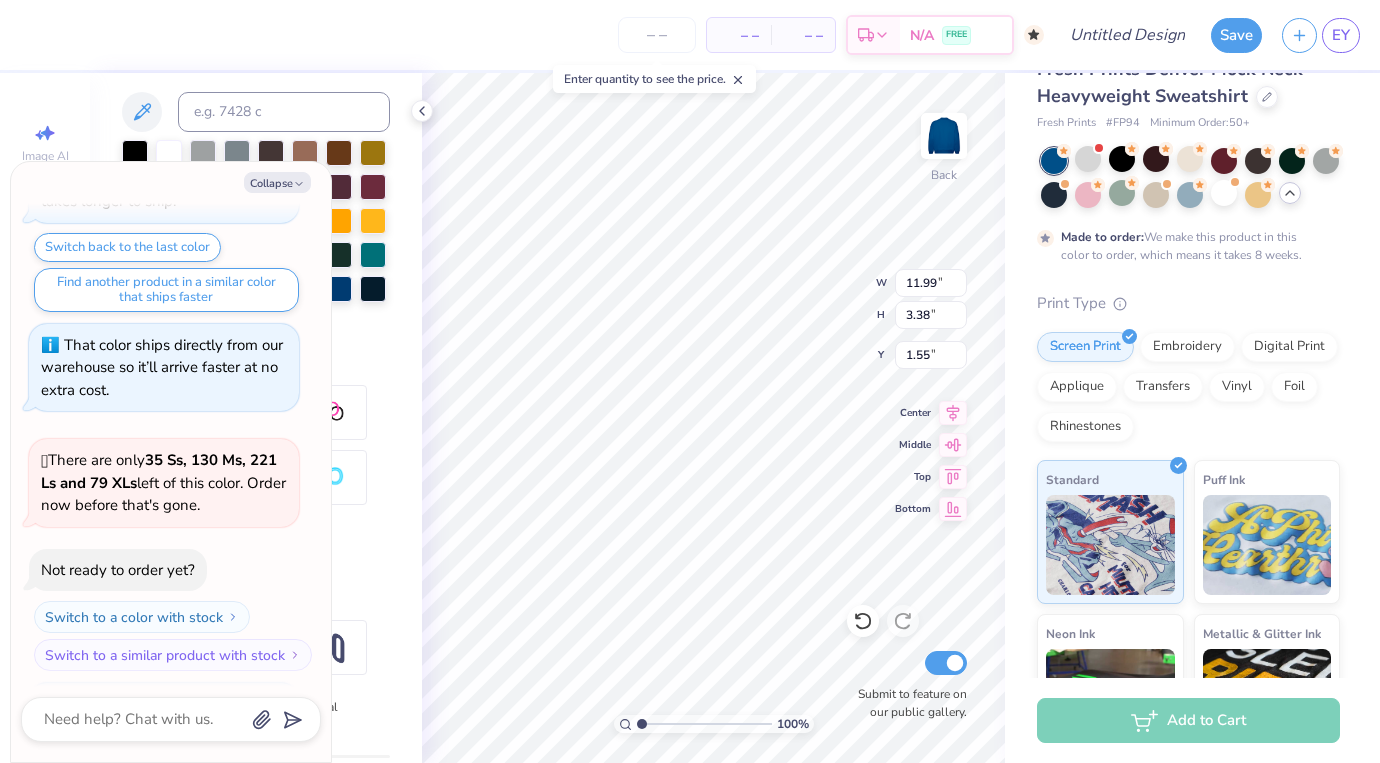 scroll, scrollTop: 830, scrollLeft: 0, axis: vertical 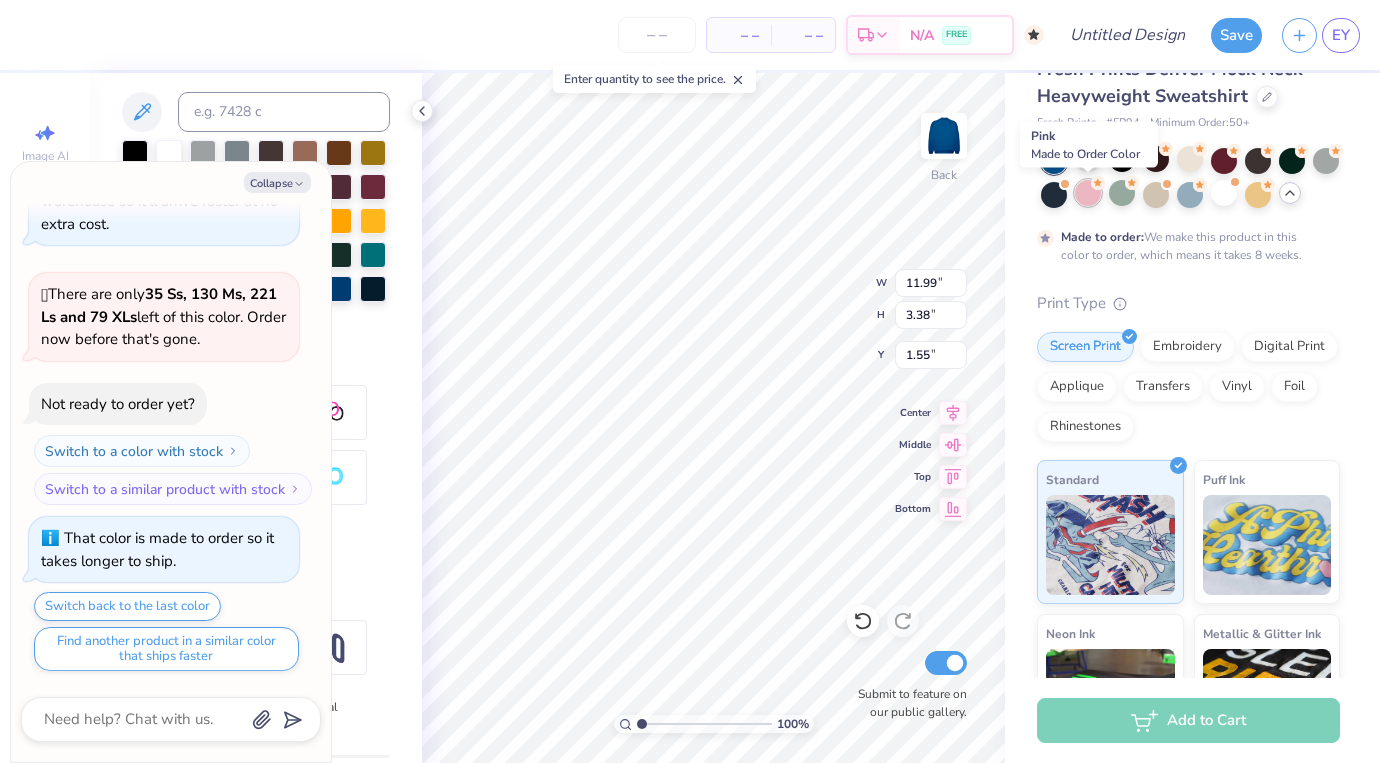 click at bounding box center [1088, 193] 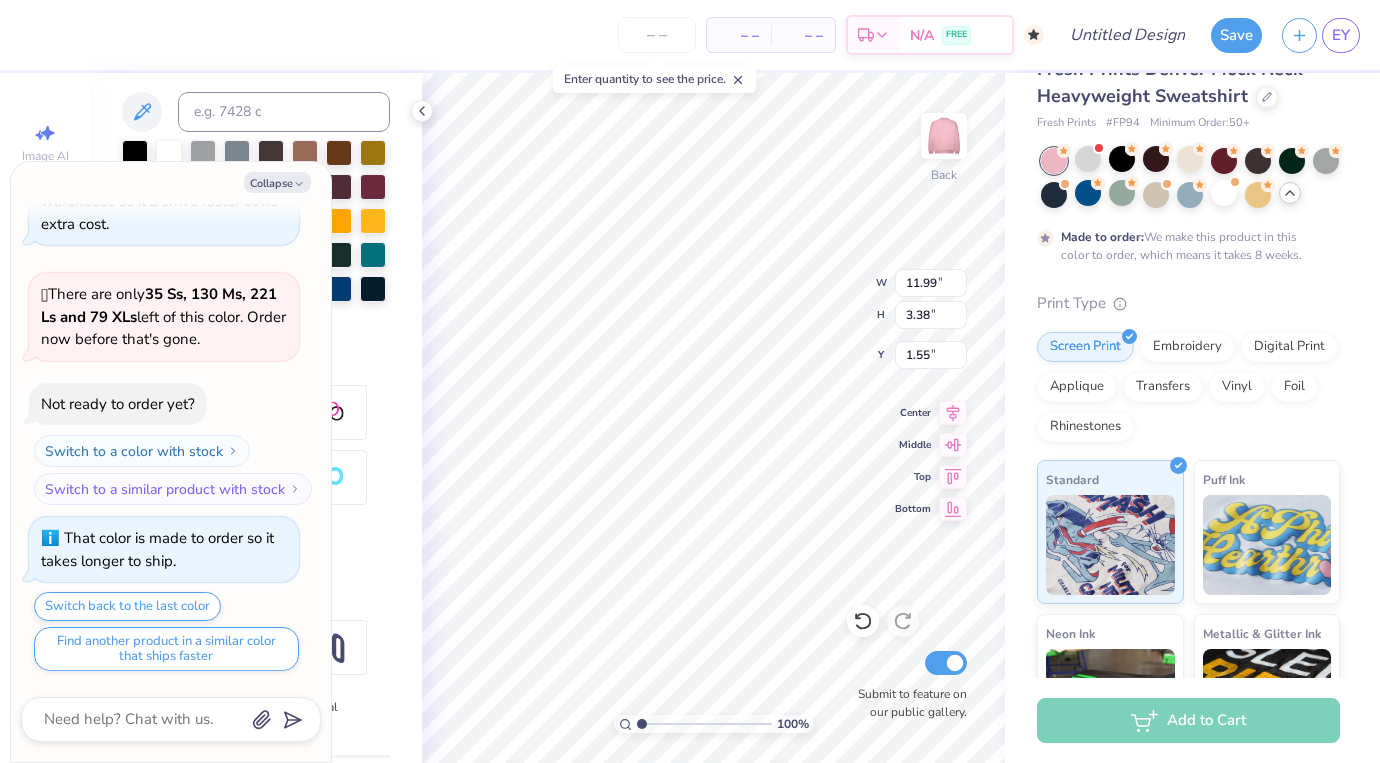 click 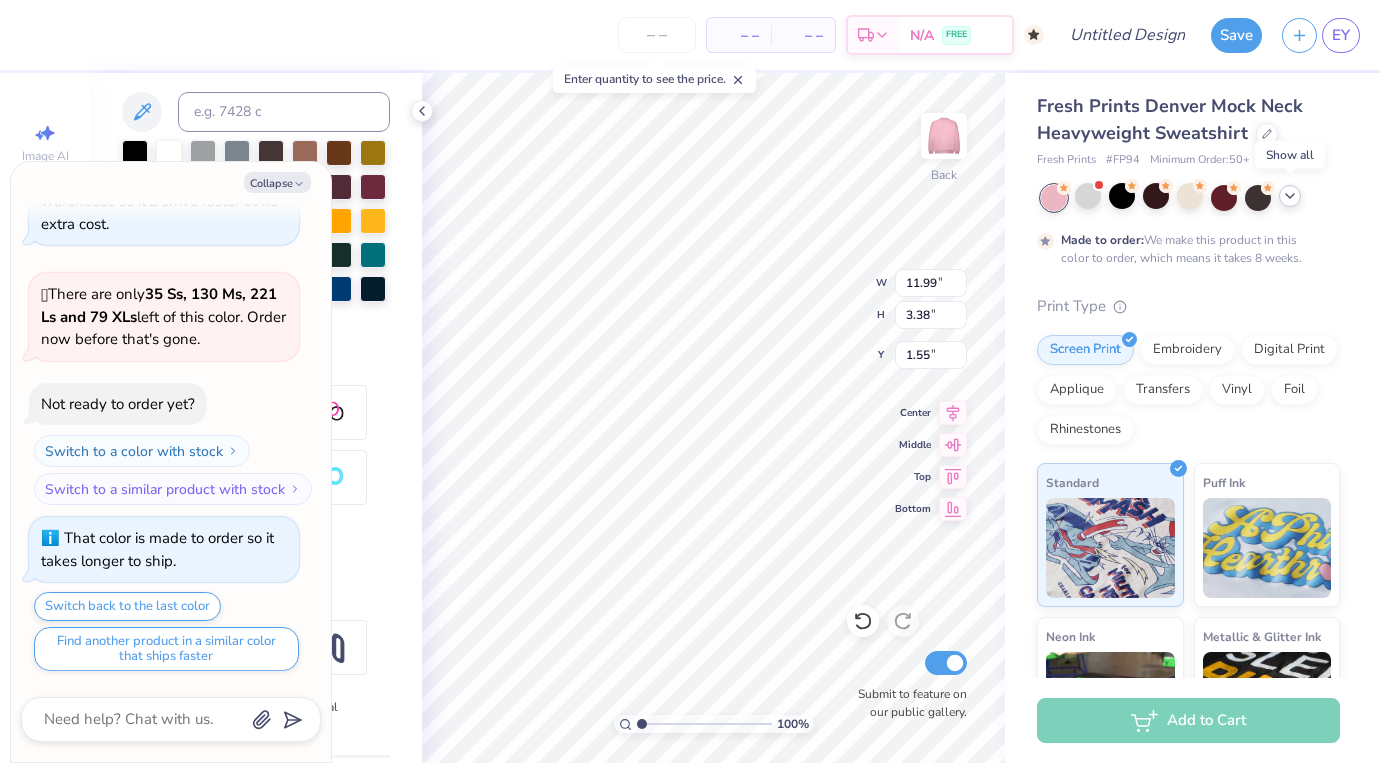 scroll, scrollTop: 0, scrollLeft: 0, axis: both 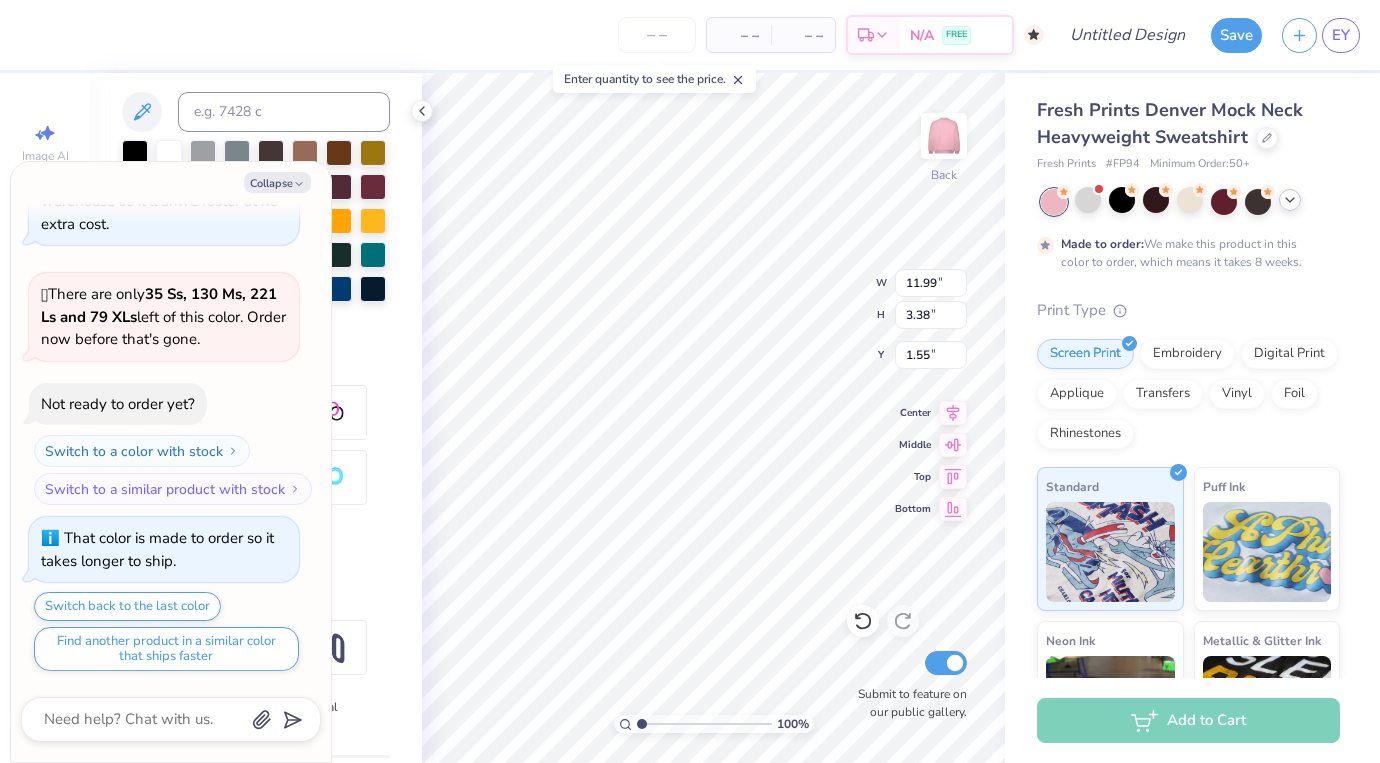 click 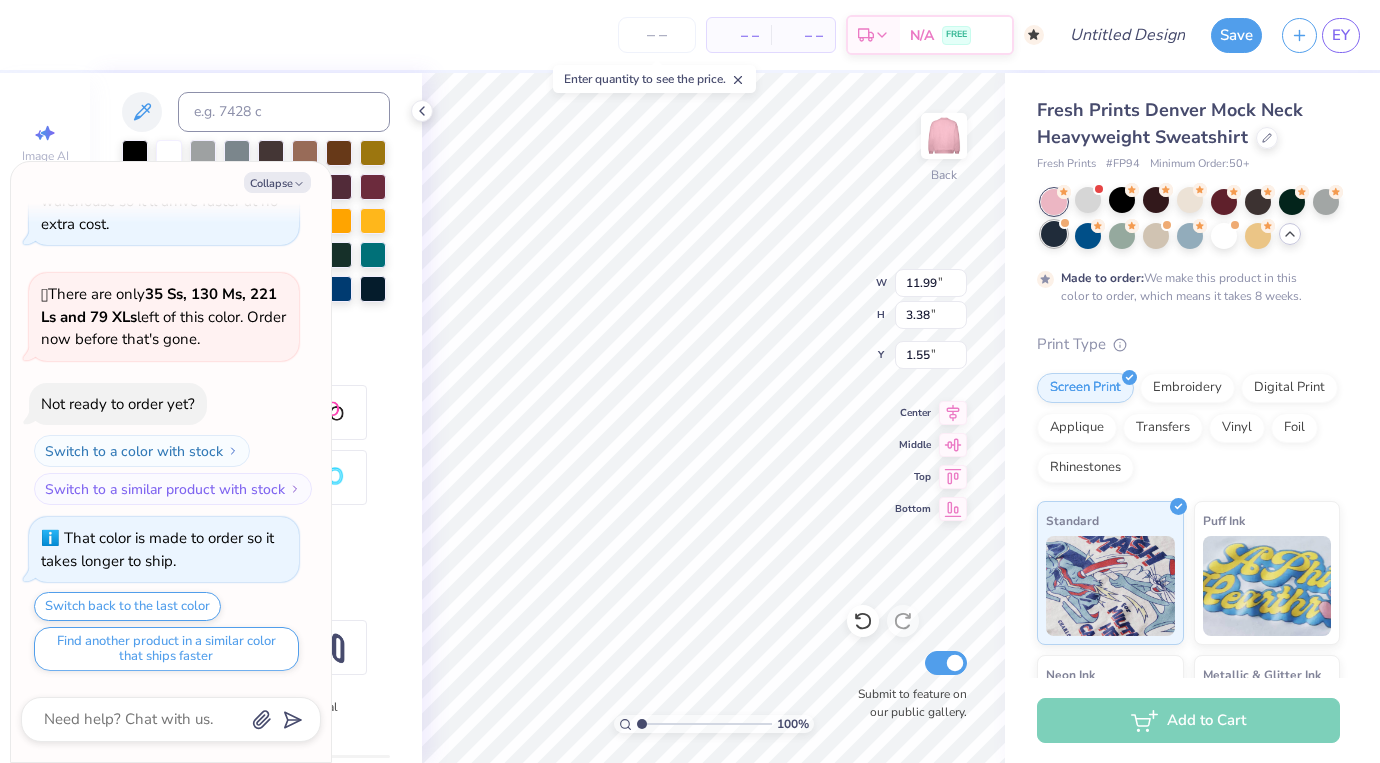 click at bounding box center (1054, 234) 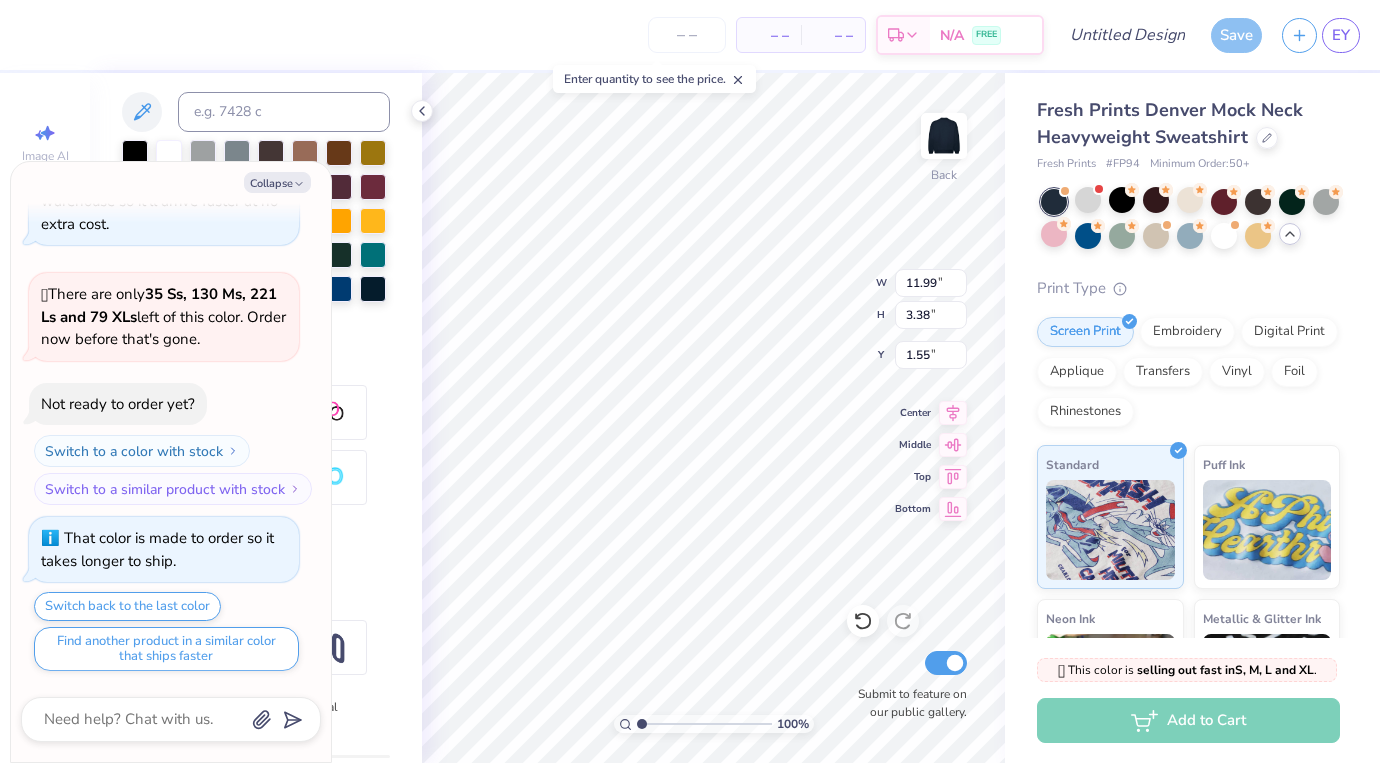 scroll, scrollTop: 1189, scrollLeft: 0, axis: vertical 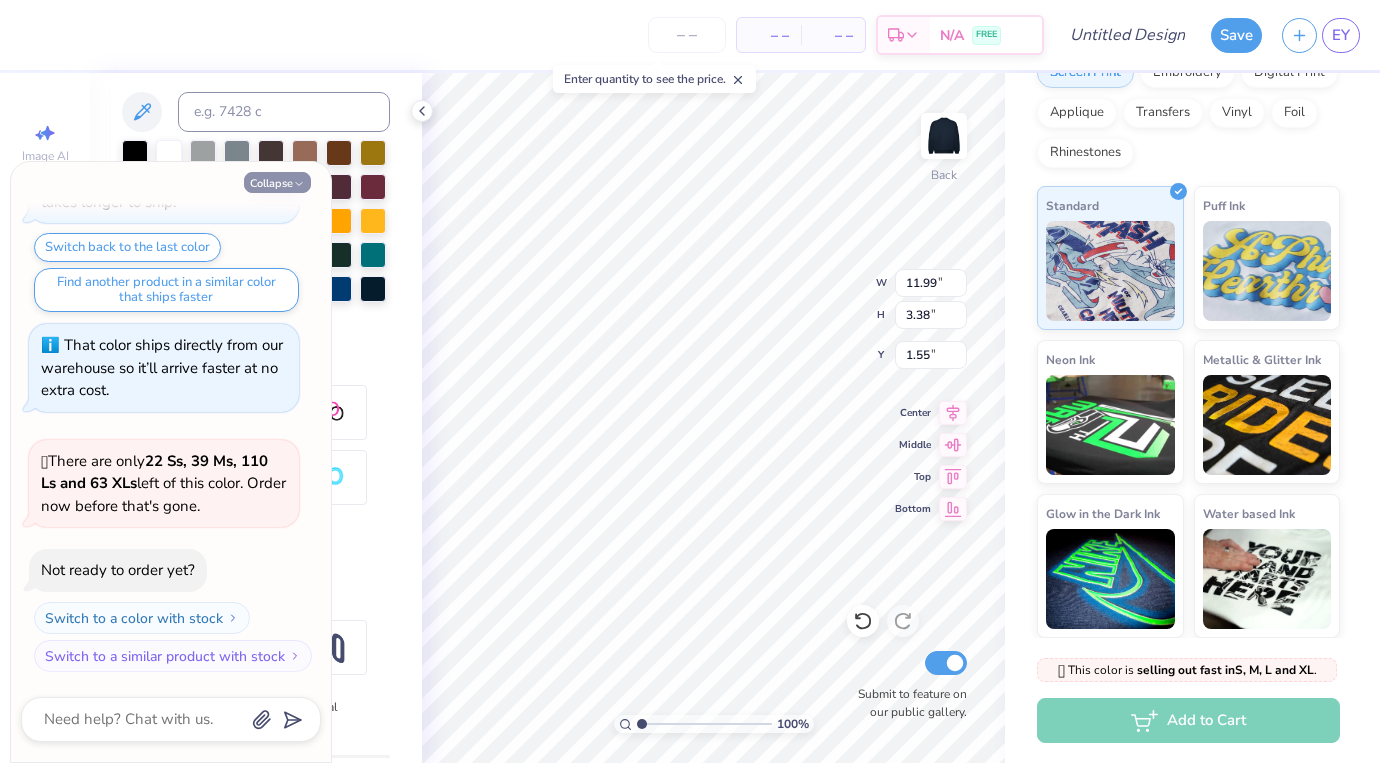 click 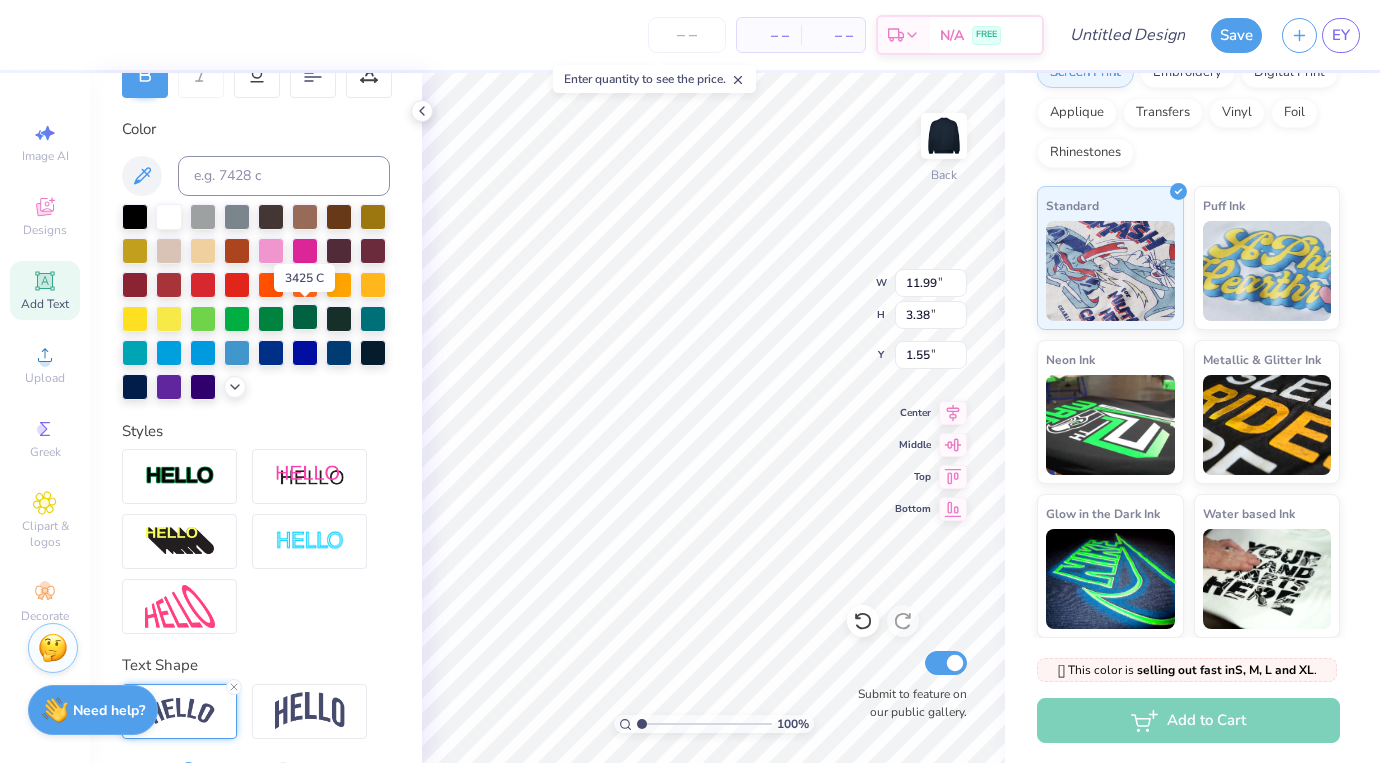 scroll, scrollTop: 334, scrollLeft: 0, axis: vertical 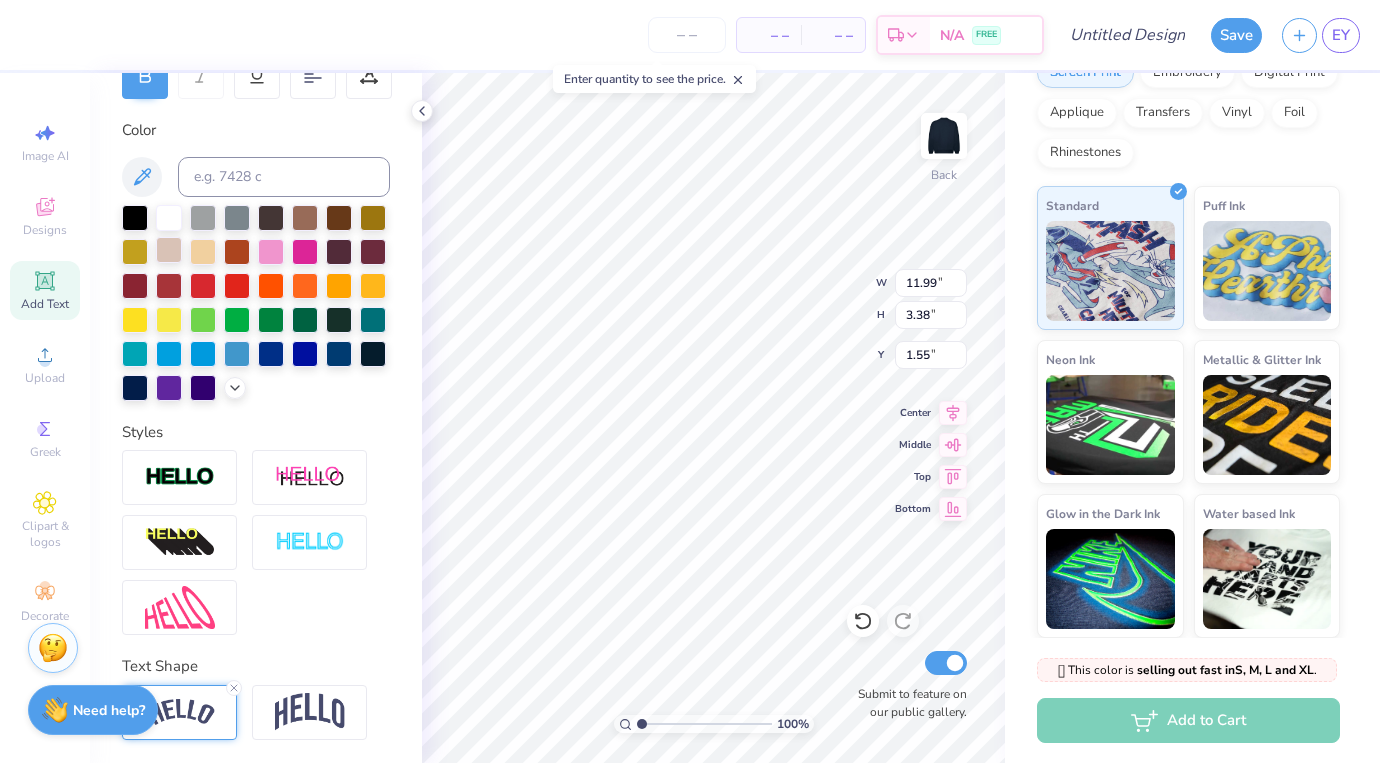 click at bounding box center (169, 250) 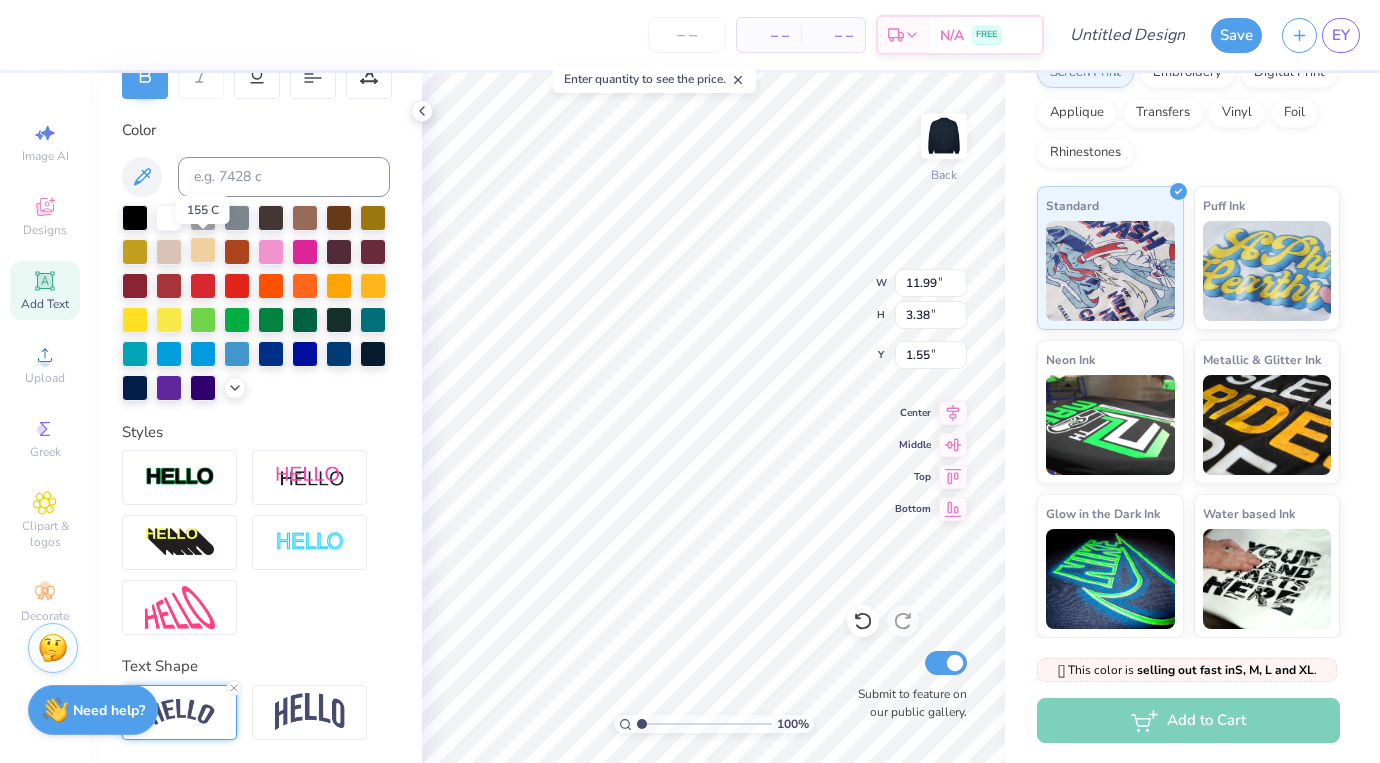 click at bounding box center (203, 250) 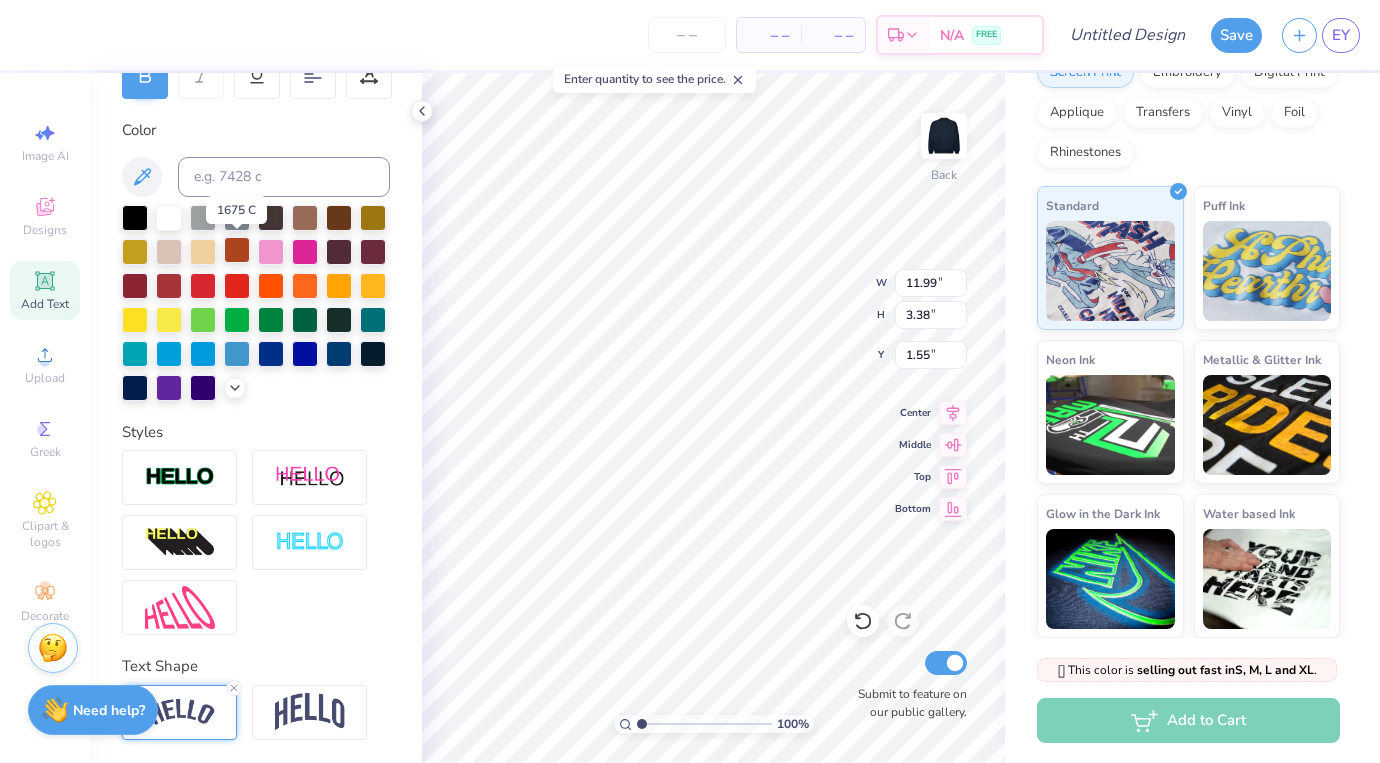 click at bounding box center (237, 250) 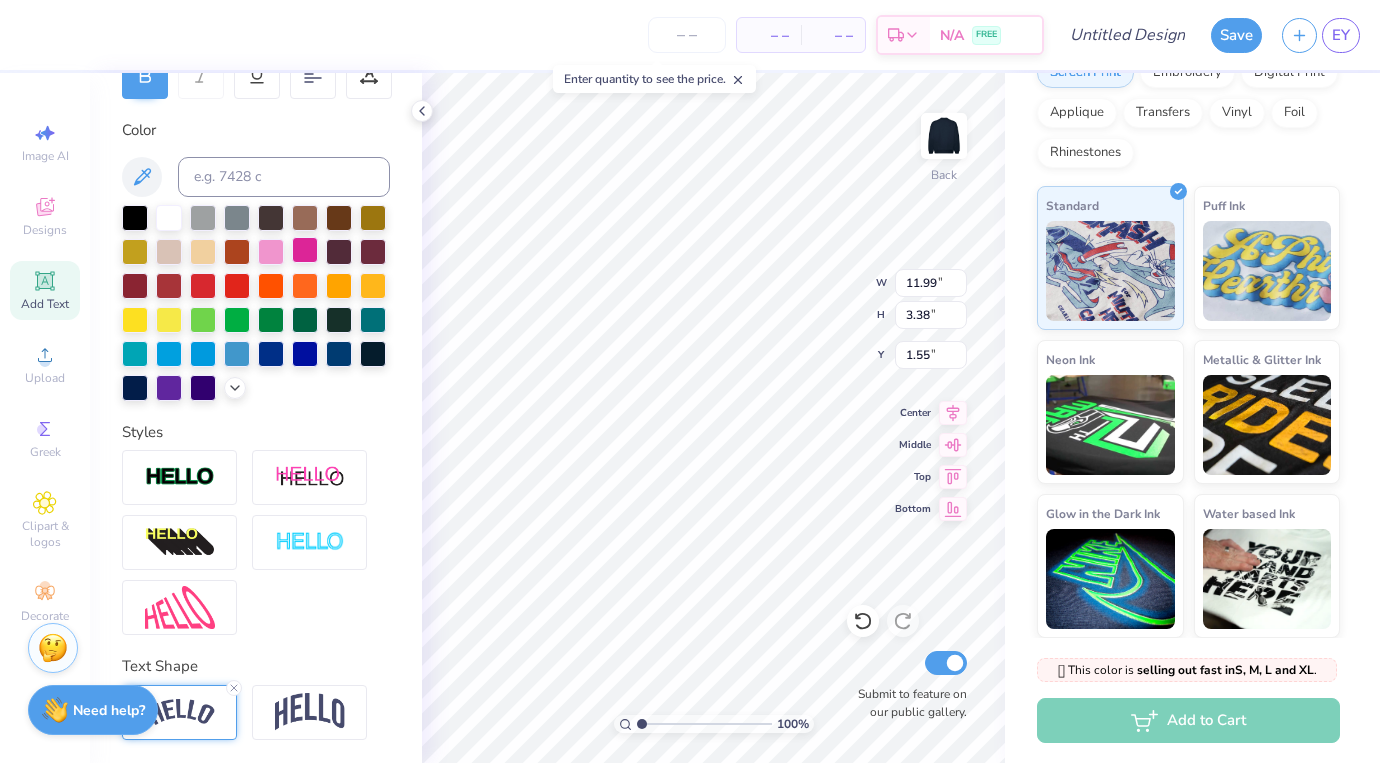 click at bounding box center [305, 250] 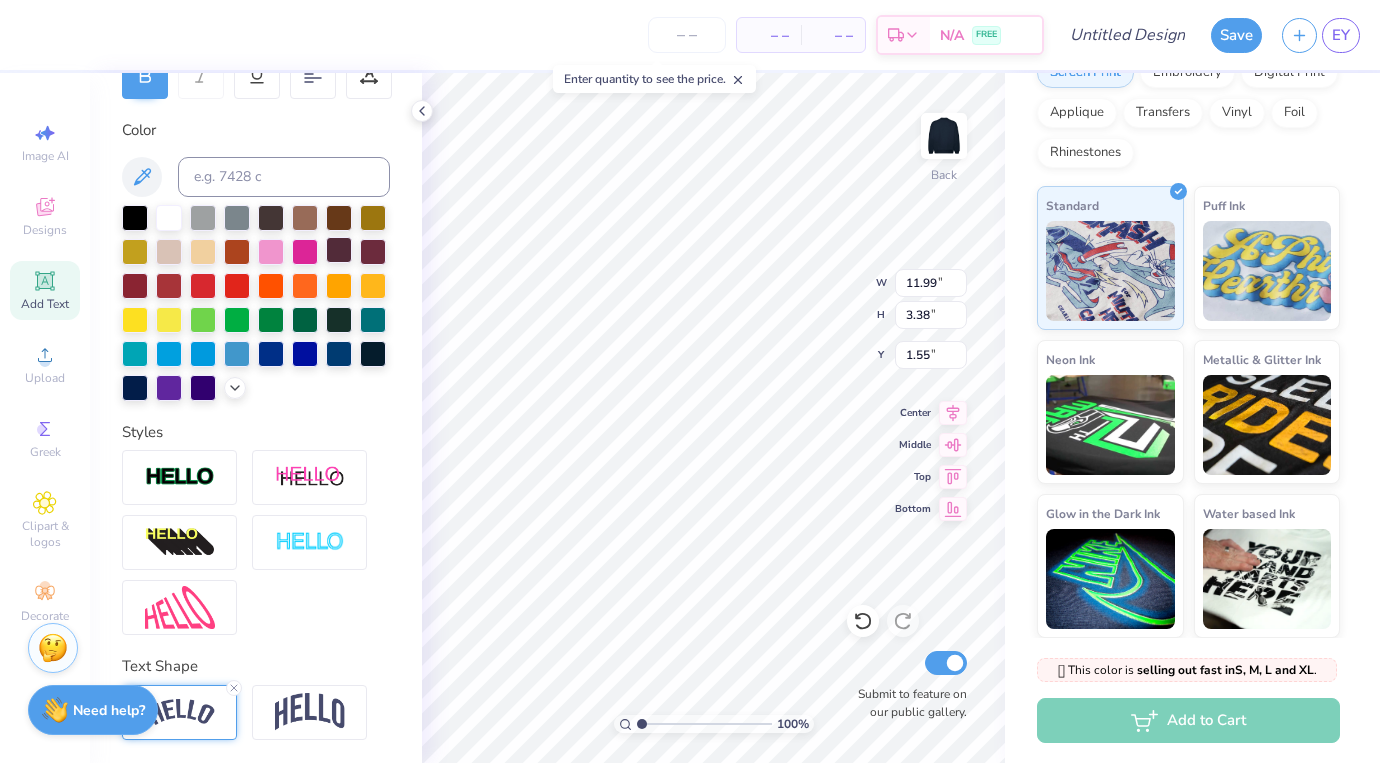 click at bounding box center (339, 250) 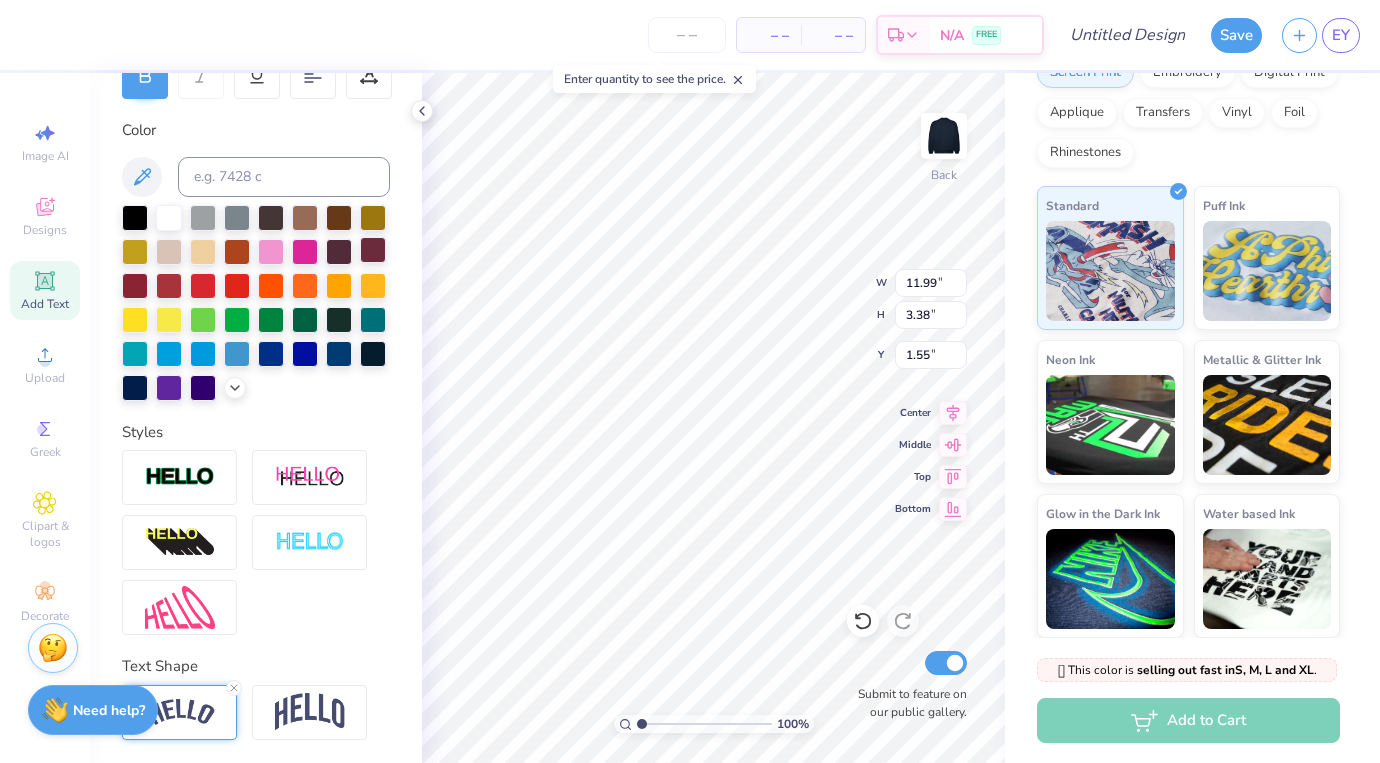 click at bounding box center [373, 250] 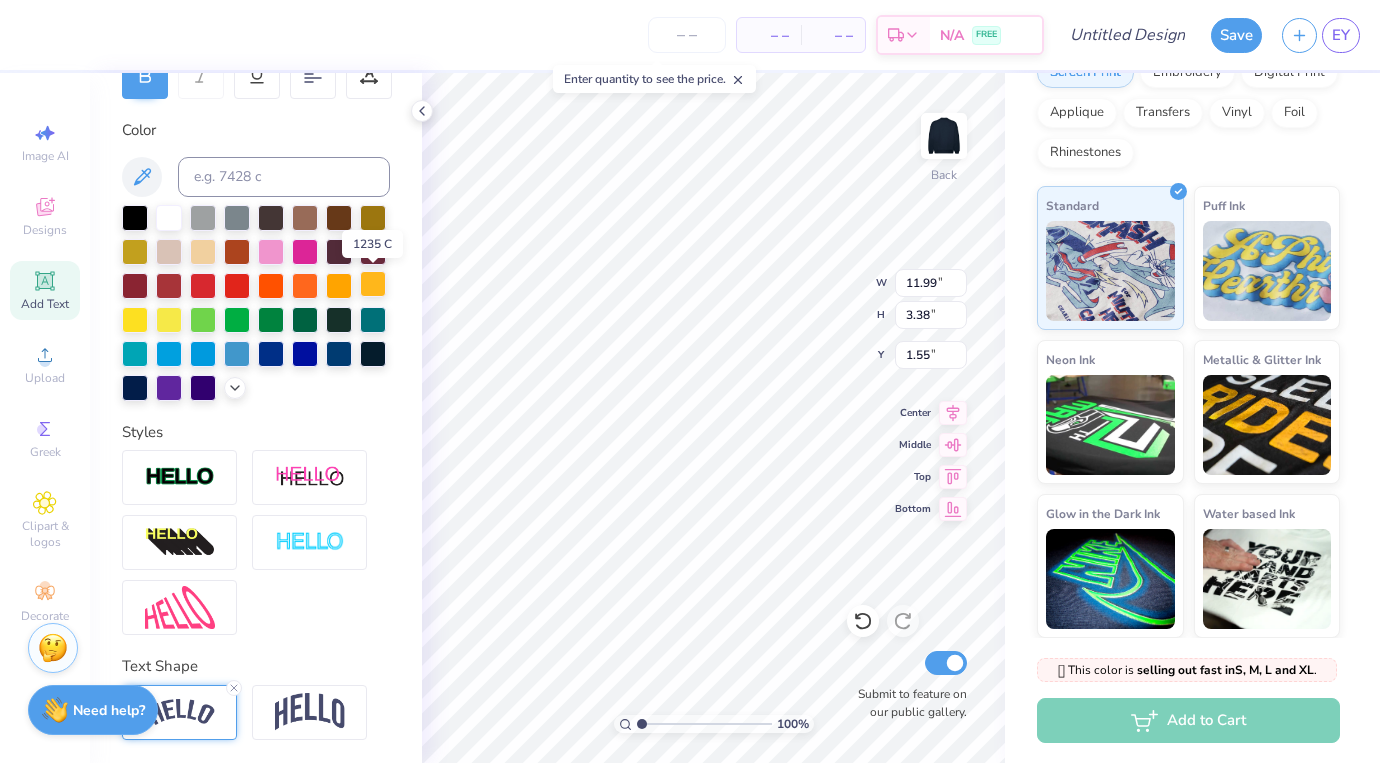 click at bounding box center (373, 284) 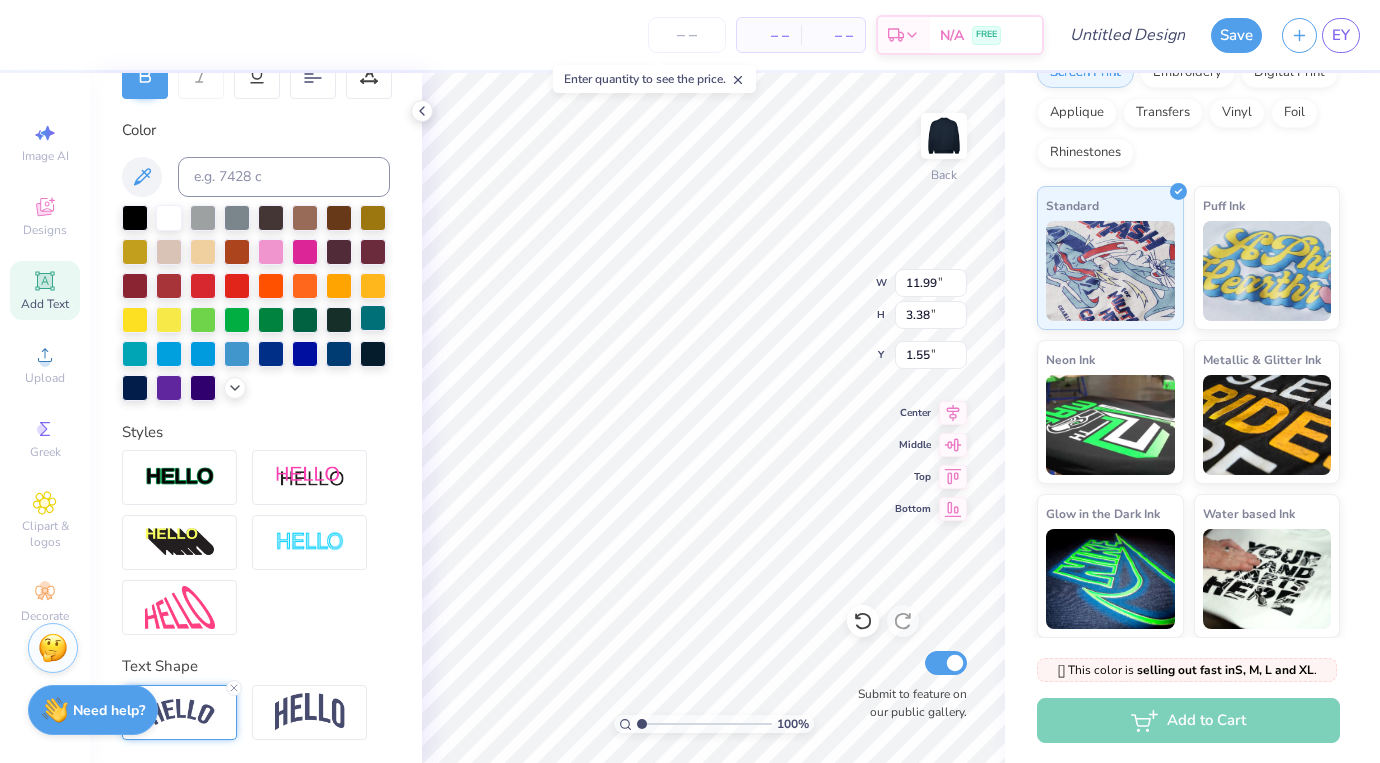 click at bounding box center [373, 318] 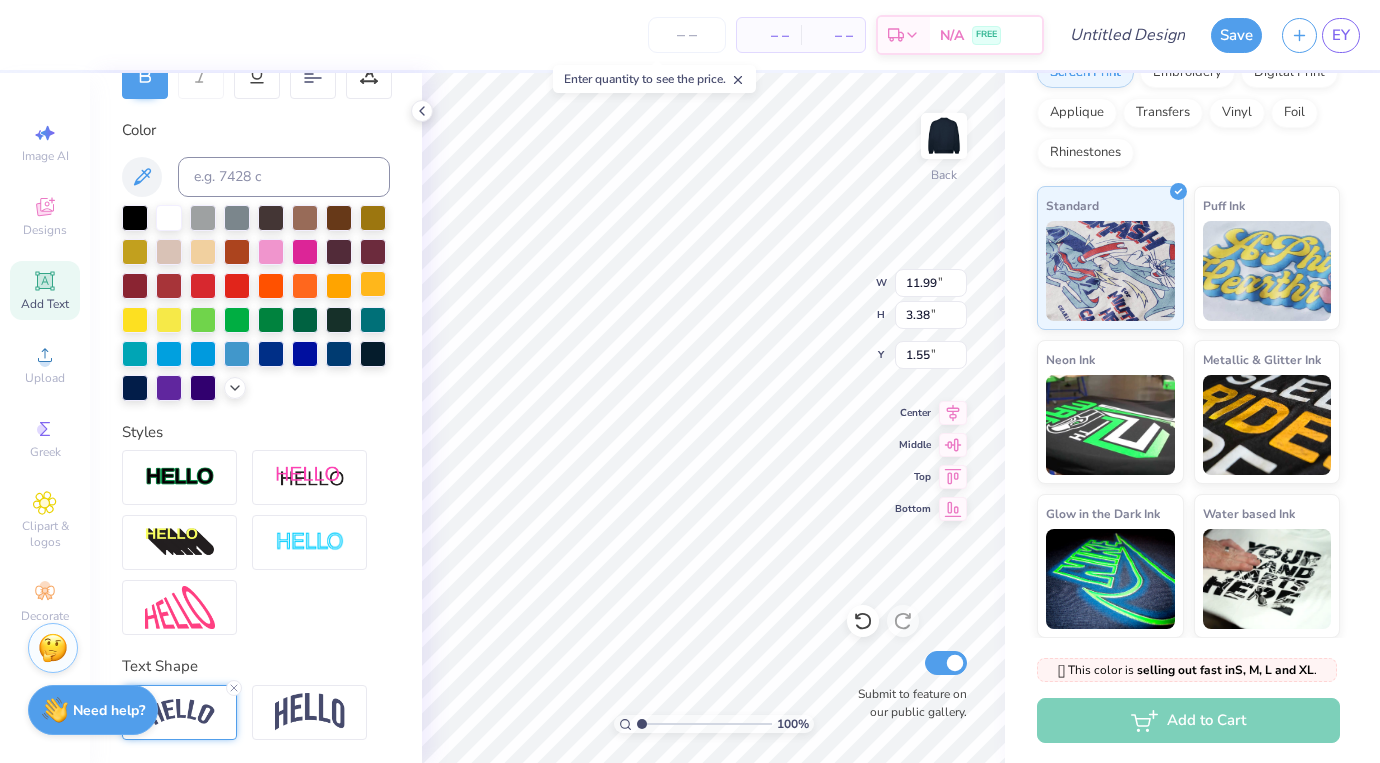 click at bounding box center [373, 284] 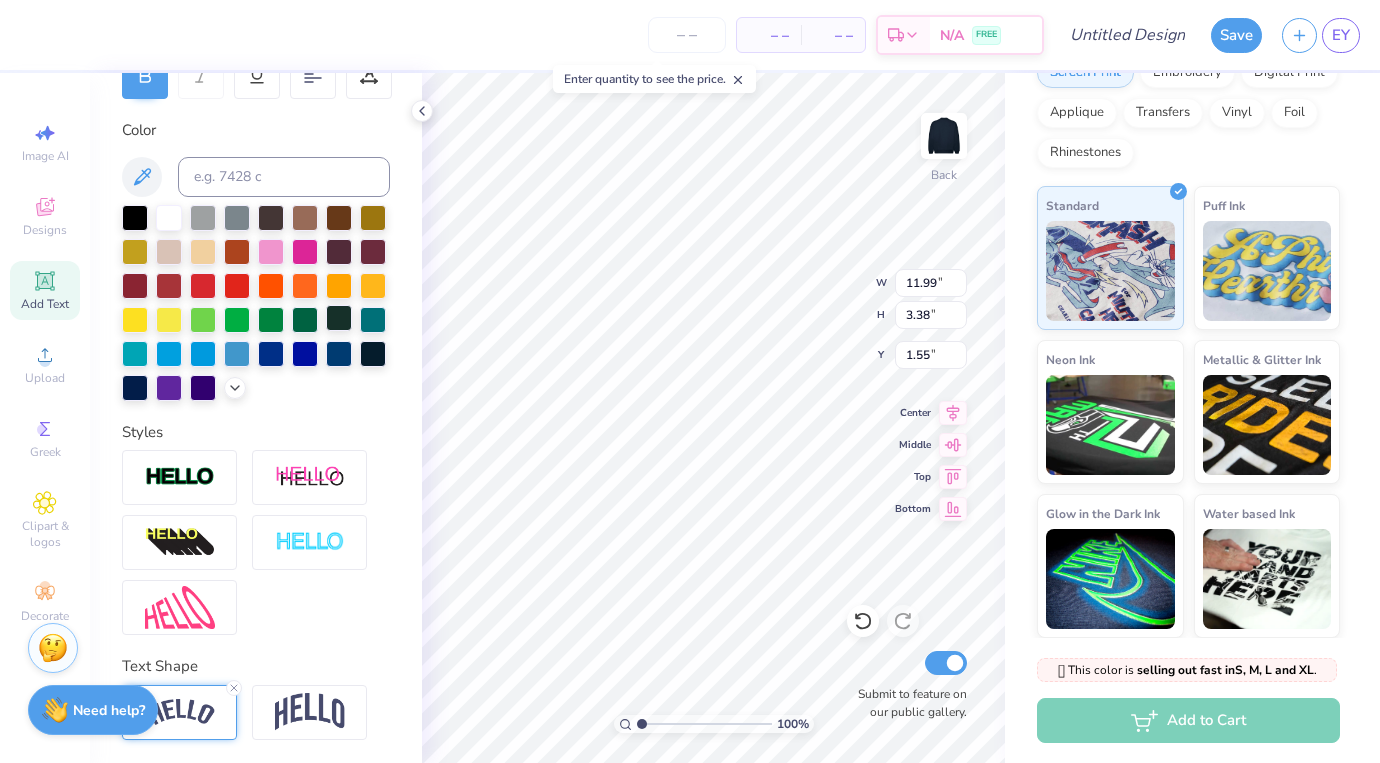 click at bounding box center [339, 318] 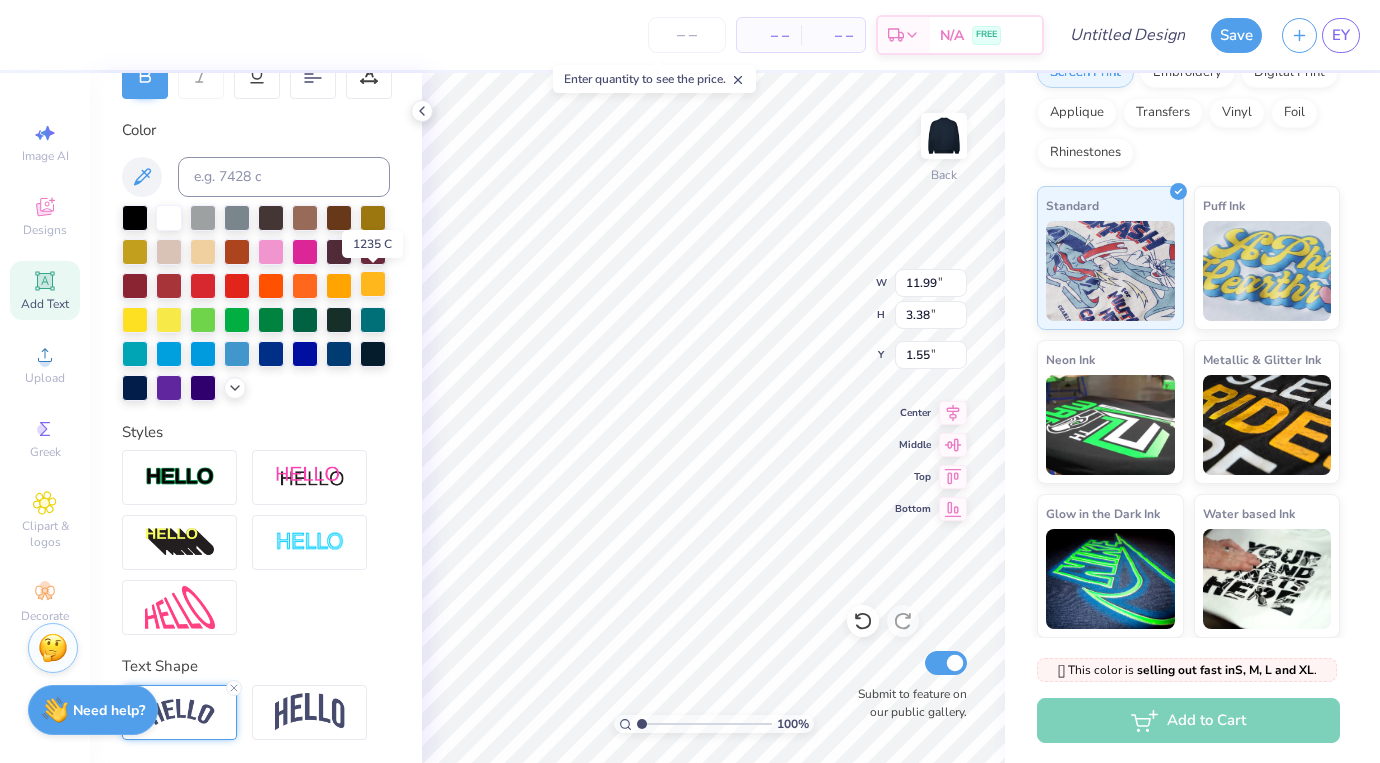 click at bounding box center (373, 284) 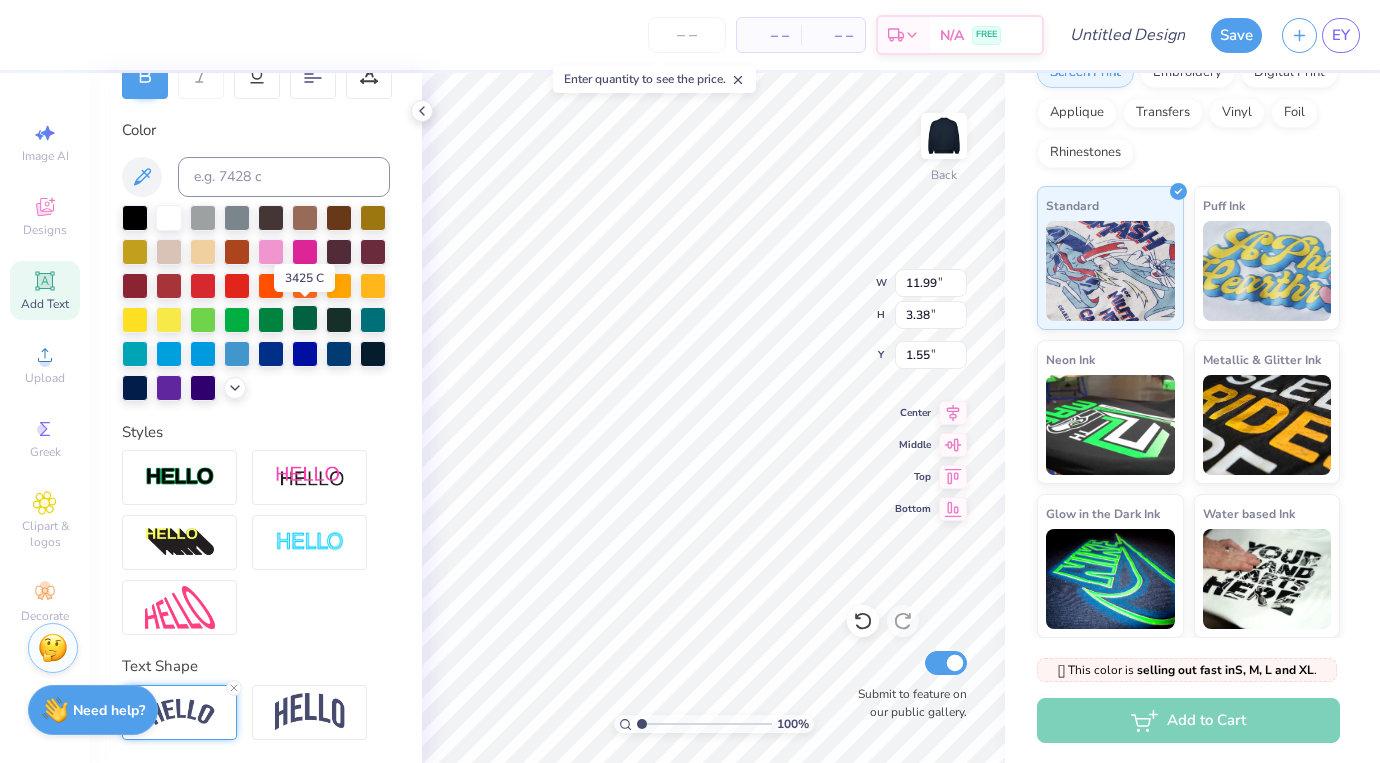 click at bounding box center [305, 318] 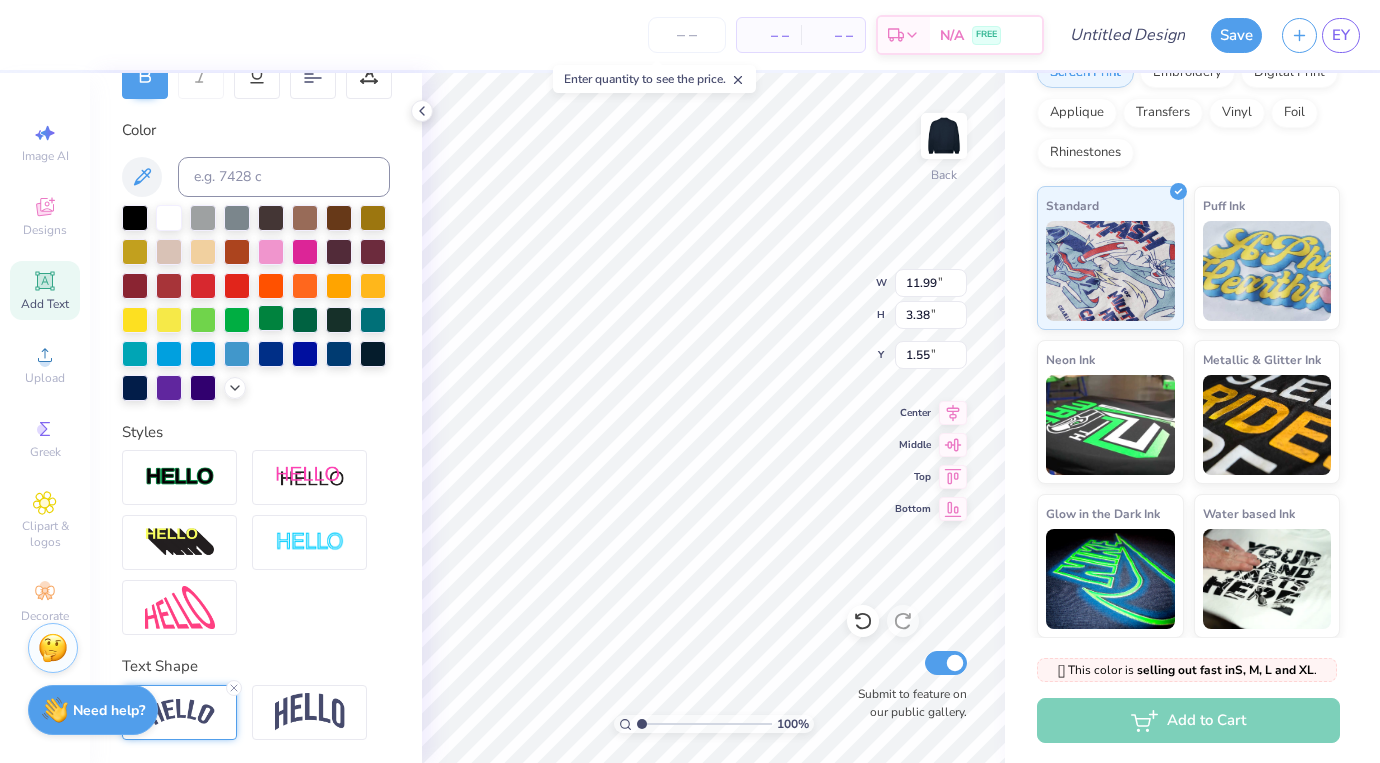 click at bounding box center [271, 318] 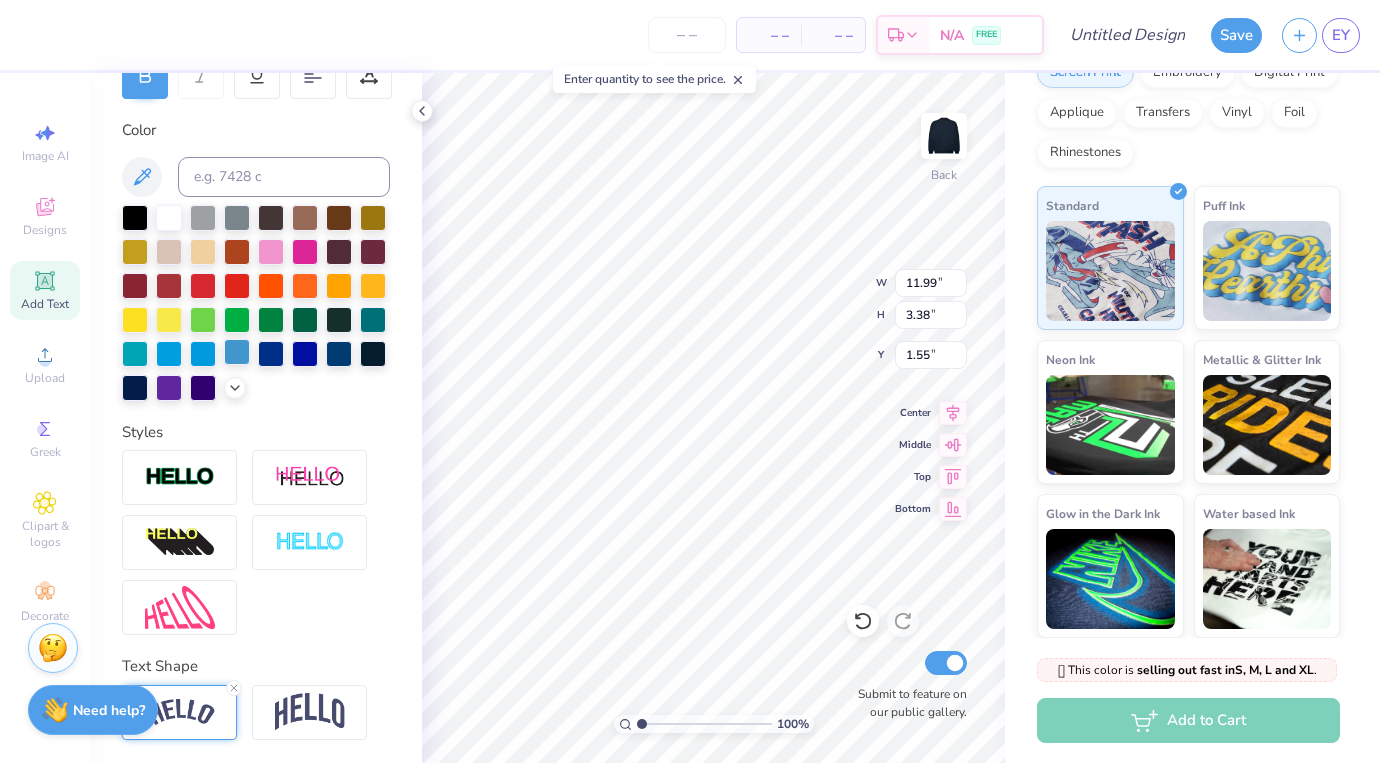 click at bounding box center (237, 352) 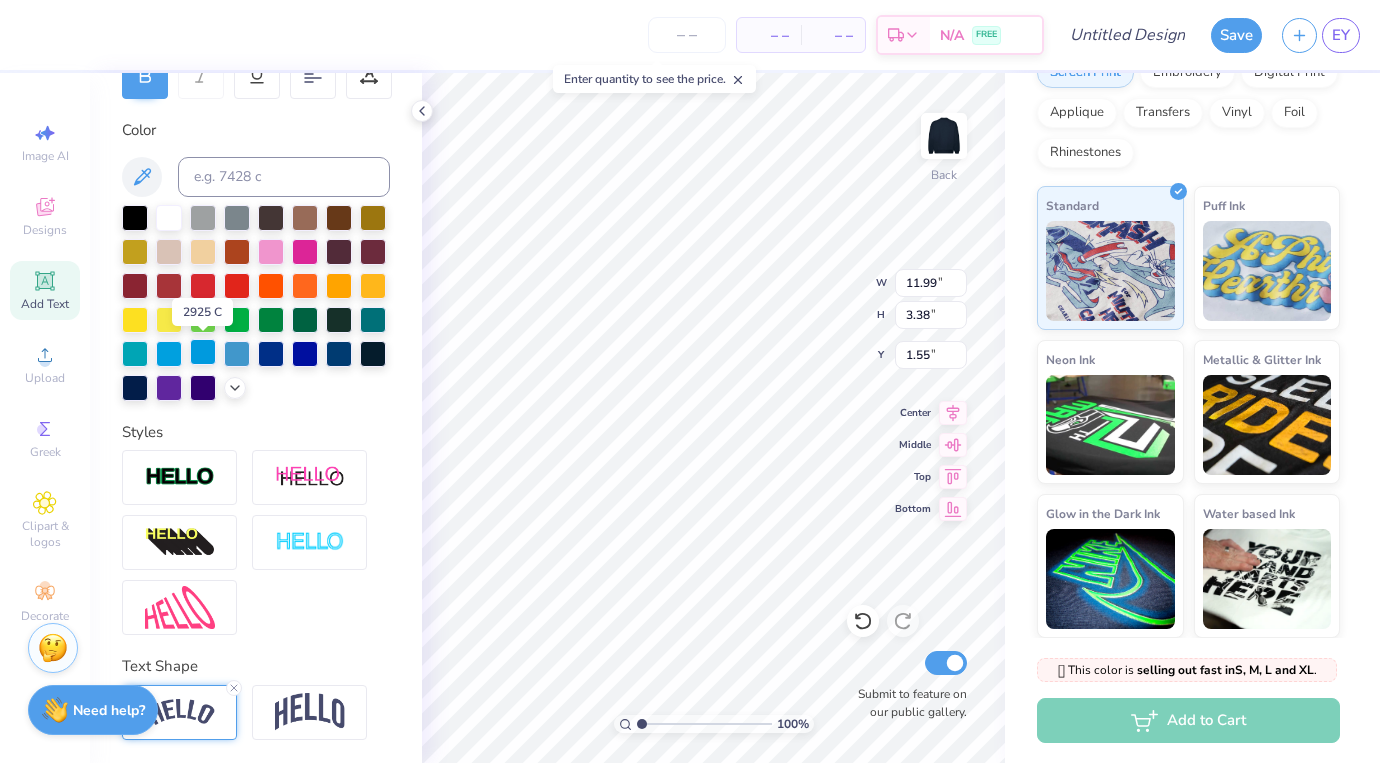 click at bounding box center (203, 352) 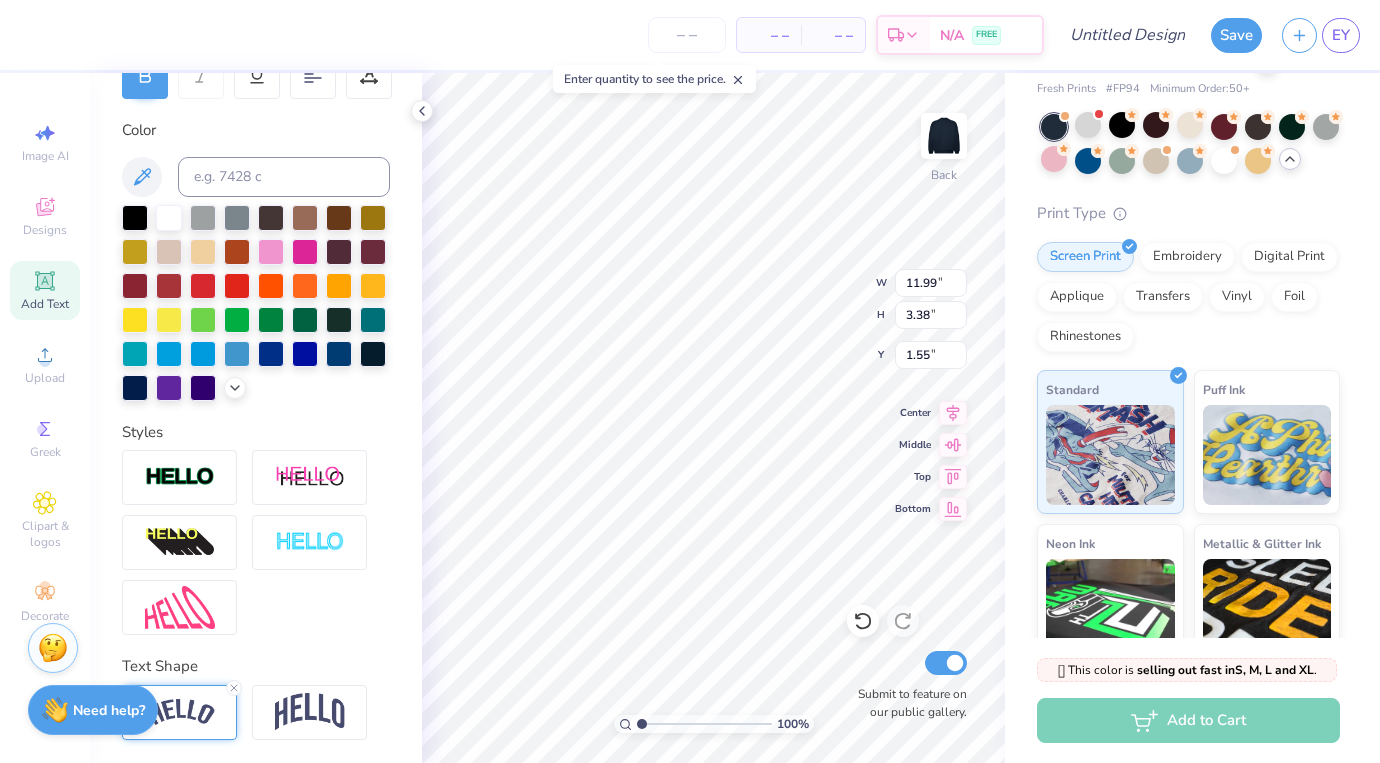 scroll, scrollTop: 71, scrollLeft: 0, axis: vertical 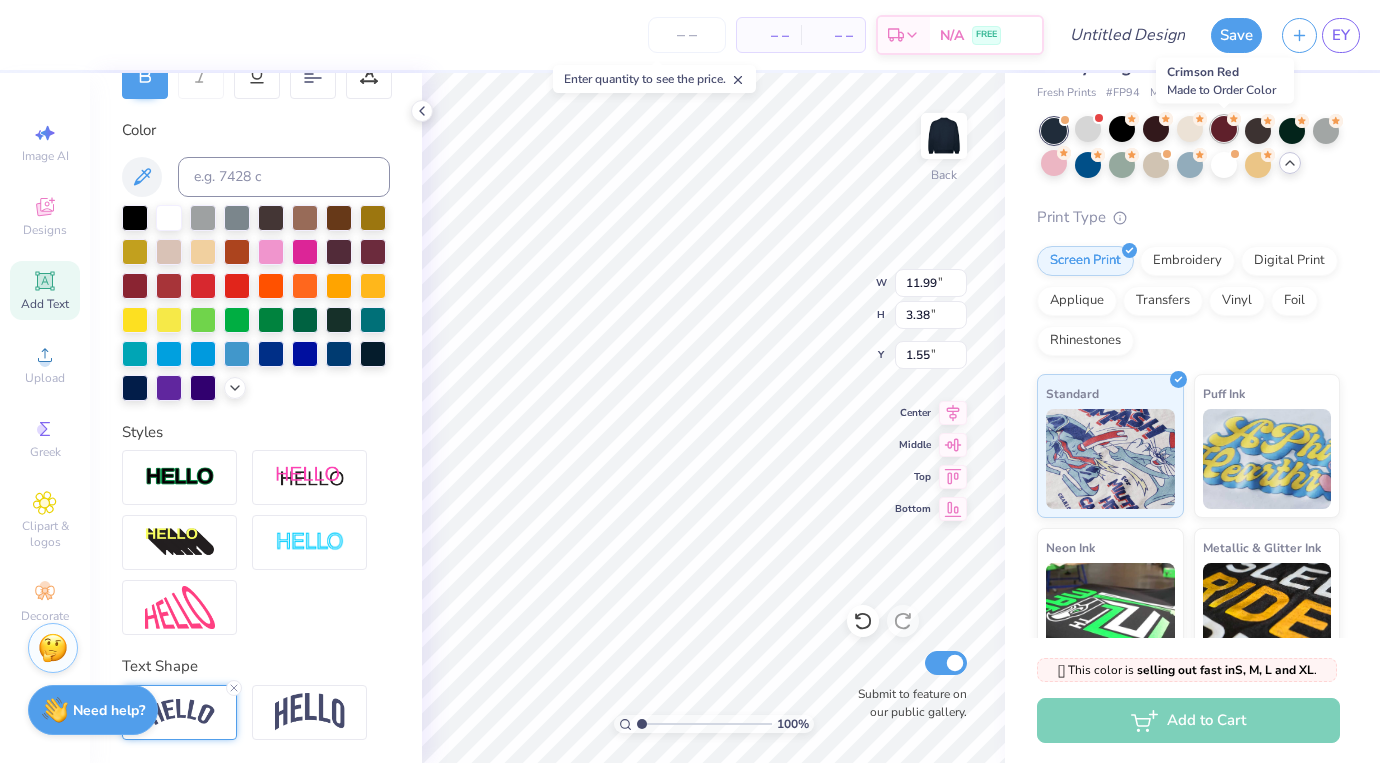 click at bounding box center (1224, 129) 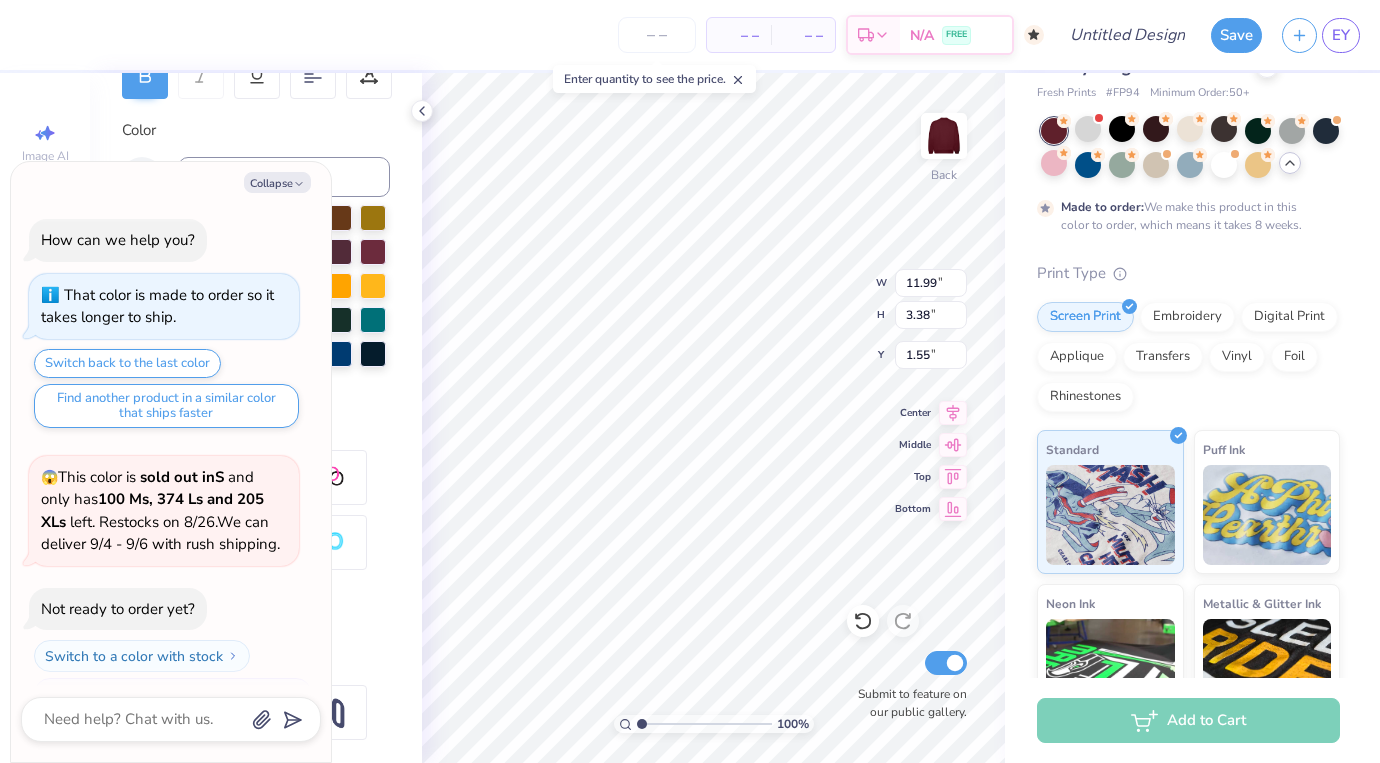 scroll, scrollTop: 1355, scrollLeft: 0, axis: vertical 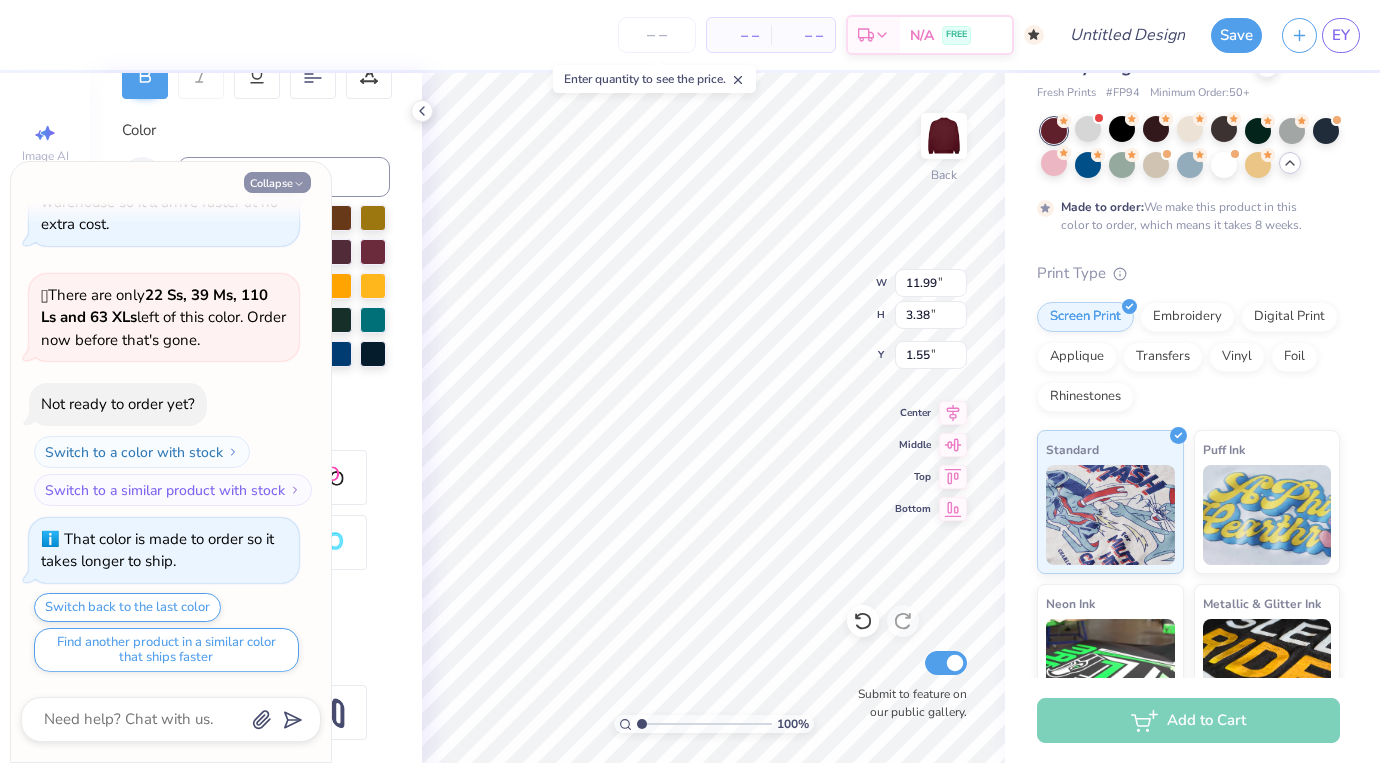 click on "Collapse" at bounding box center (277, 182) 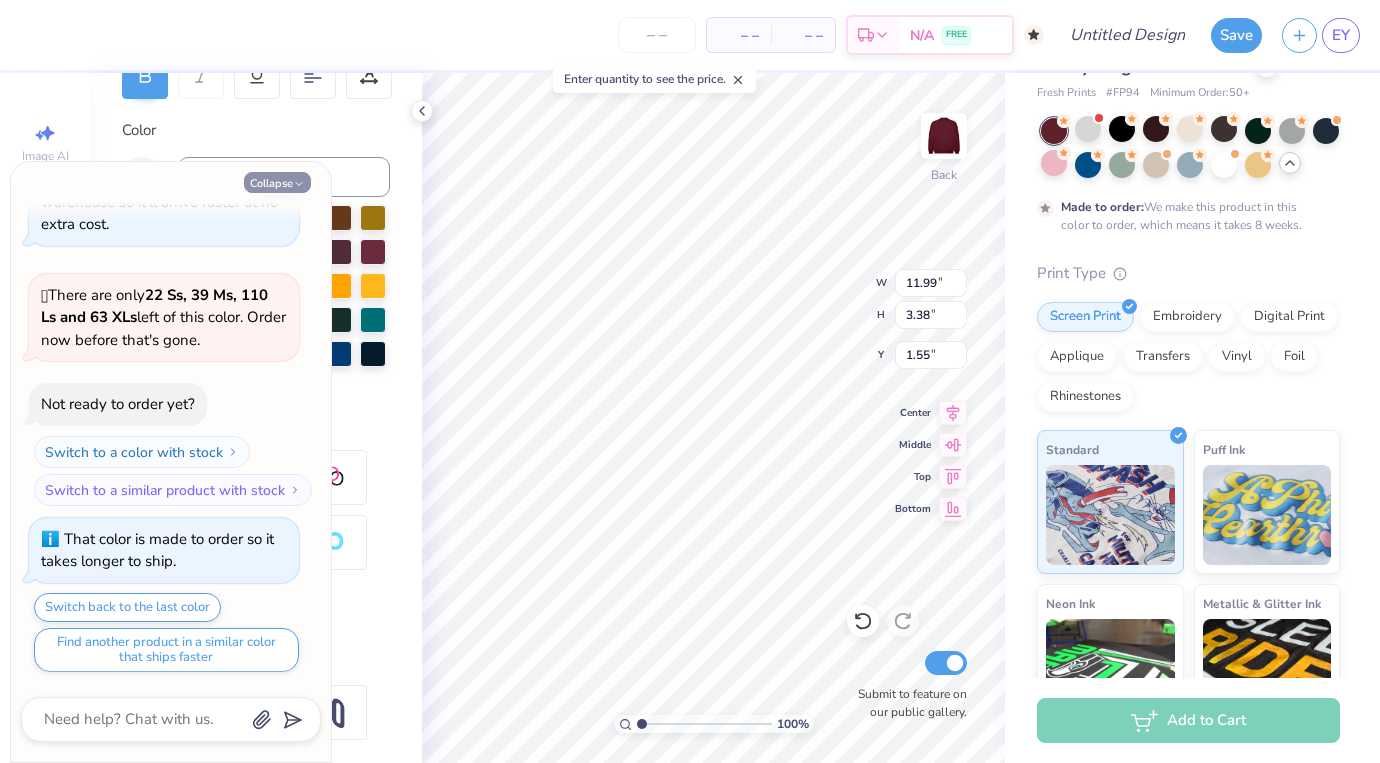 type on "x" 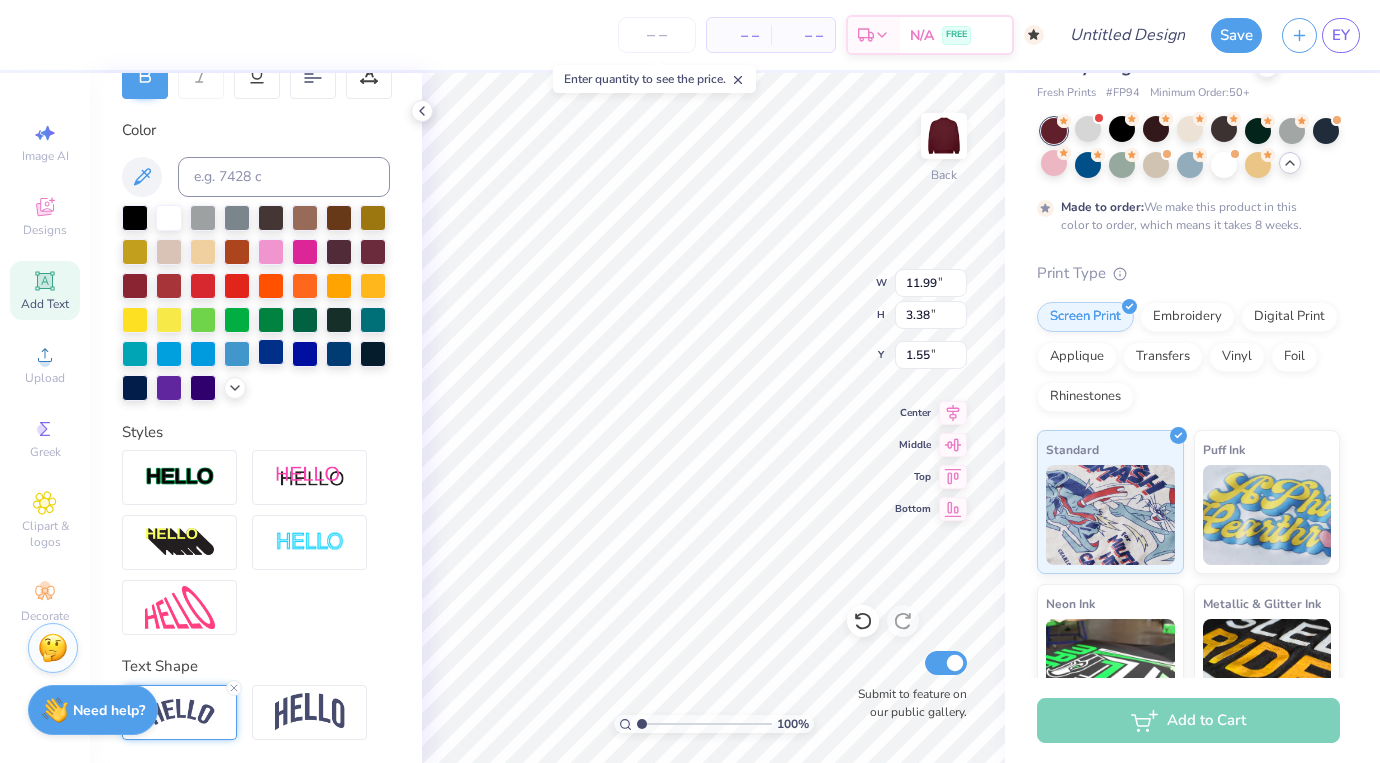 click at bounding box center [271, 352] 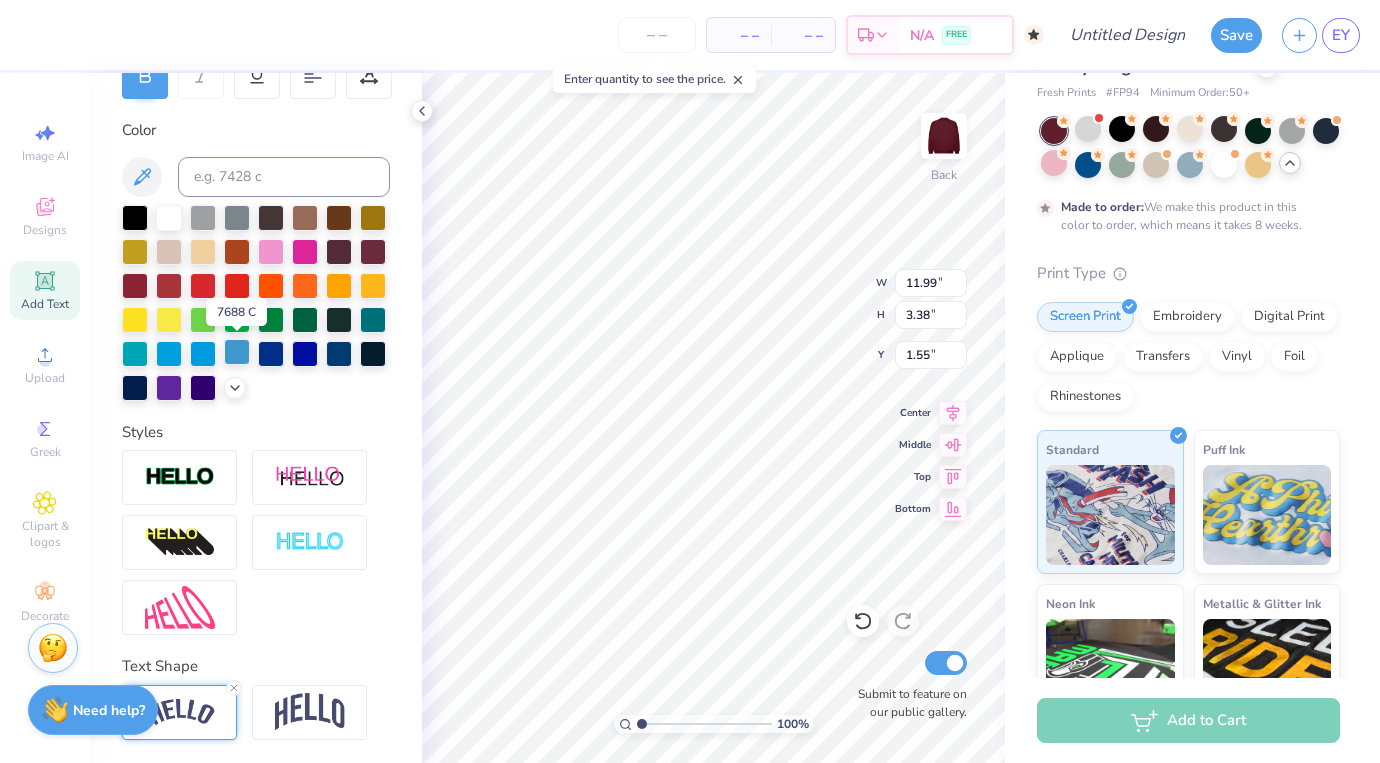 click at bounding box center (237, 352) 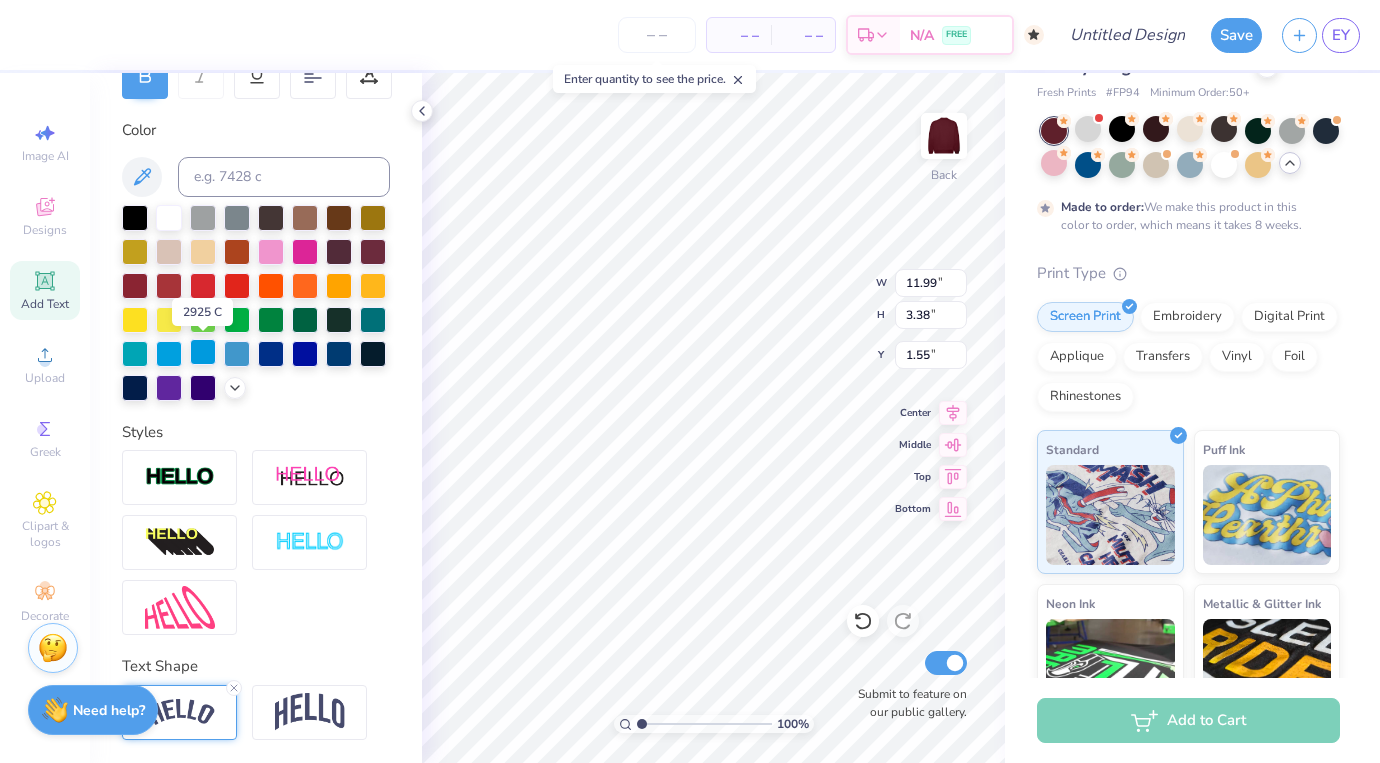 click at bounding box center (203, 352) 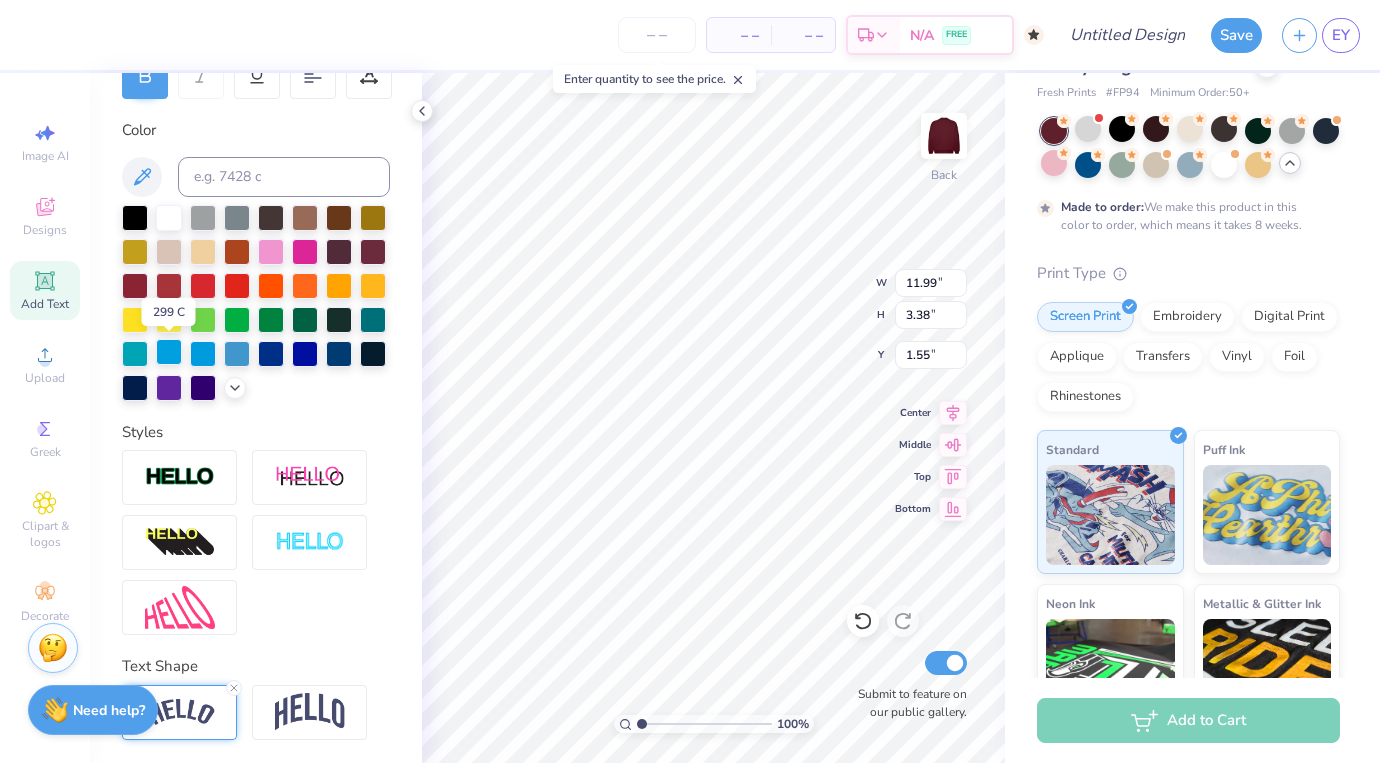click at bounding box center (169, 352) 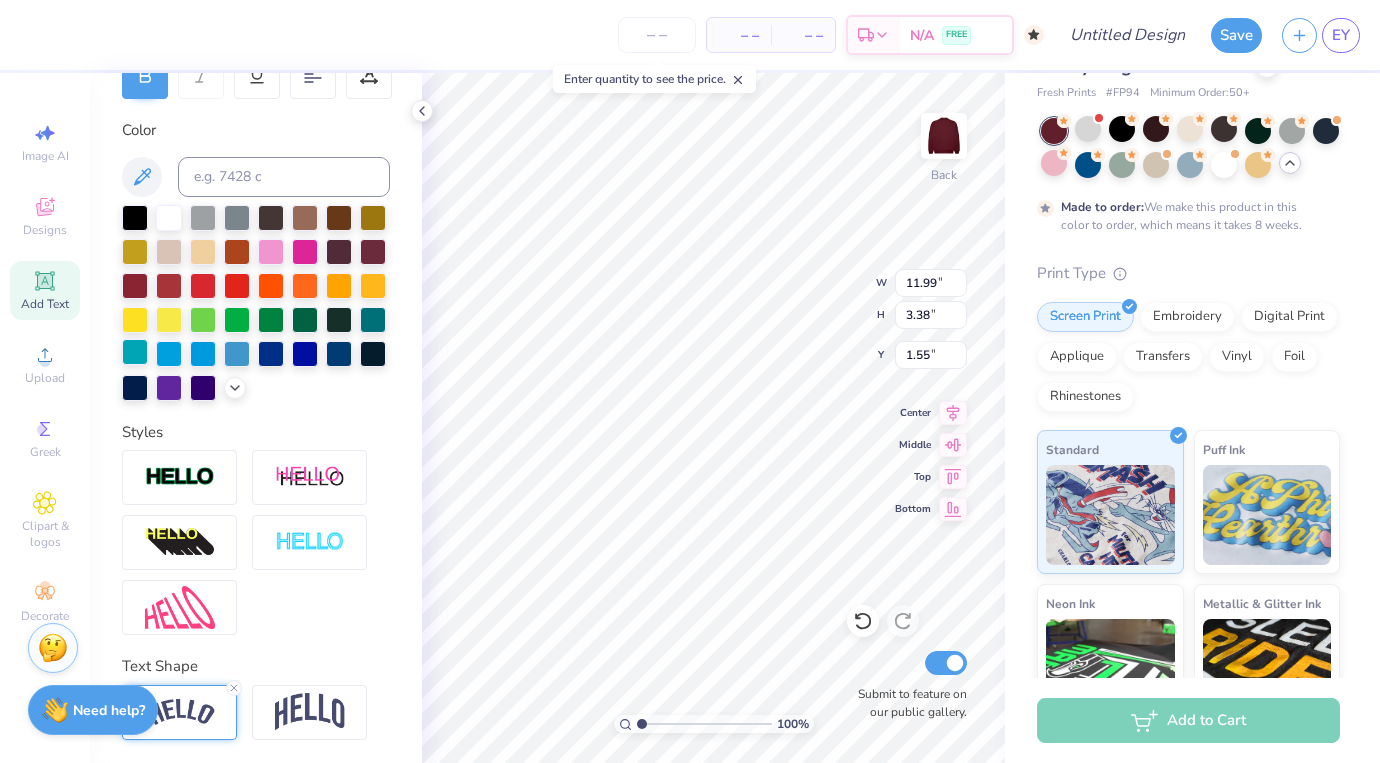 click at bounding box center [135, 352] 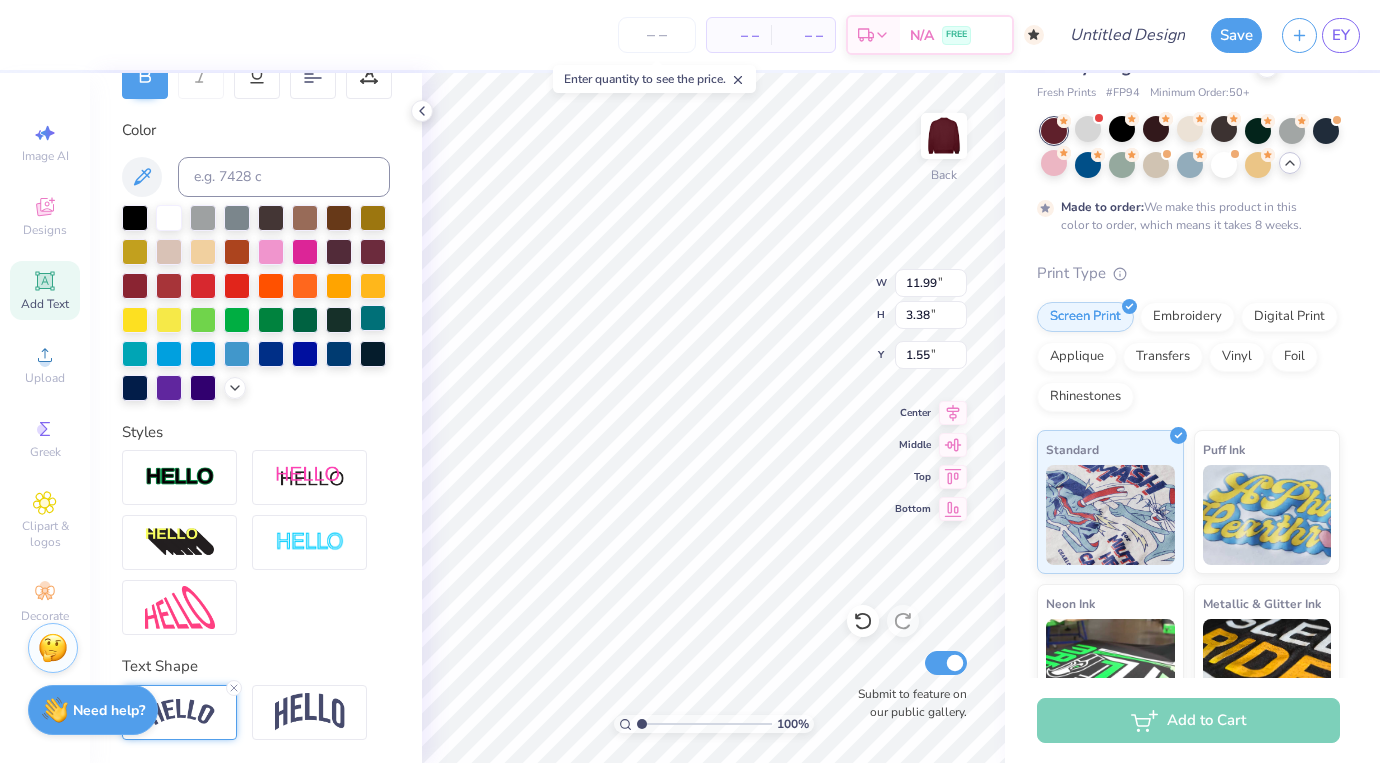 click at bounding box center (373, 318) 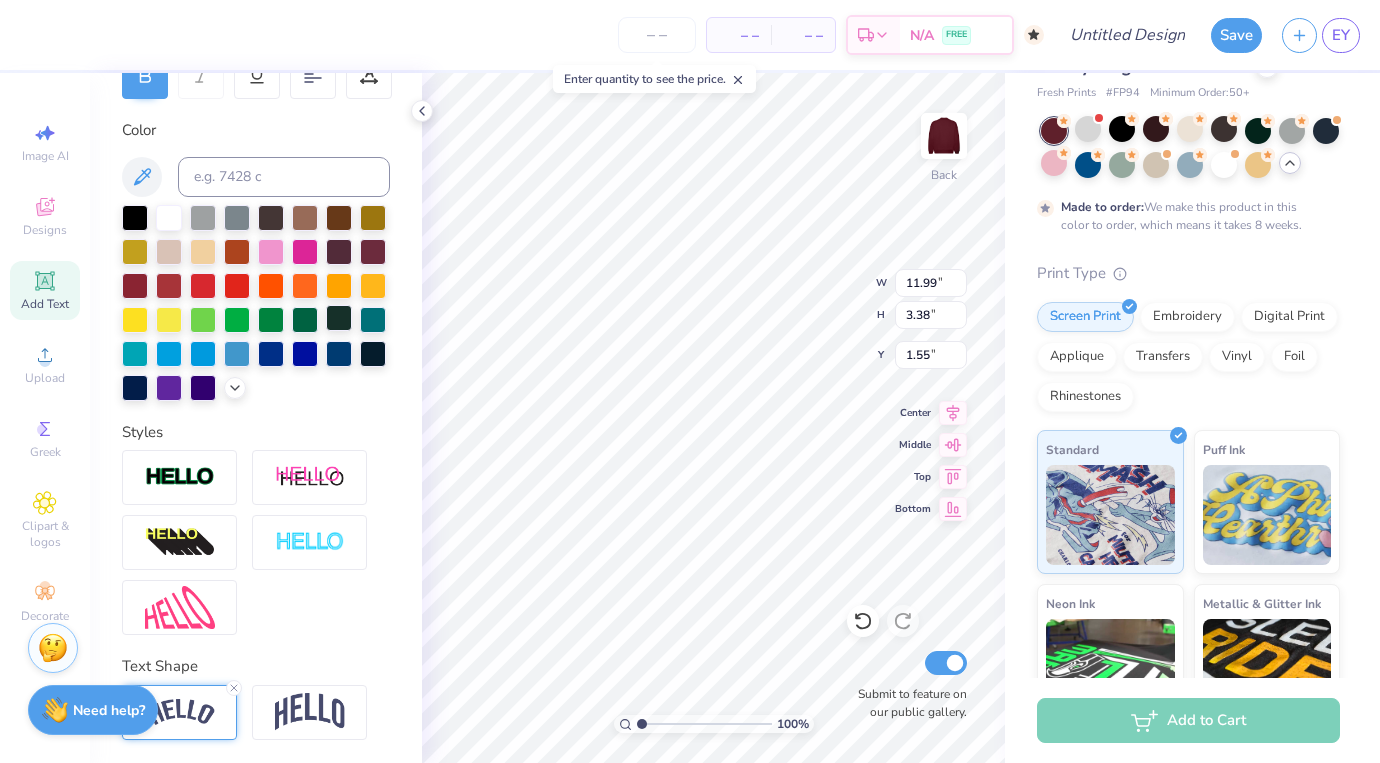 click at bounding box center [339, 318] 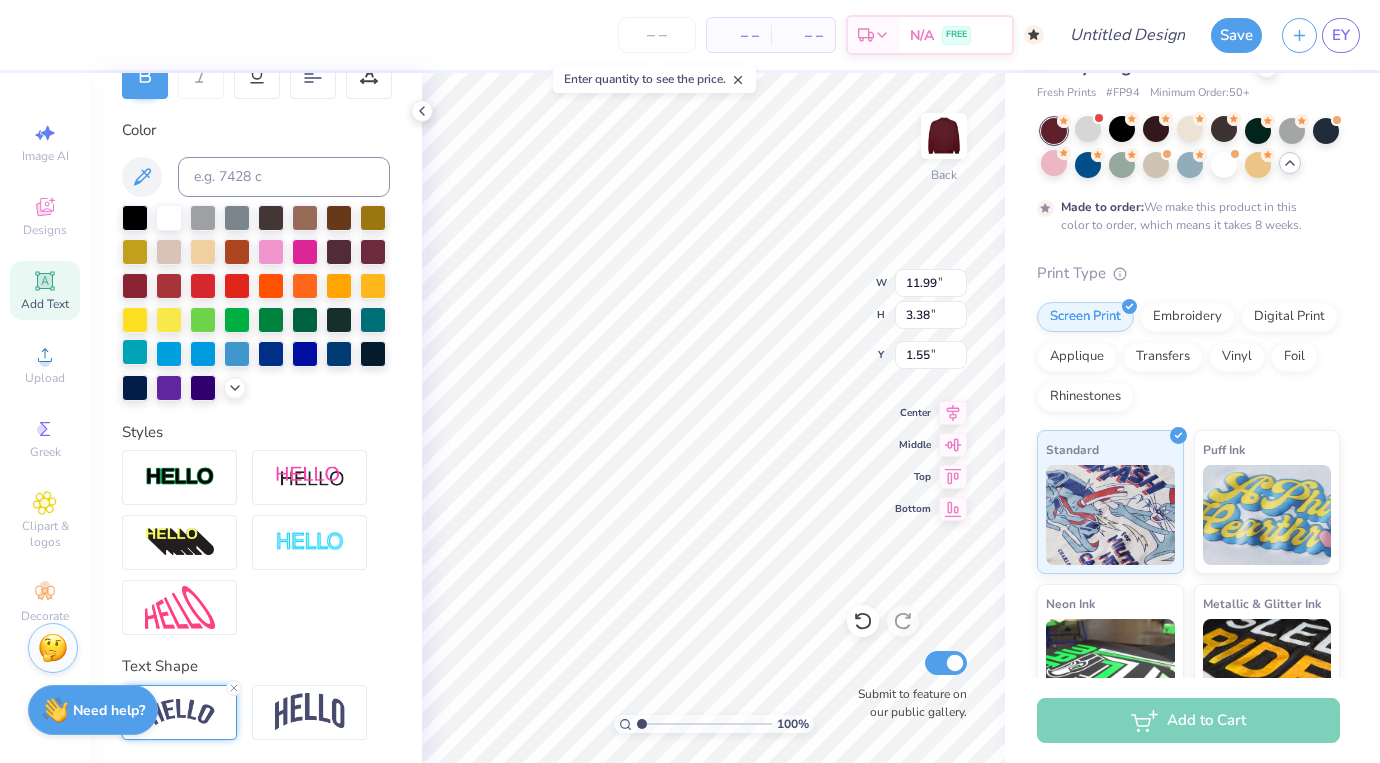 click at bounding box center (135, 352) 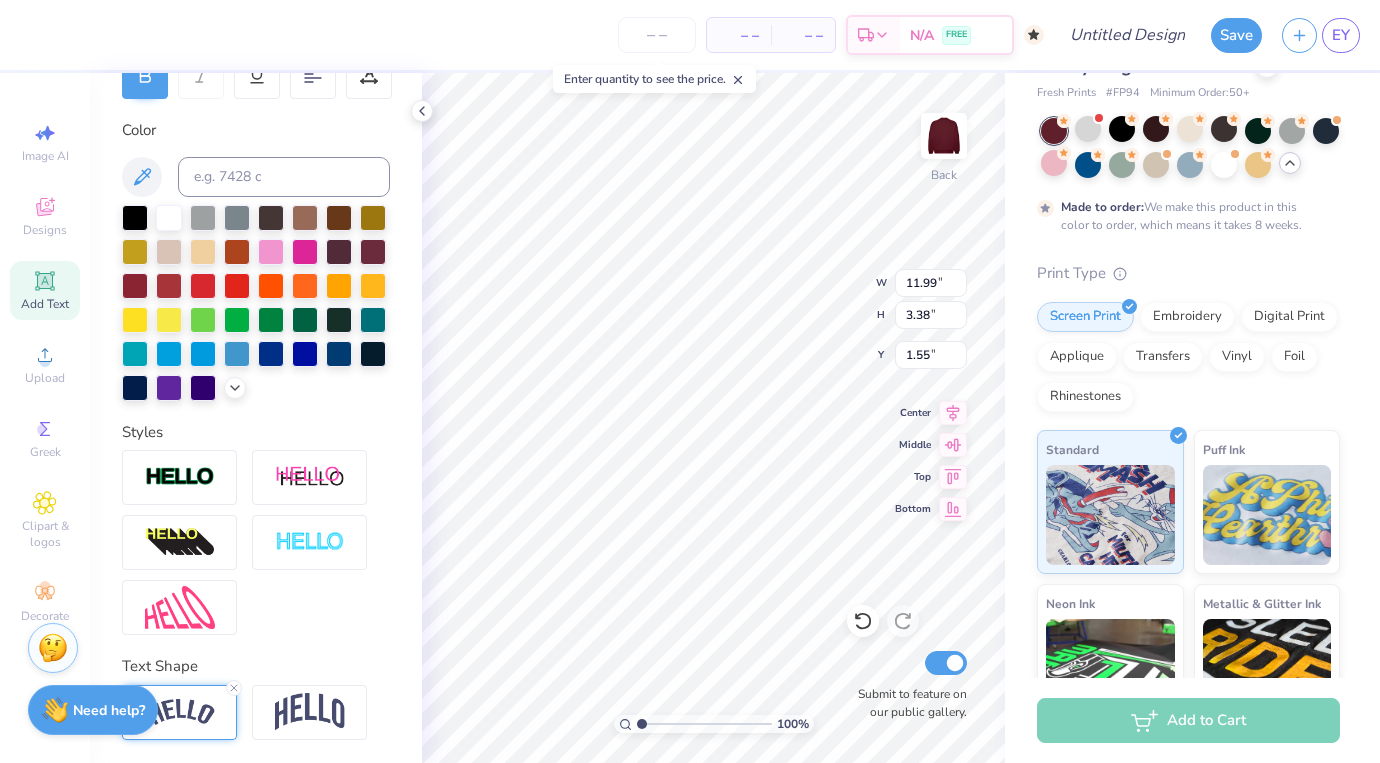 click 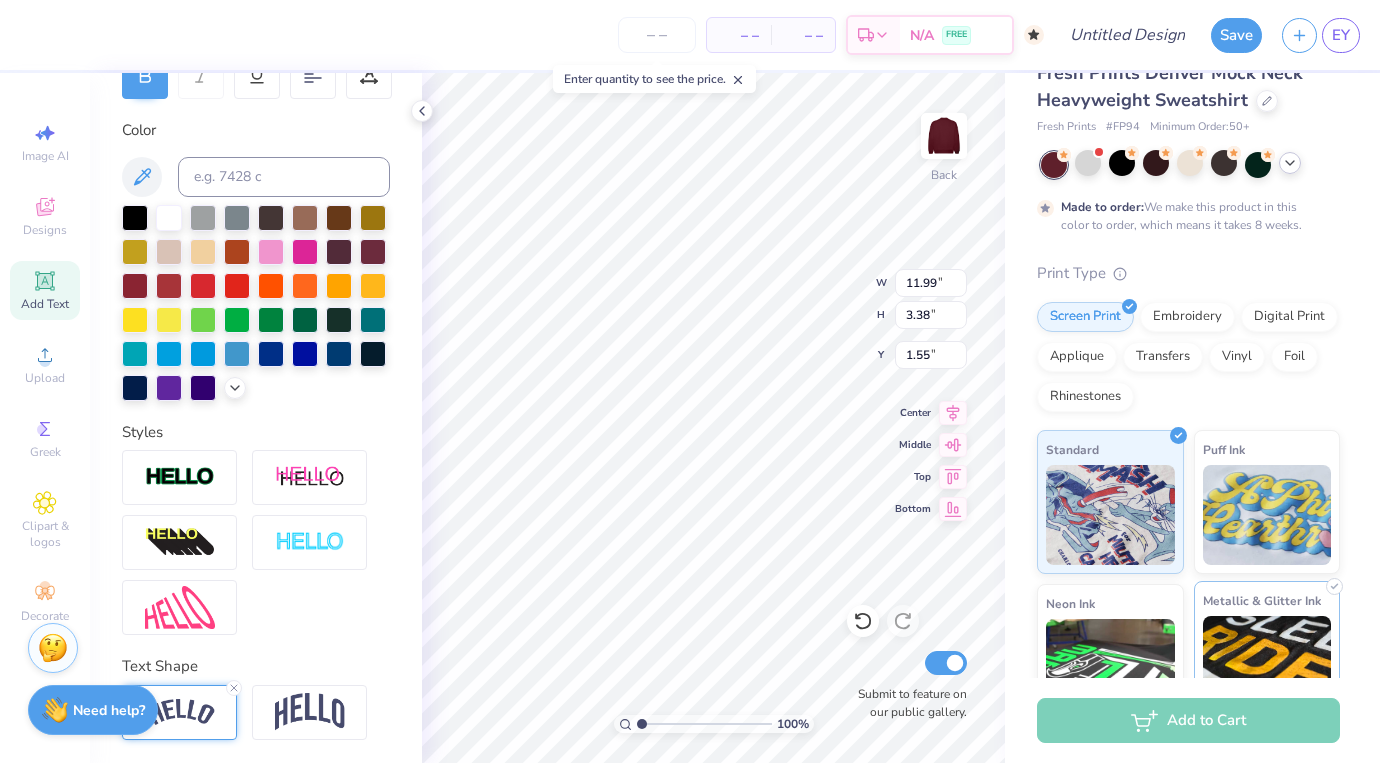 scroll, scrollTop: 36, scrollLeft: 0, axis: vertical 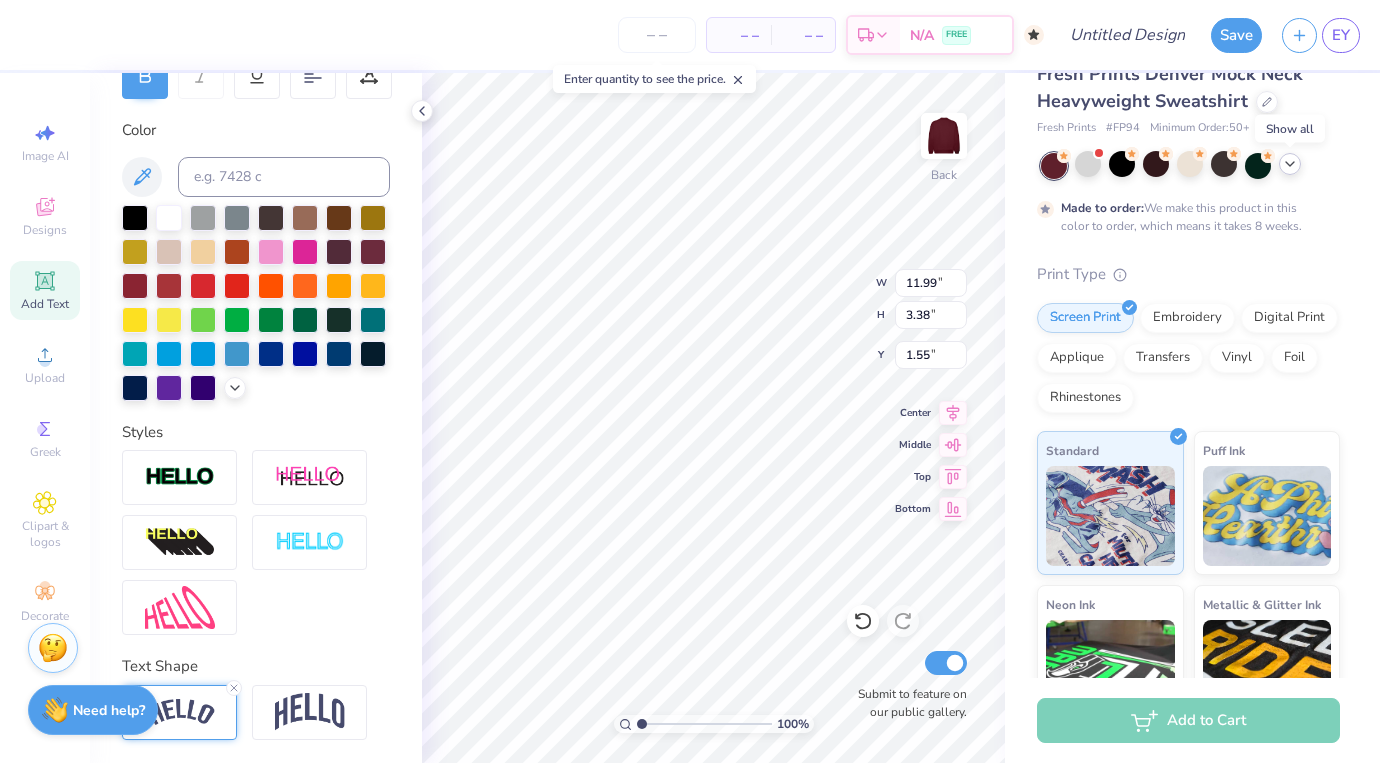click 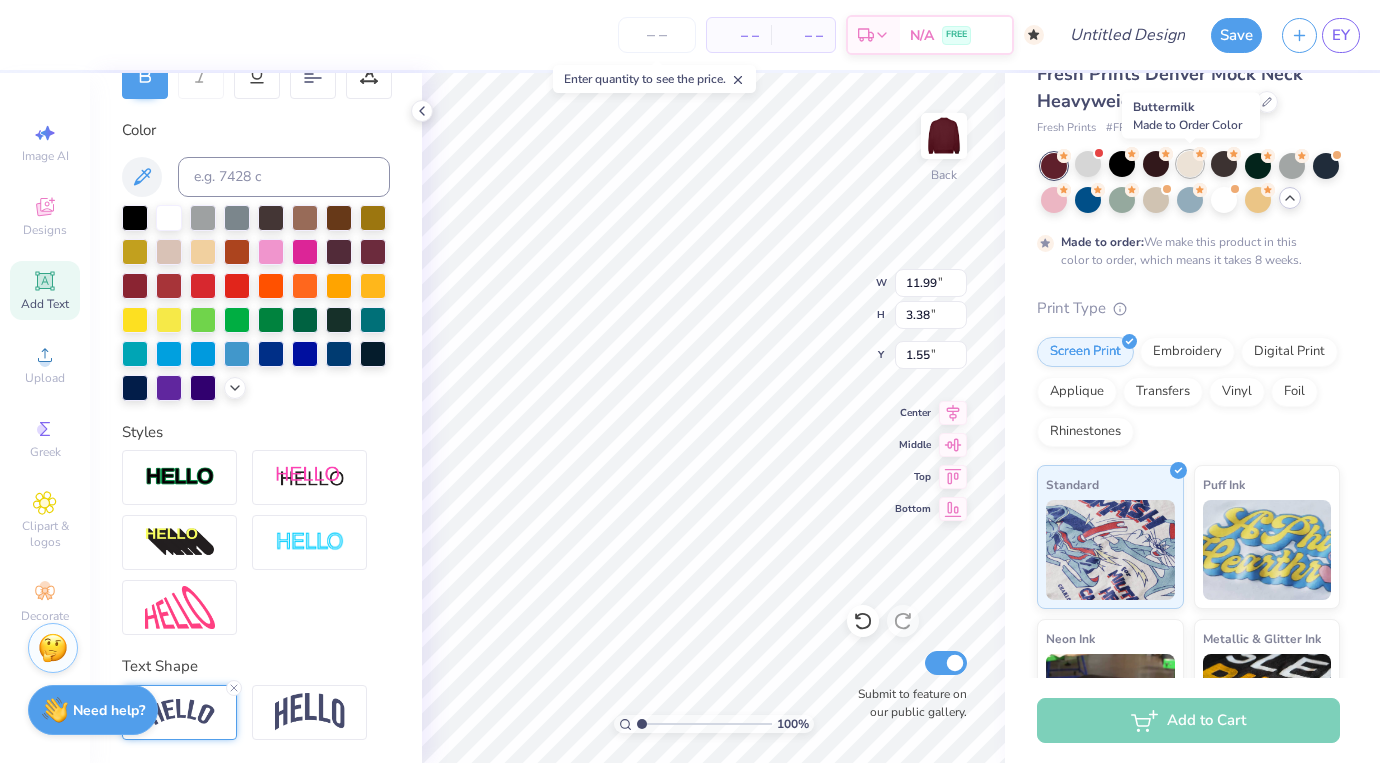 click at bounding box center (1190, 164) 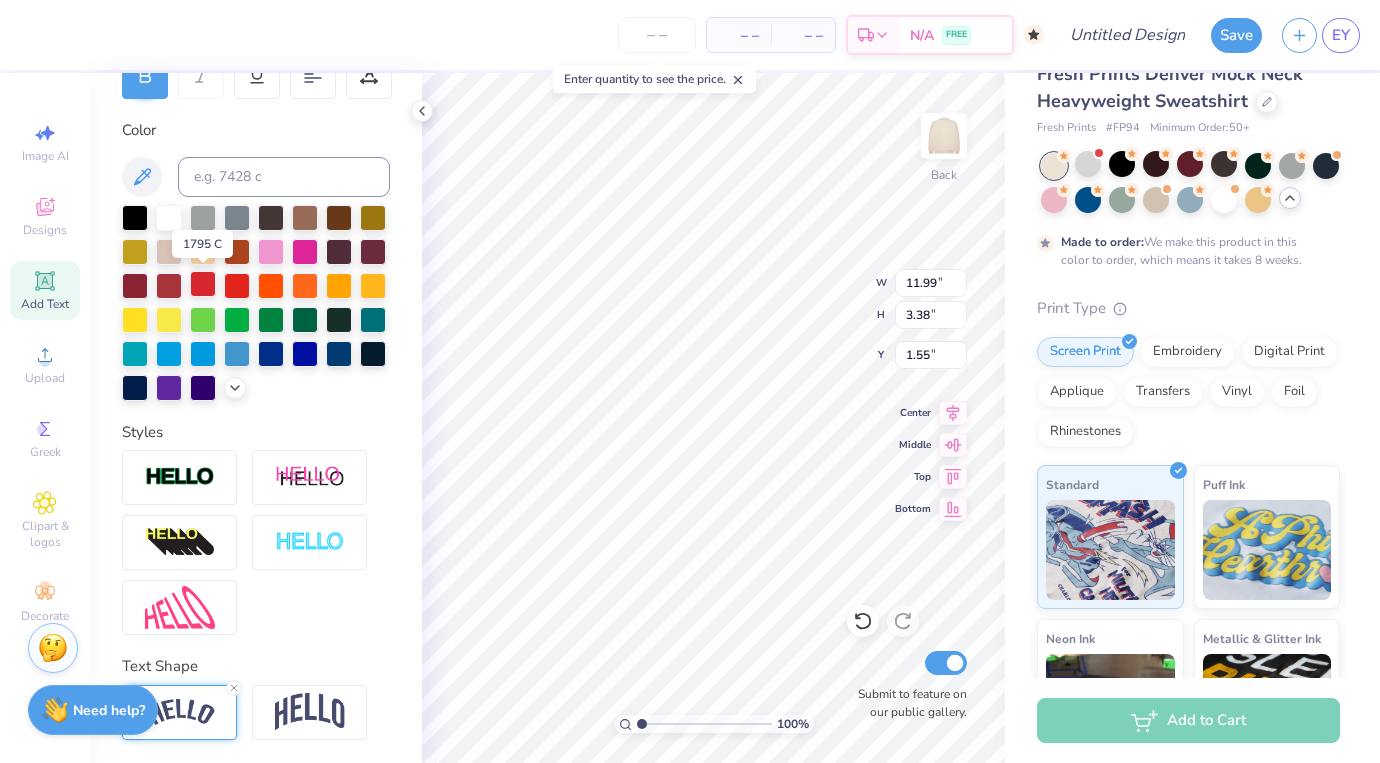 click at bounding box center [203, 284] 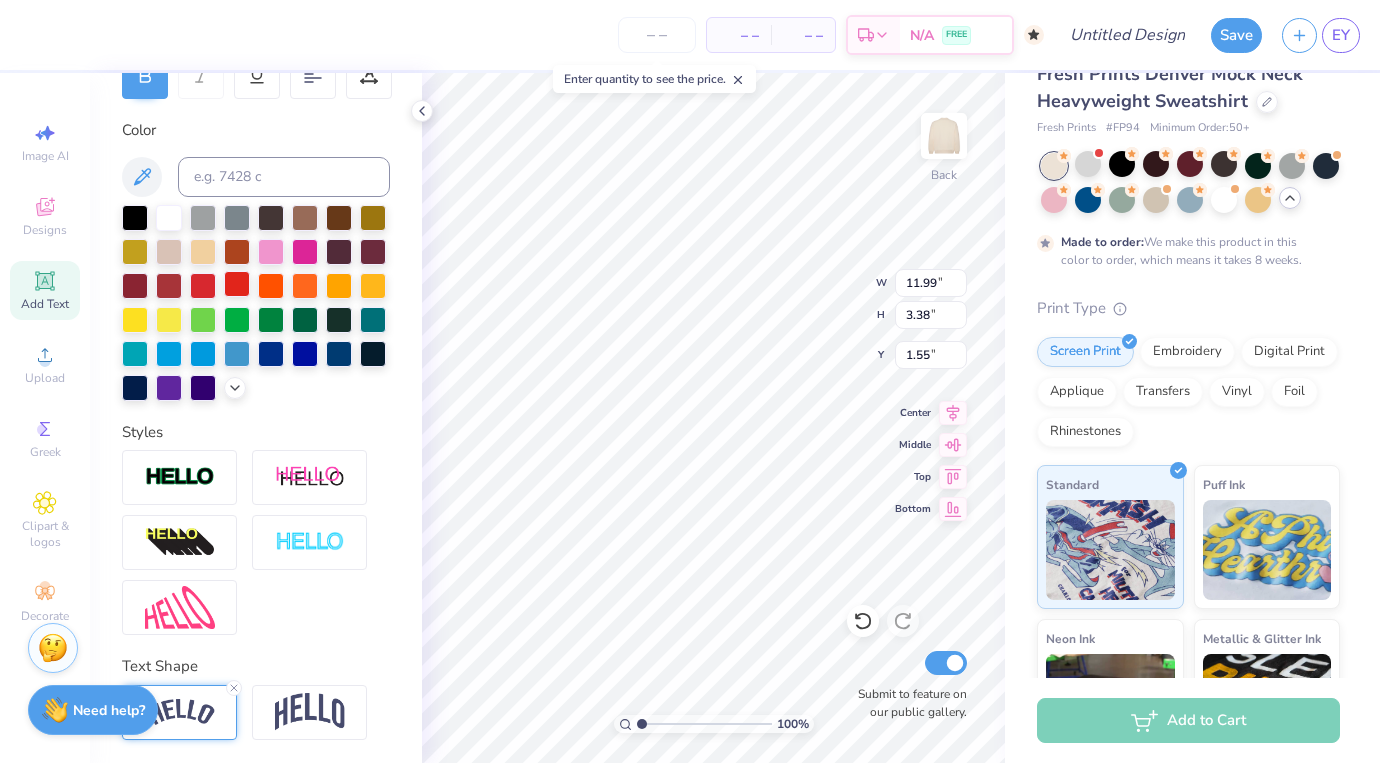 click at bounding box center (237, 284) 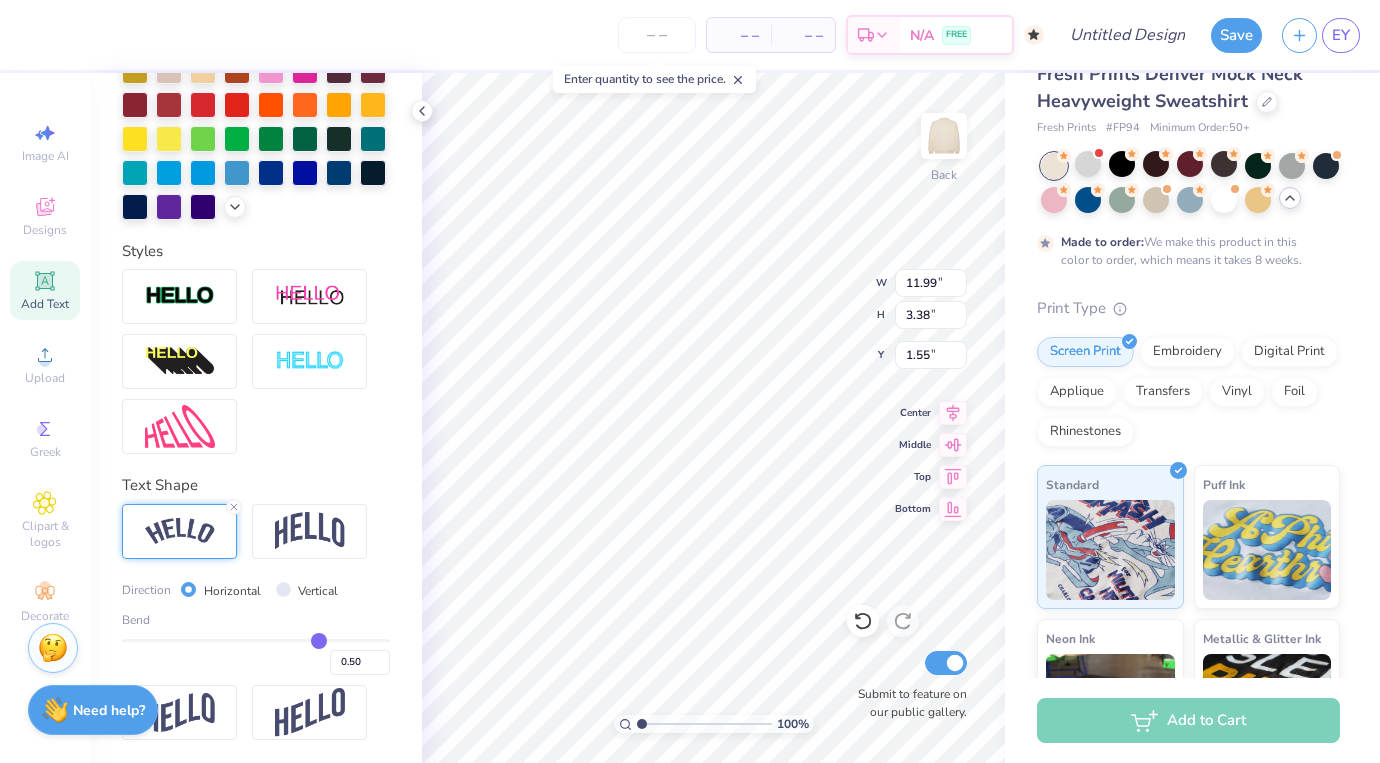 scroll, scrollTop: 516, scrollLeft: 0, axis: vertical 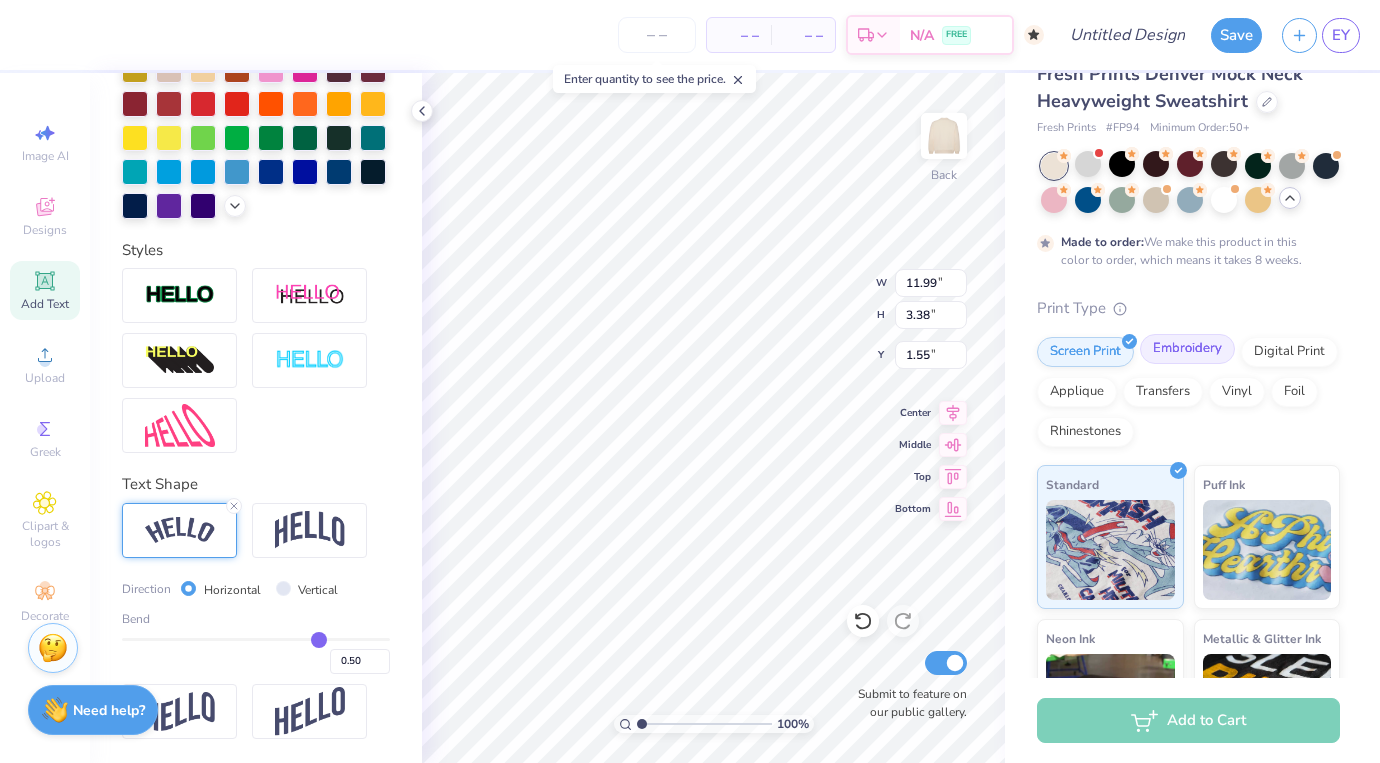 click on "Embroidery" at bounding box center [1187, 349] 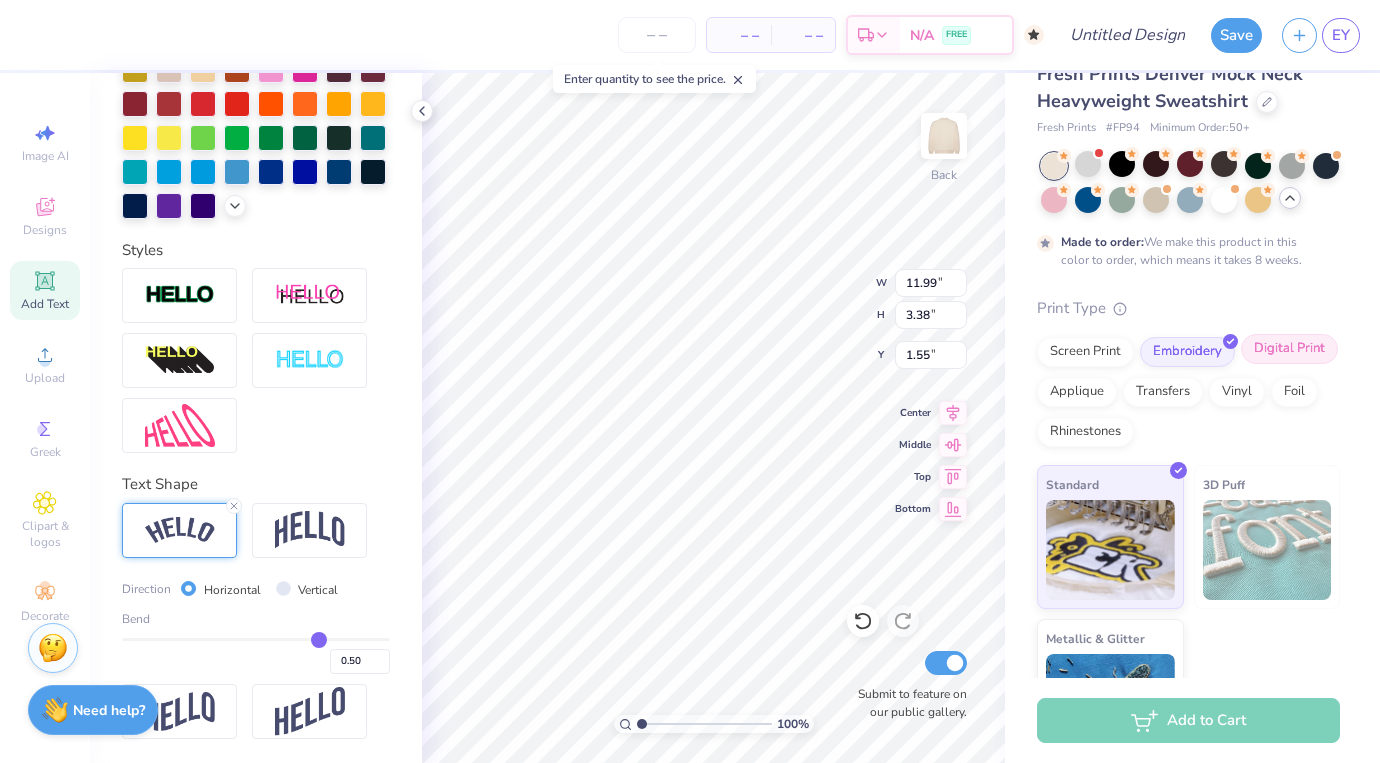 click on "Digital Print" at bounding box center [1289, 349] 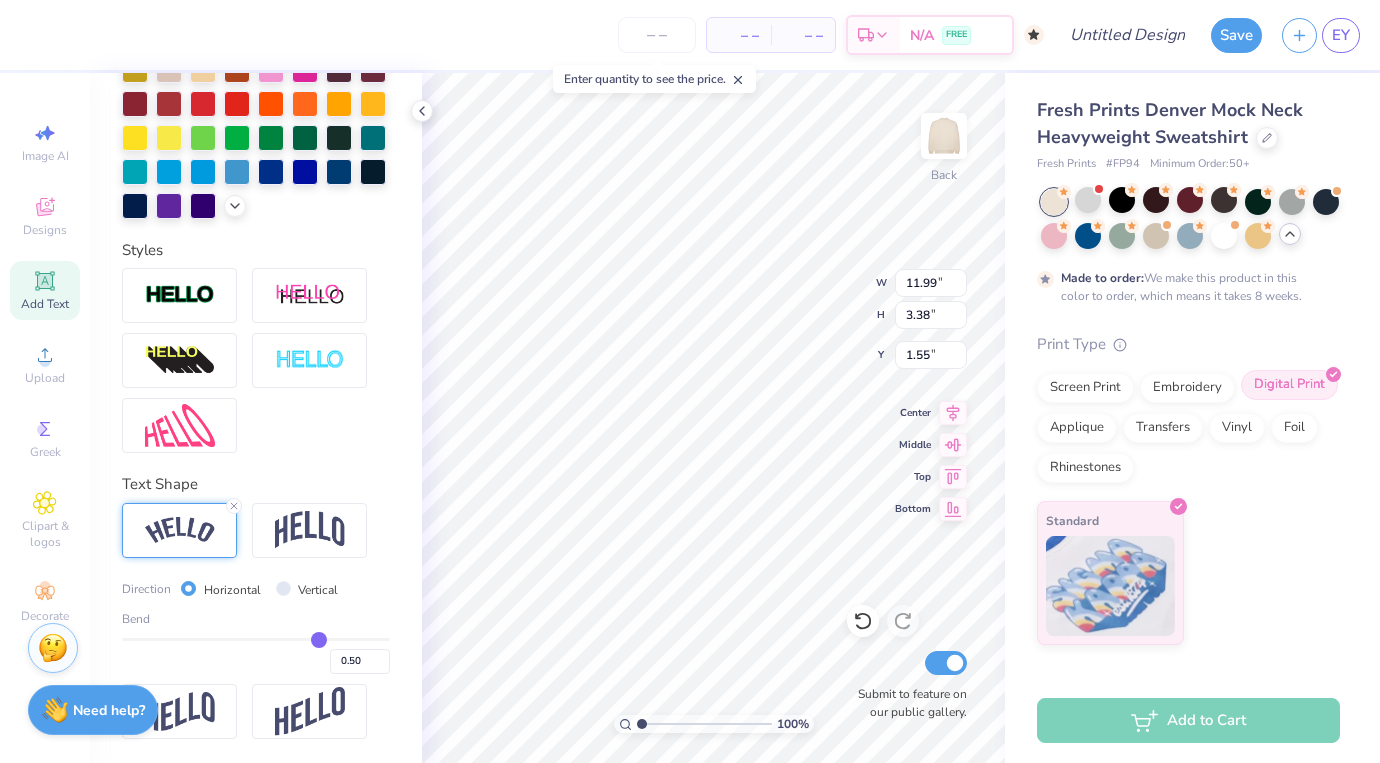 scroll, scrollTop: 0, scrollLeft: 0, axis: both 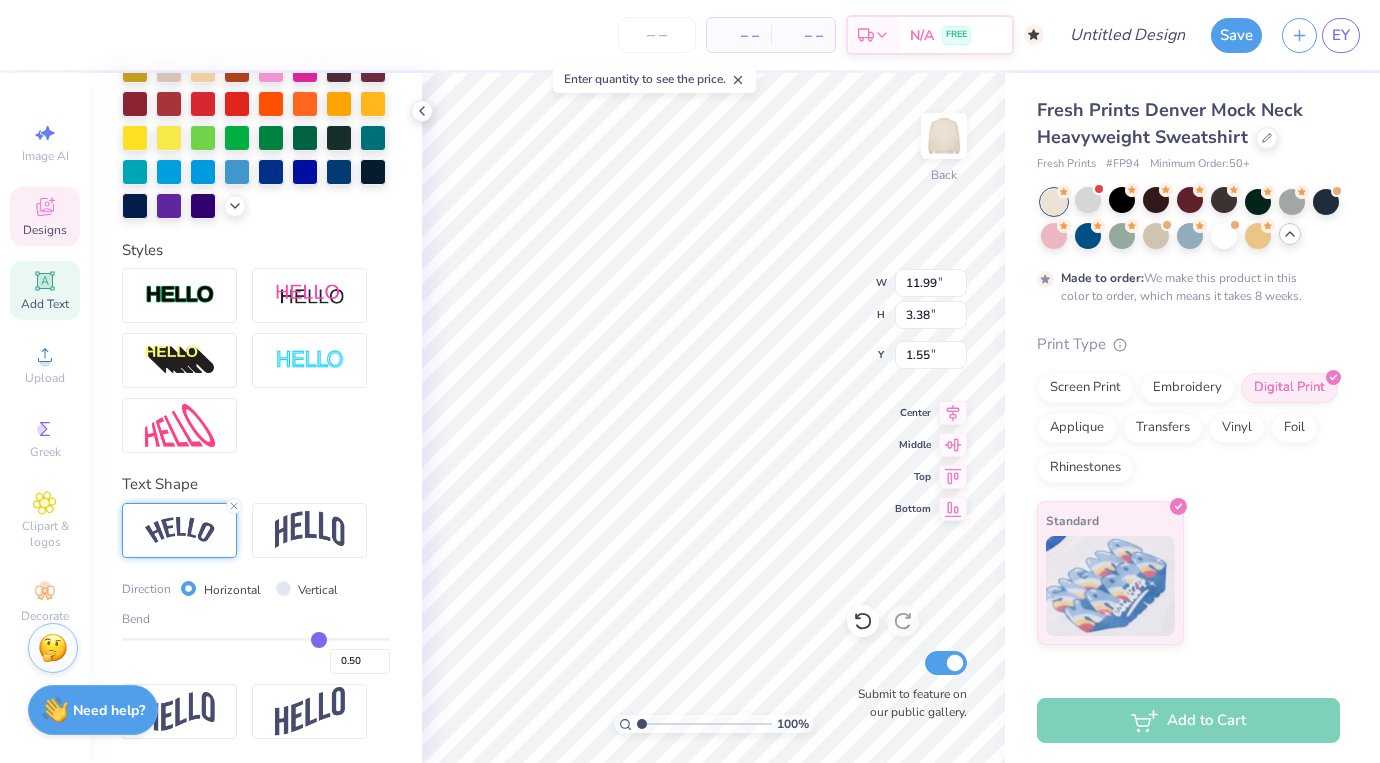 click 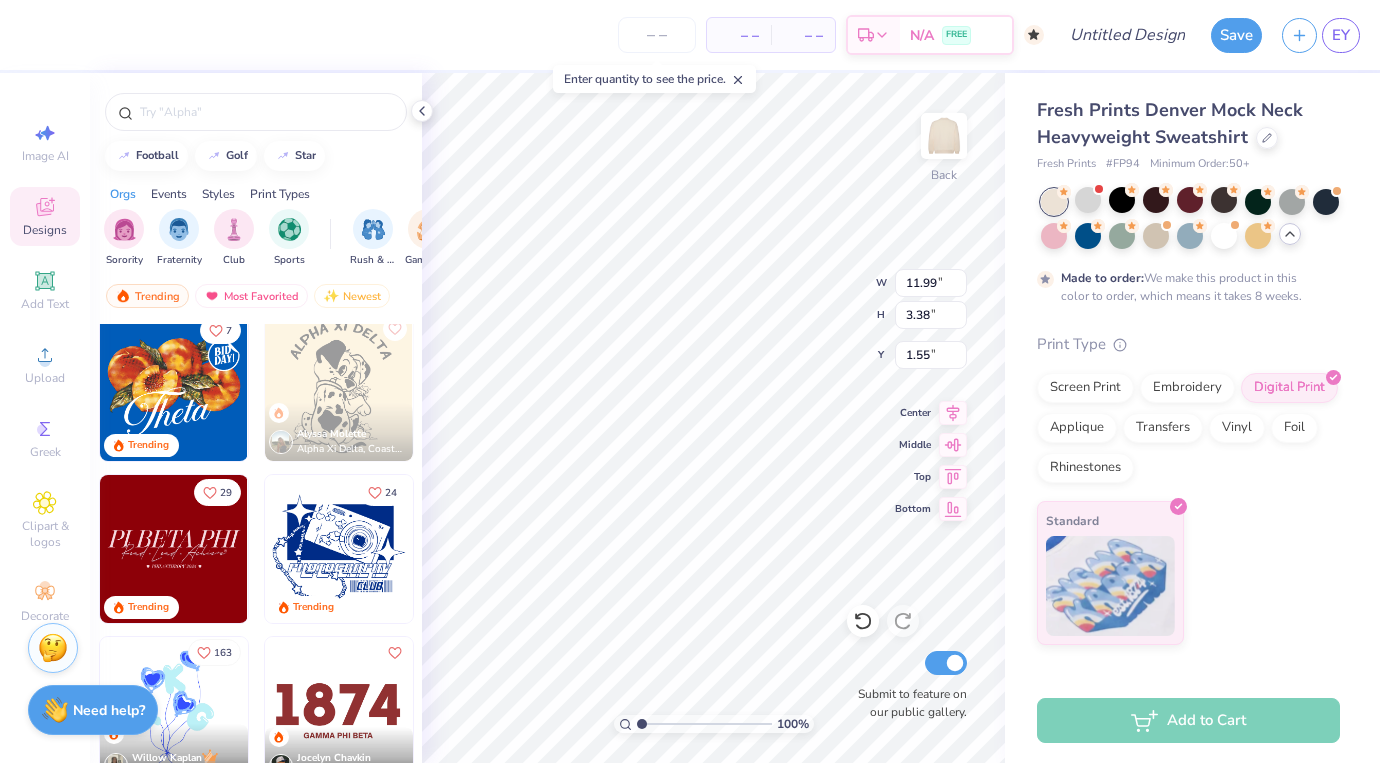 scroll, scrollTop: 2115, scrollLeft: 0, axis: vertical 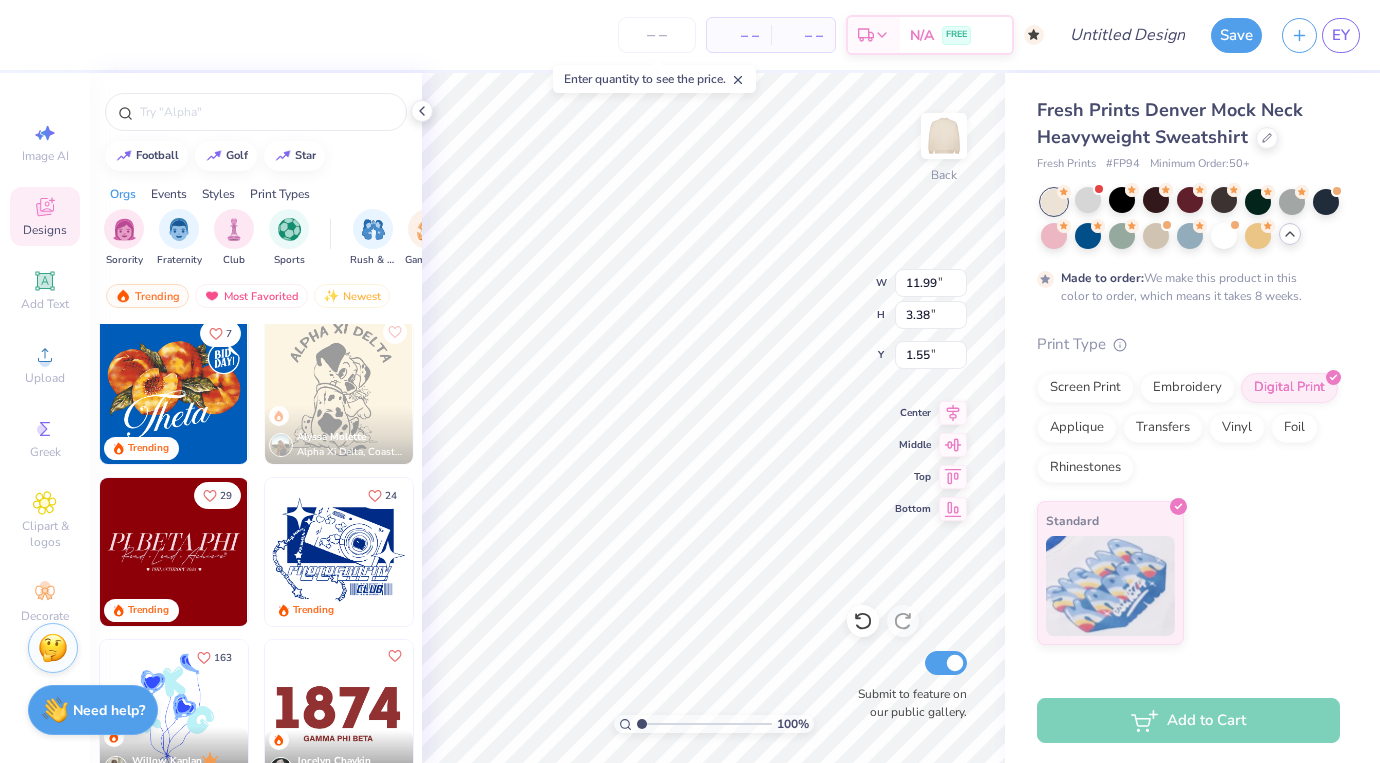 click at bounding box center (174, 552) 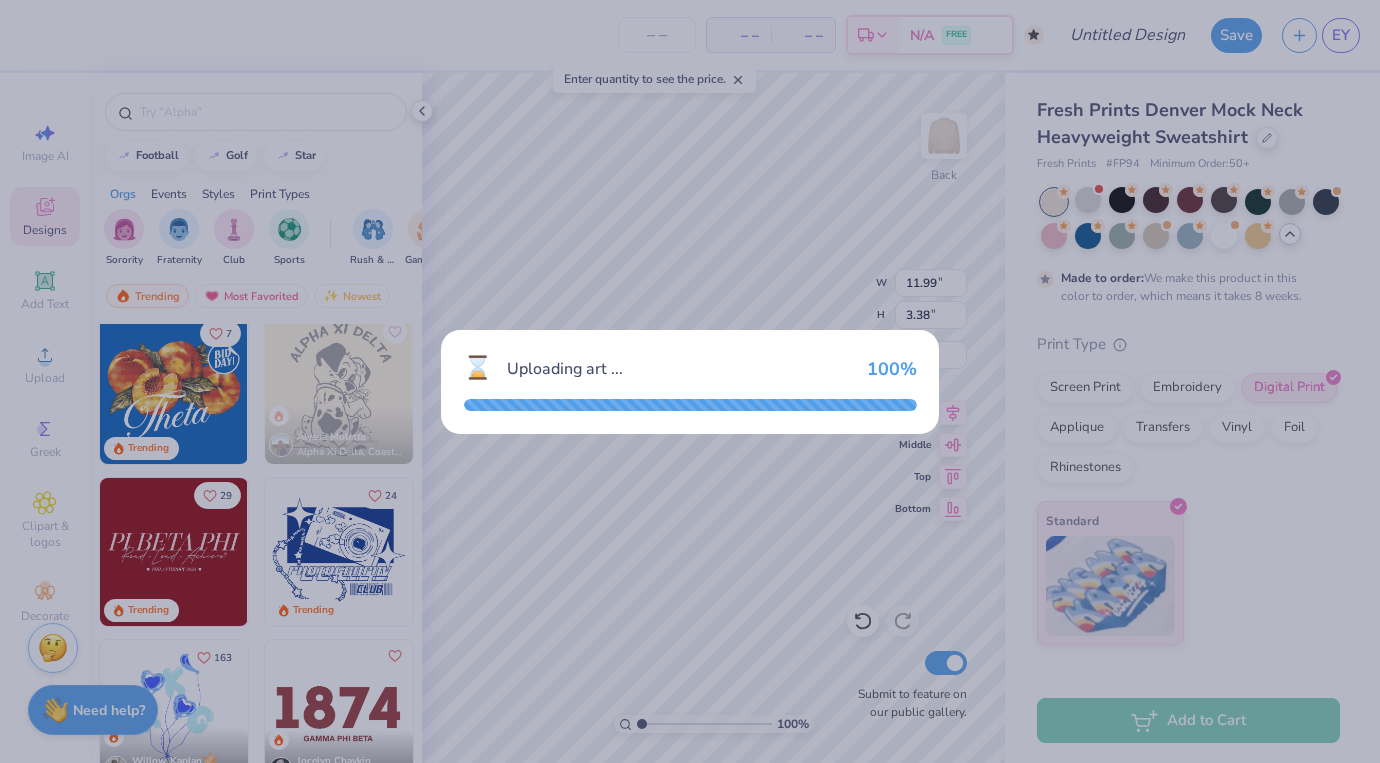 type on "11.39" 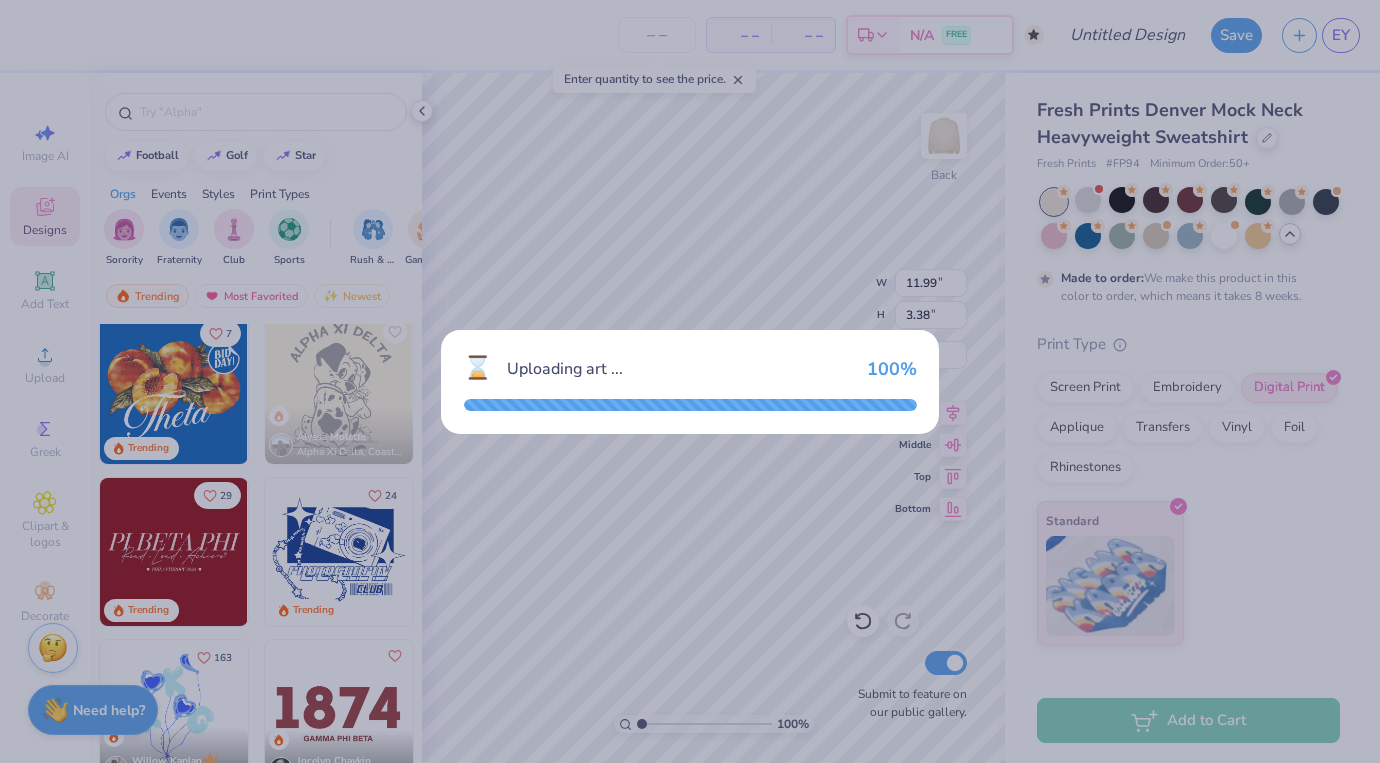 type on "3.27" 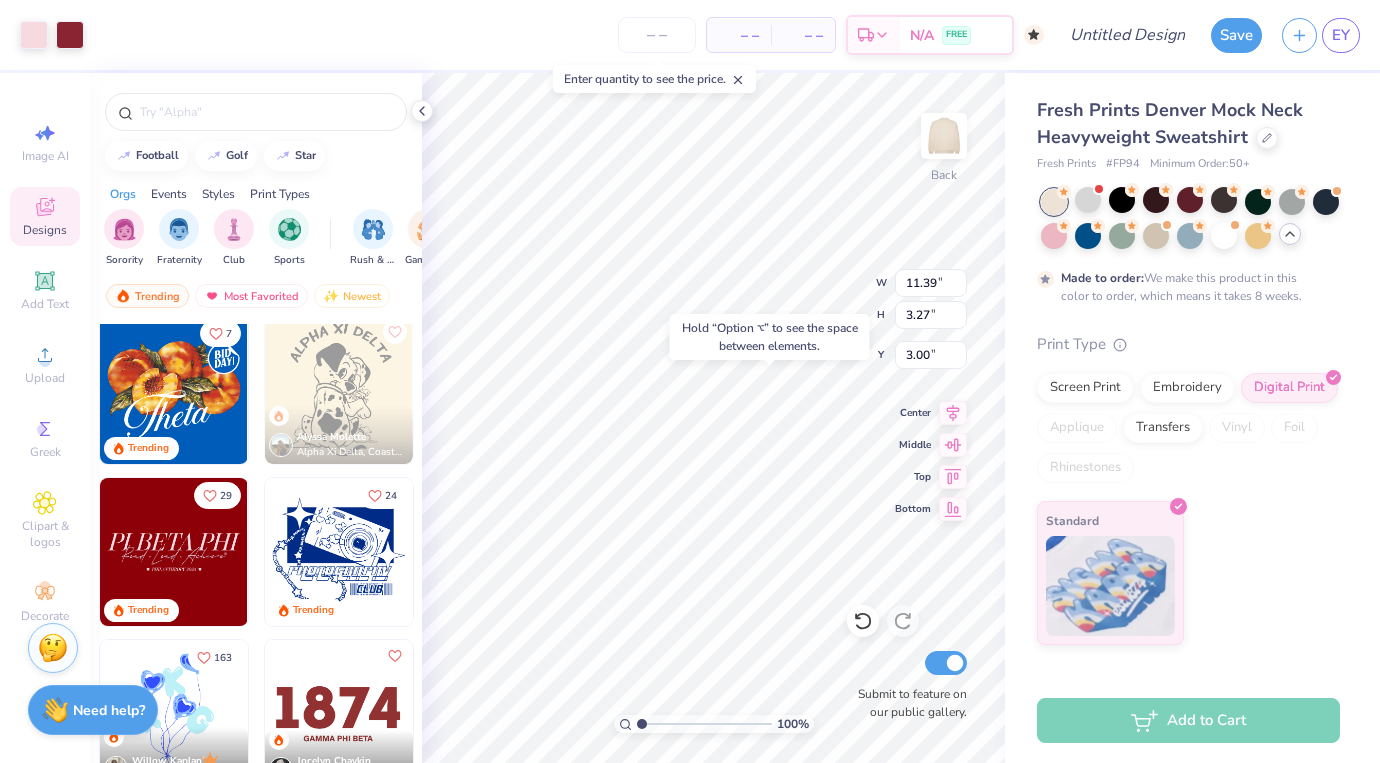 type on "6.73" 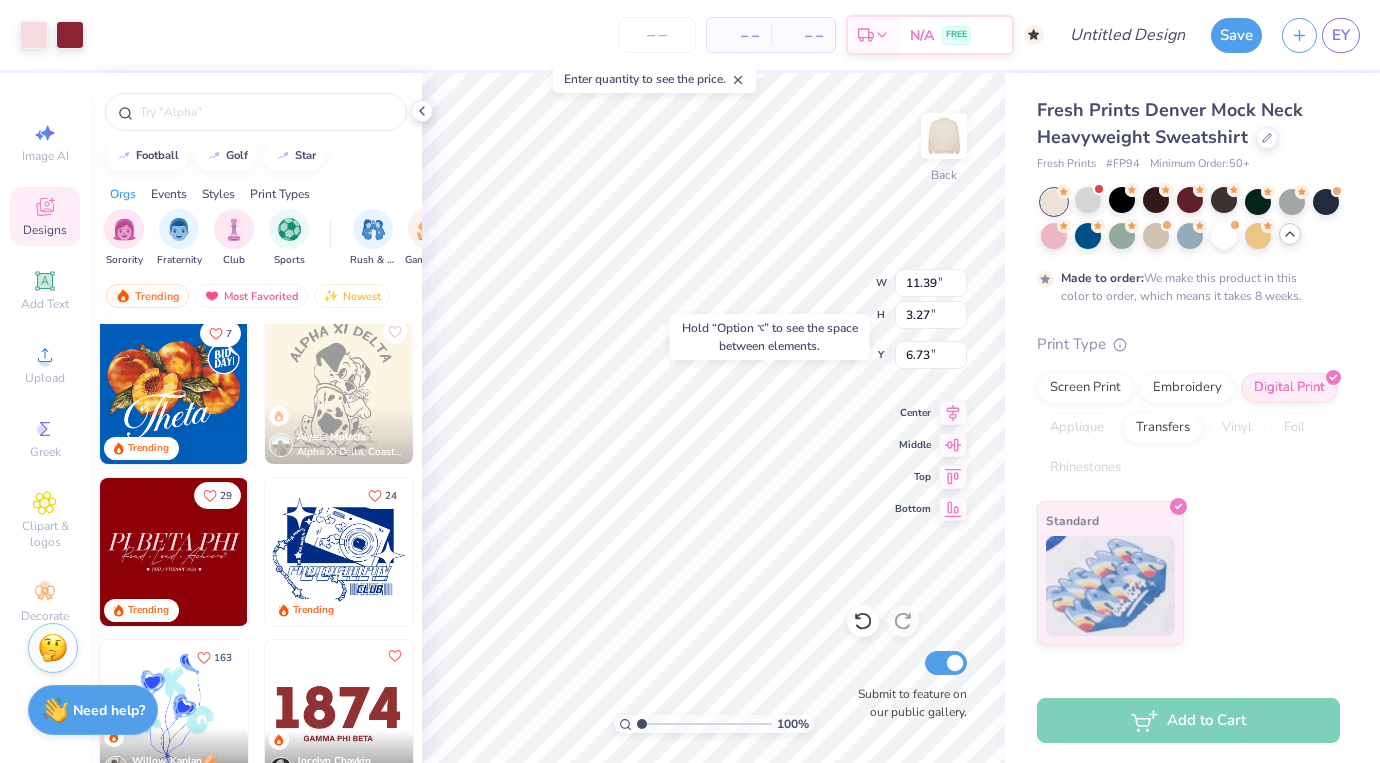 click on "Hold “Option ⌥” to see the space between elements." at bounding box center [770, 337] 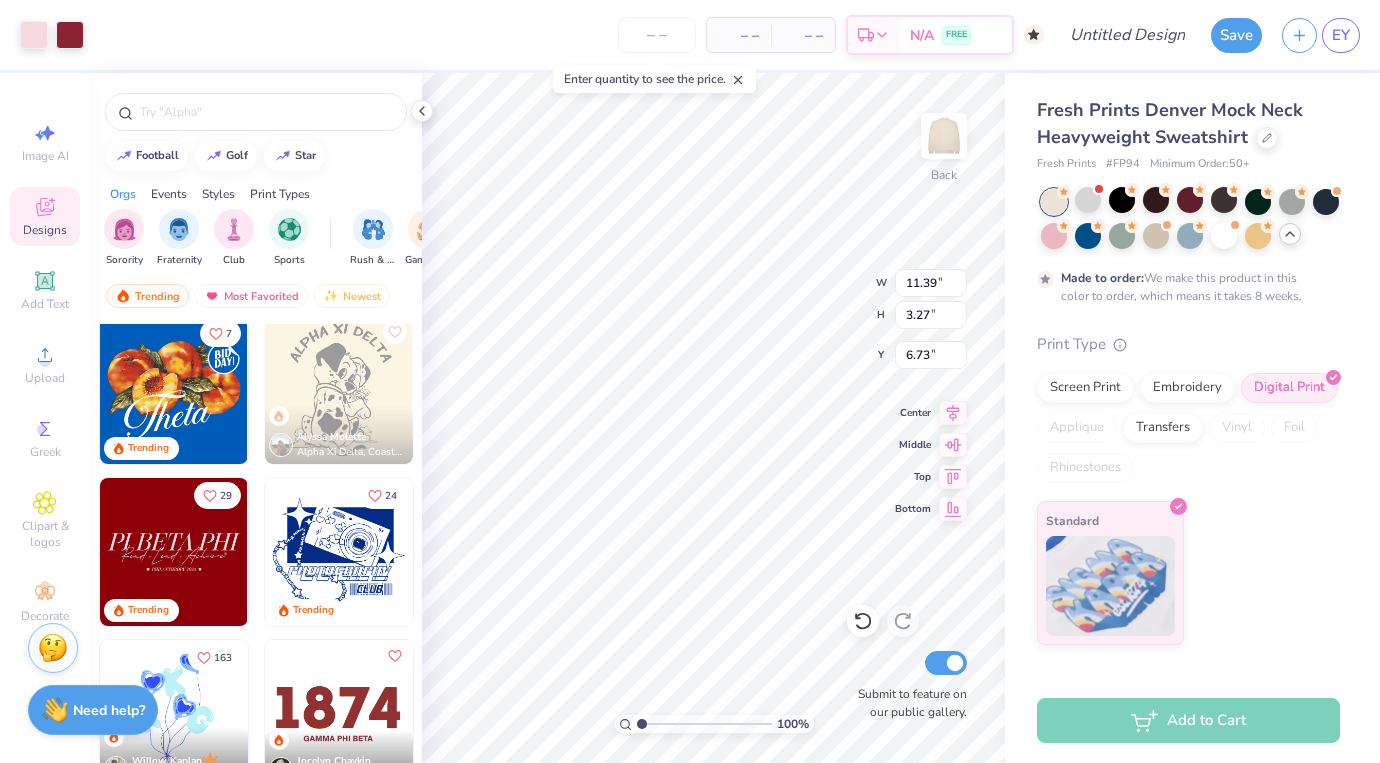 type on "11.99" 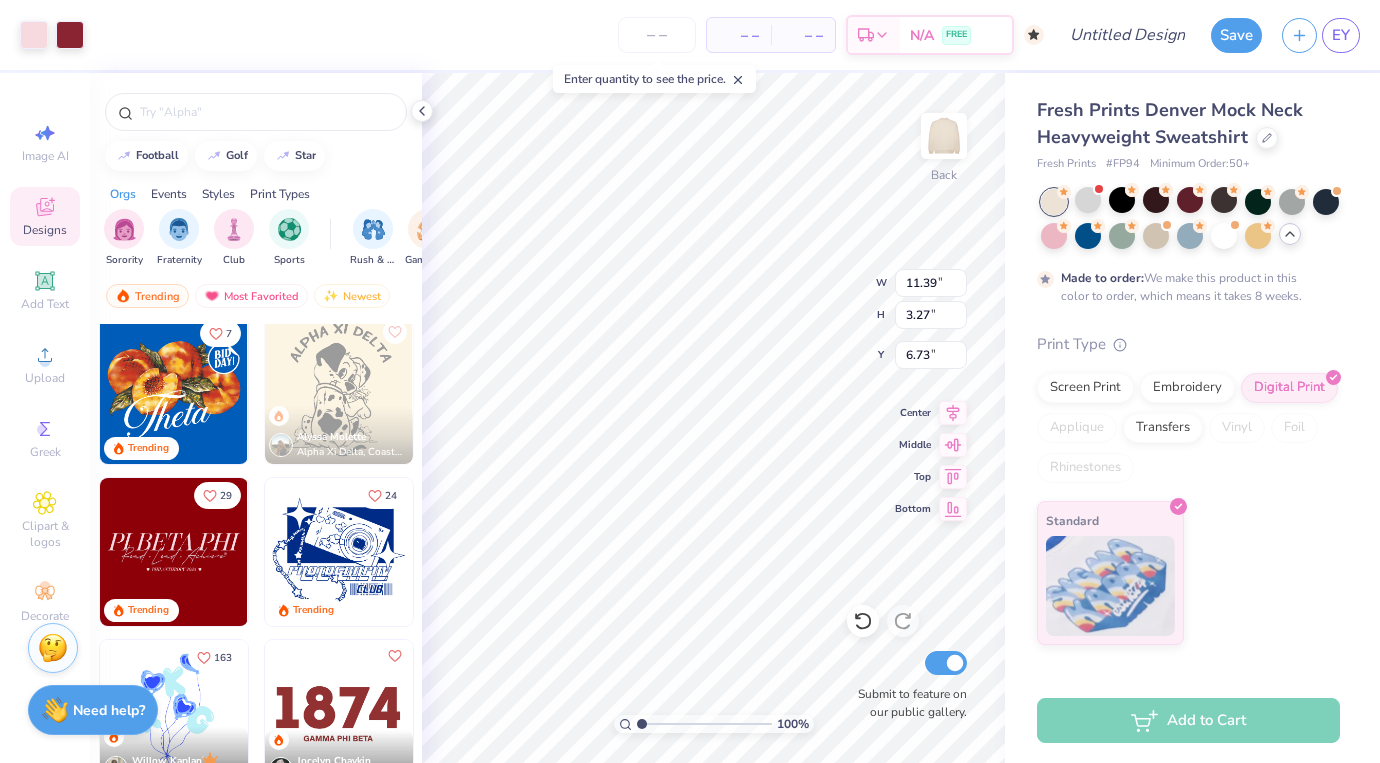 type on "3.38" 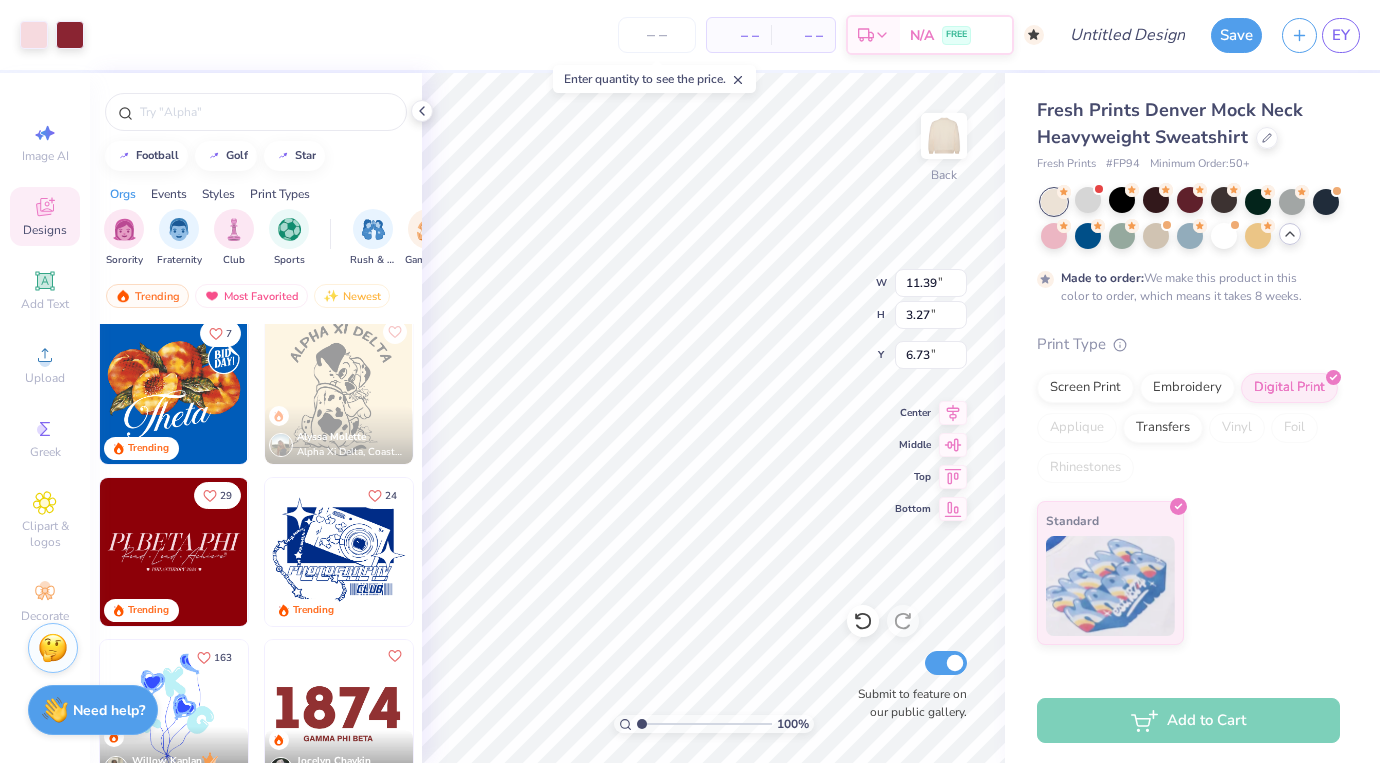type on "1.55" 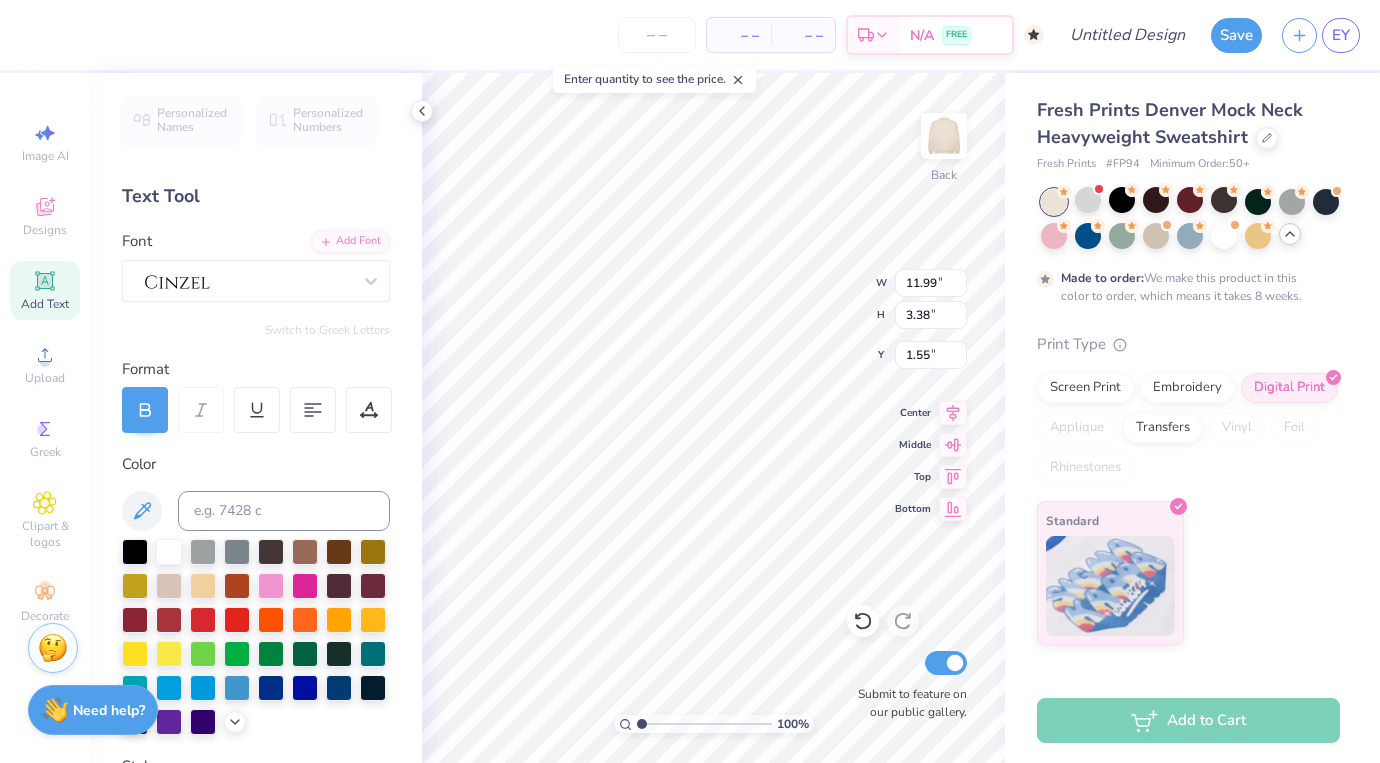 type on "11.39" 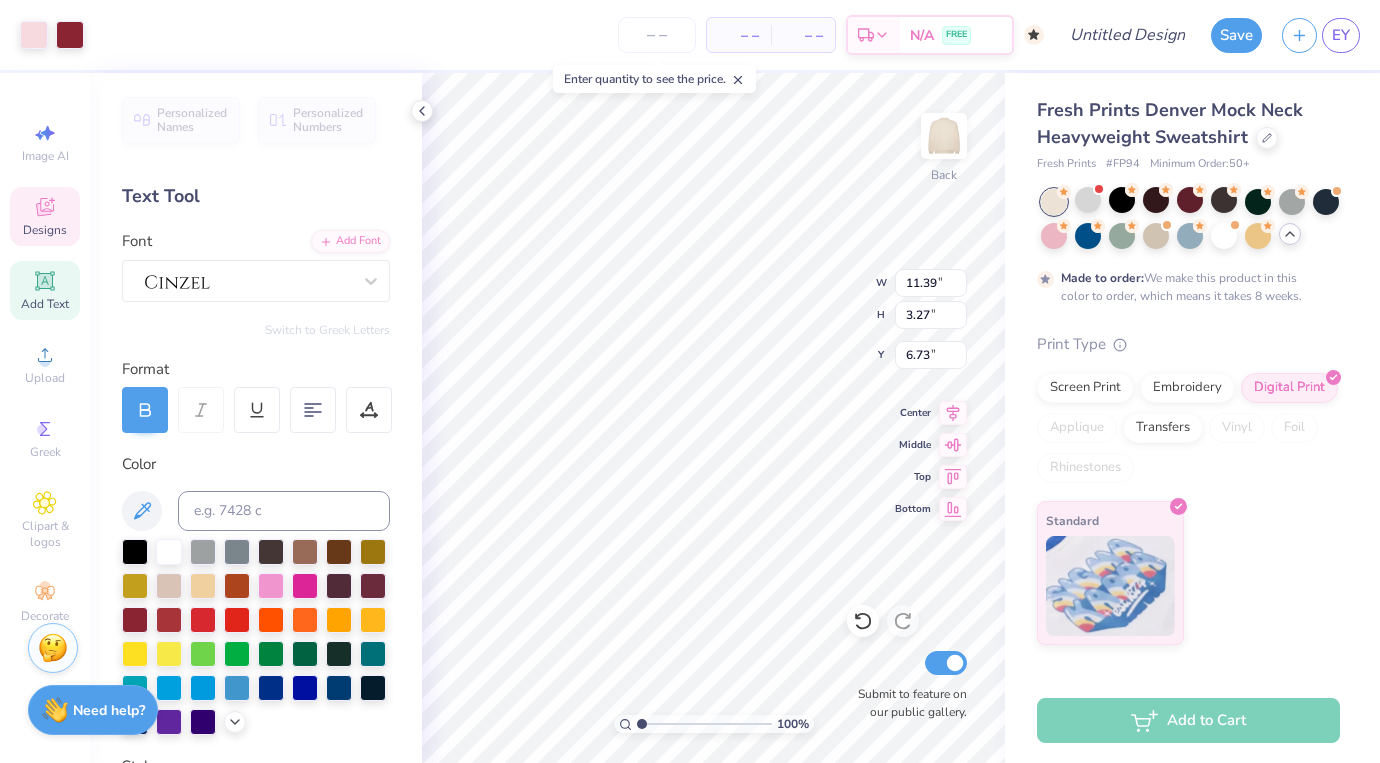 type on "11.99" 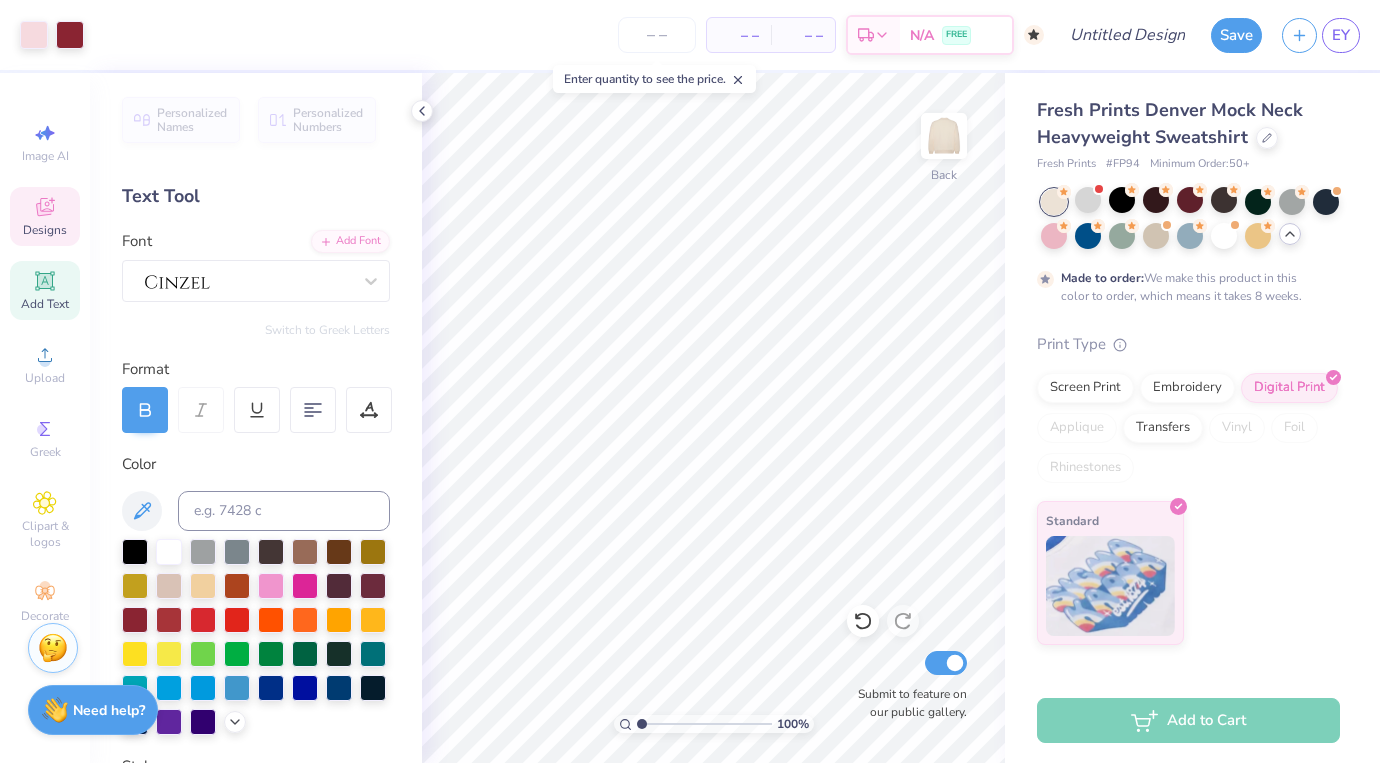 click on "Designs" at bounding box center (45, 216) 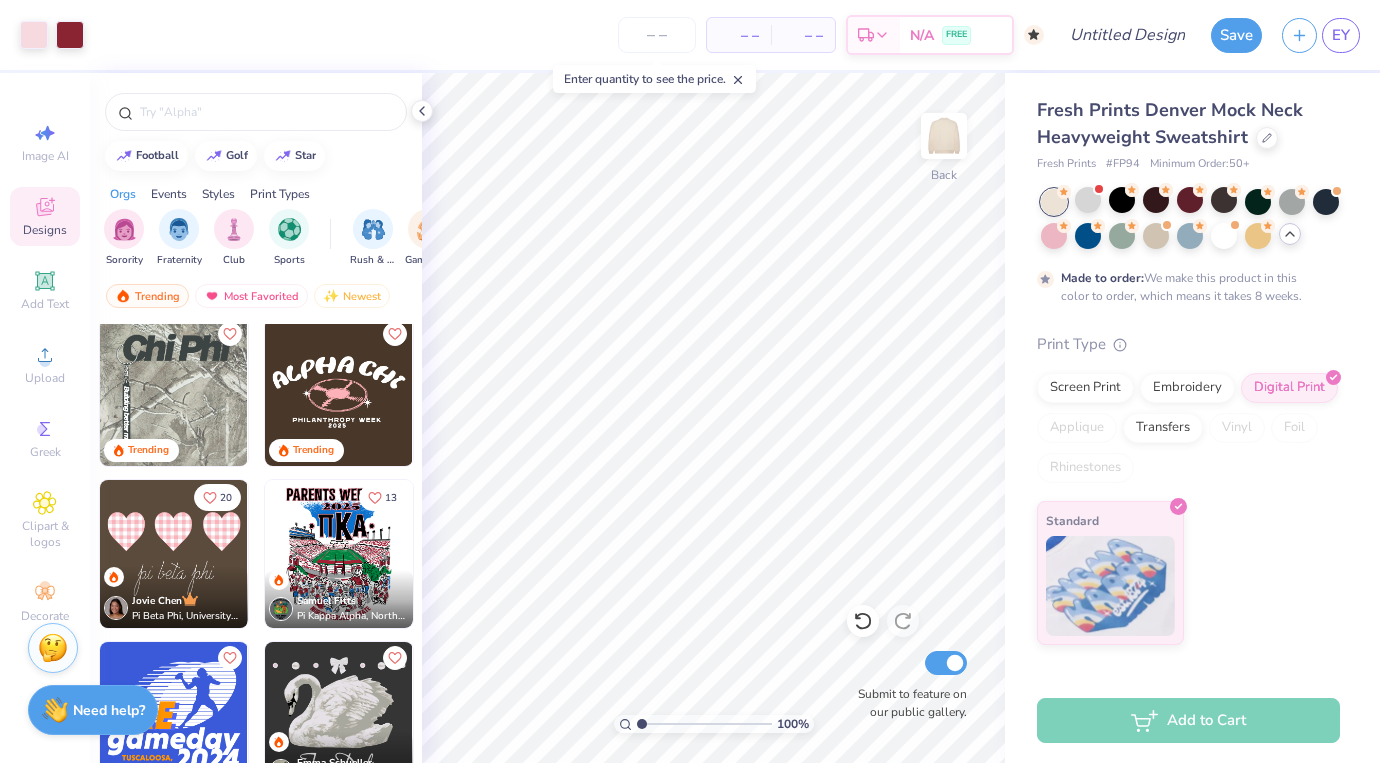 scroll, scrollTop: 5846, scrollLeft: 0, axis: vertical 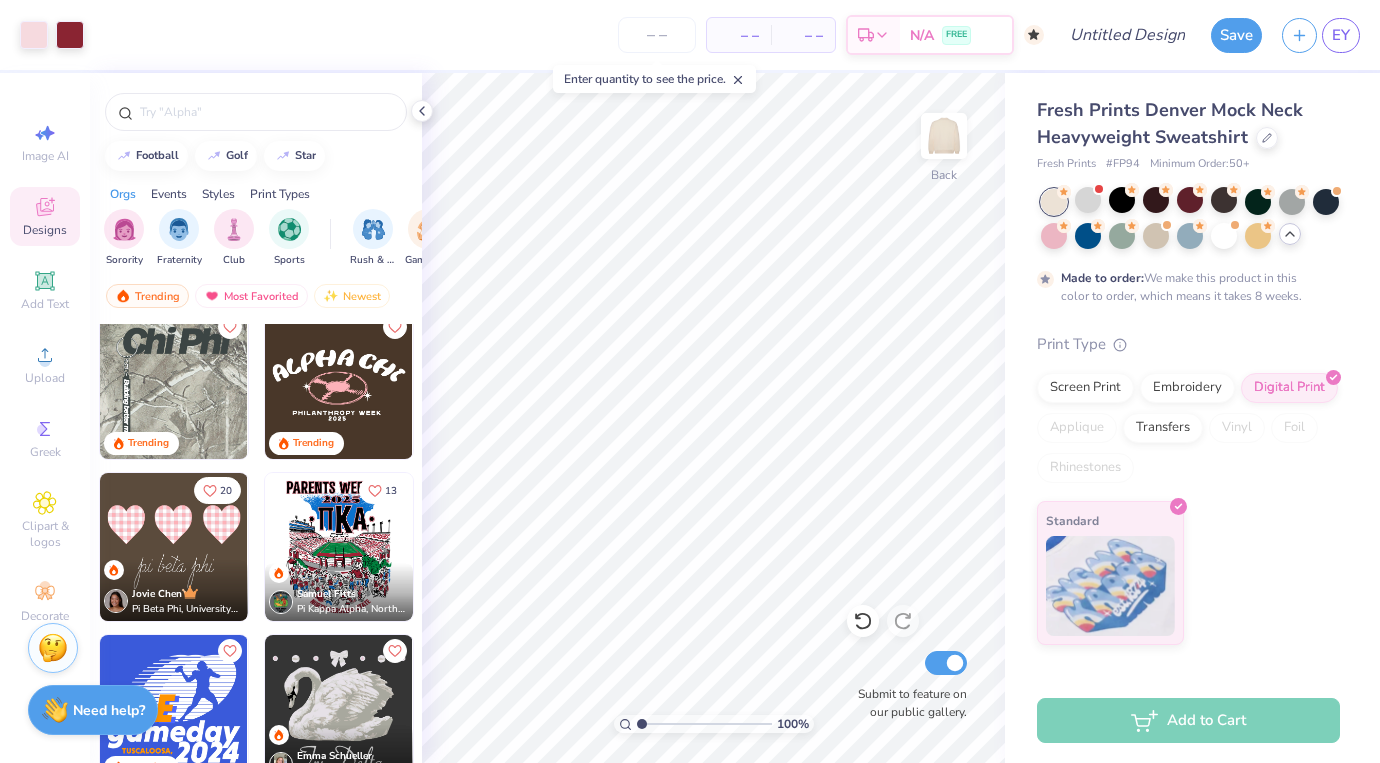 click at bounding box center [174, 547] 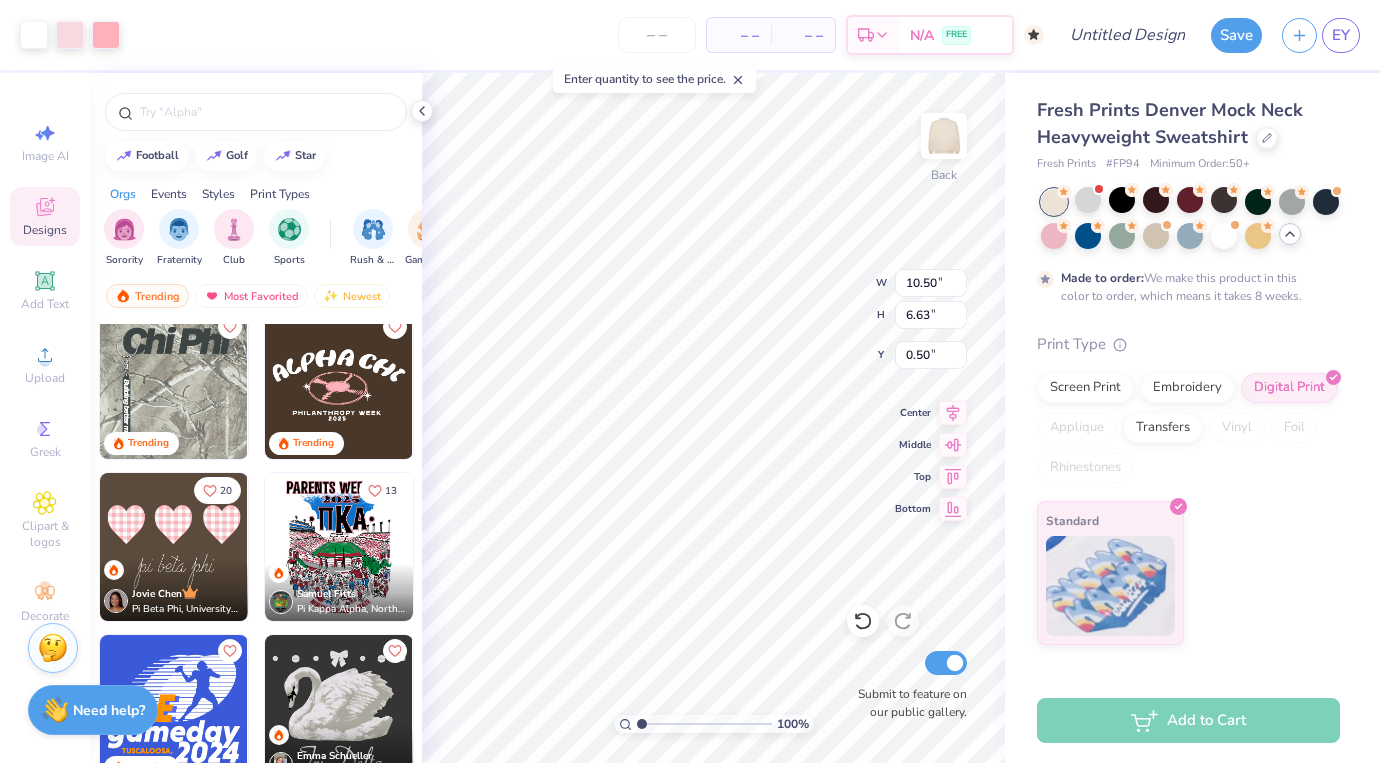 type on "0.50" 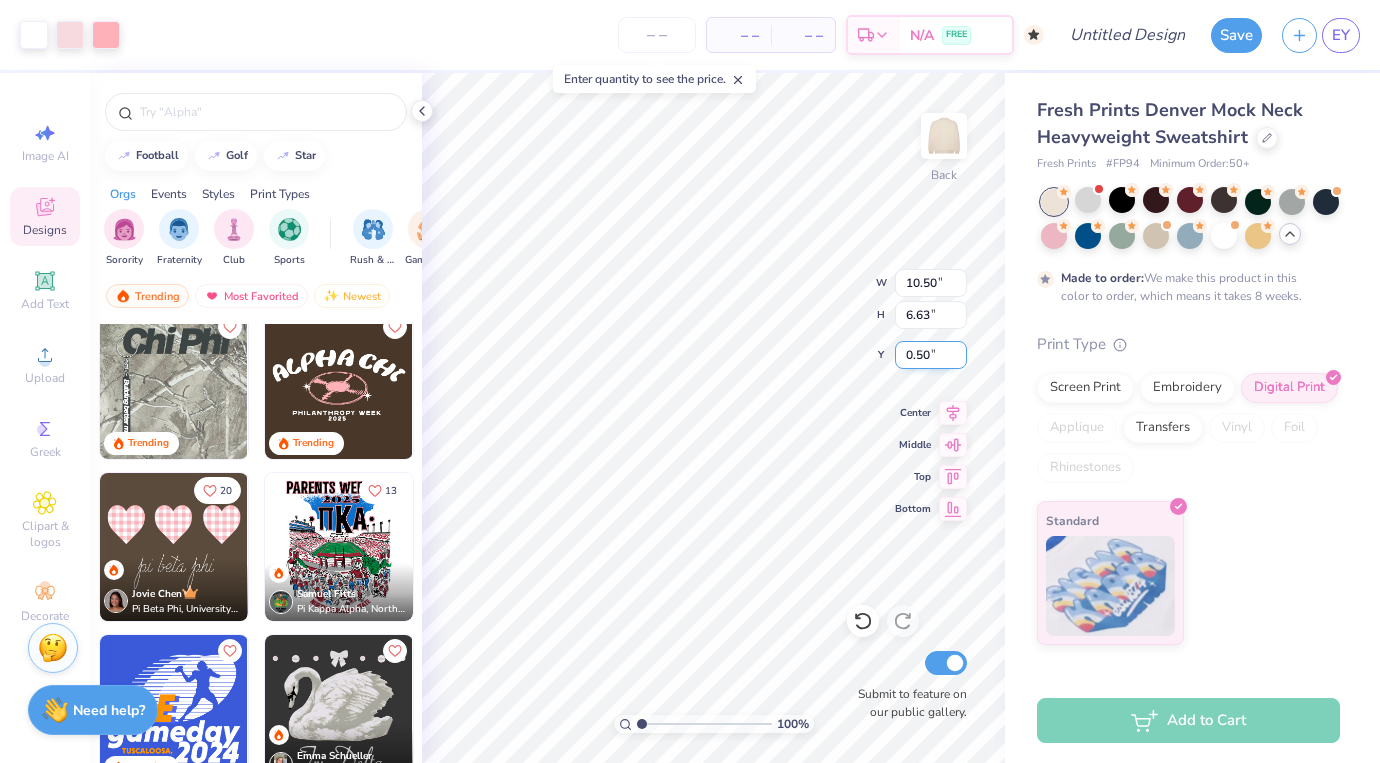 type on "11.39" 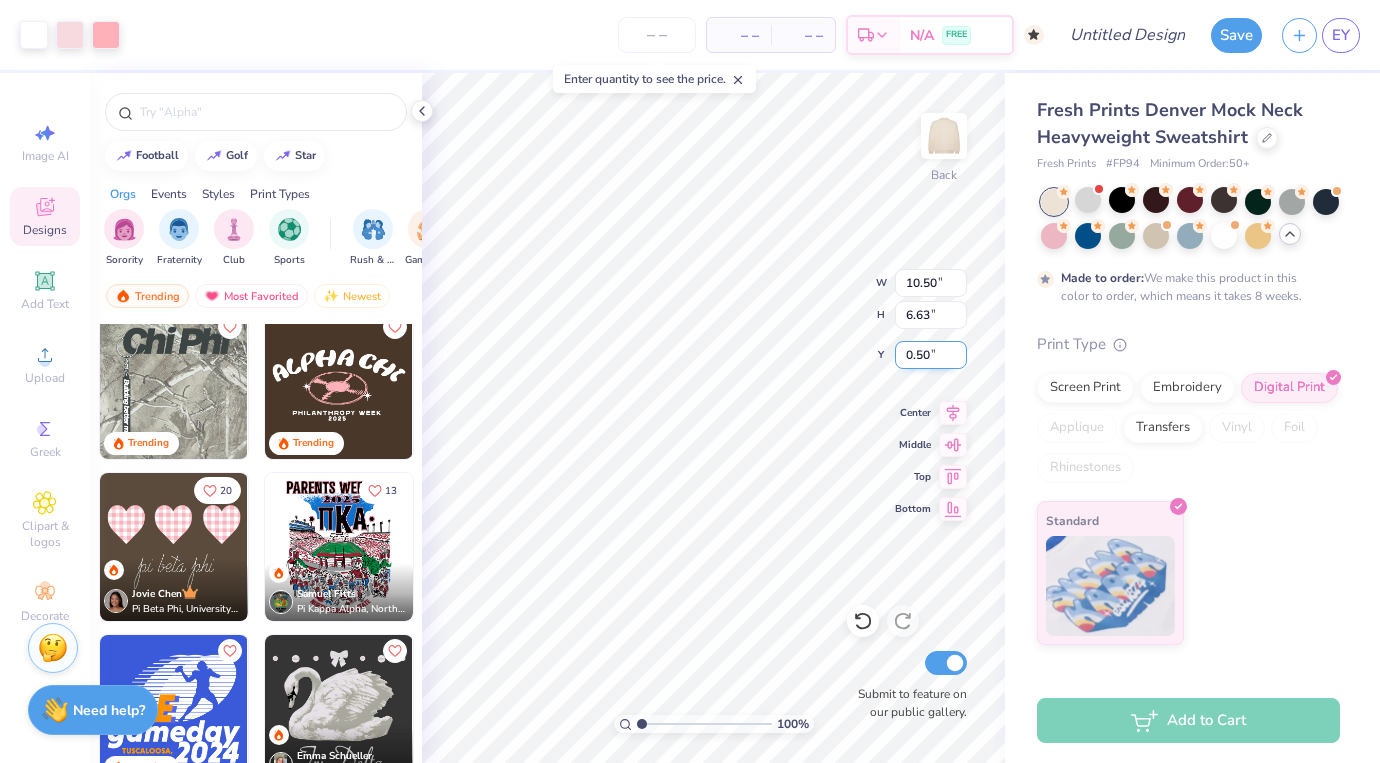 type on "3.27" 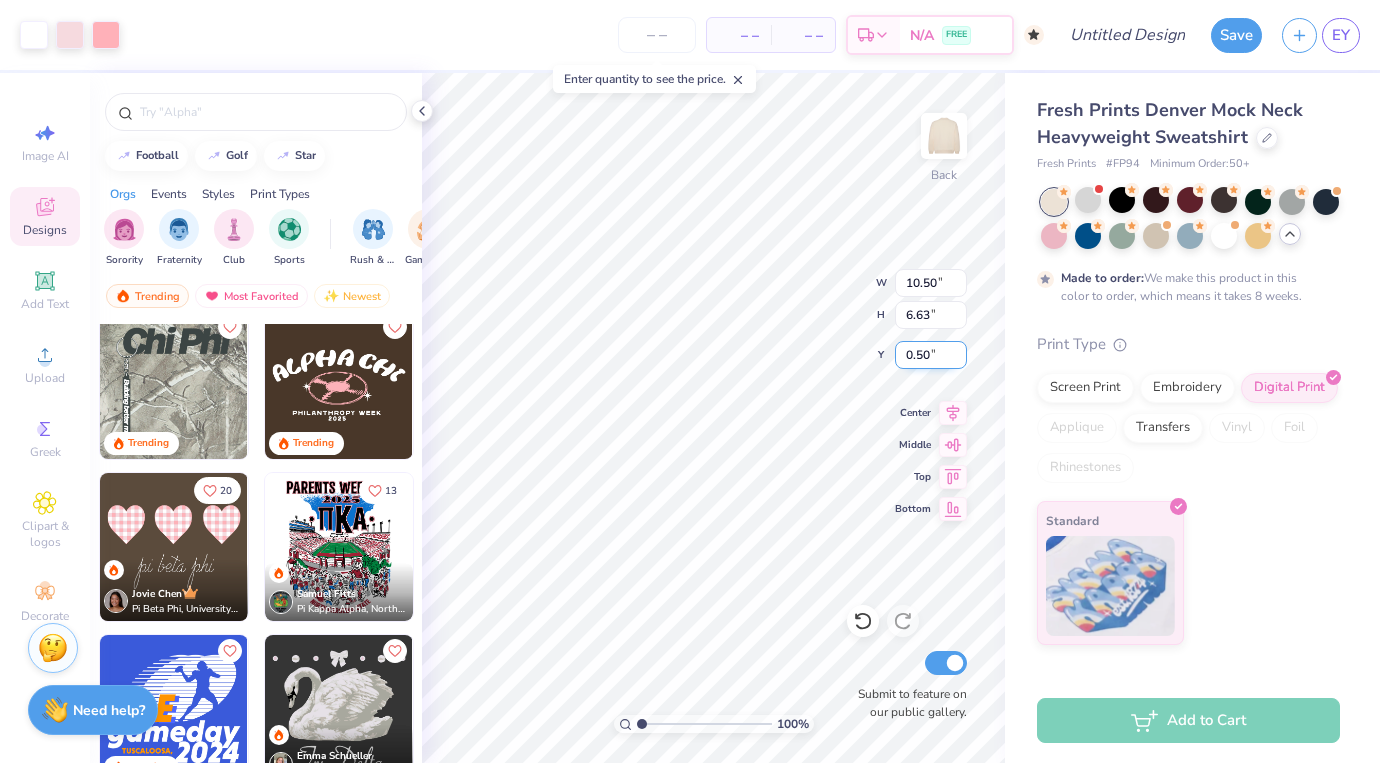 type on "6.73" 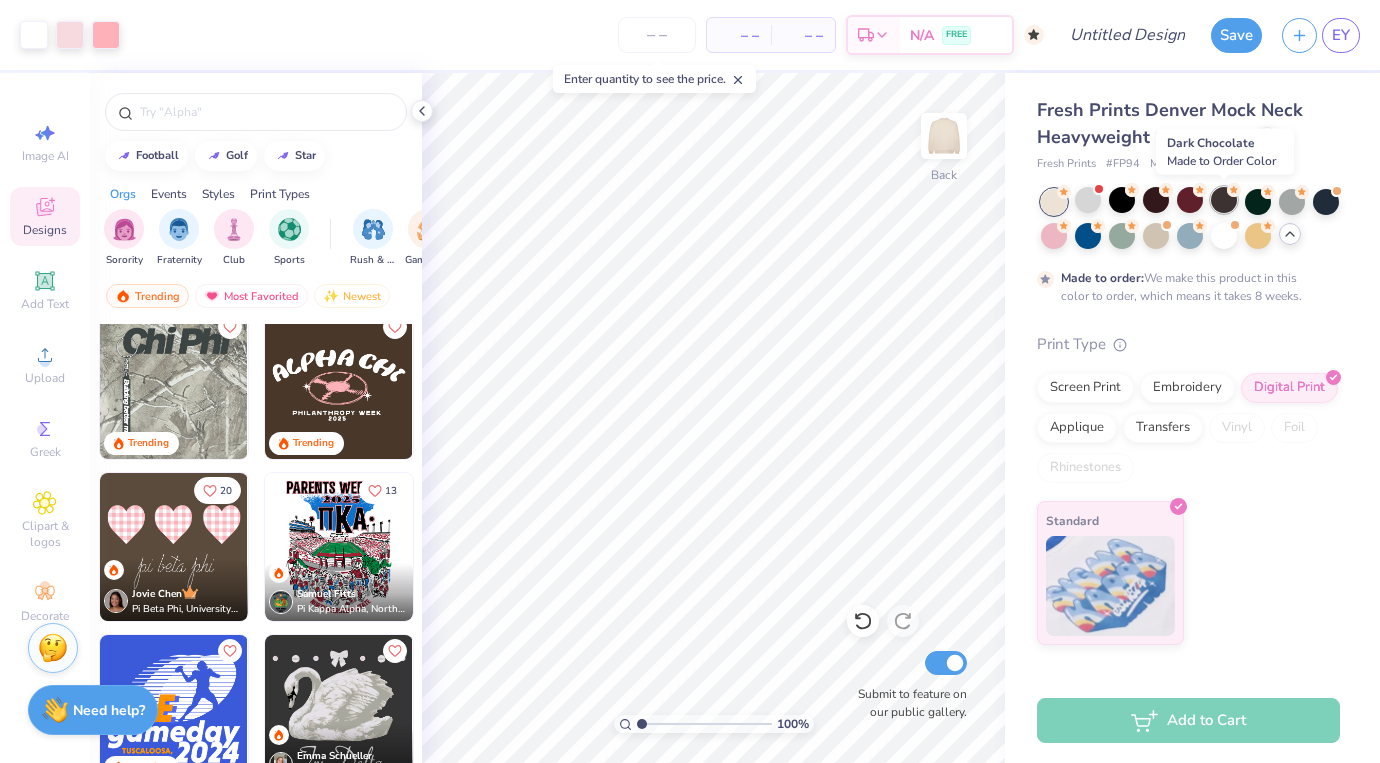 click at bounding box center (1224, 200) 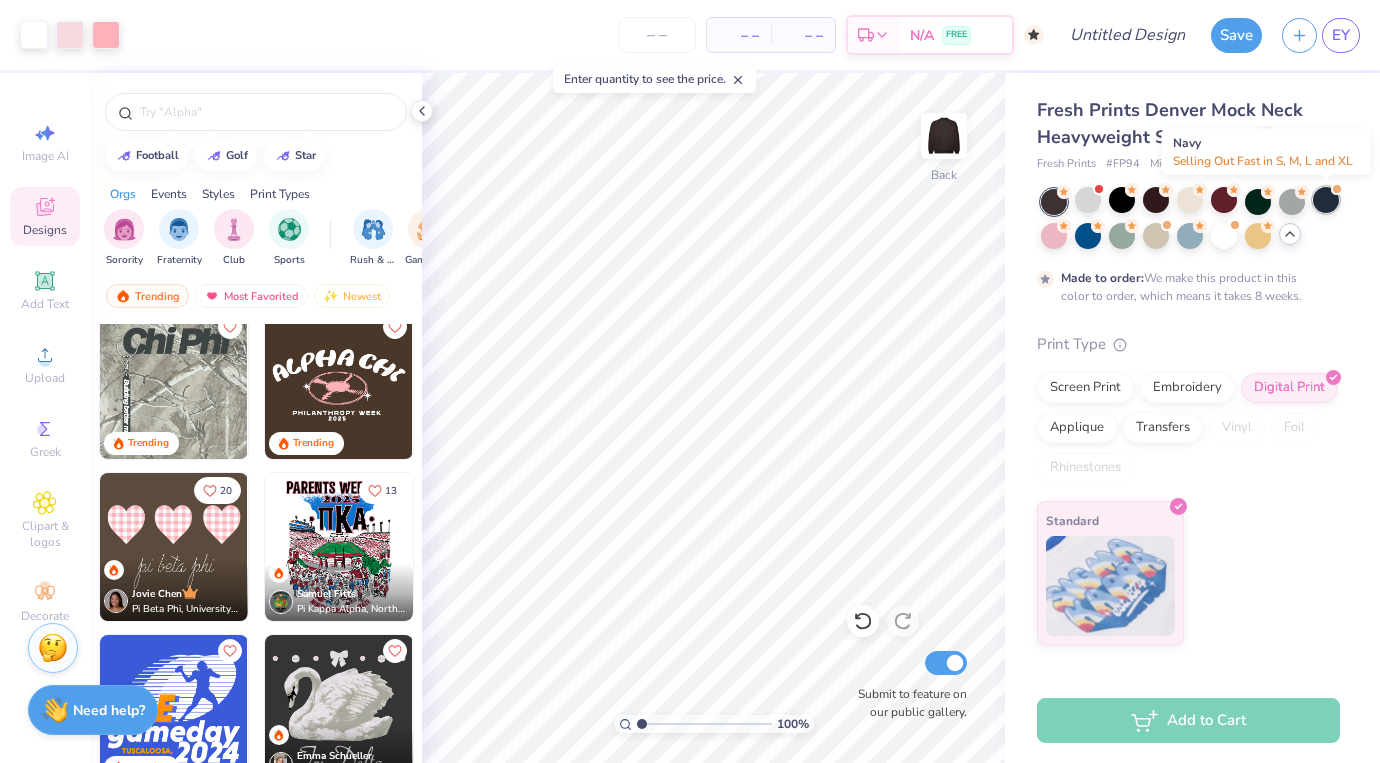 click at bounding box center [1326, 200] 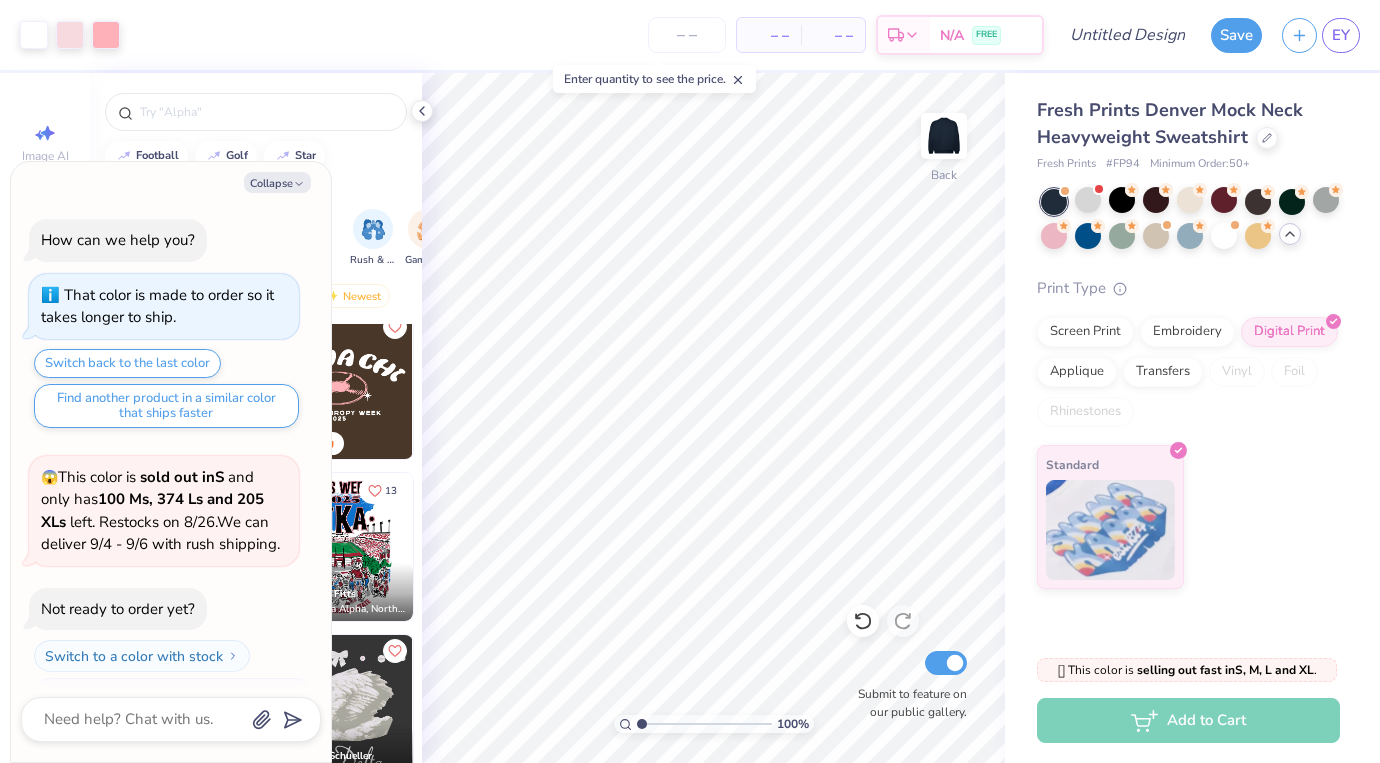 scroll, scrollTop: 1715, scrollLeft: 0, axis: vertical 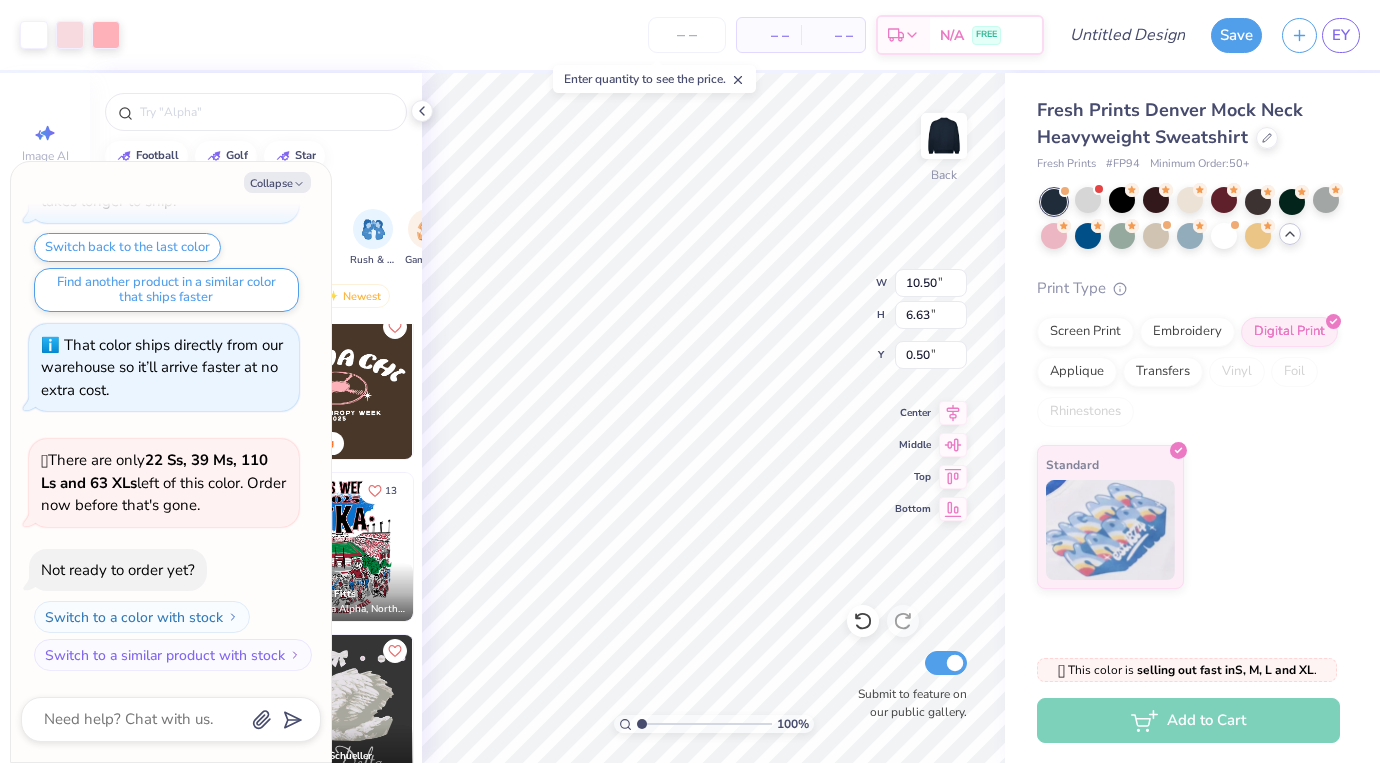 type on "x" 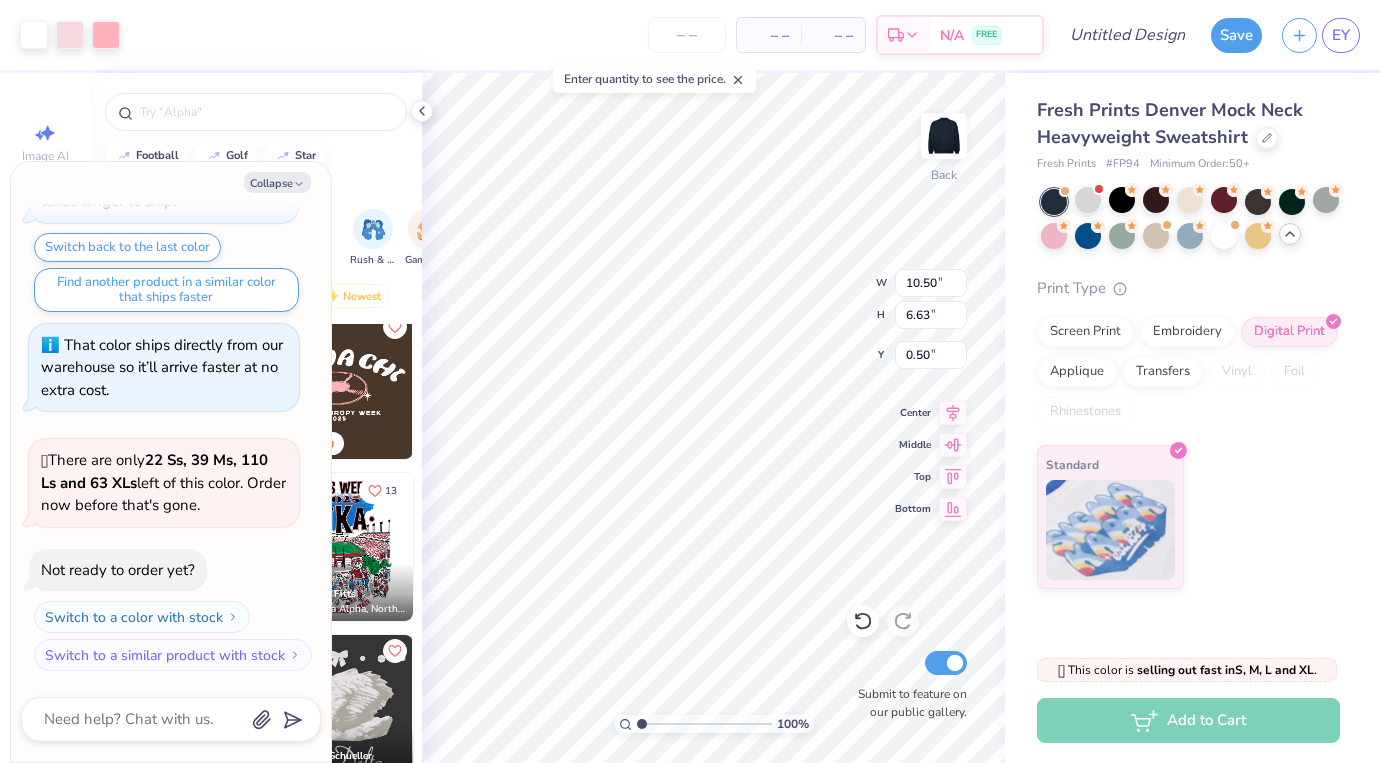 type on "1.68" 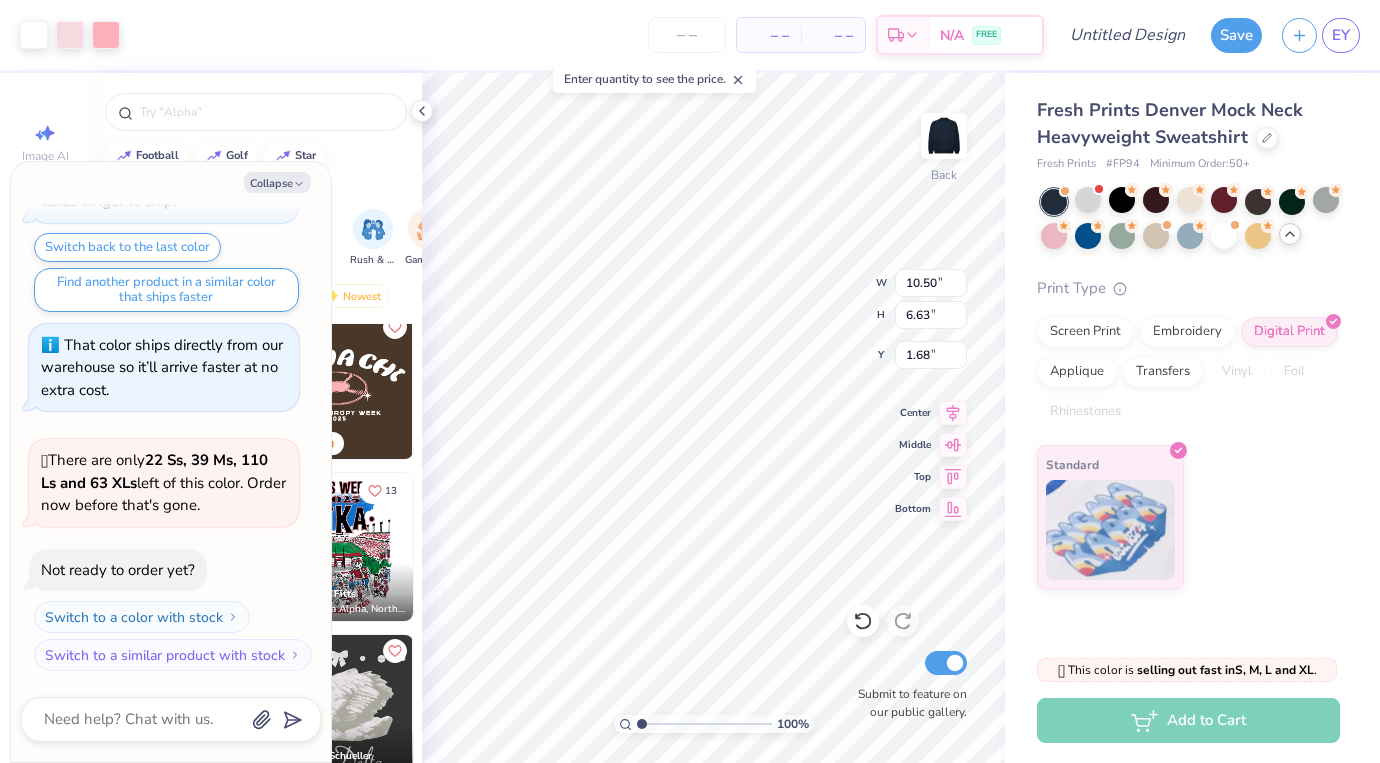 type on "x" 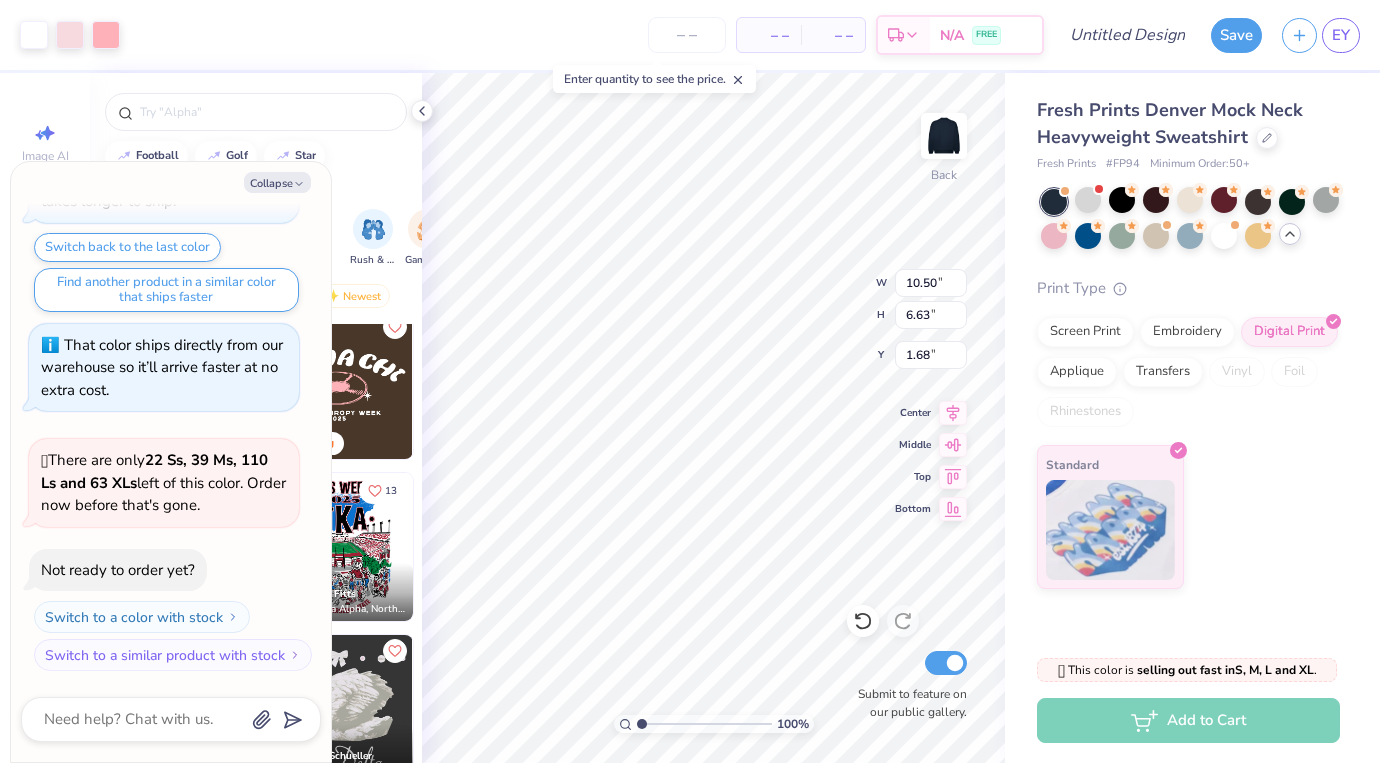 type on "8.27" 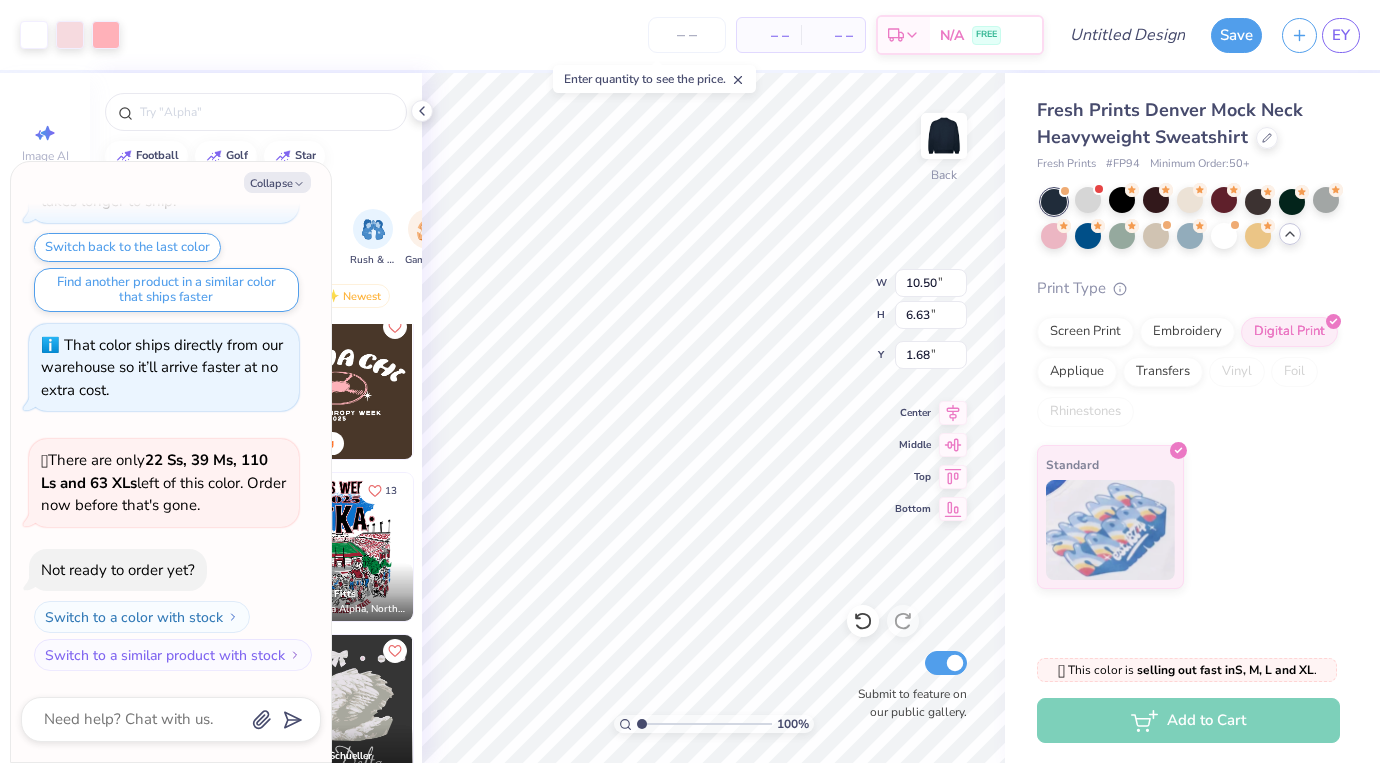 type on "5.22" 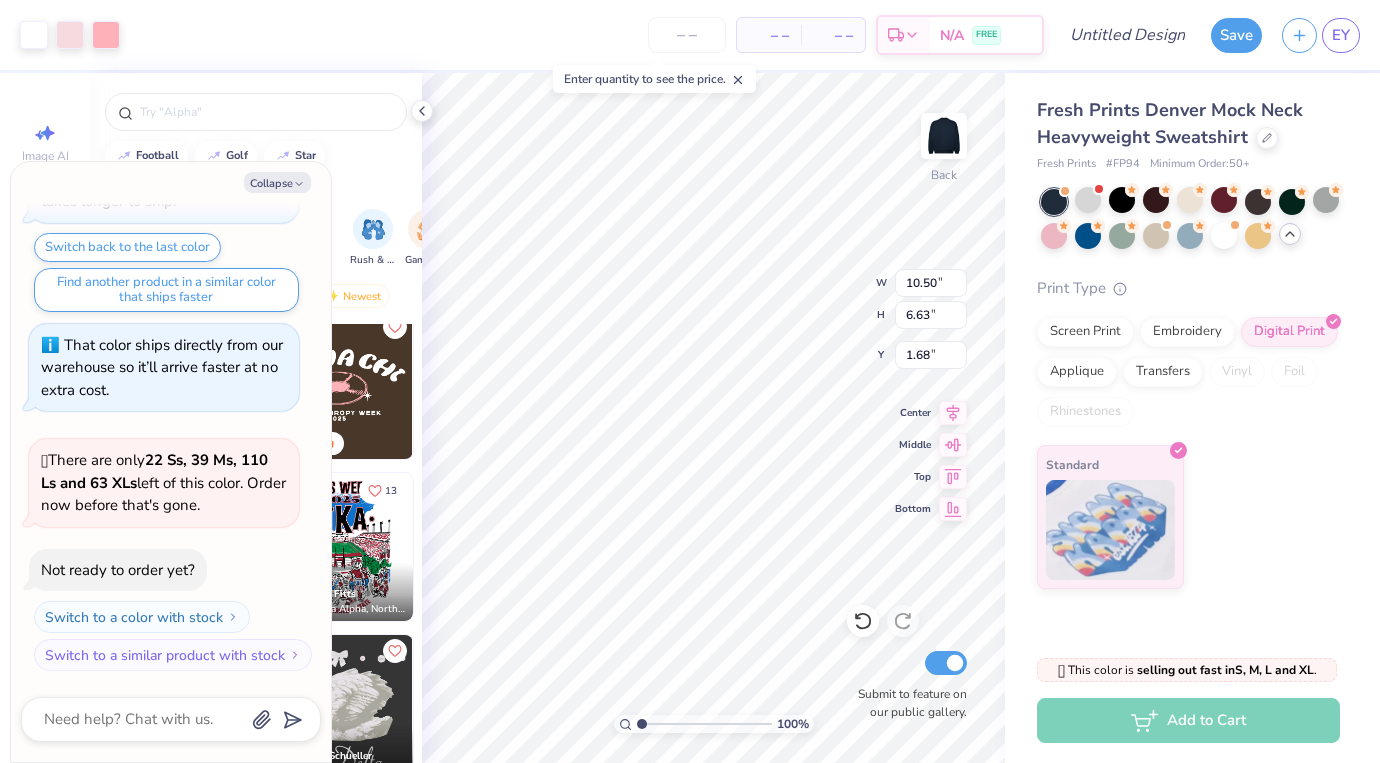 type on "3.08" 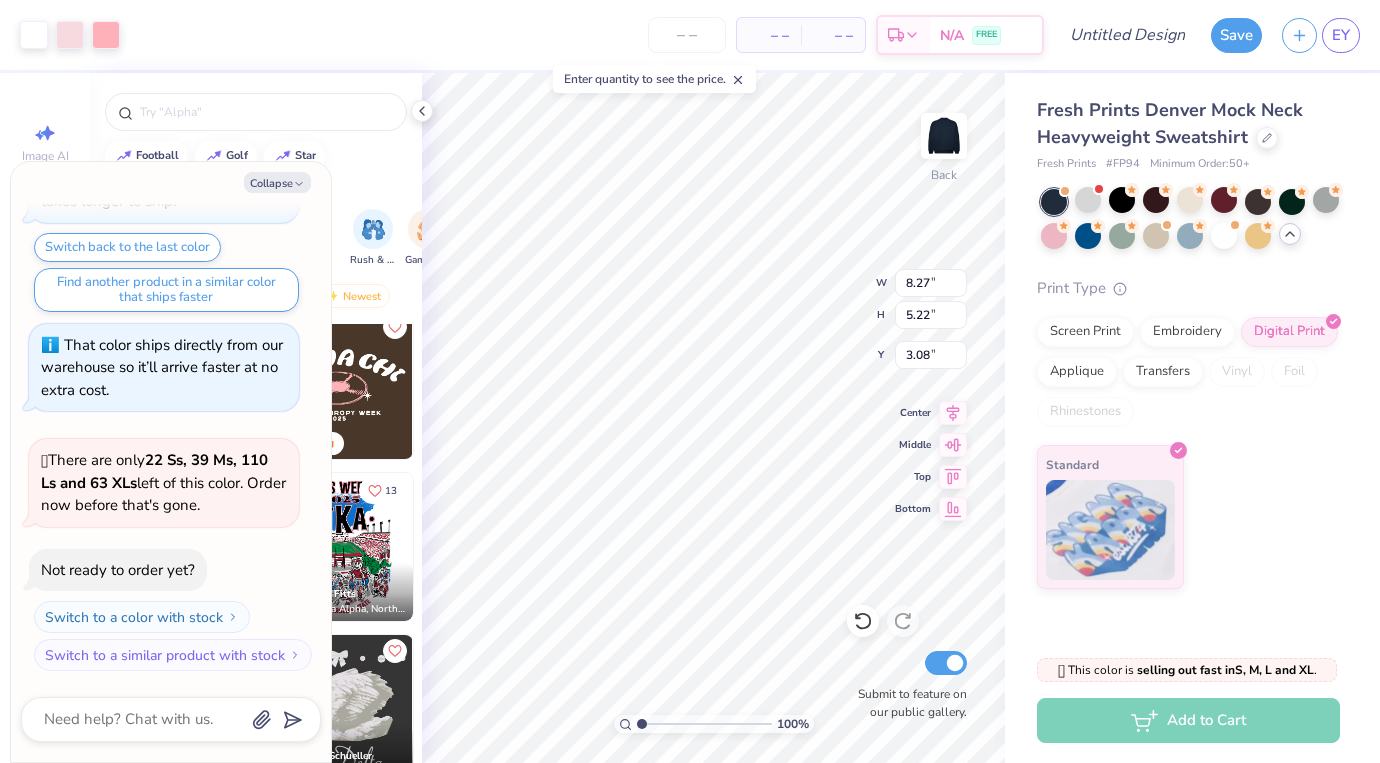 type on "x" 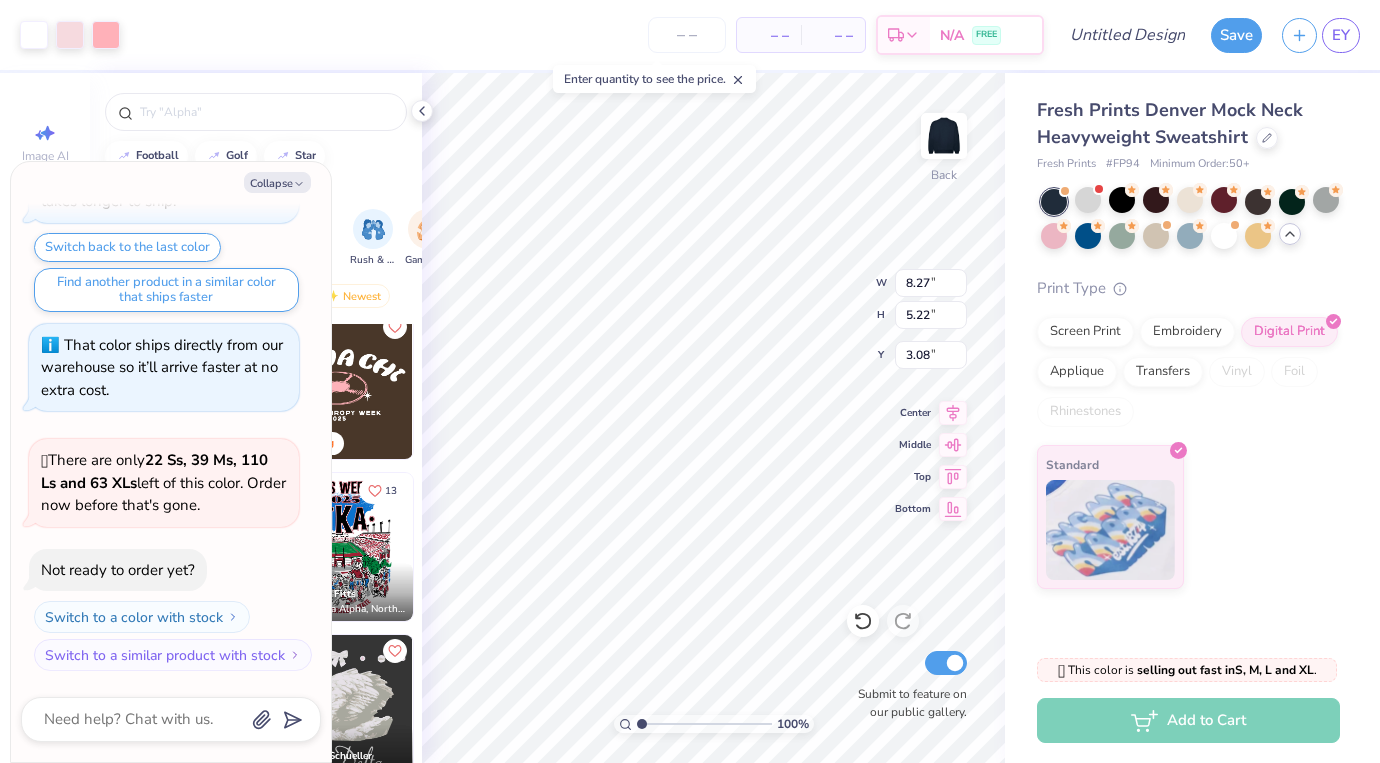type on "1.83" 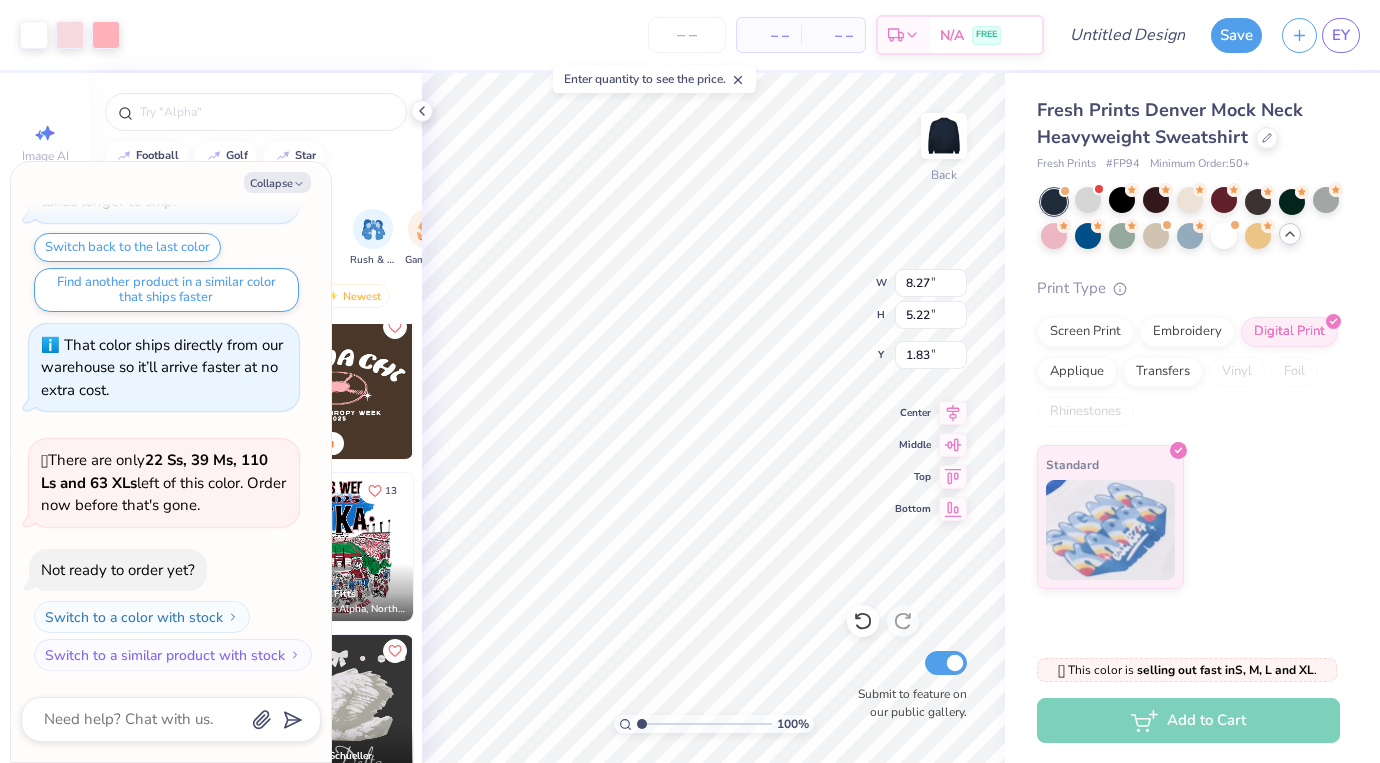 click on "football golf star" at bounding box center (256, 156) 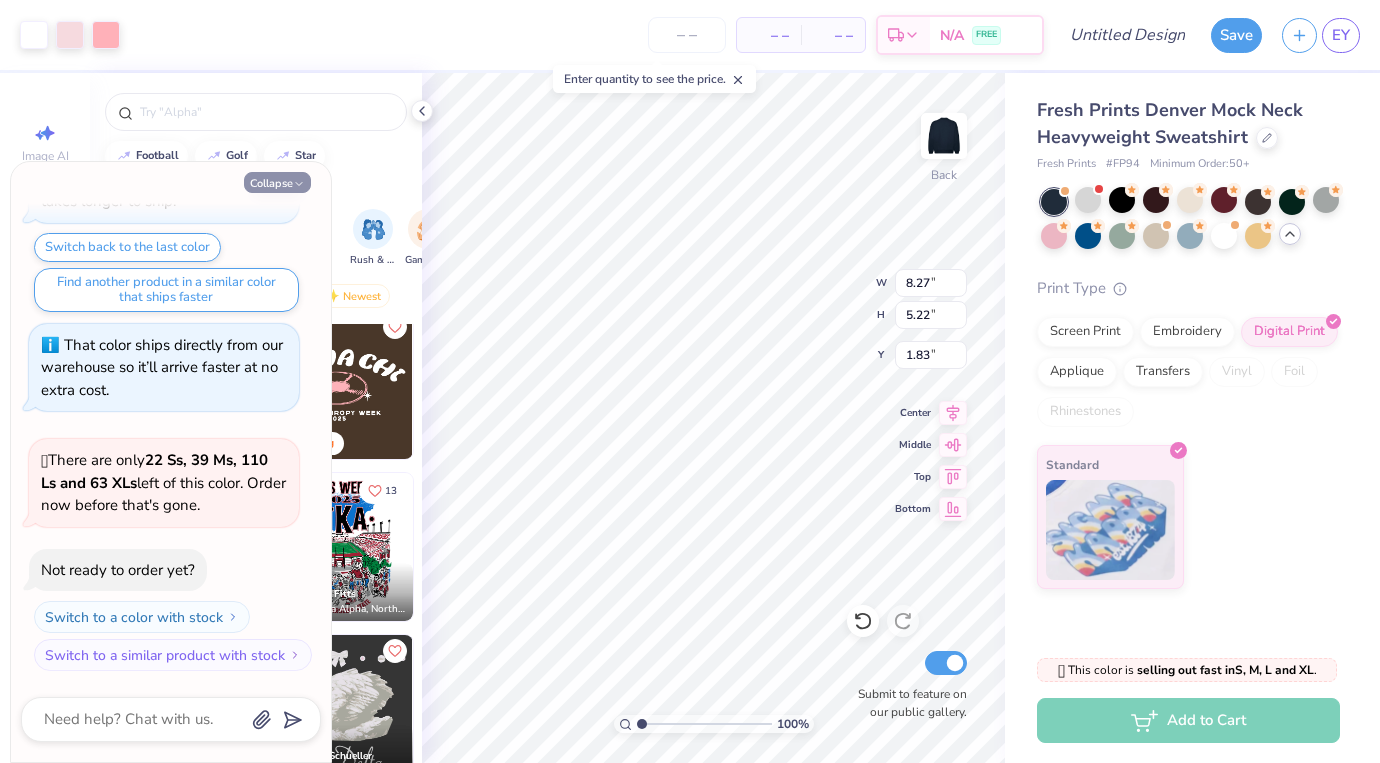 click 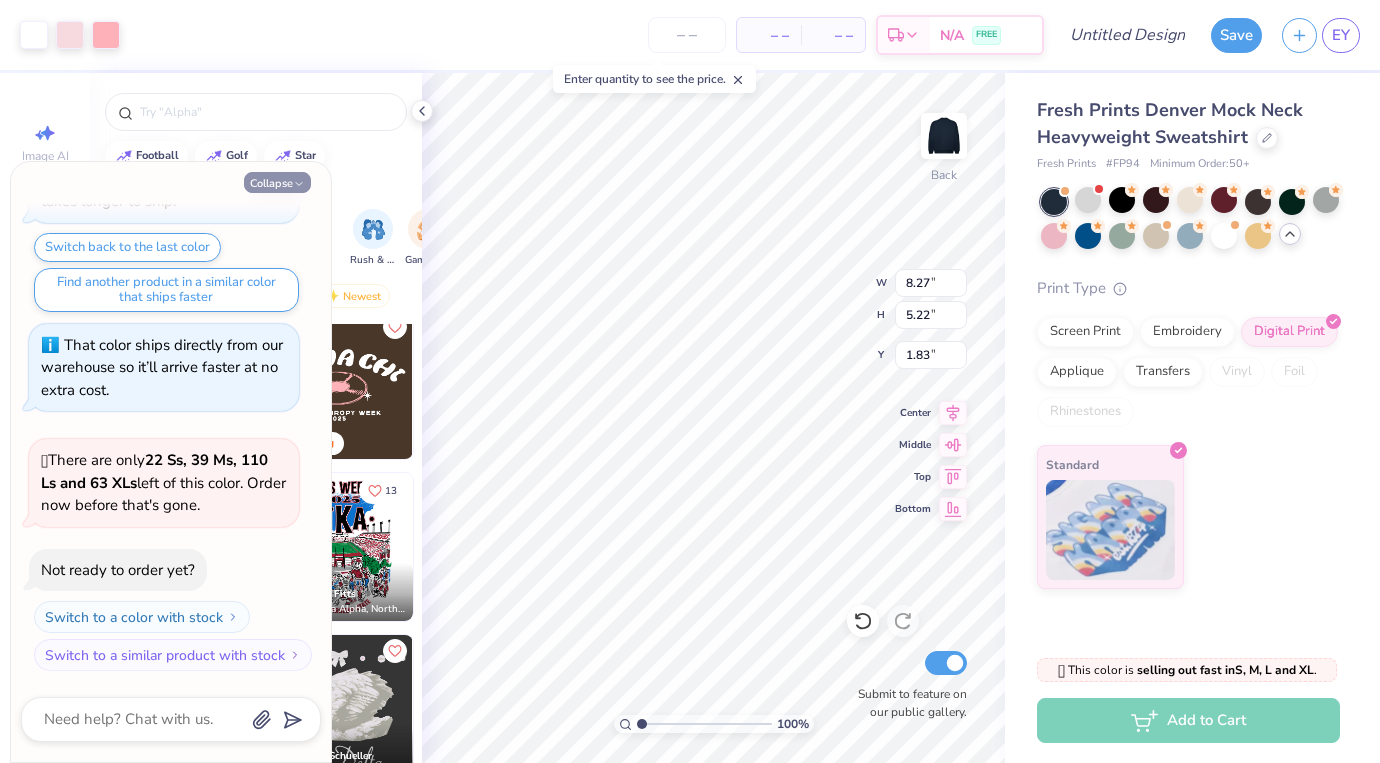 type on "x" 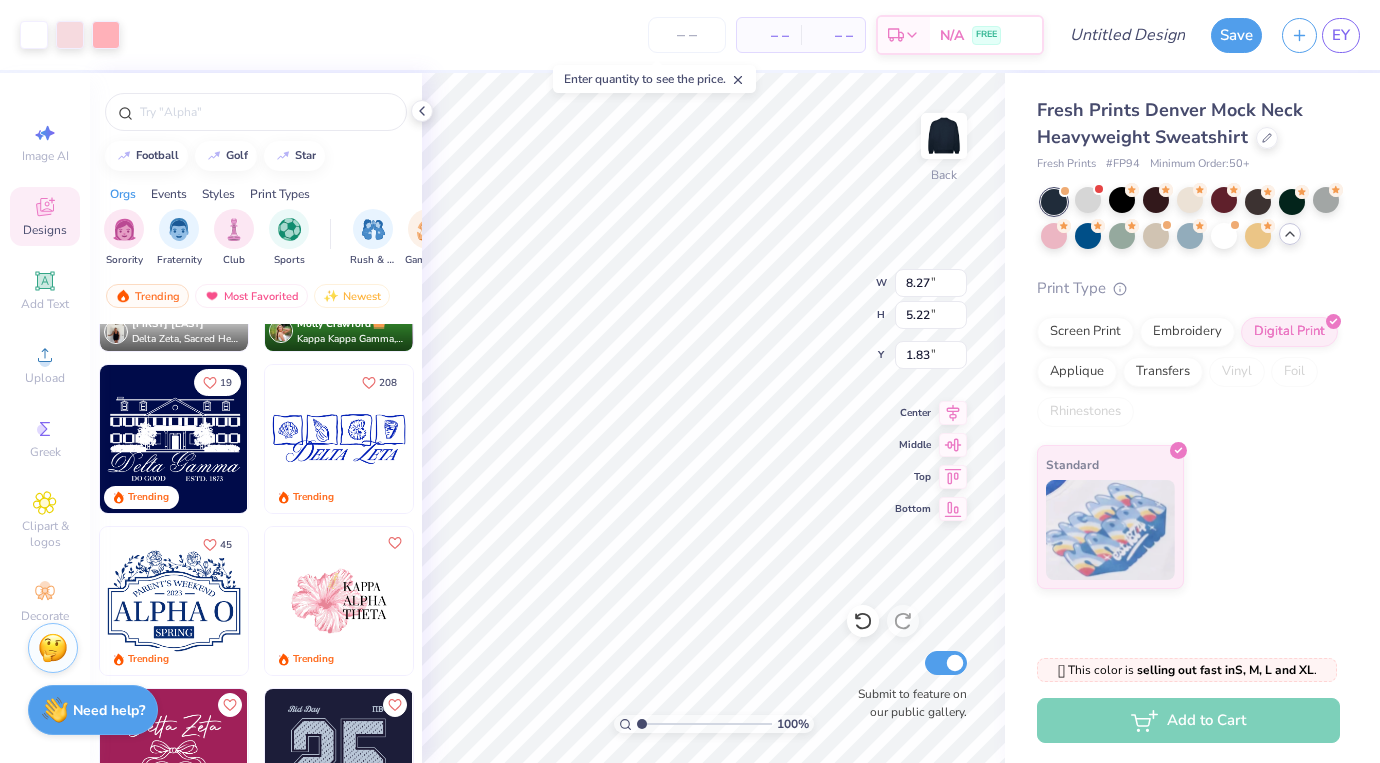 scroll, scrollTop: 6442, scrollLeft: 0, axis: vertical 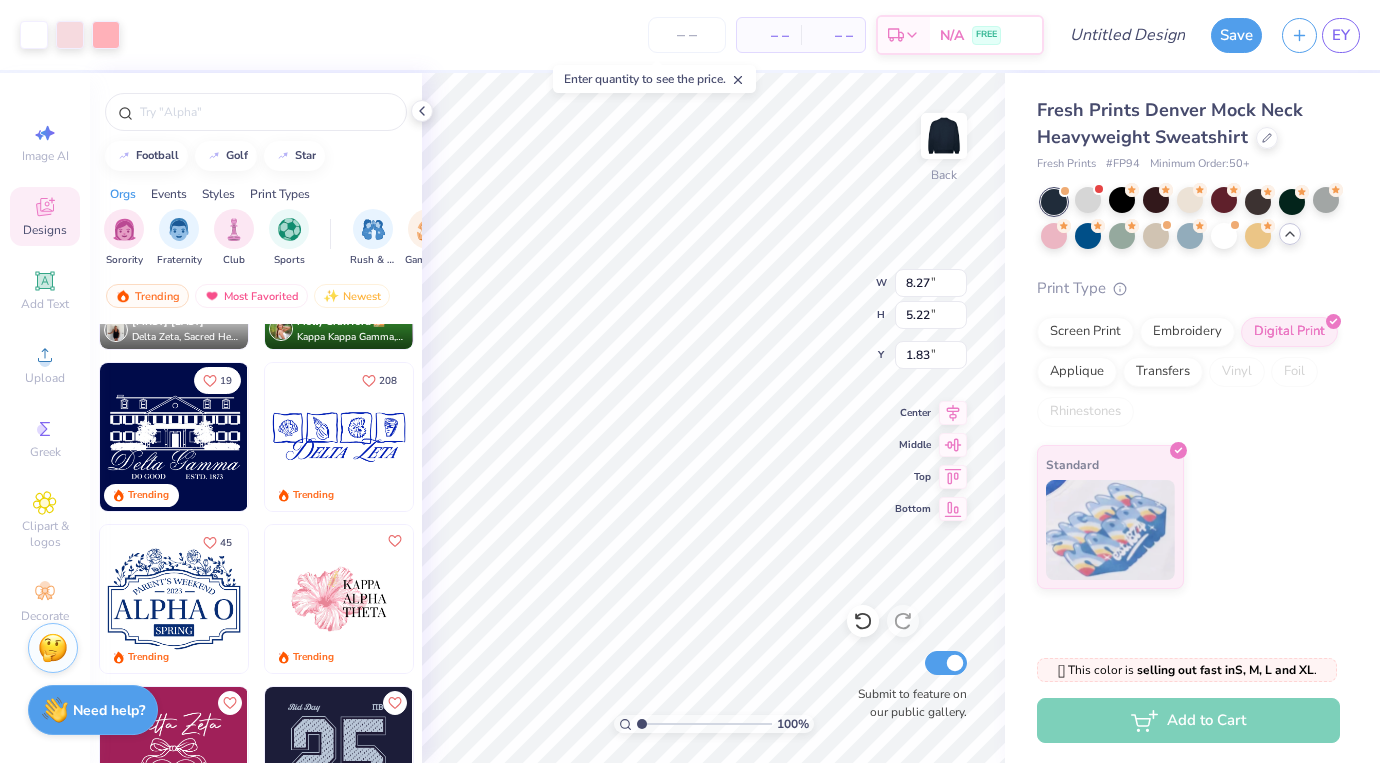 click at bounding box center (339, 437) 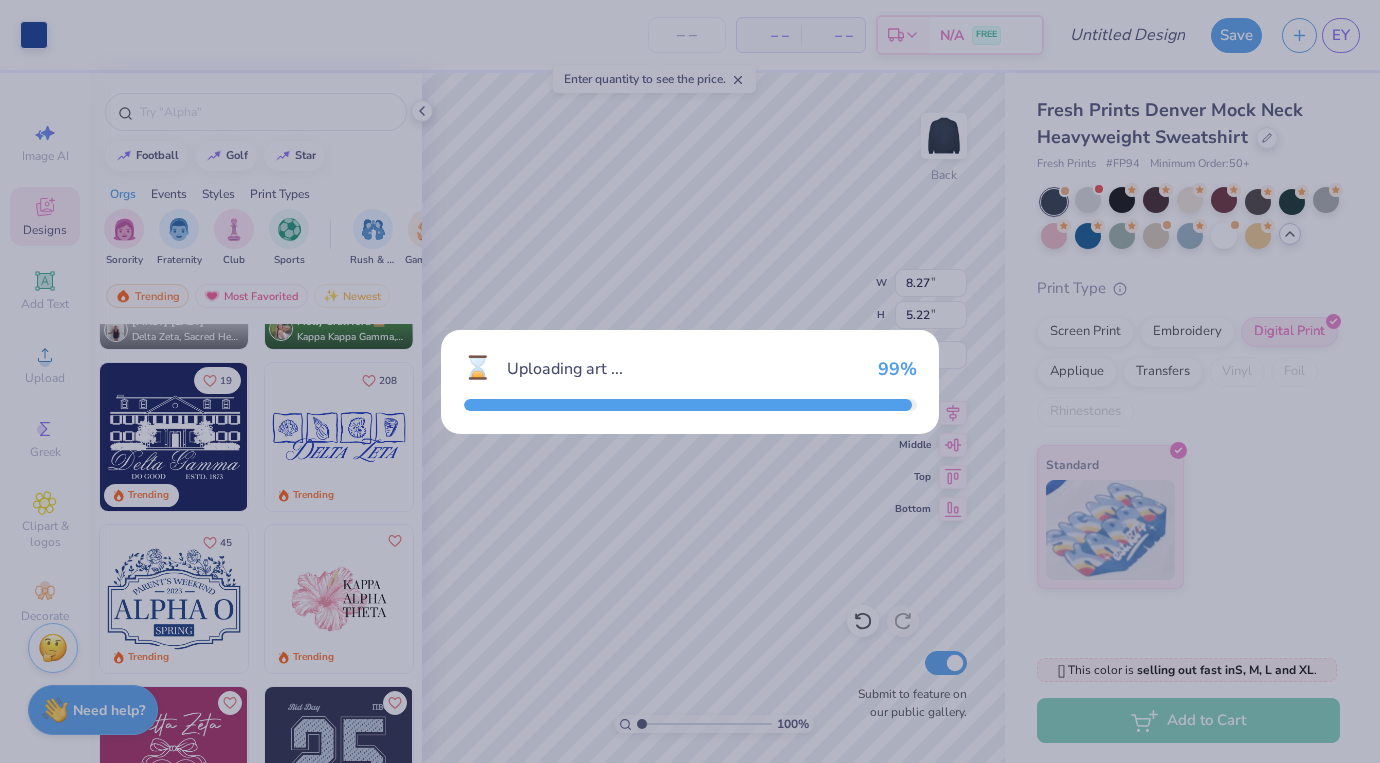 type on "11.08" 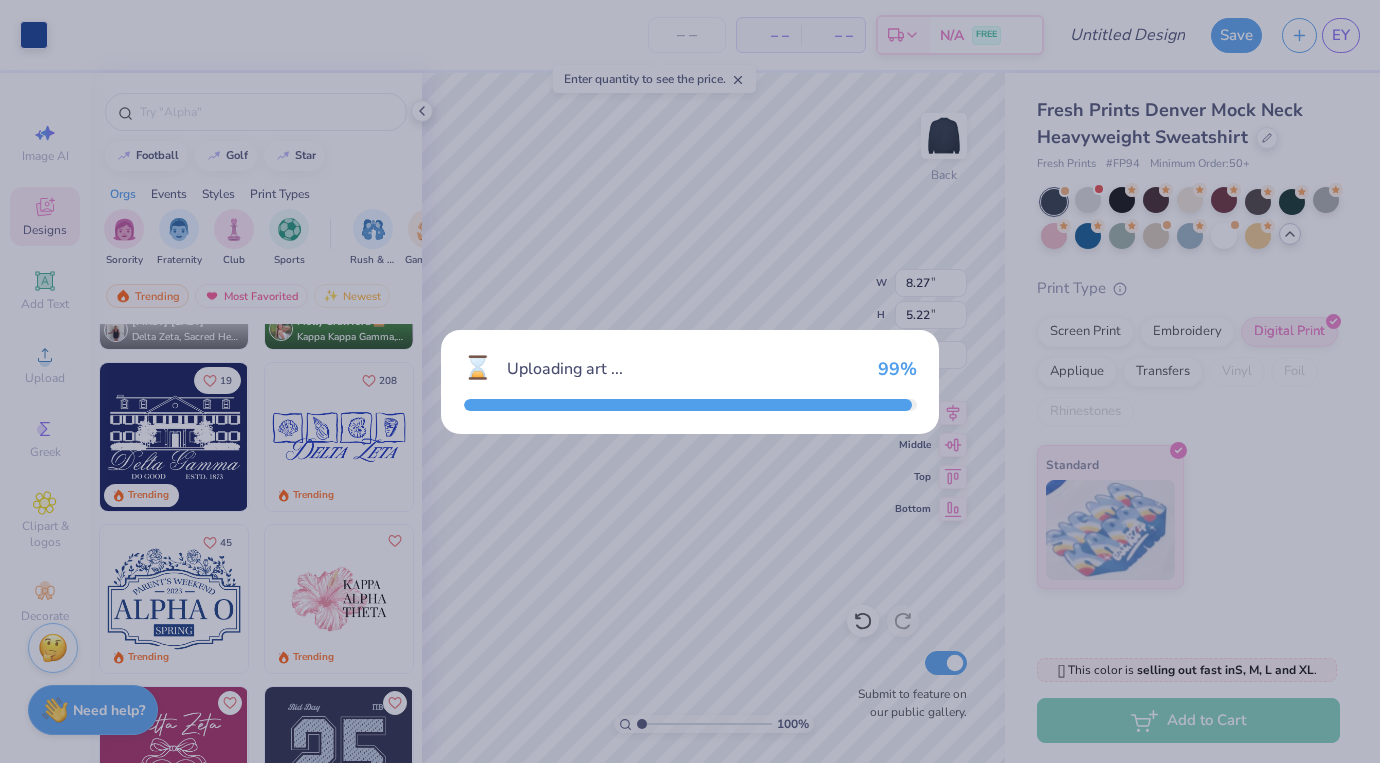 type on "4.20" 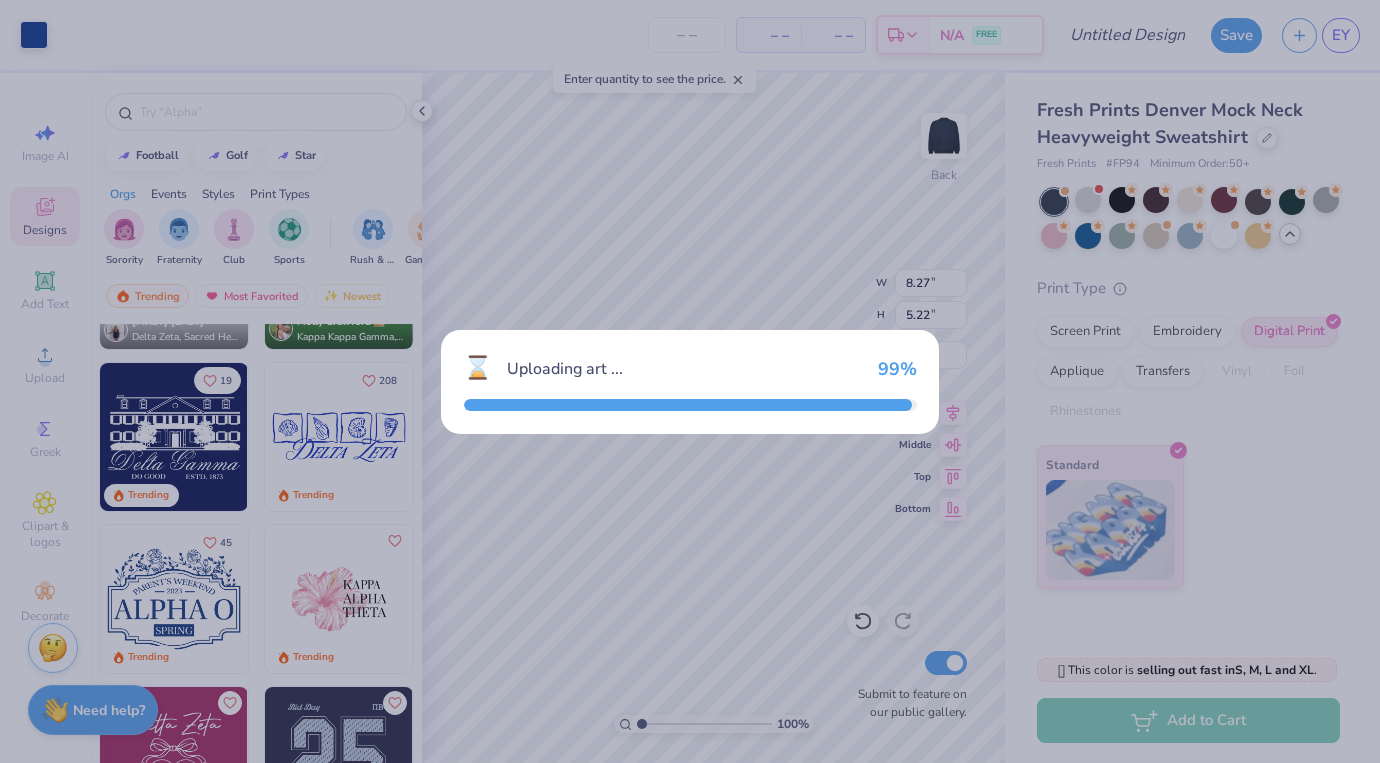 type on "3.00" 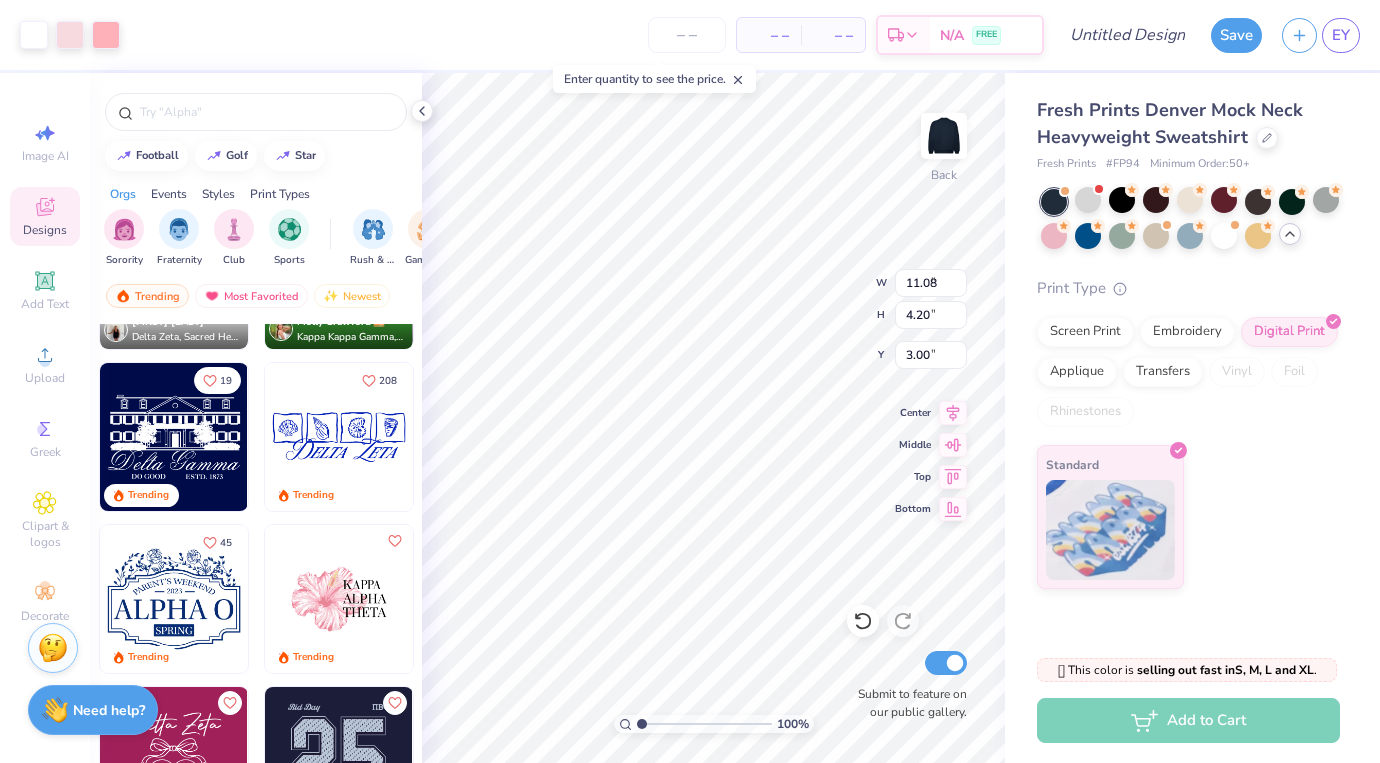 type on "8.27" 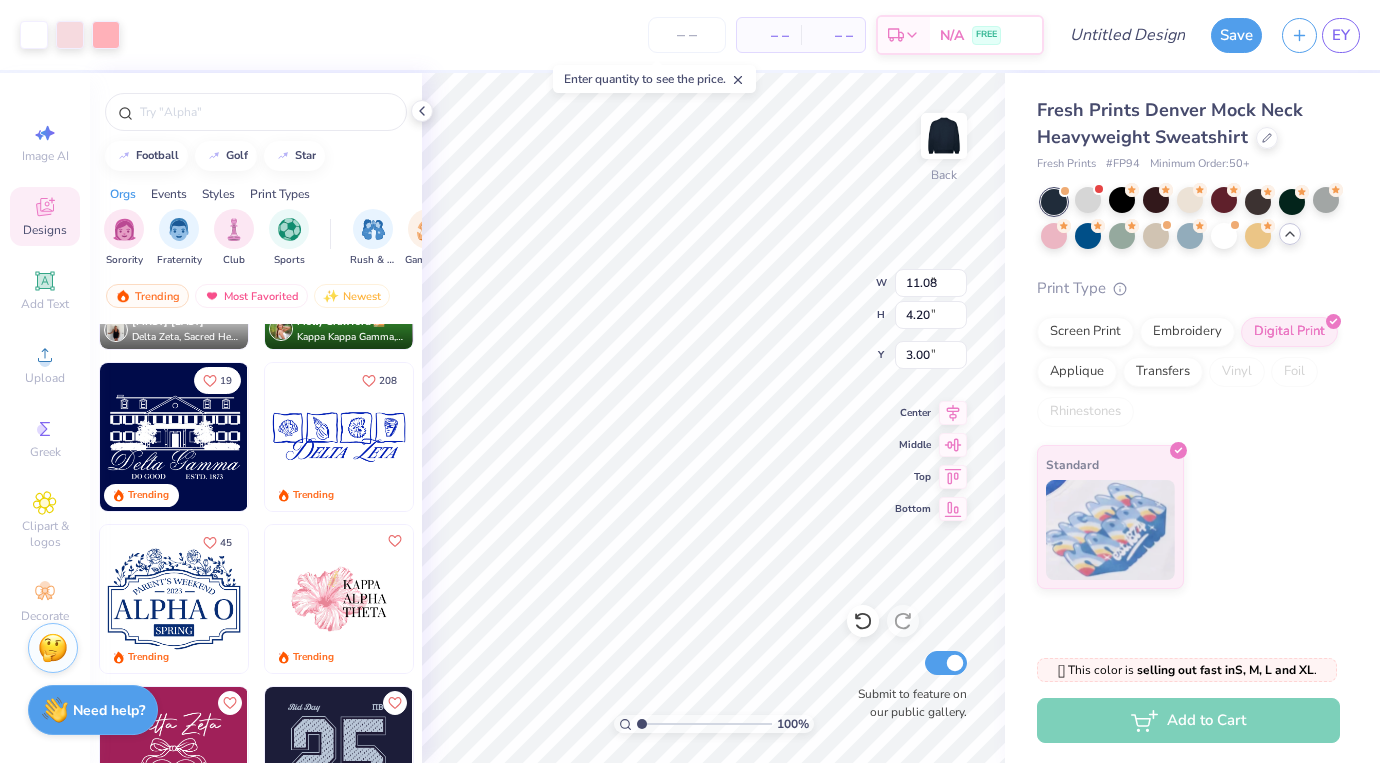 type on "5.22" 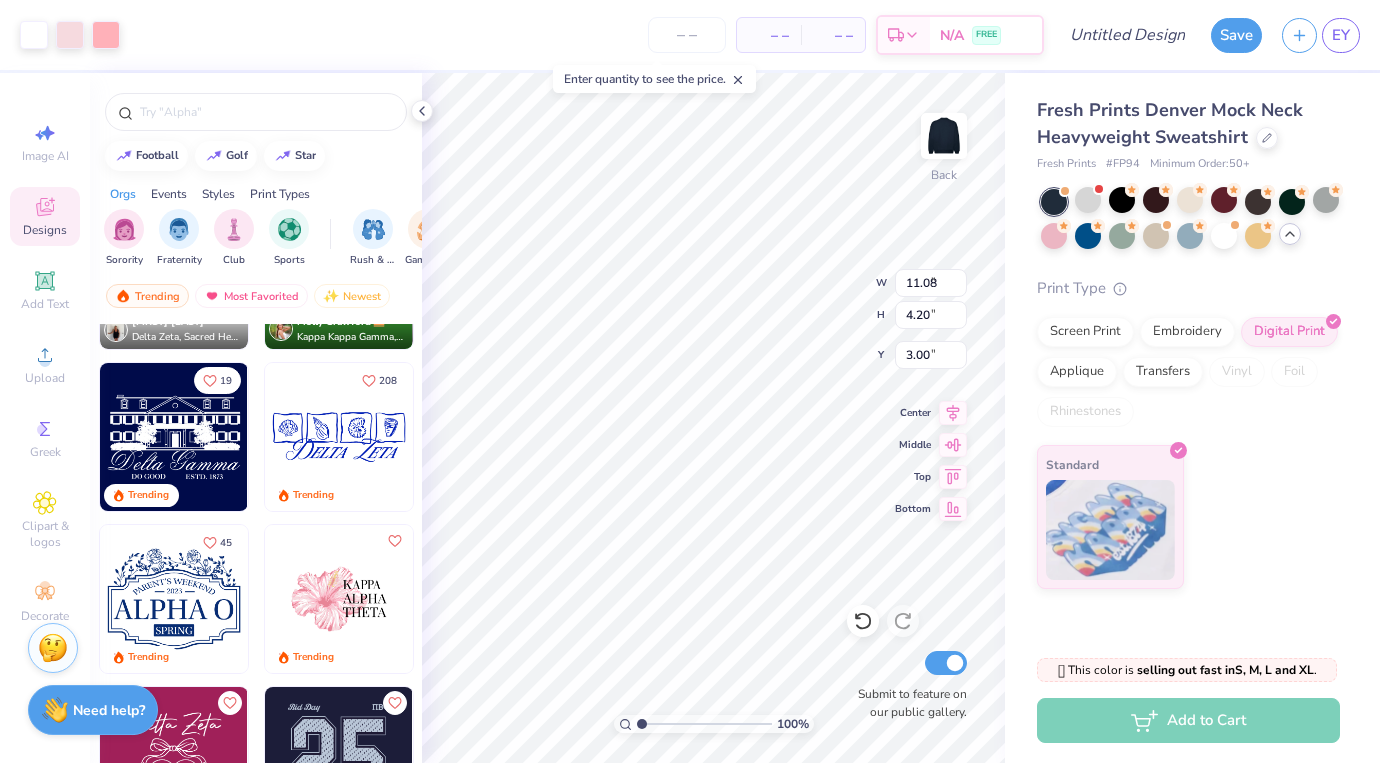 type on "1.83" 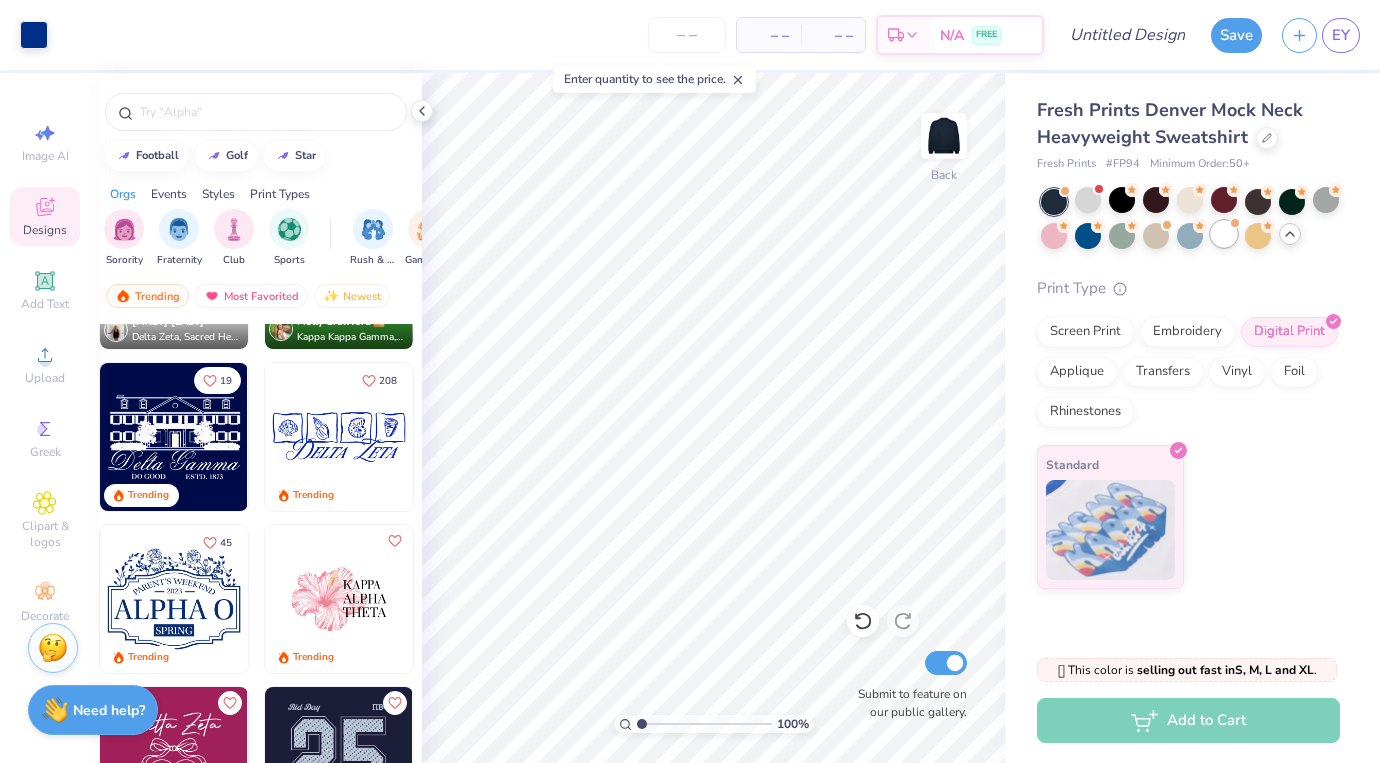 click at bounding box center (1224, 234) 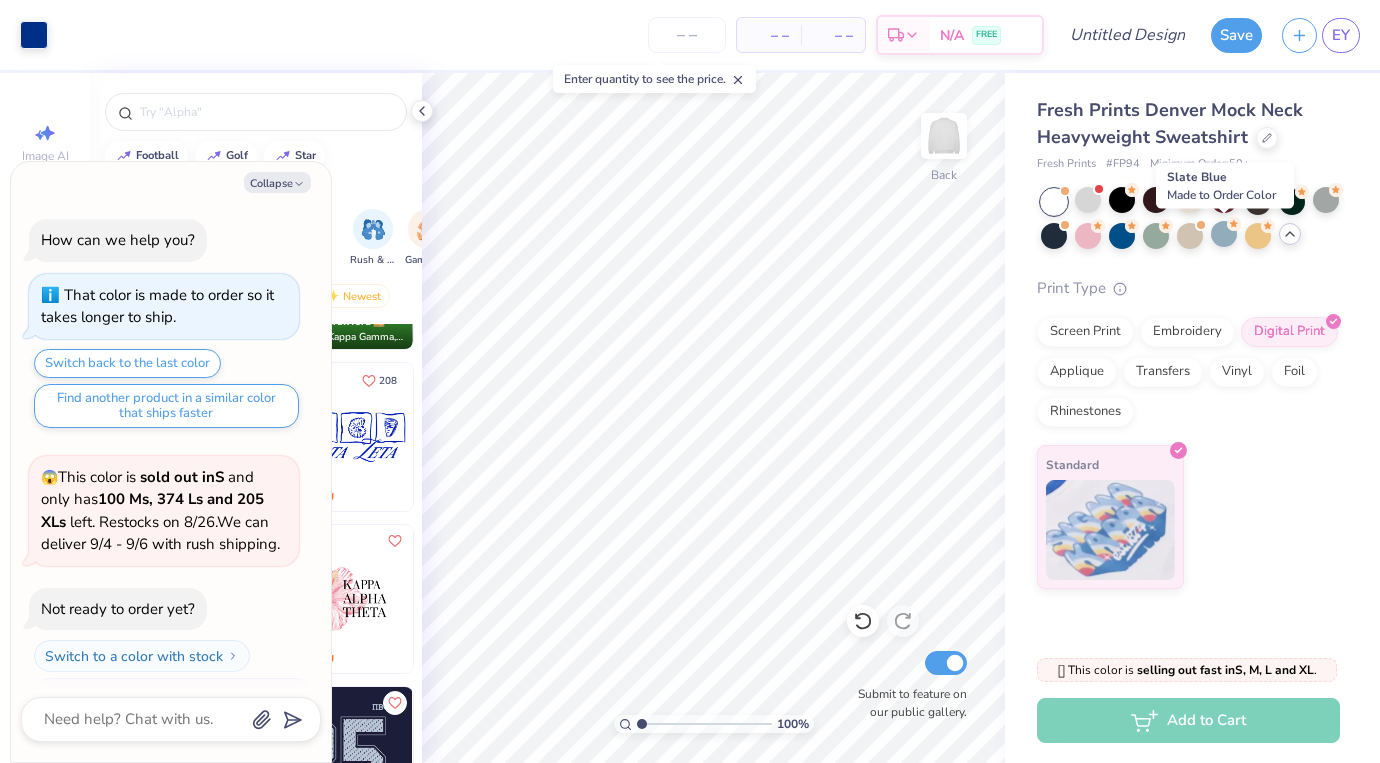 scroll, scrollTop: 1975, scrollLeft: 0, axis: vertical 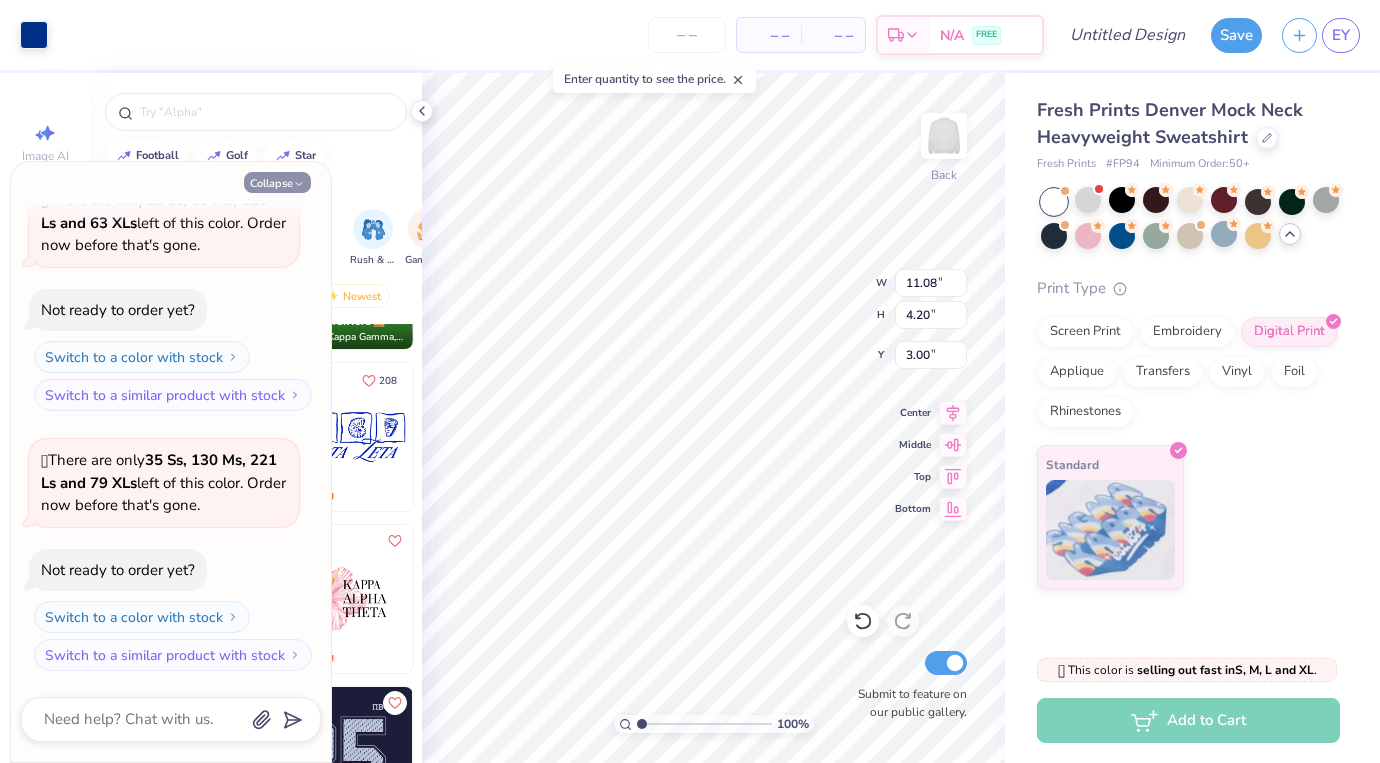 click on "Collapse" at bounding box center (277, 182) 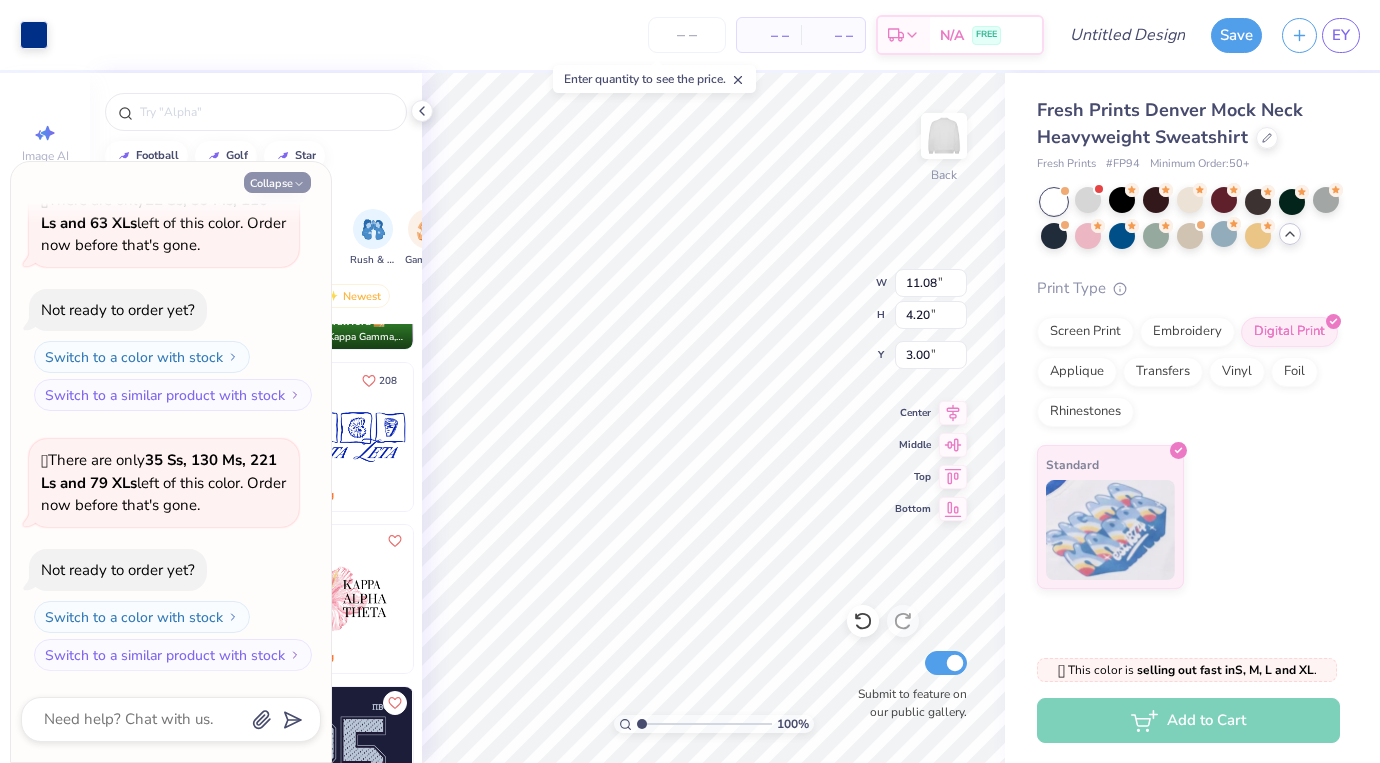 type on "x" 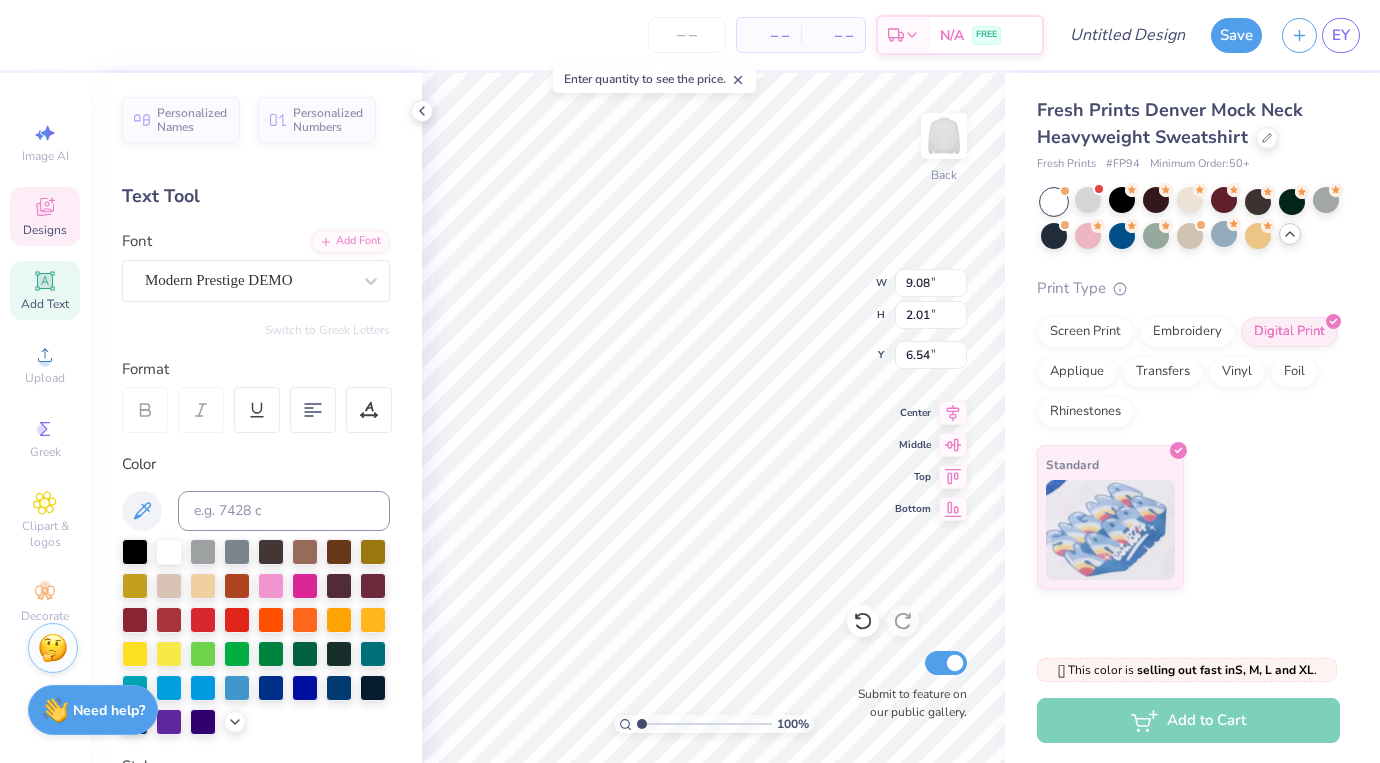 type on "6.54" 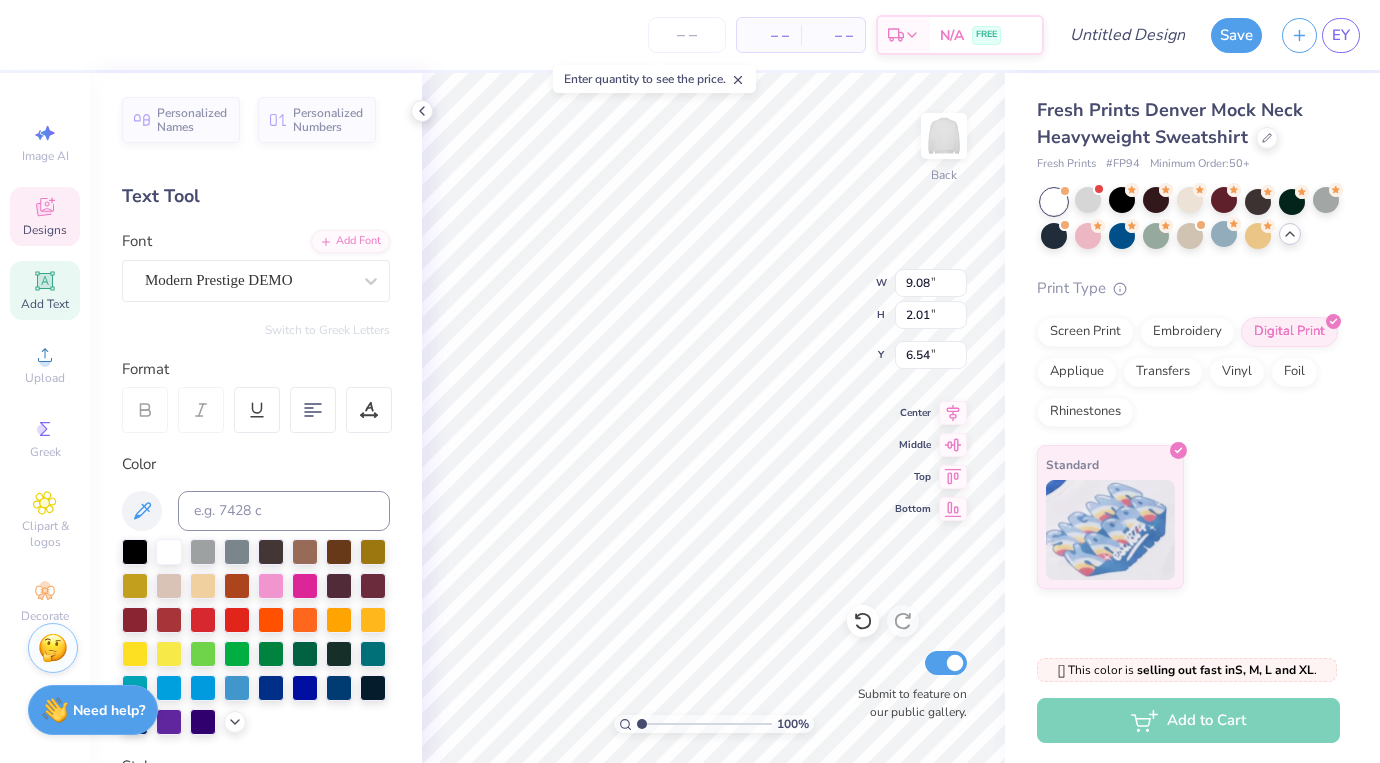 scroll, scrollTop: 0, scrollLeft: 0, axis: both 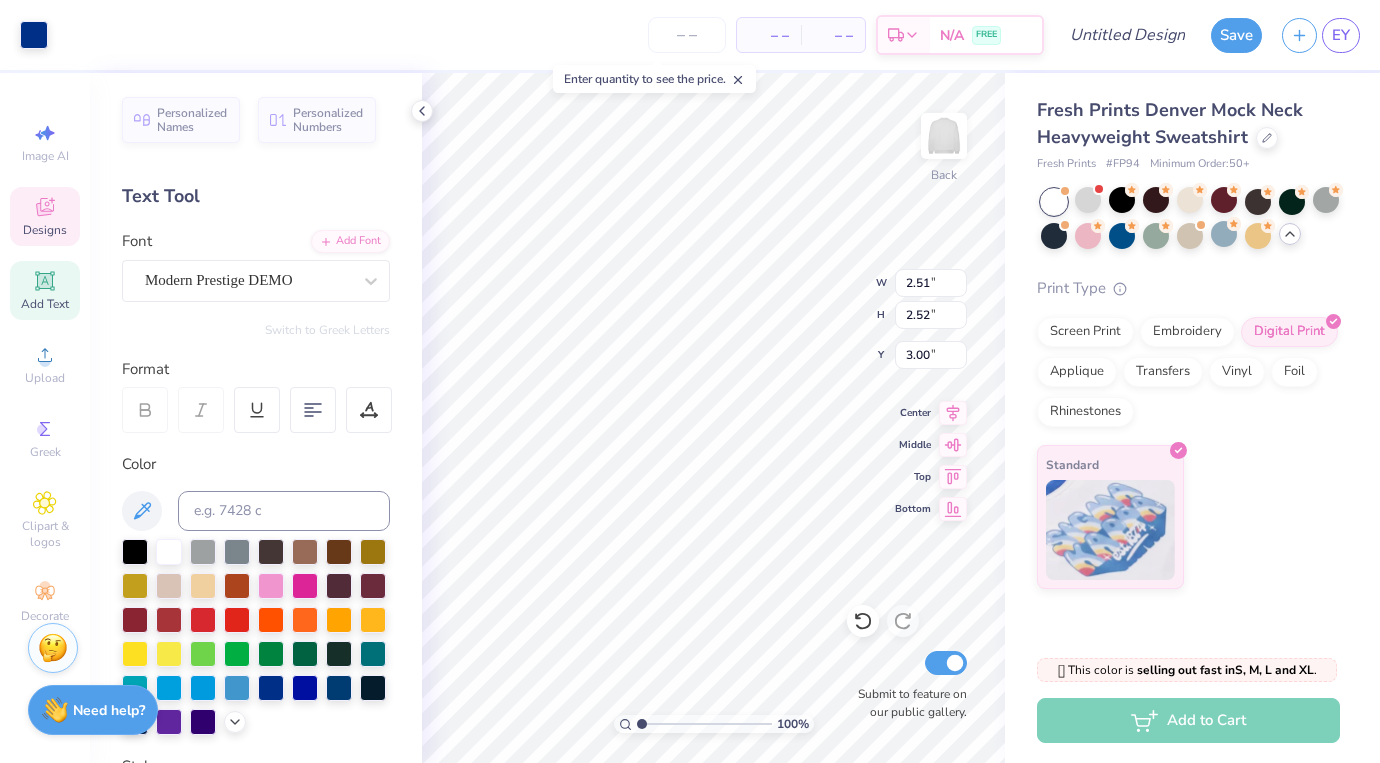 type on "3.00" 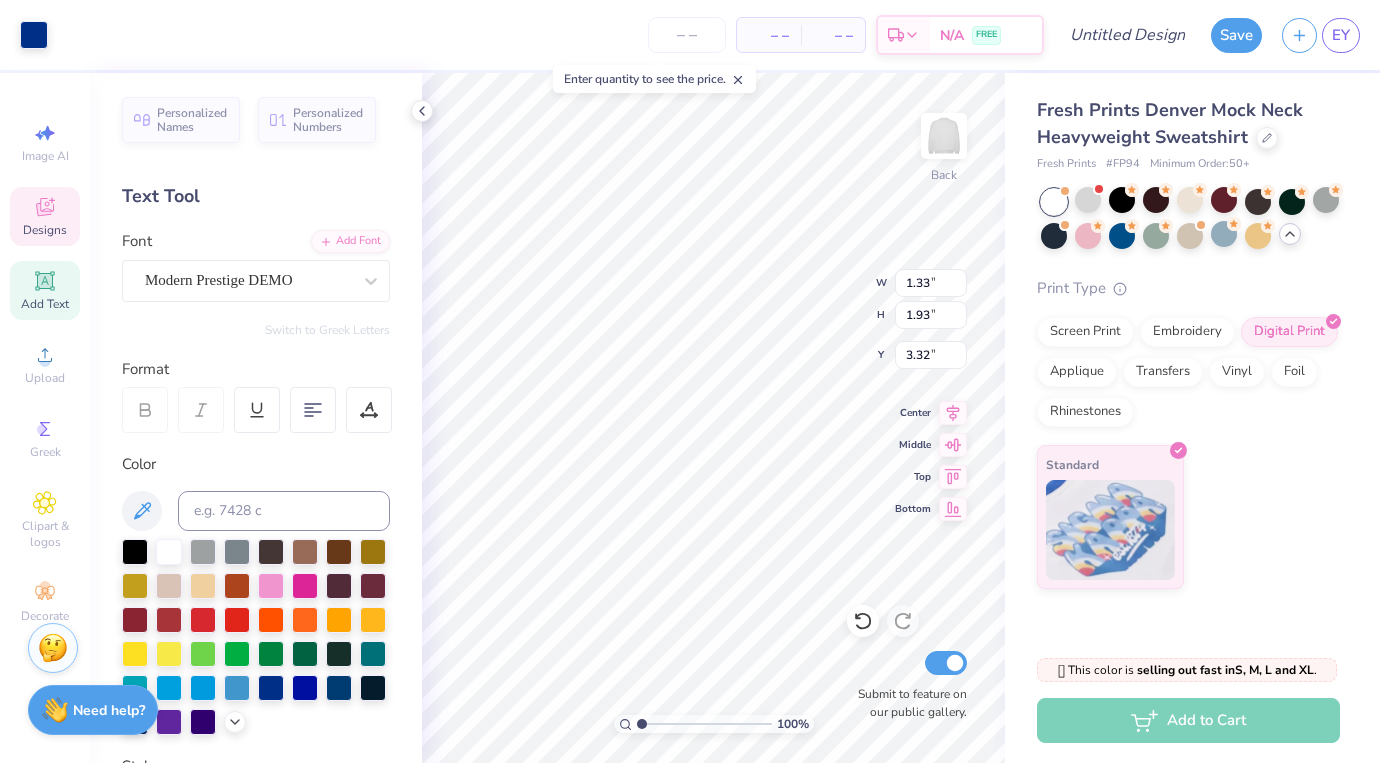 type on "3.32" 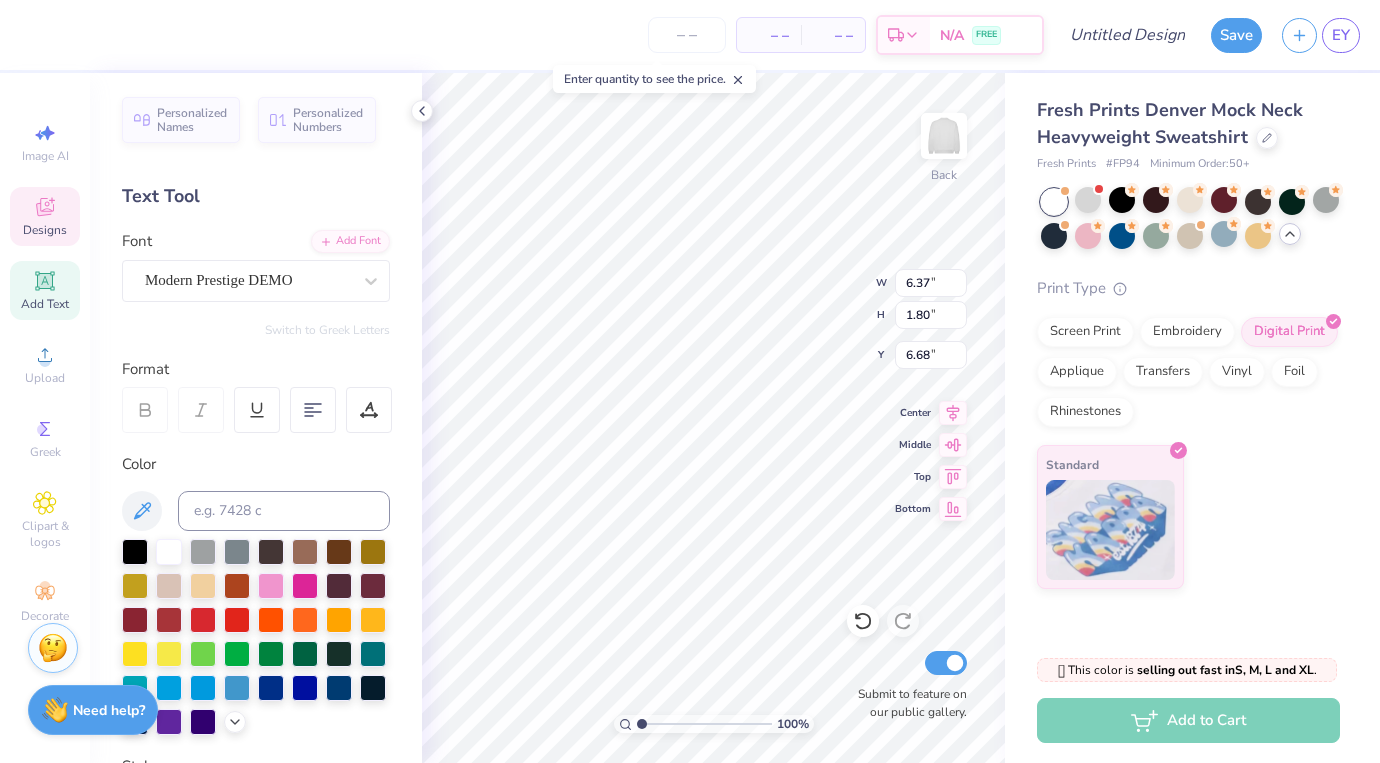 type on "5.08" 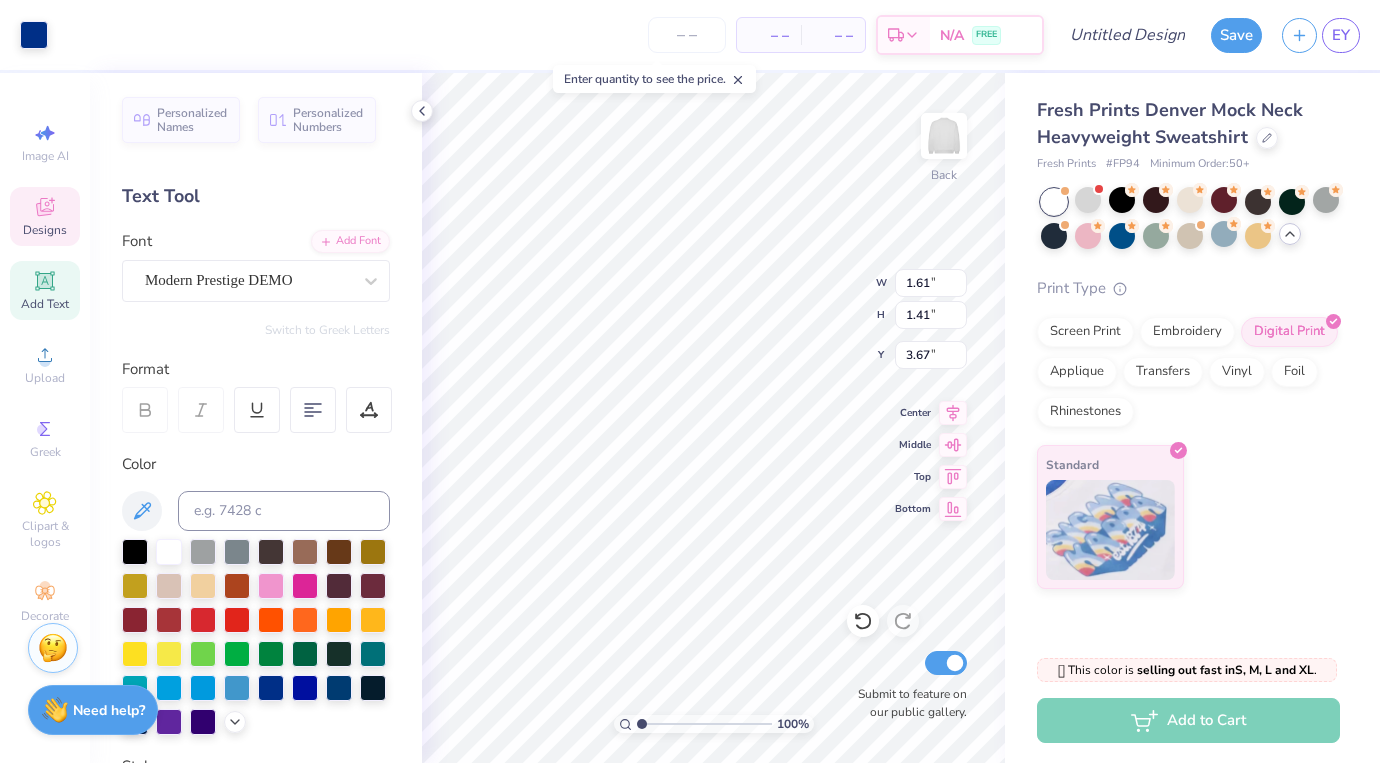 type on "6.37" 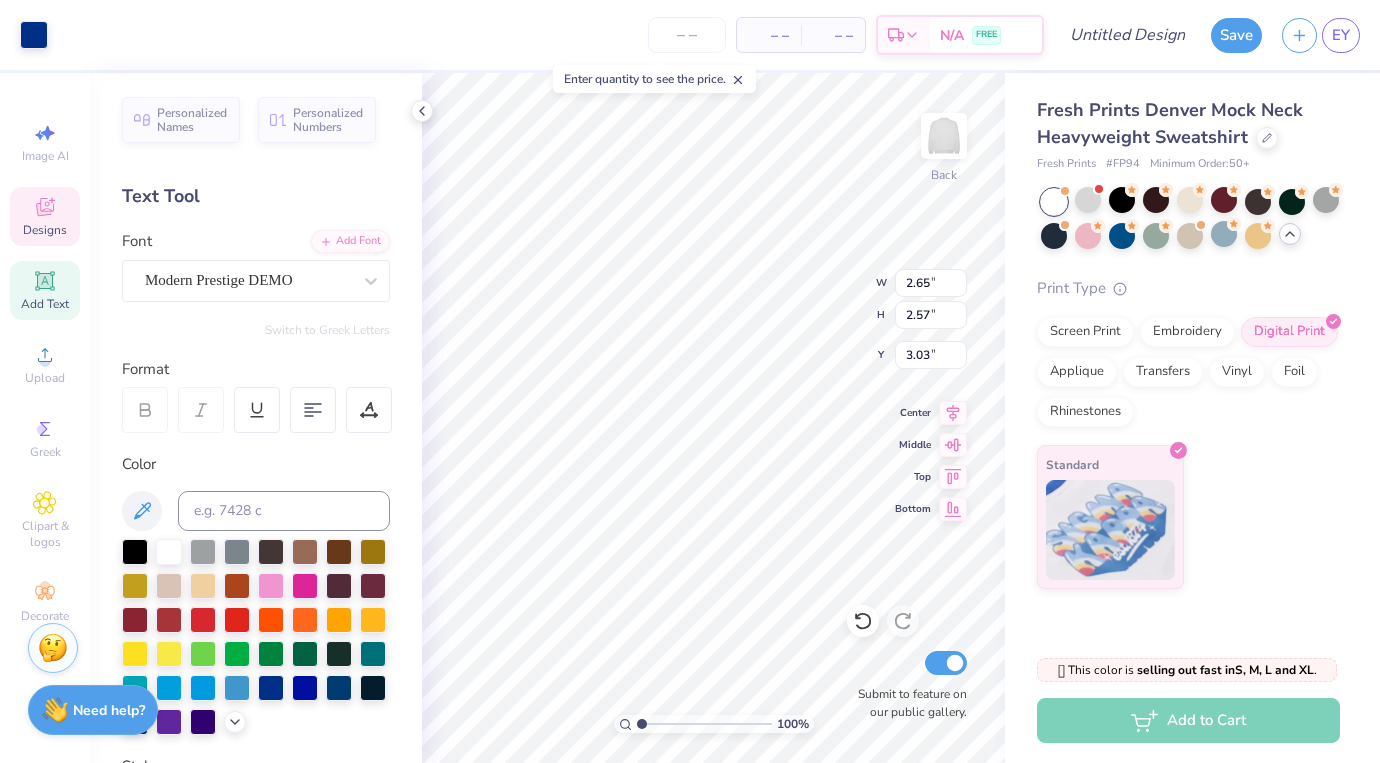 type on "2.70" 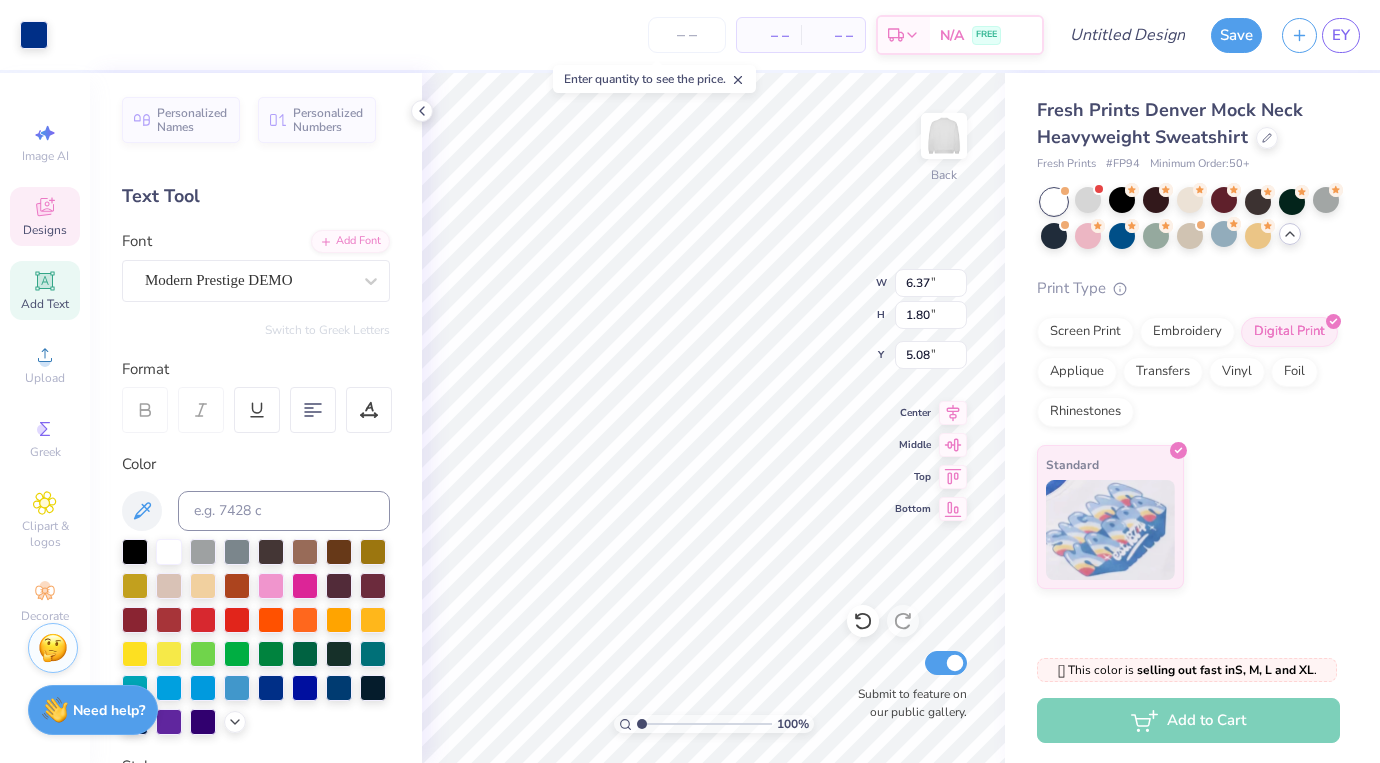 type on "6.37" 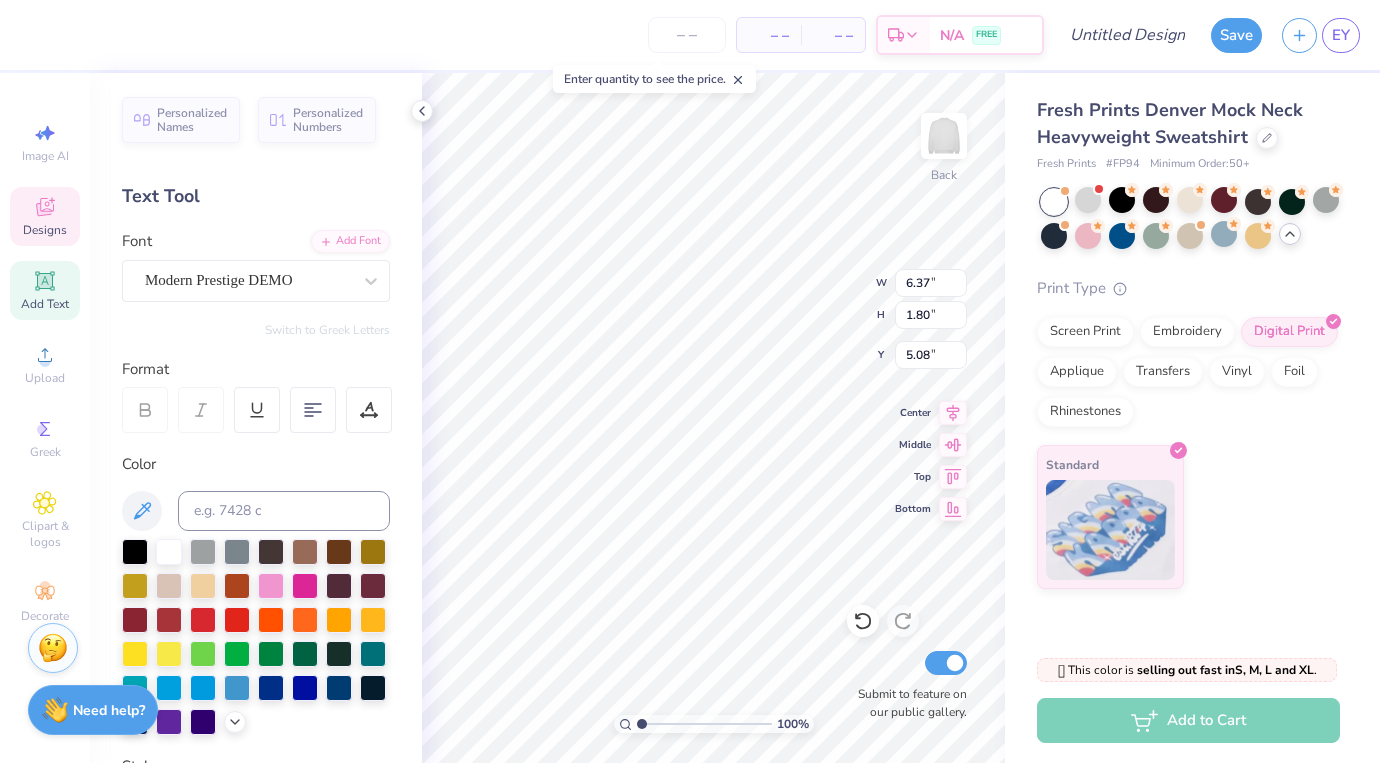 type on "2.70" 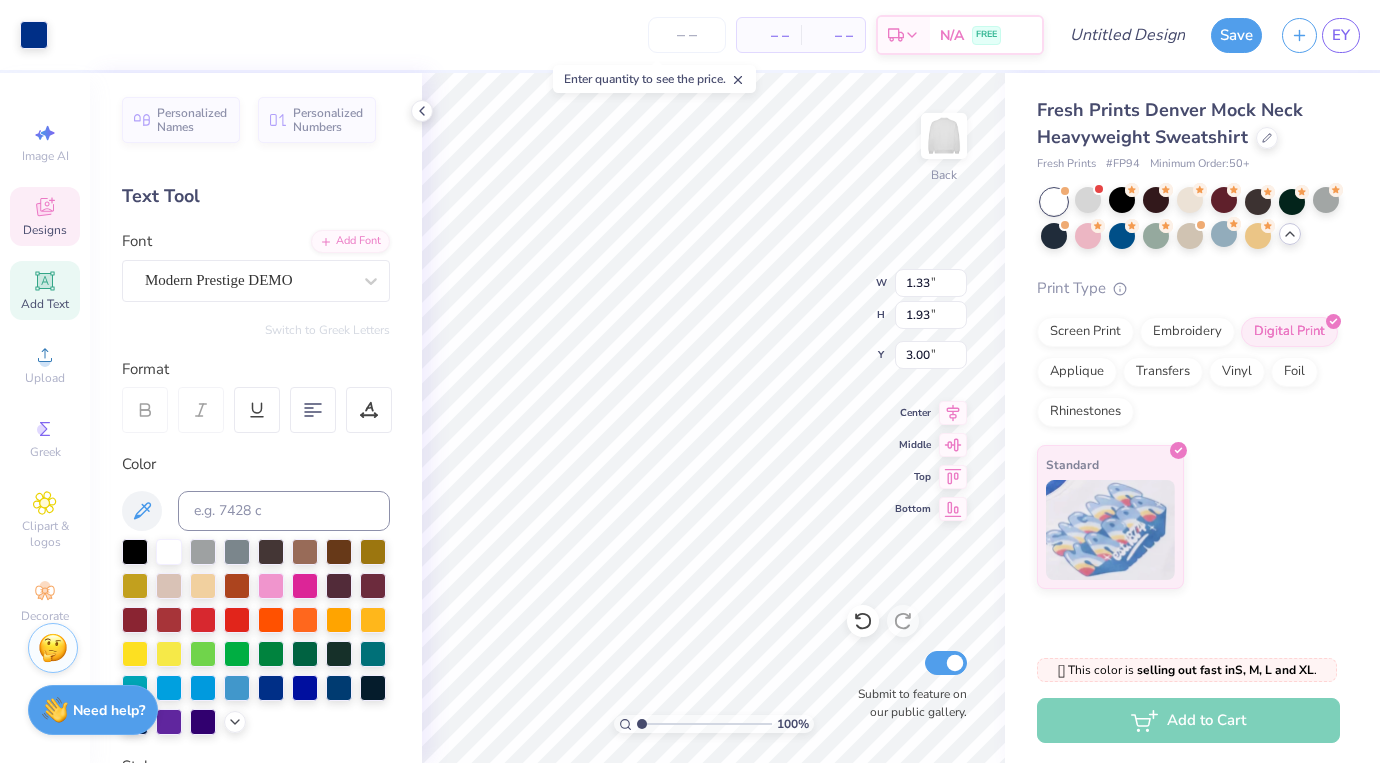 type on "6.37" 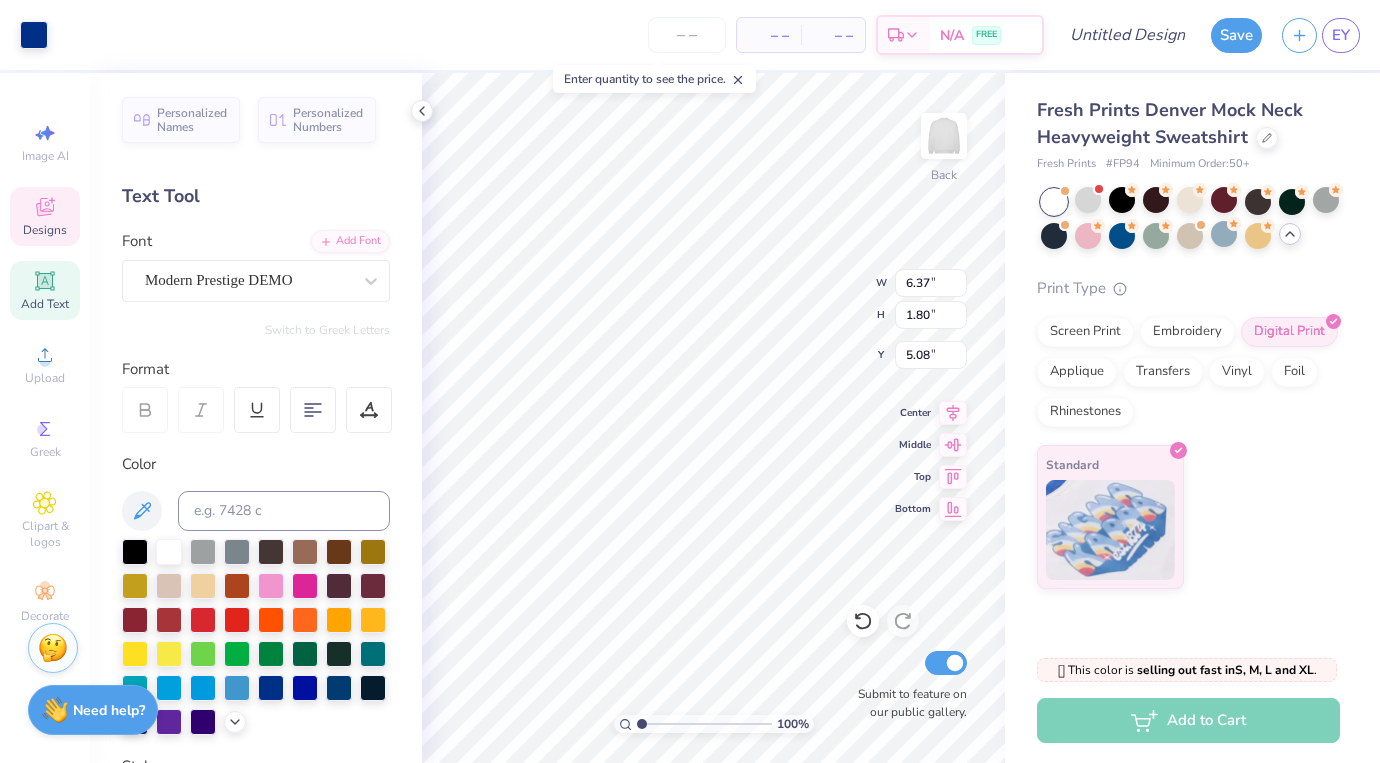type on "2.51" 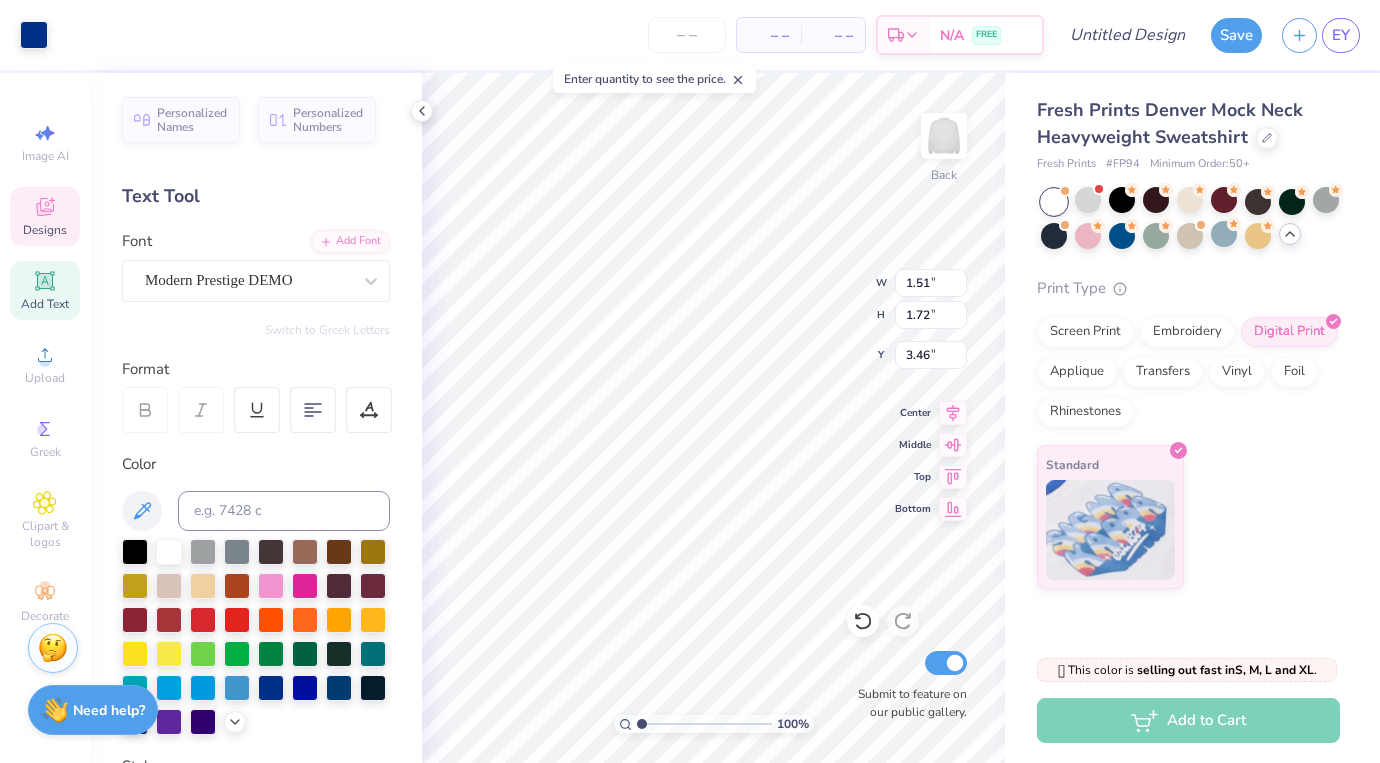 type on "2.65" 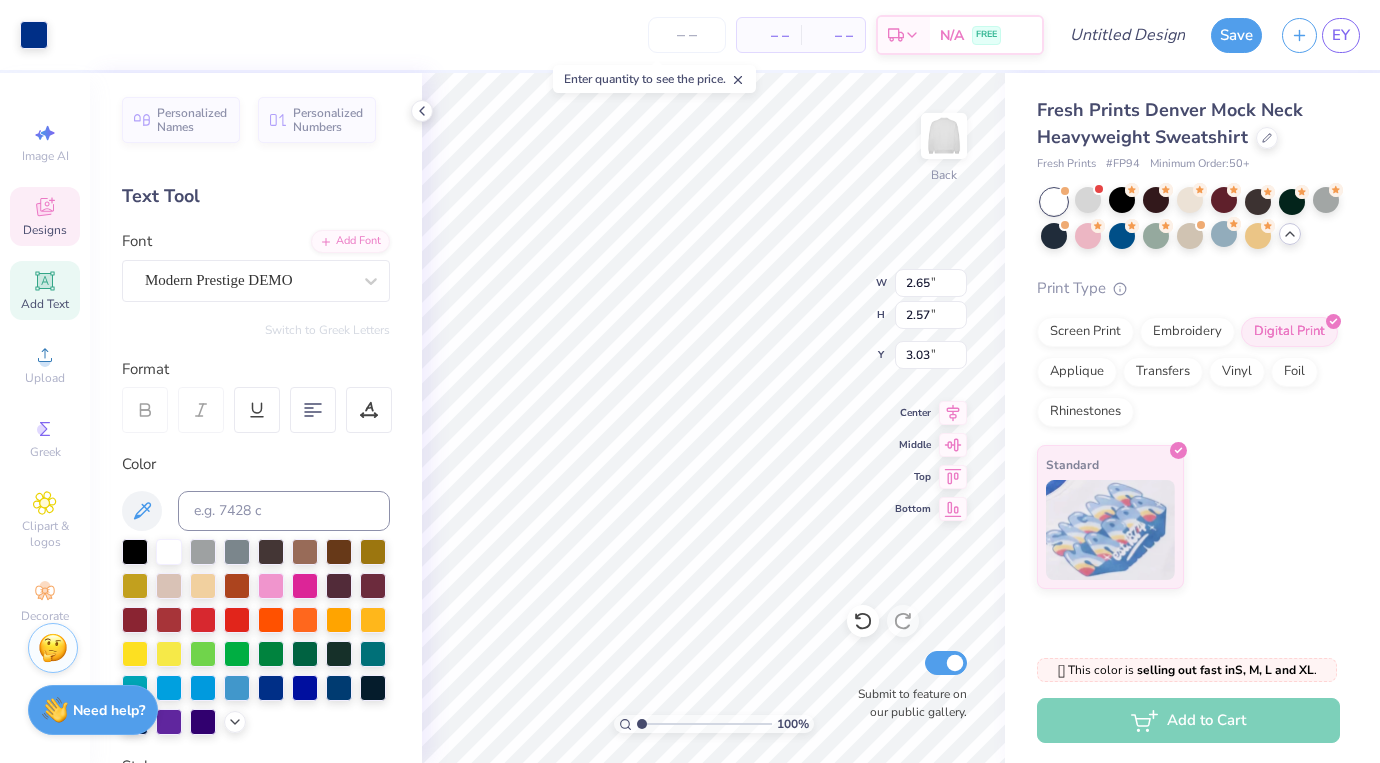 type on "3.00" 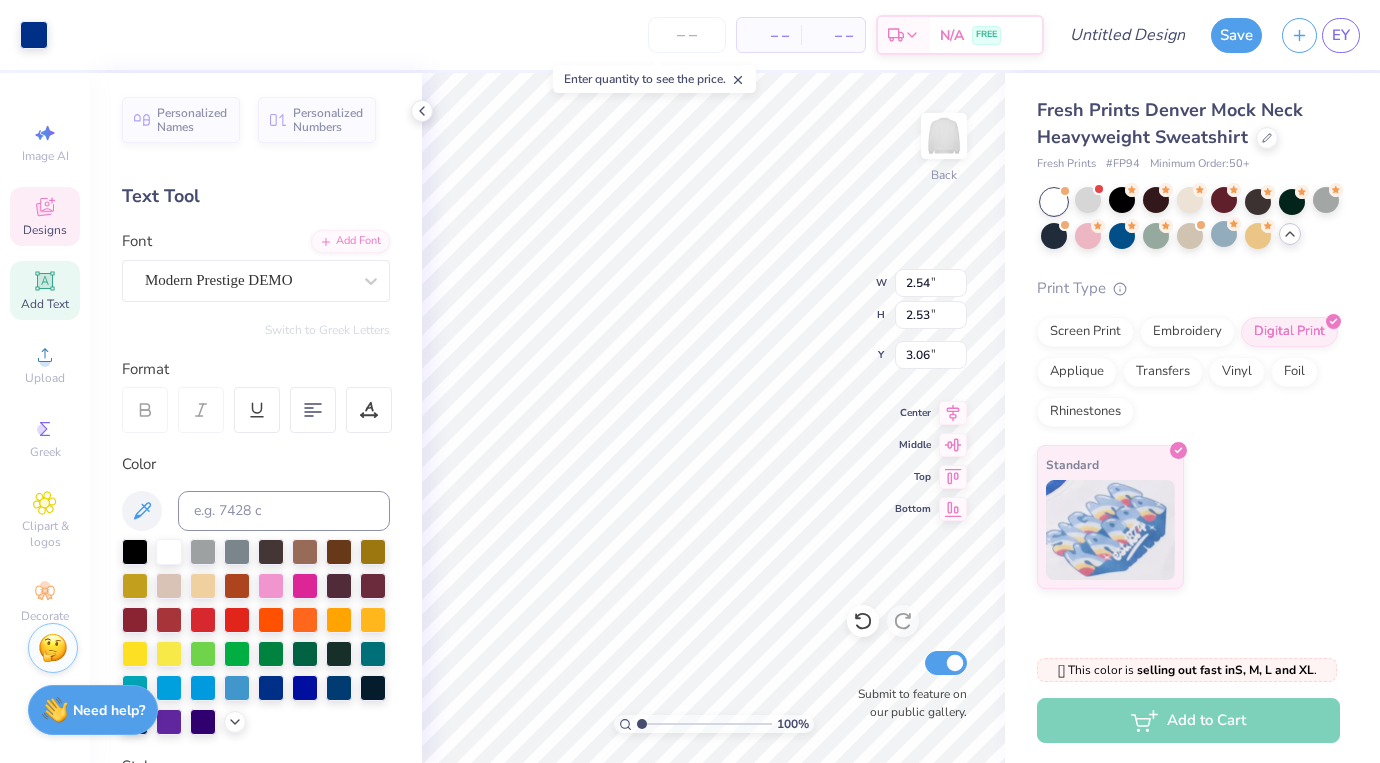 type on "1.74" 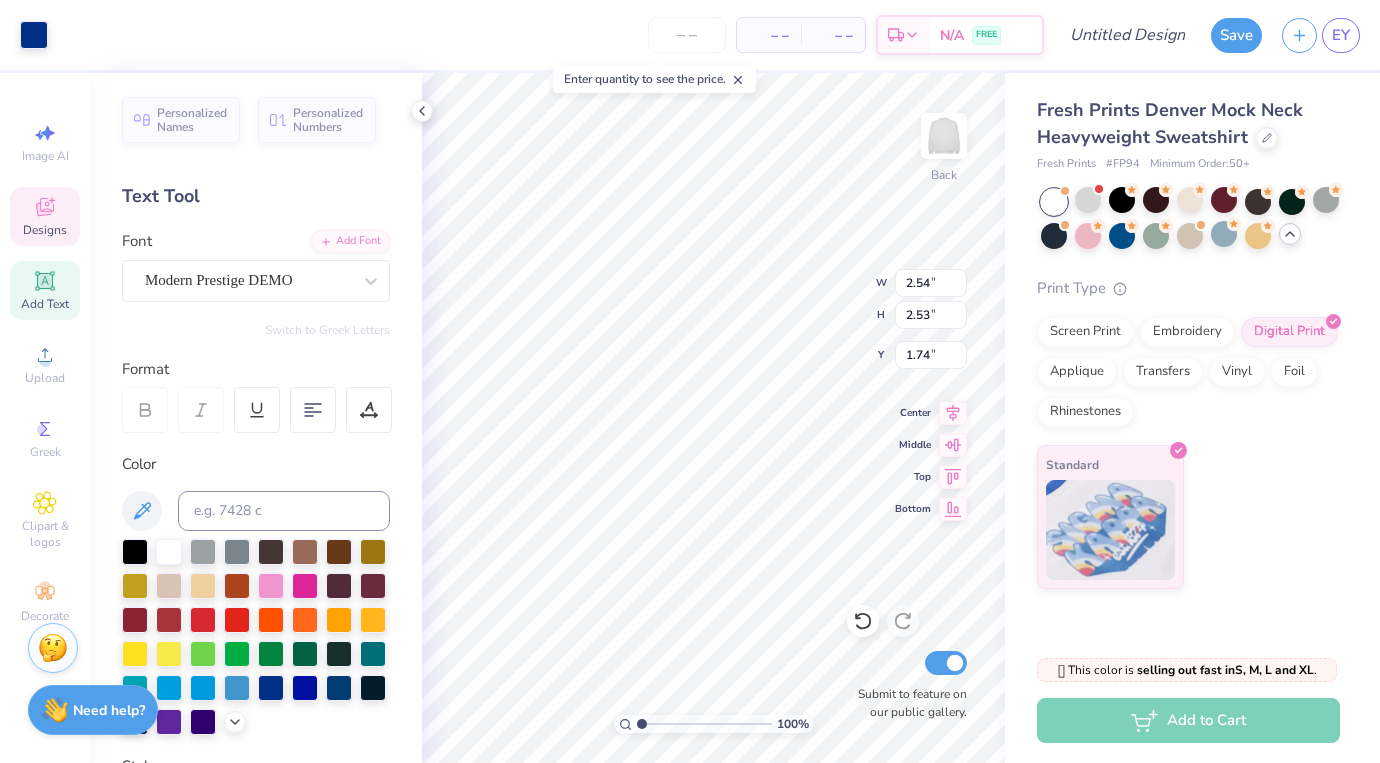 type on "2.65" 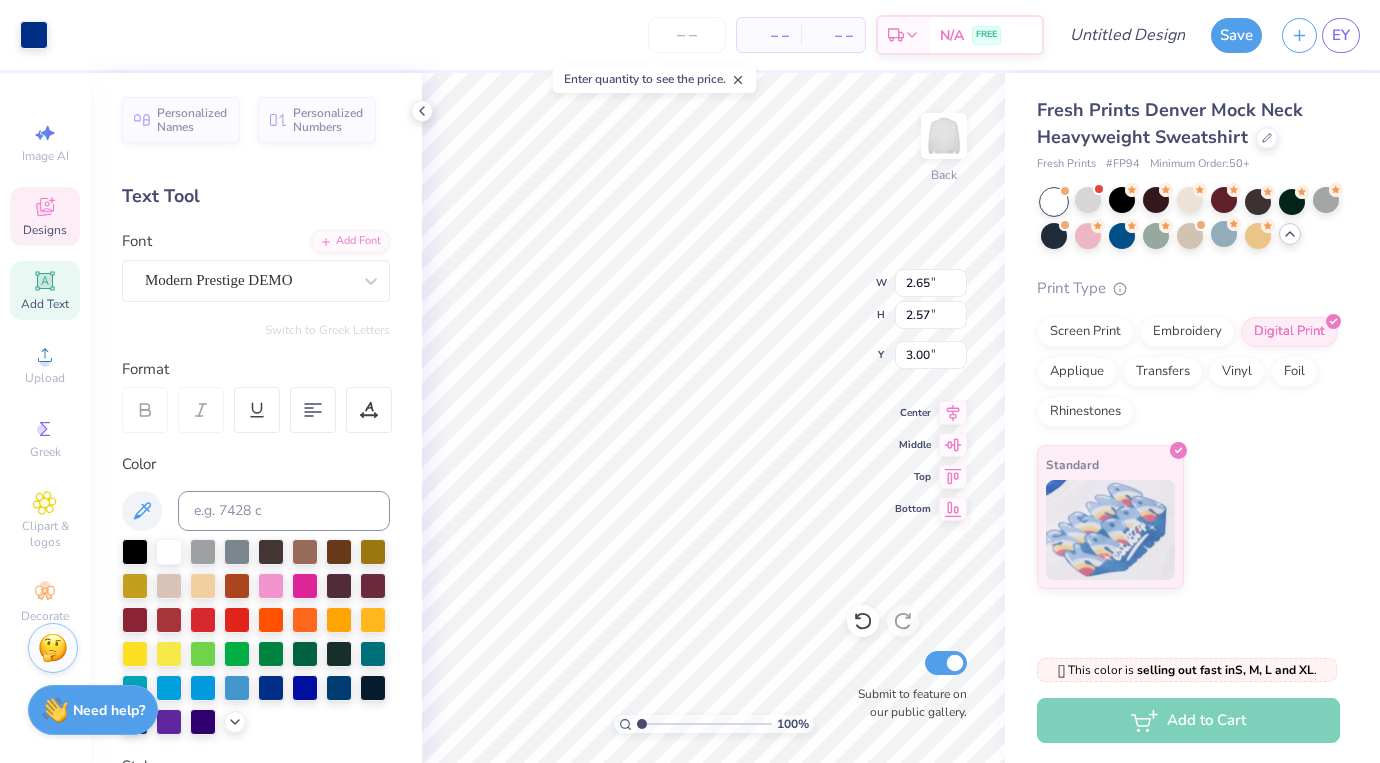 type on "1.71" 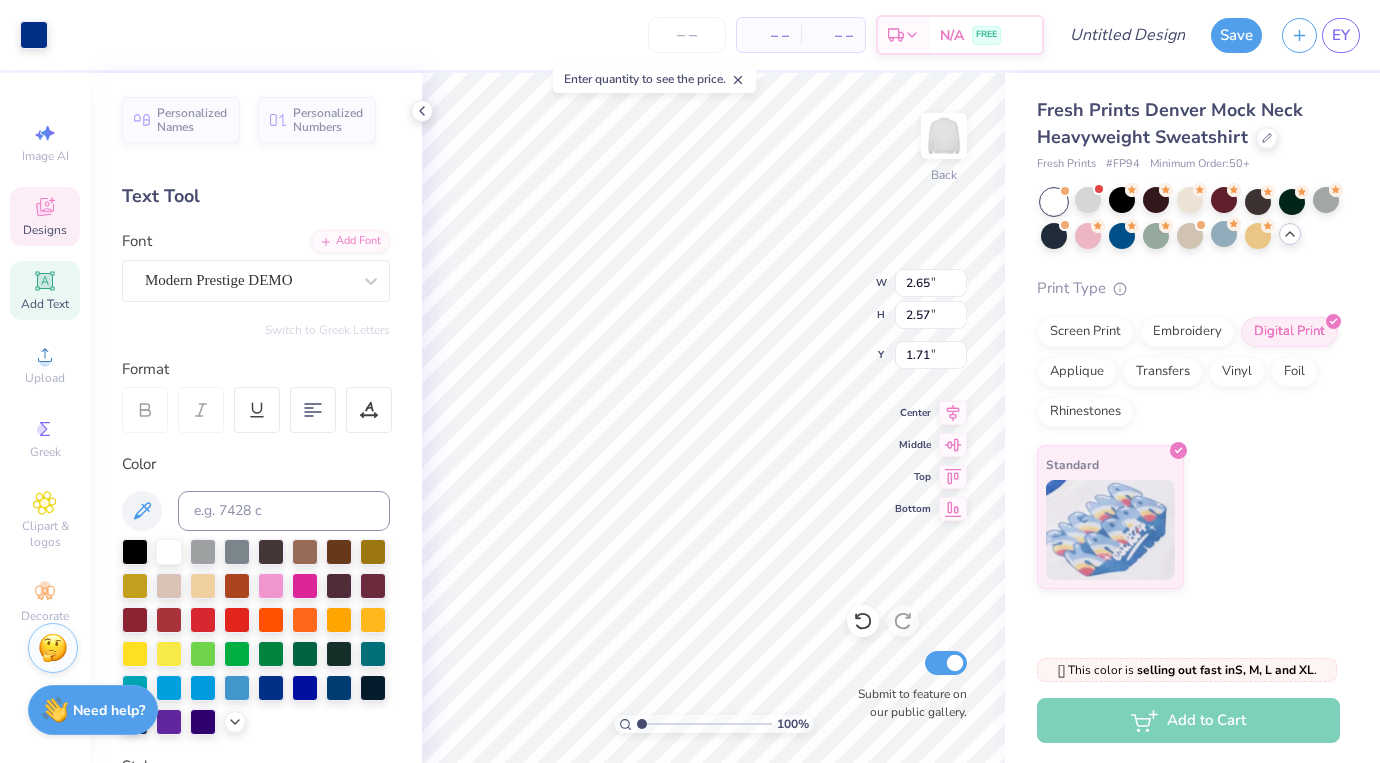 type on "2.70" 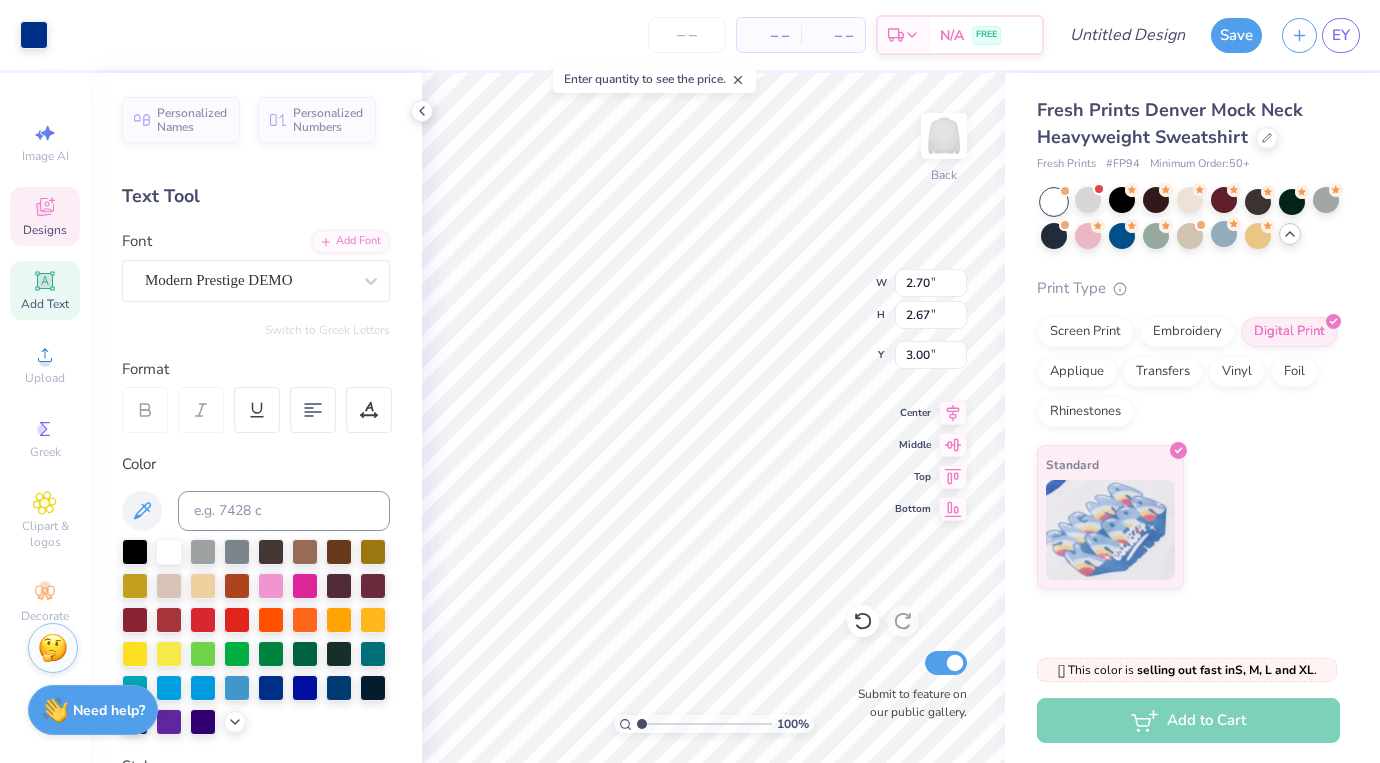 type on "1.67" 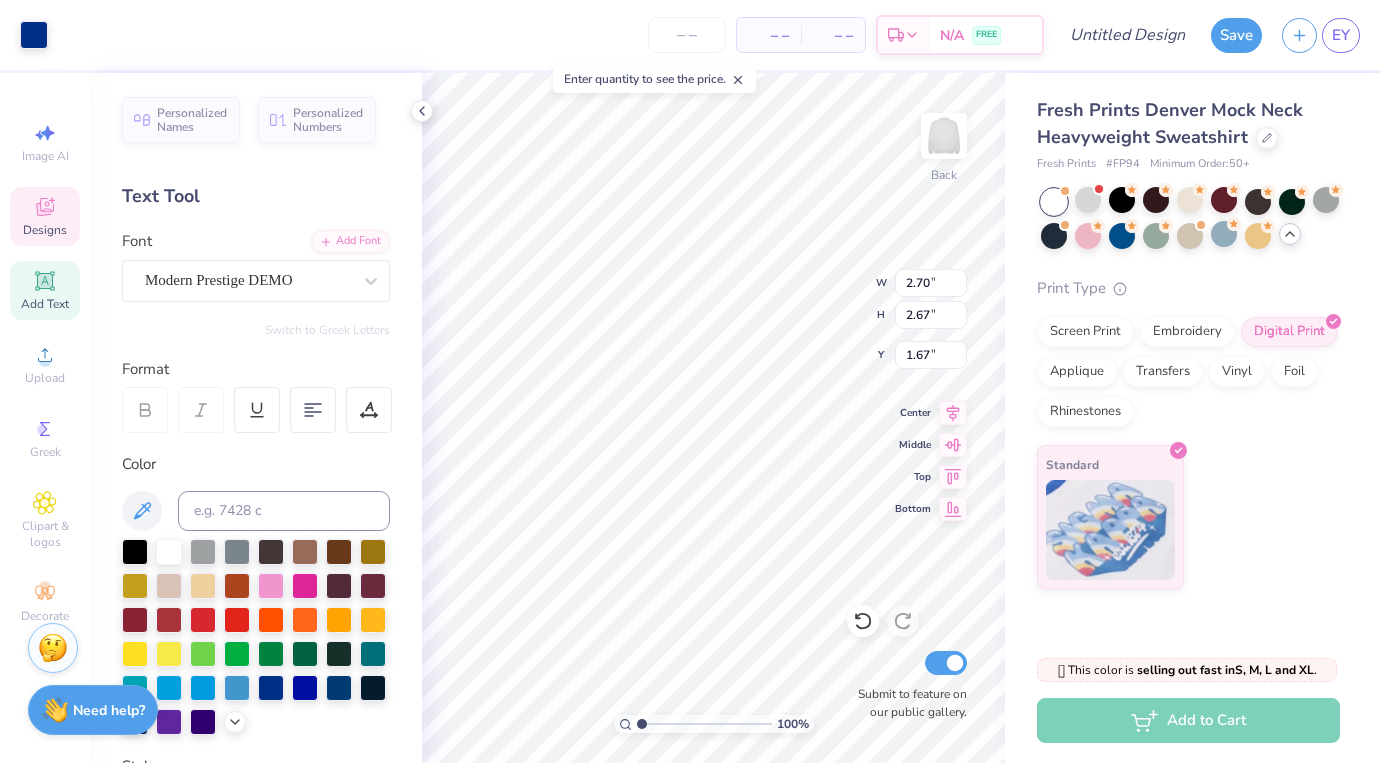 type on "2.51" 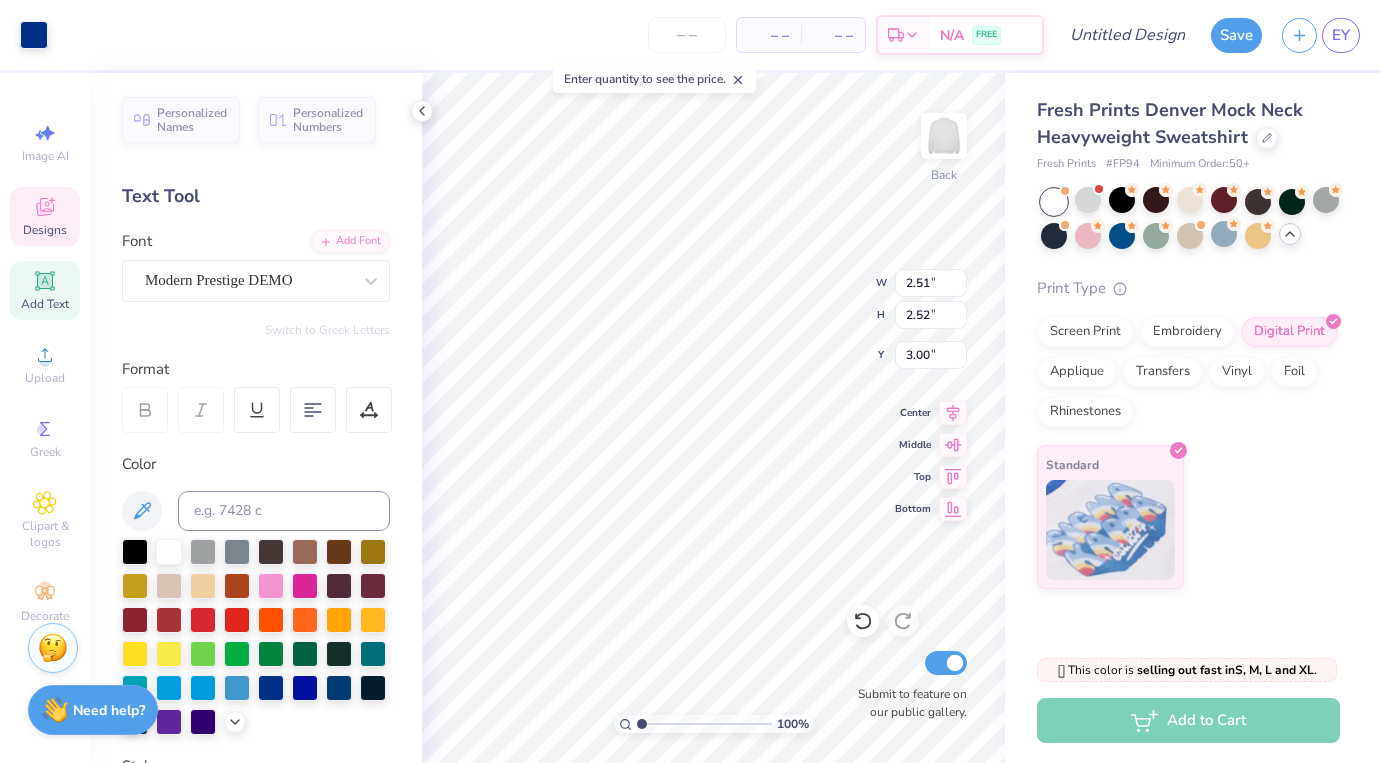type on "1.74" 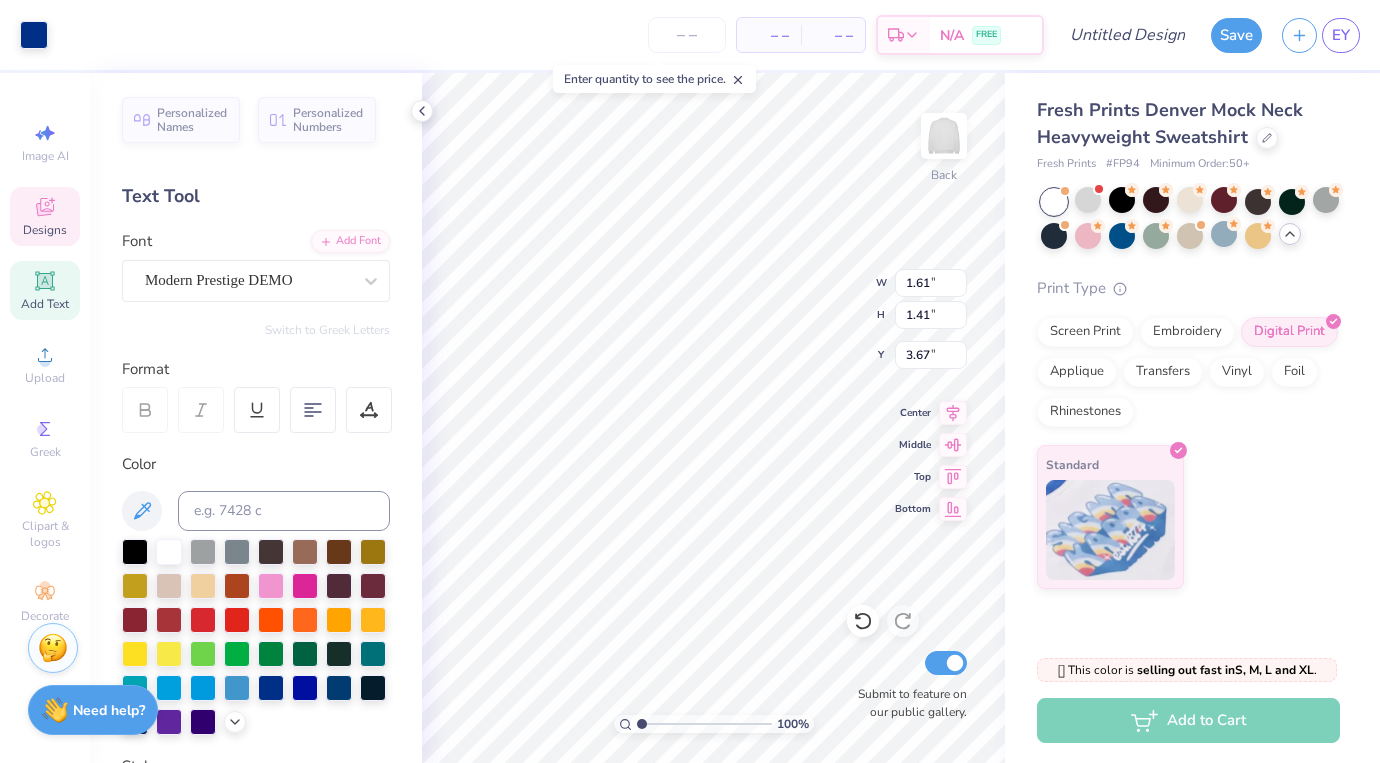 type on "2.30" 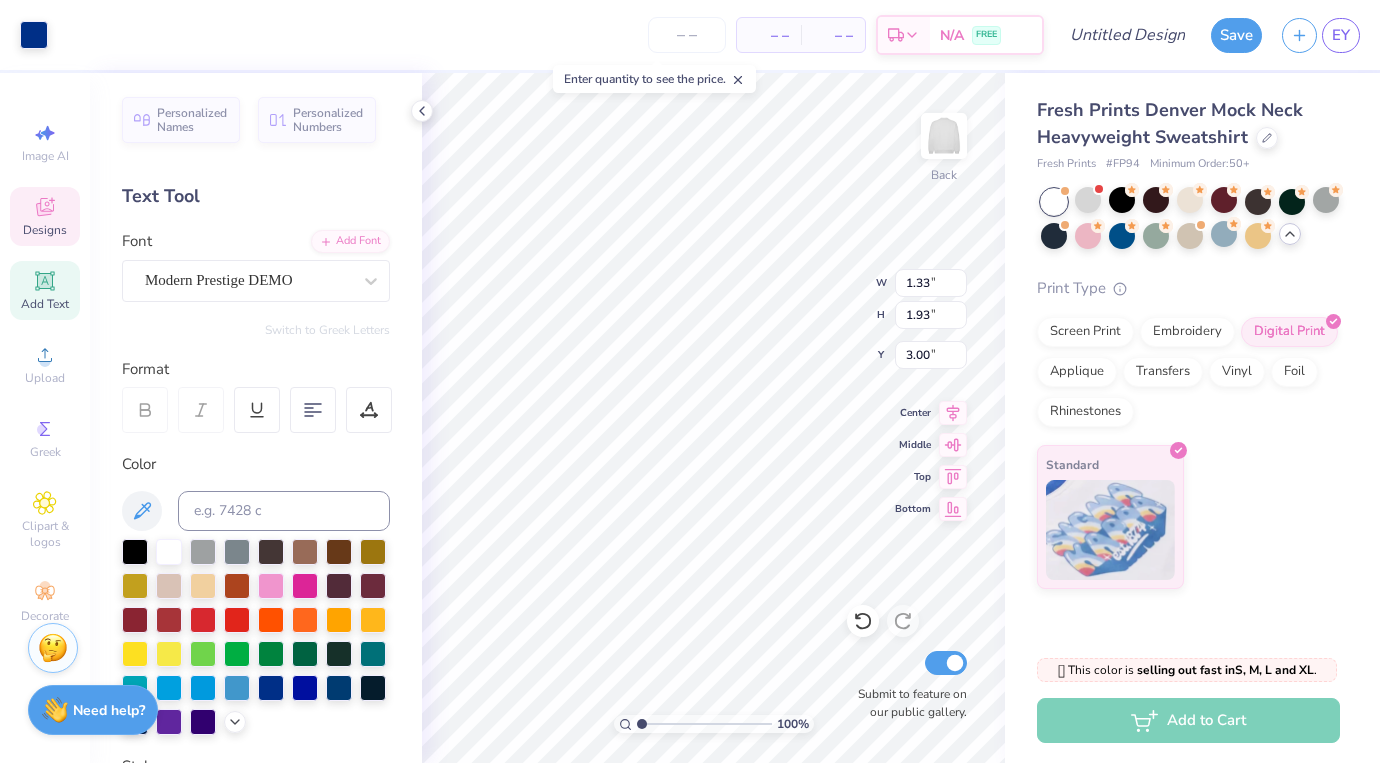type on "2.04" 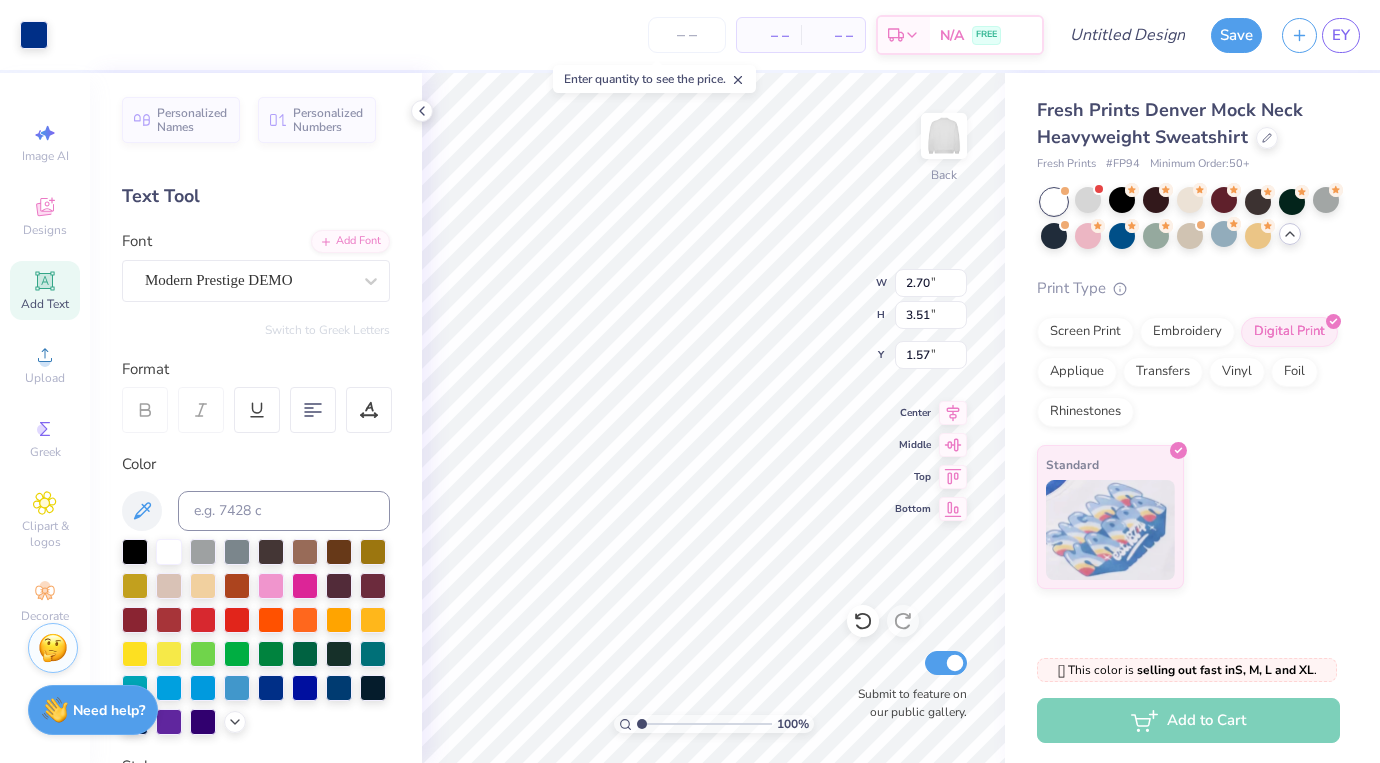 type on "1.57" 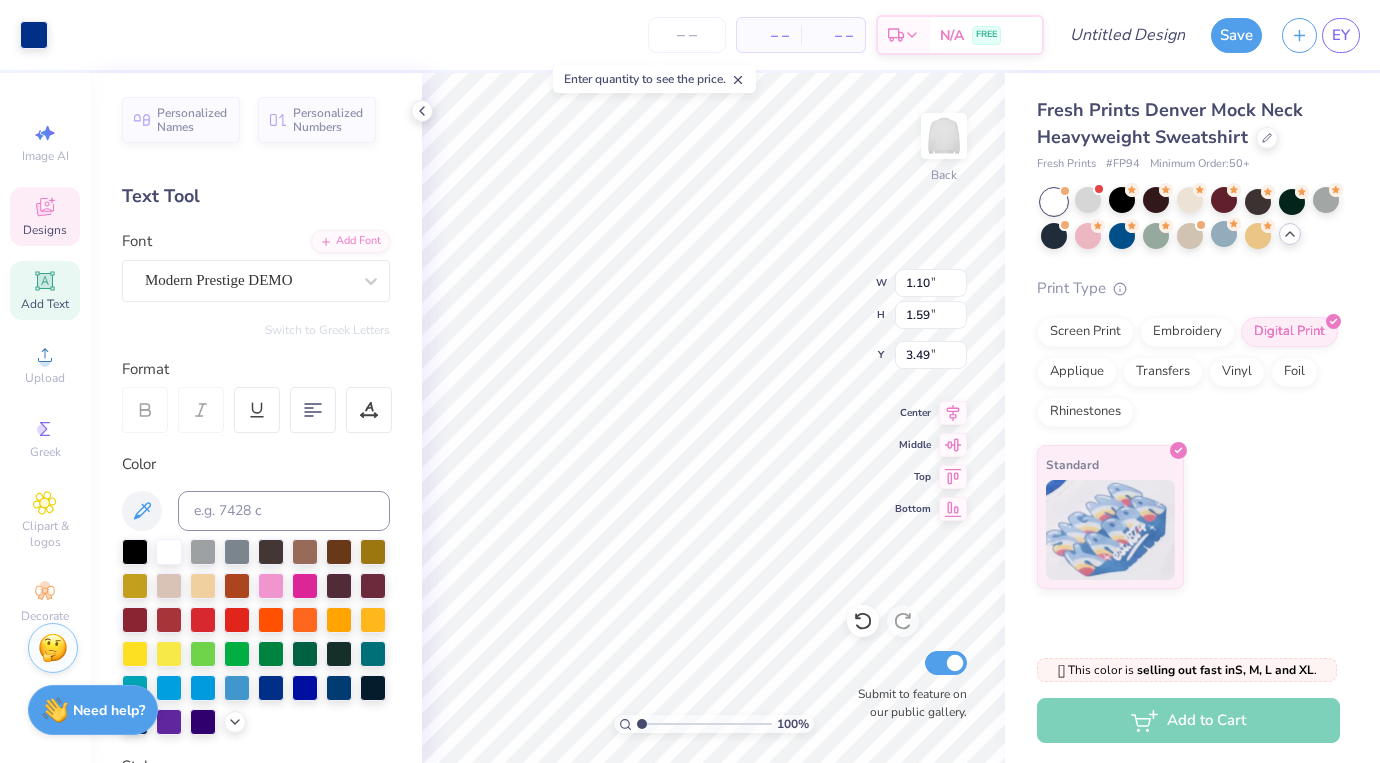 type on "2.20" 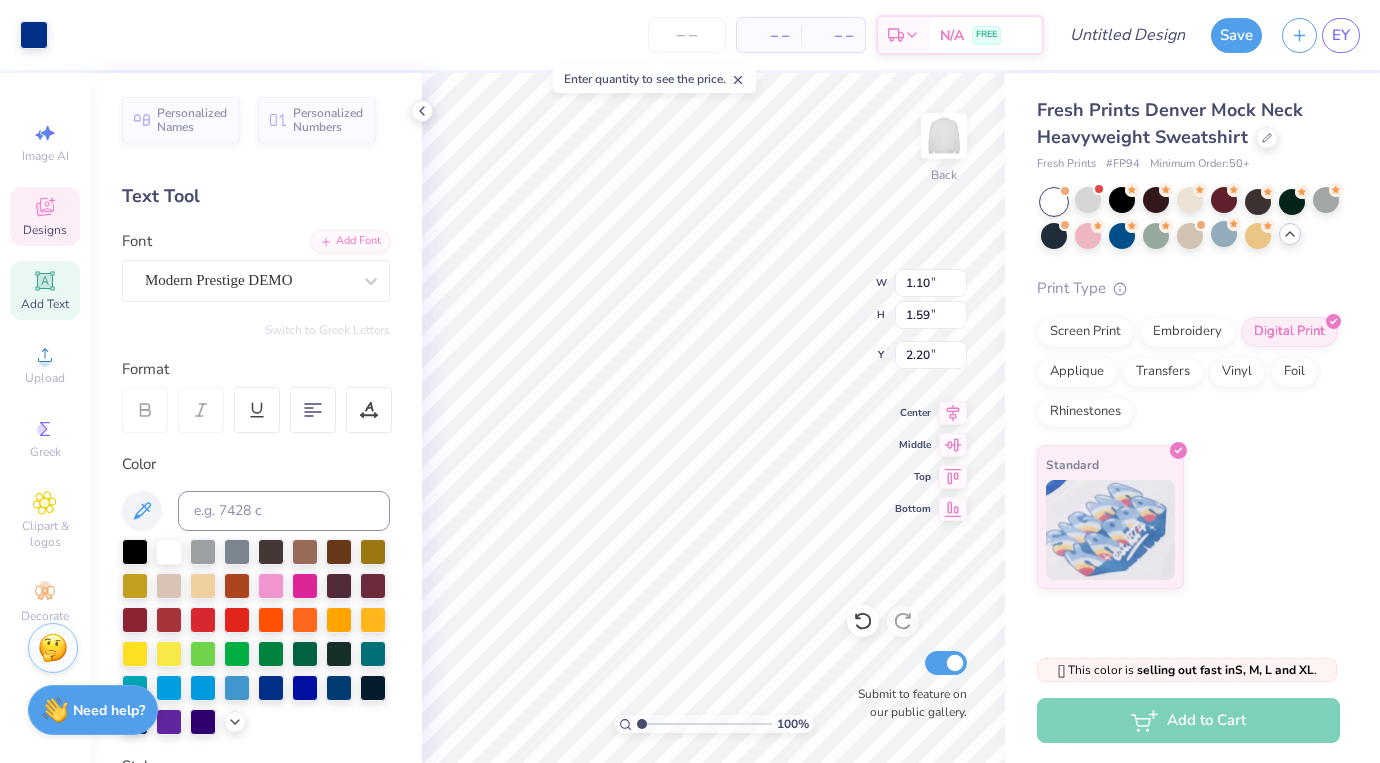 type on "2.70" 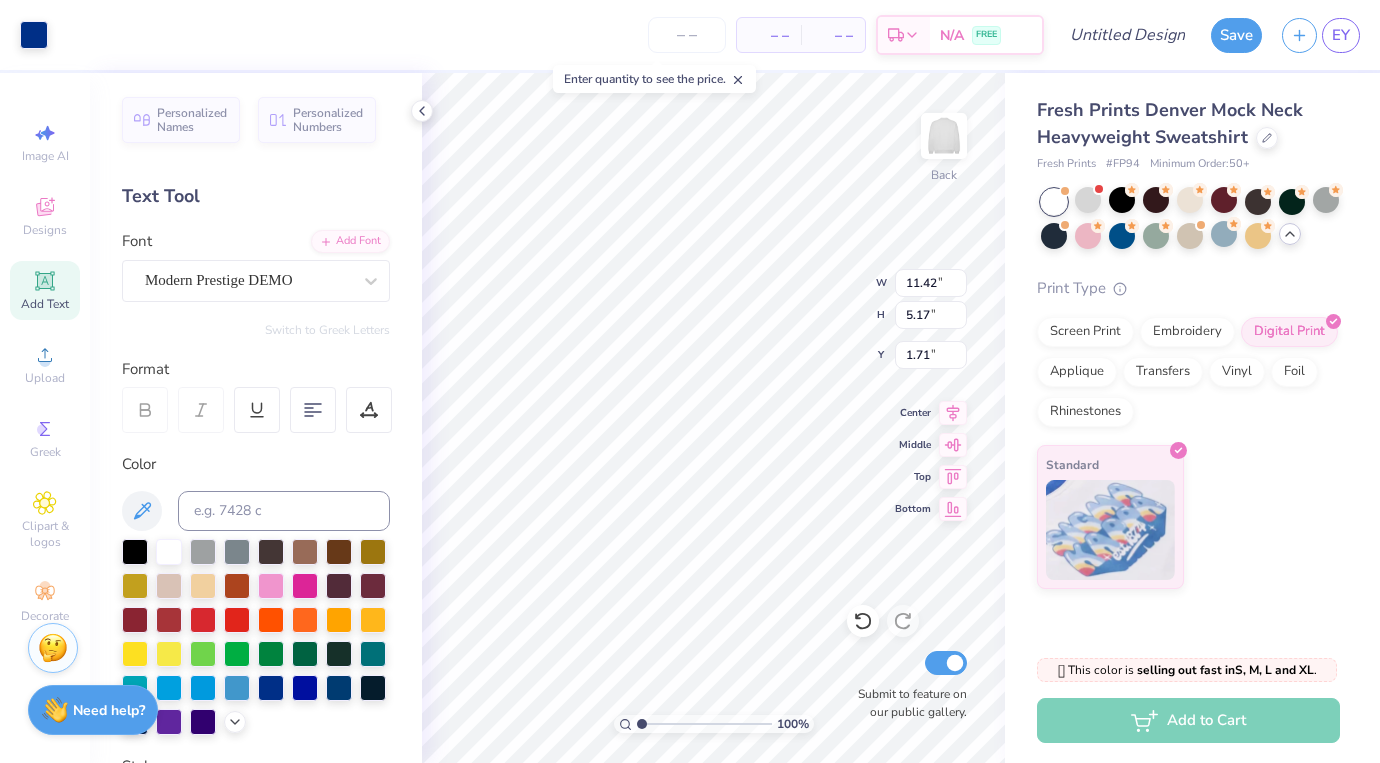 type on "1.40" 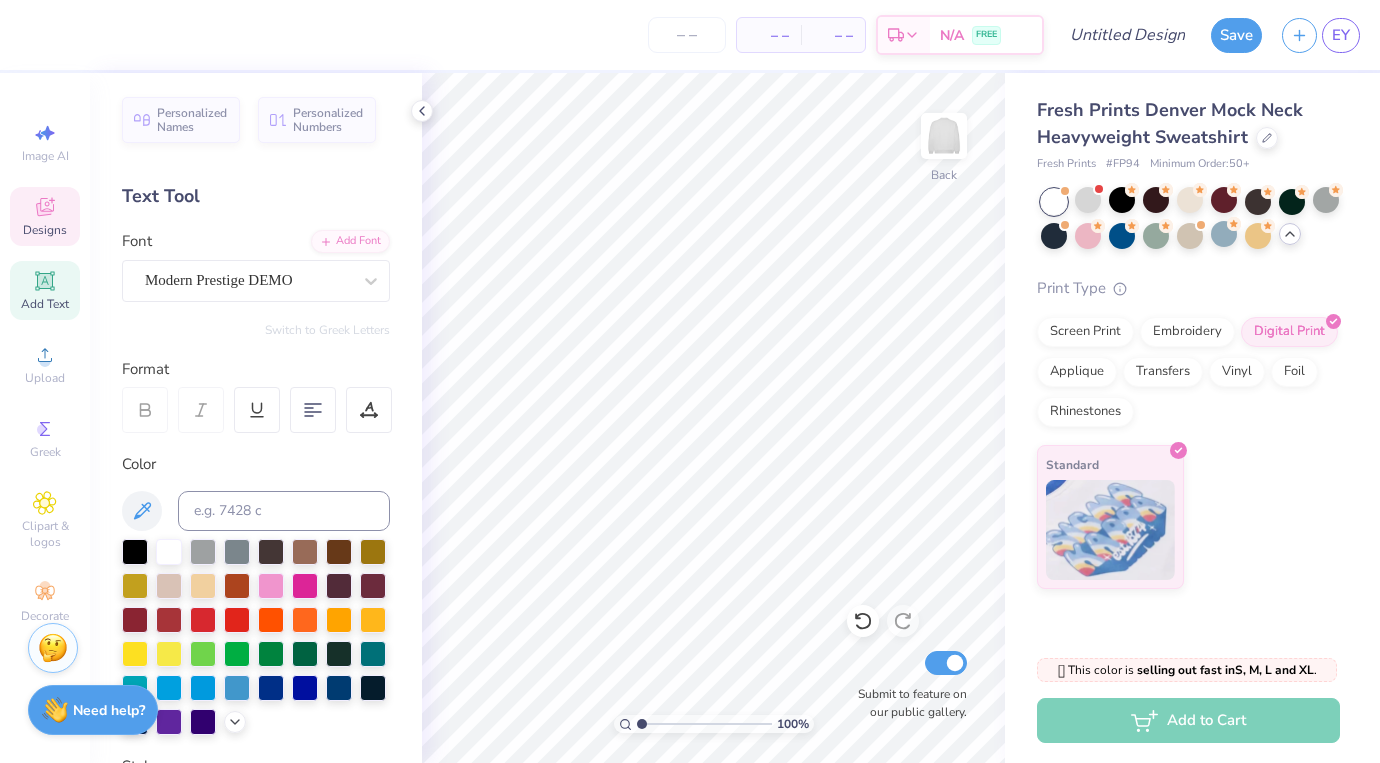 click on "Designs" at bounding box center [45, 230] 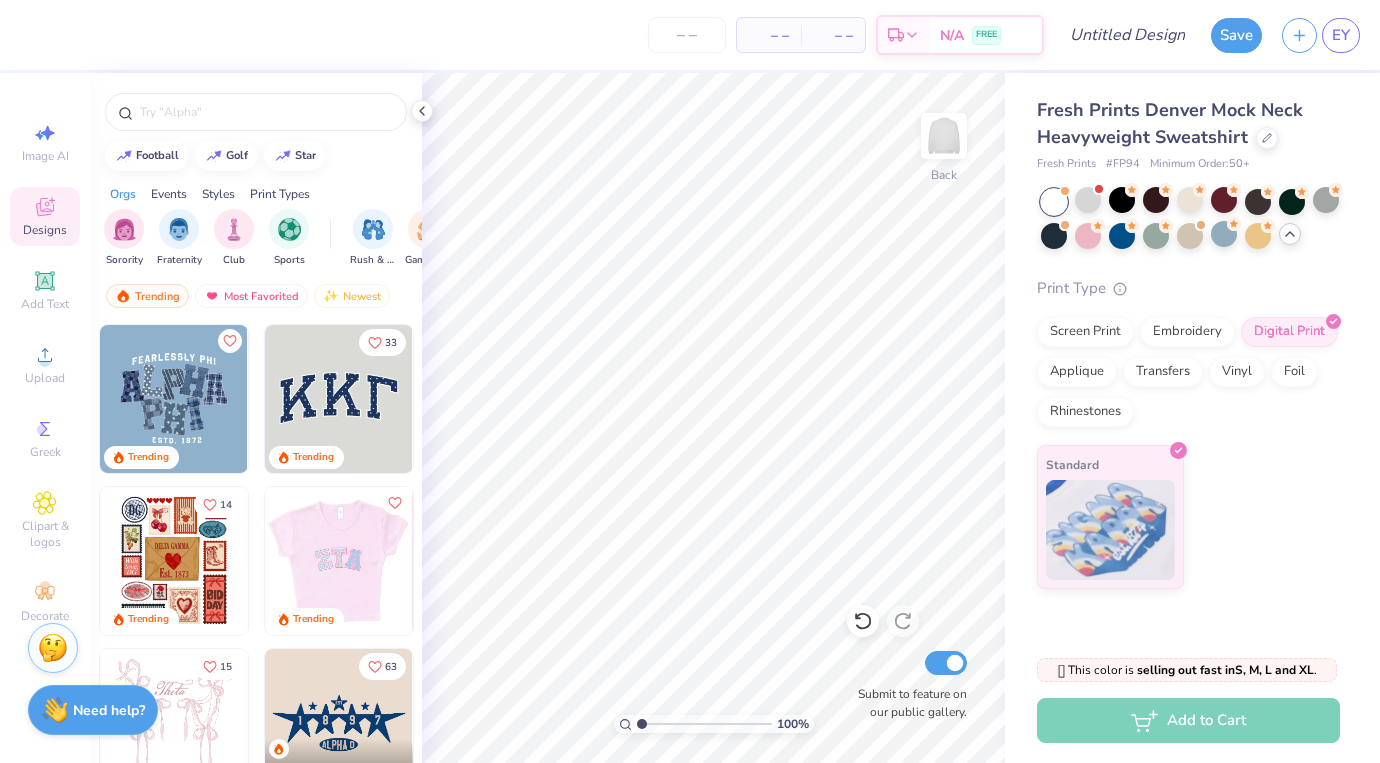 click at bounding box center [339, 399] 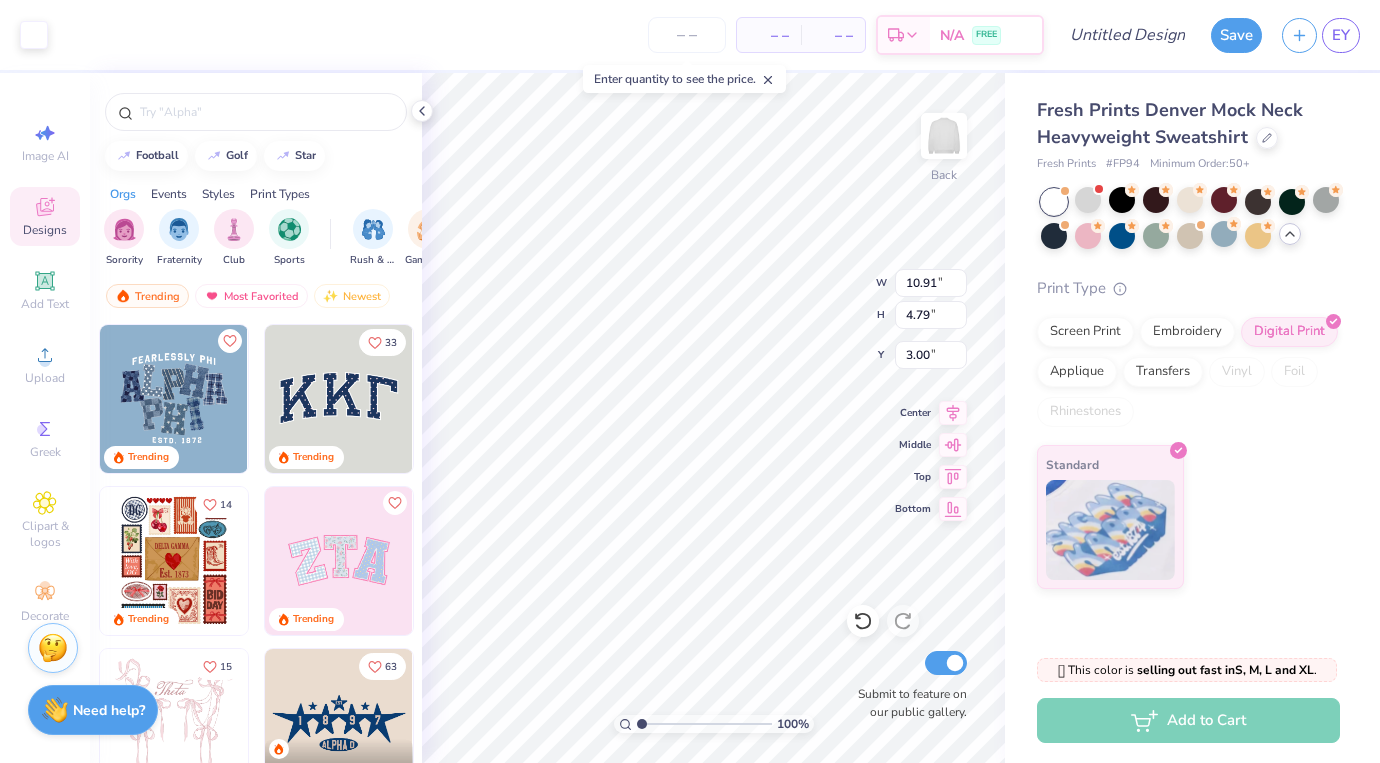 type on "10.72" 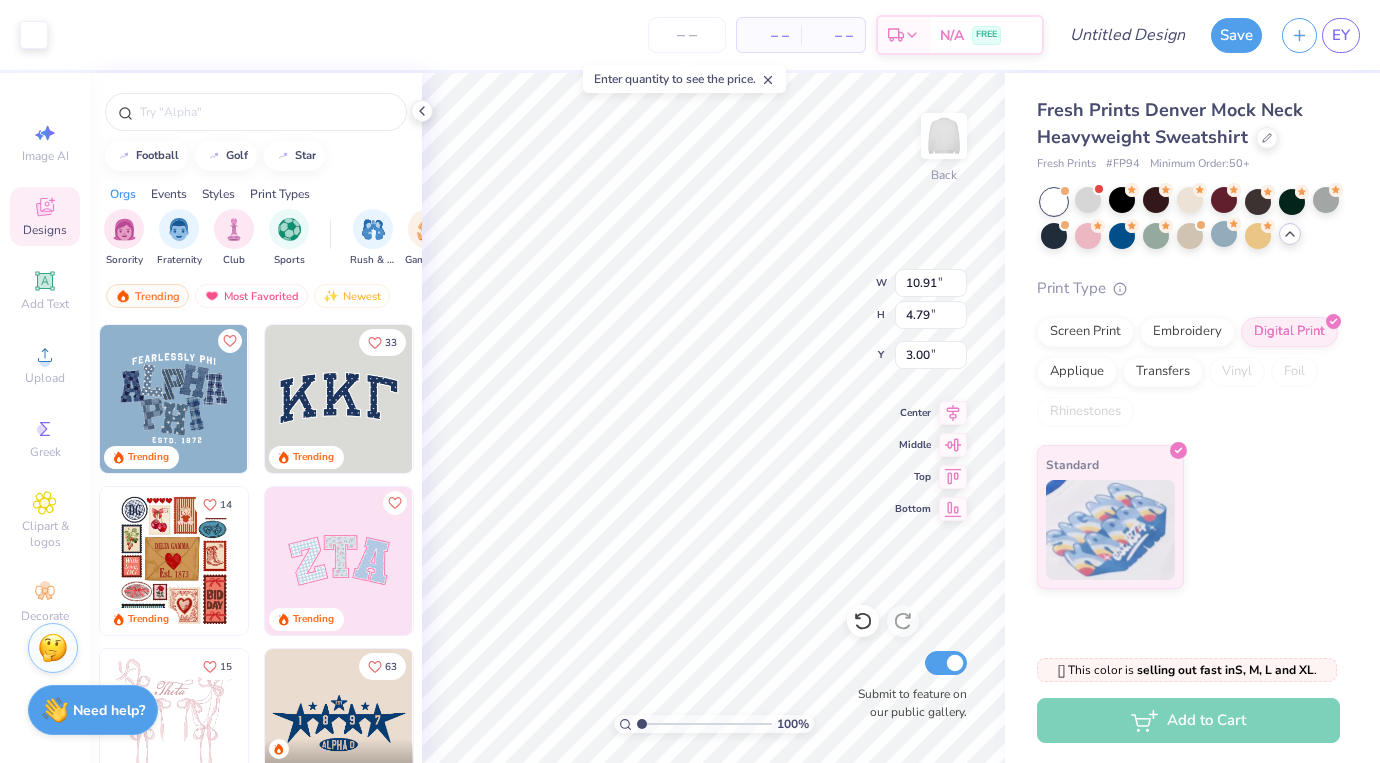 type on "4.57" 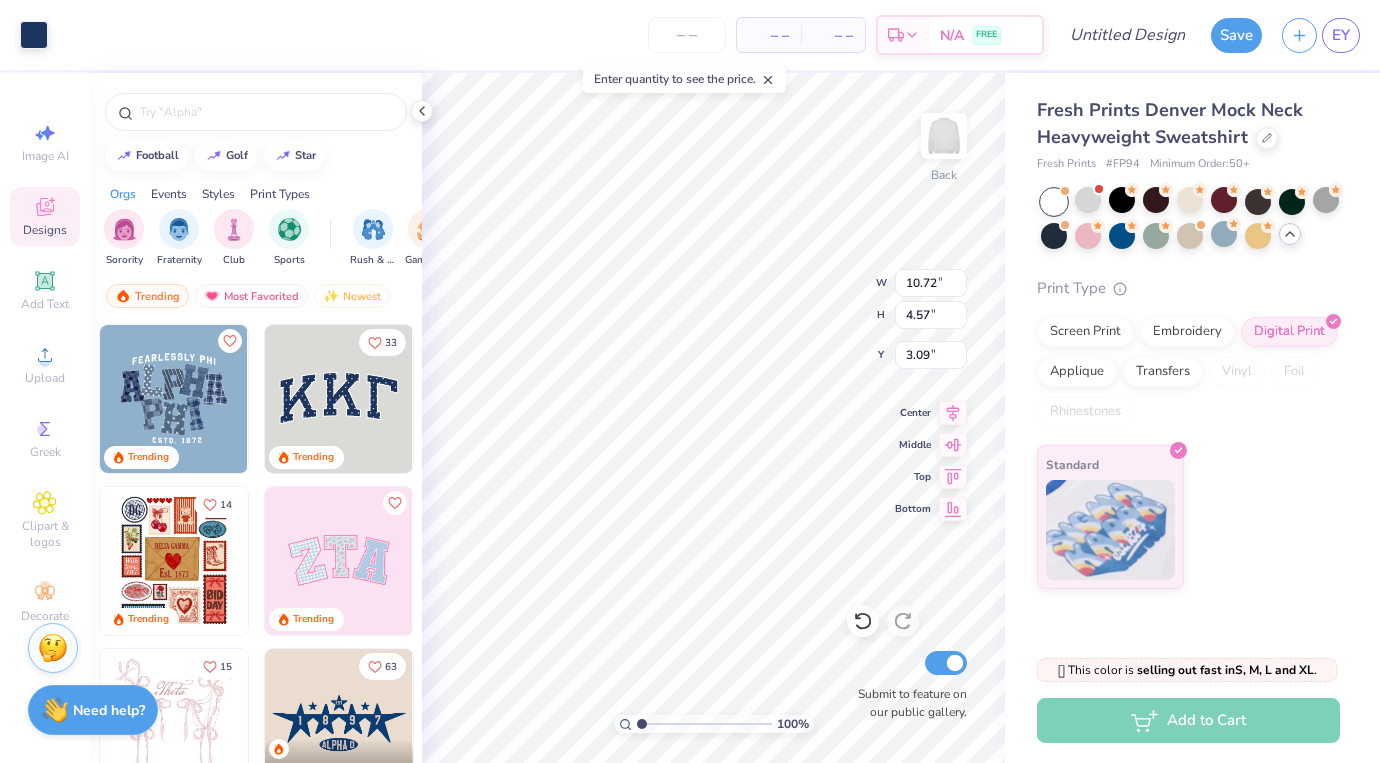 type on "3.00" 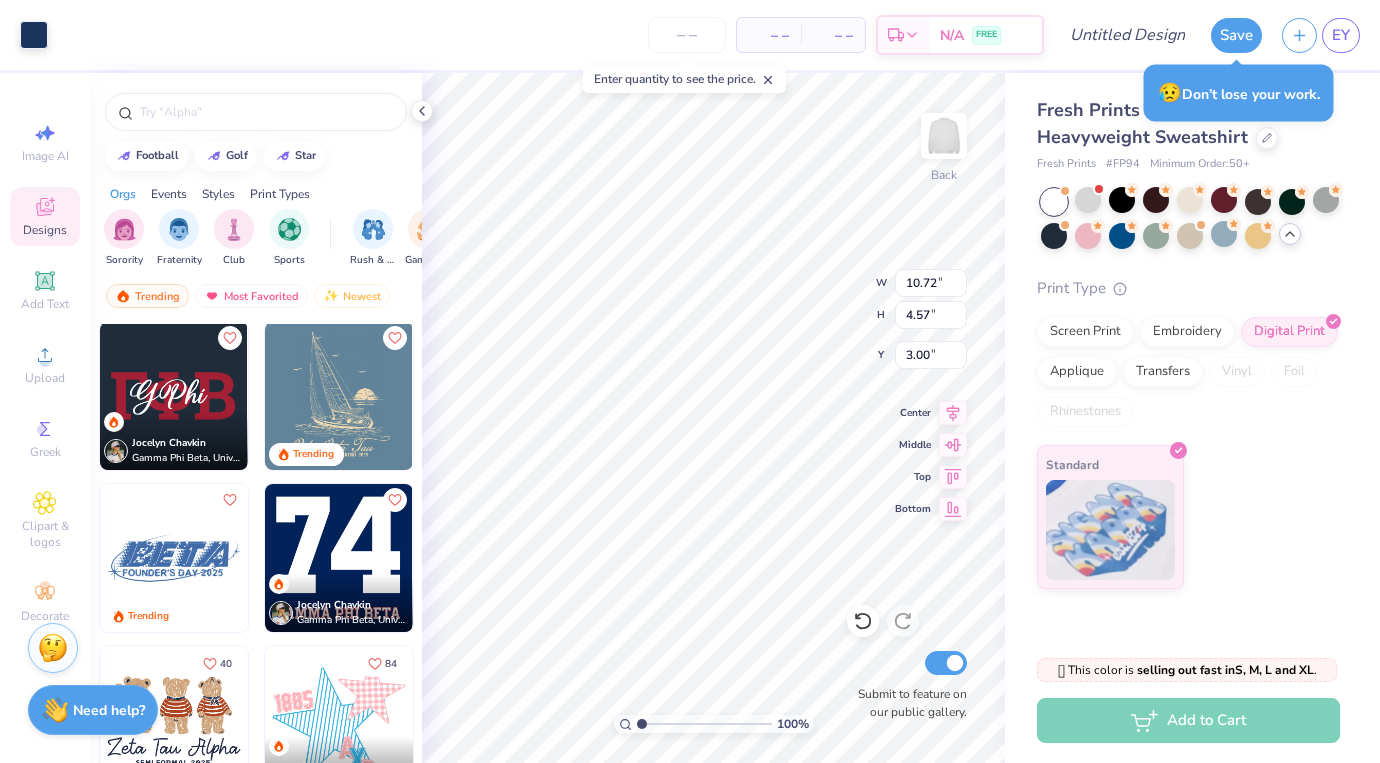 scroll, scrollTop: 1464, scrollLeft: 0, axis: vertical 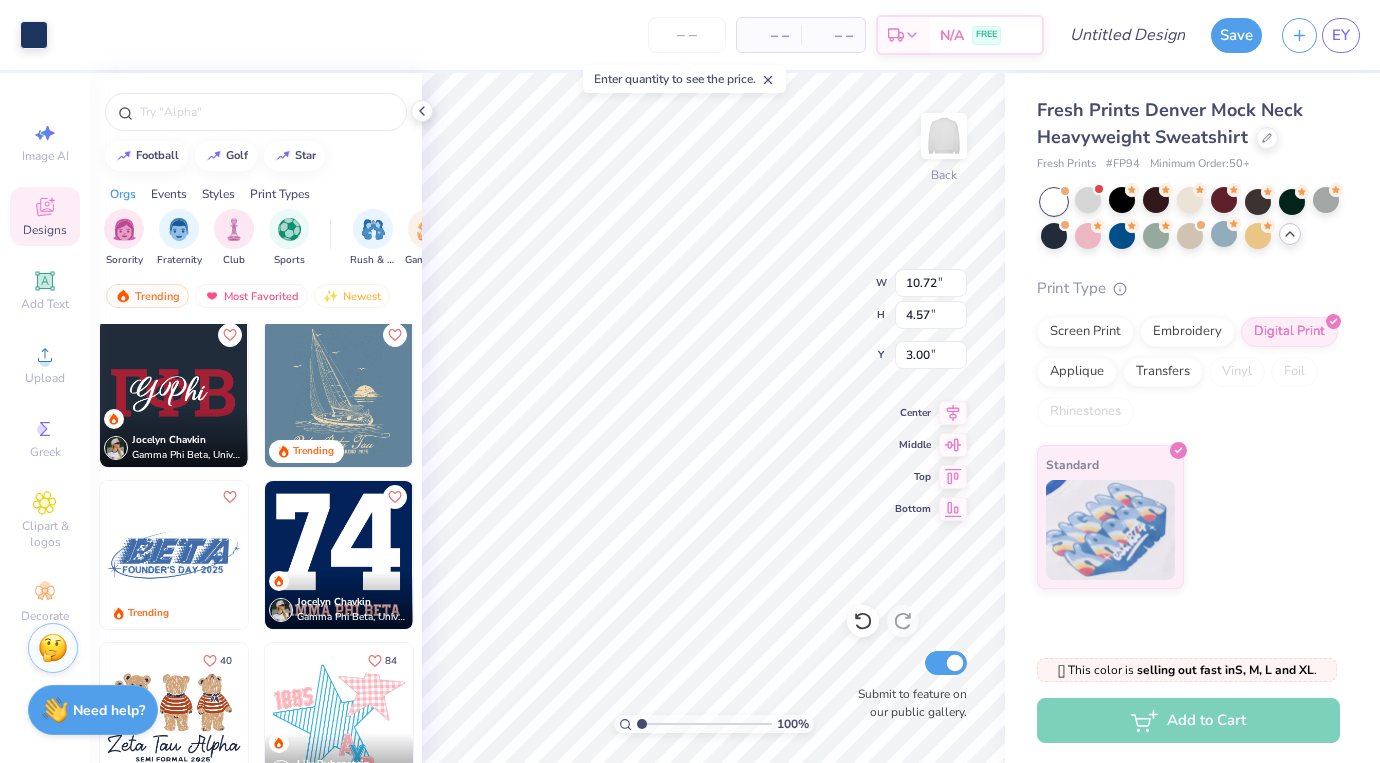 click at bounding box center (339, 393) 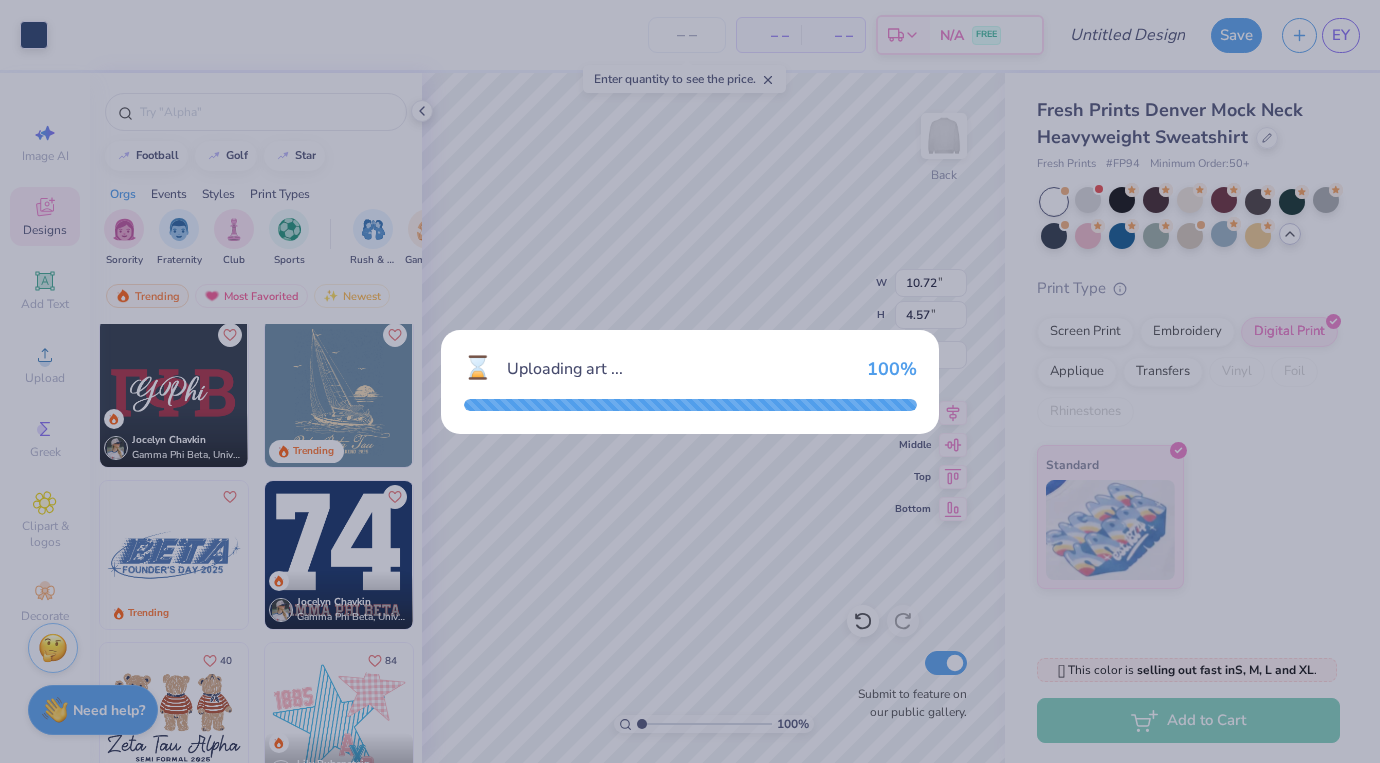 type on "12.33" 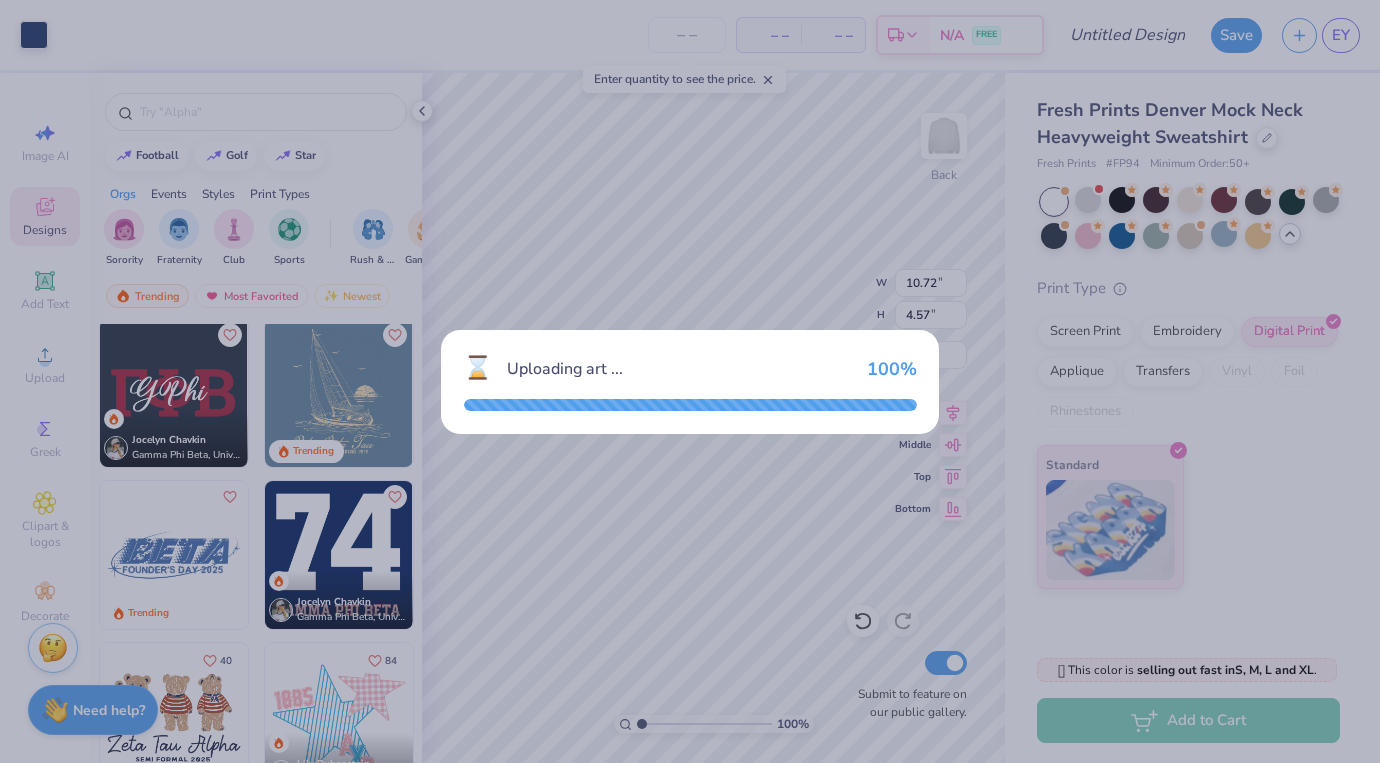 type on "15.41" 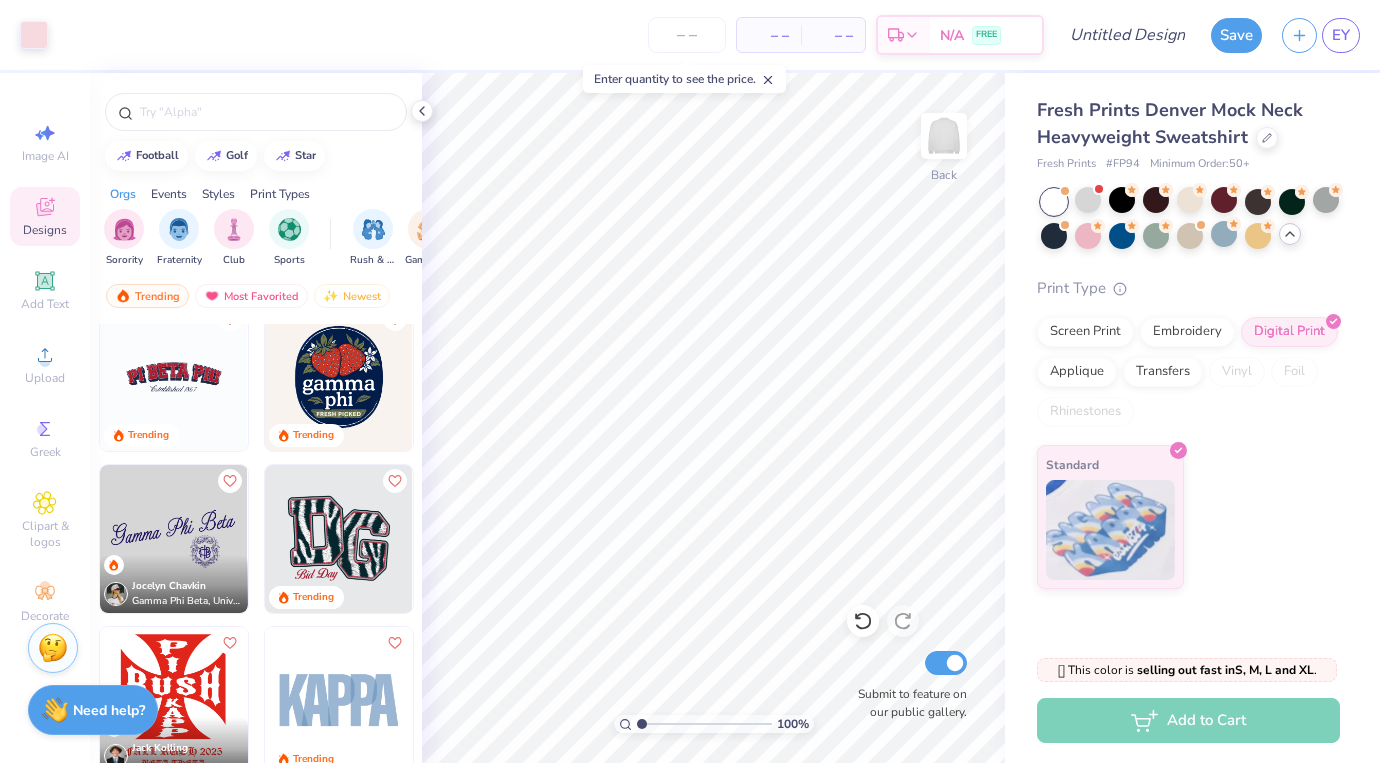 scroll, scrollTop: 5041, scrollLeft: 0, axis: vertical 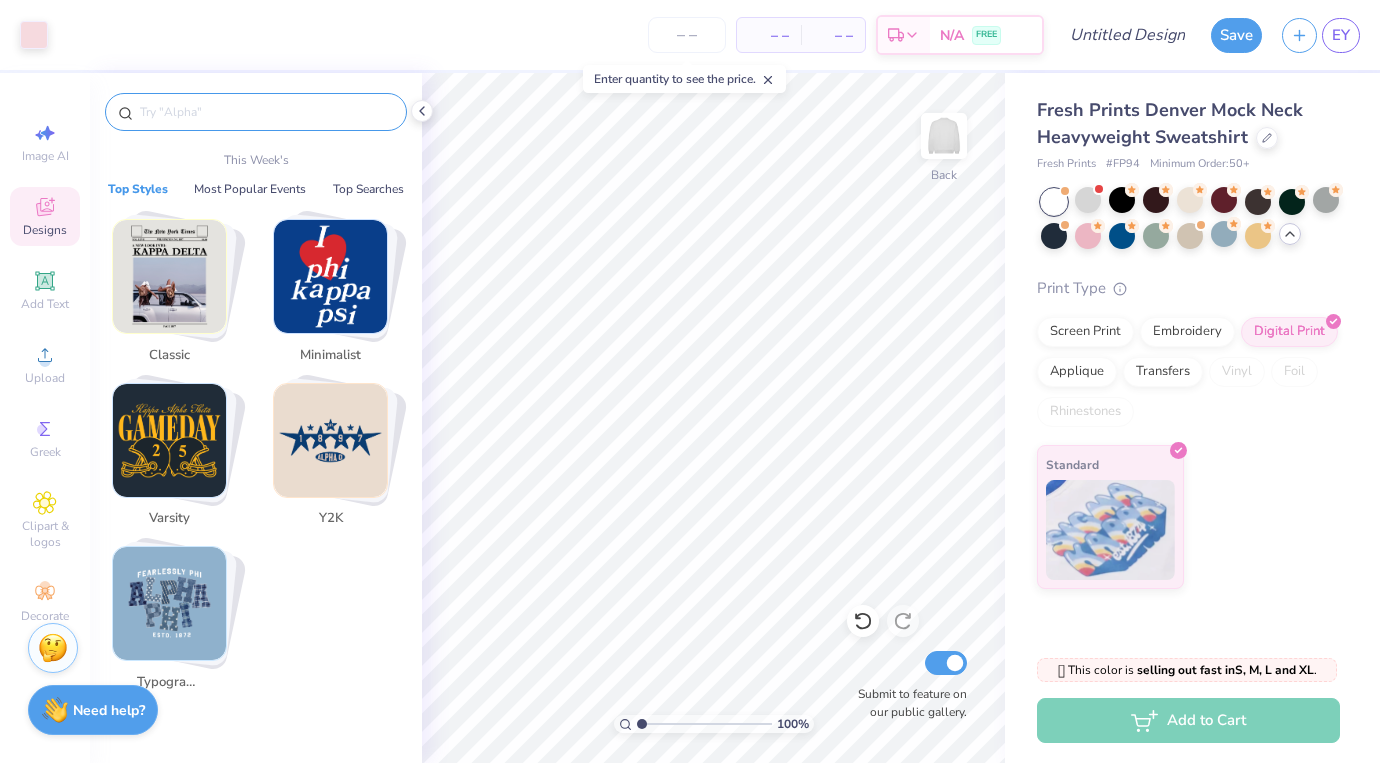 click at bounding box center (266, 112) 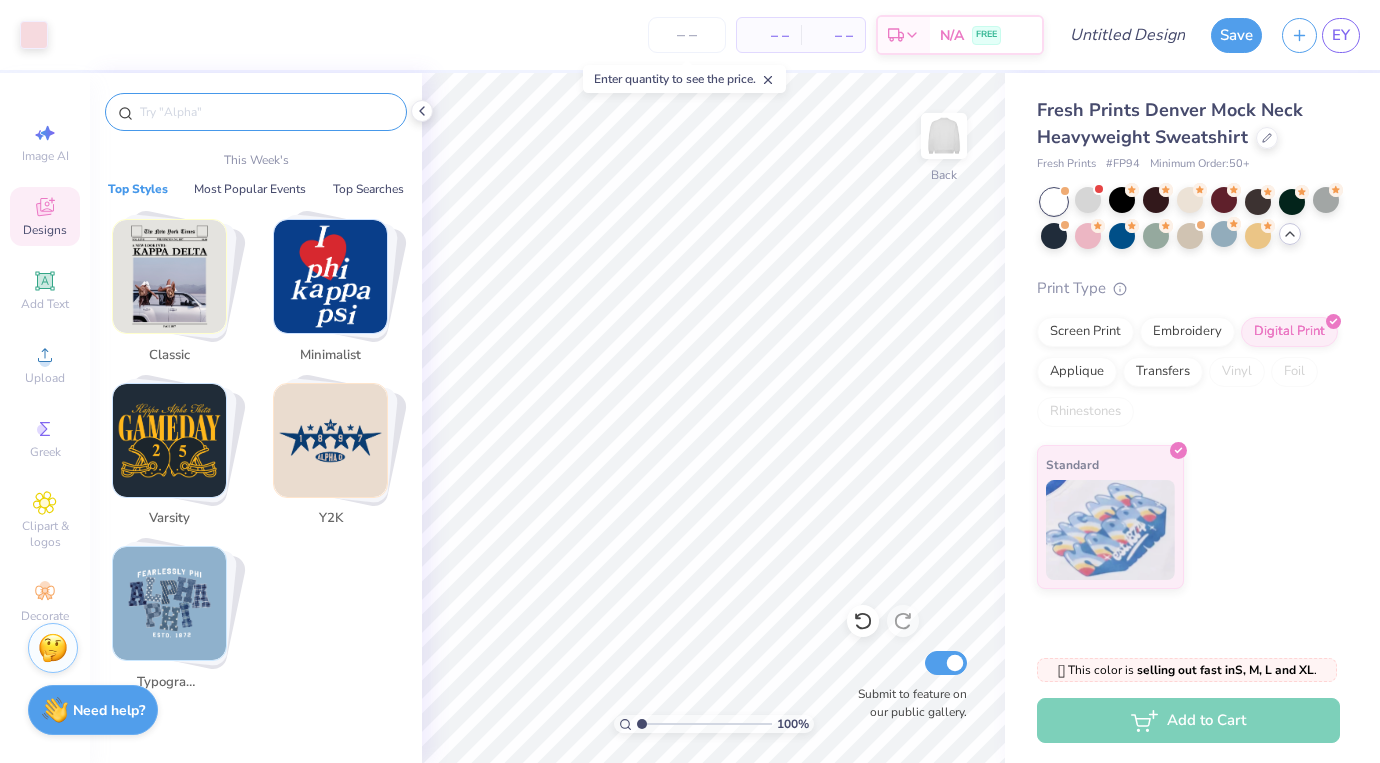 click at bounding box center (169, 276) 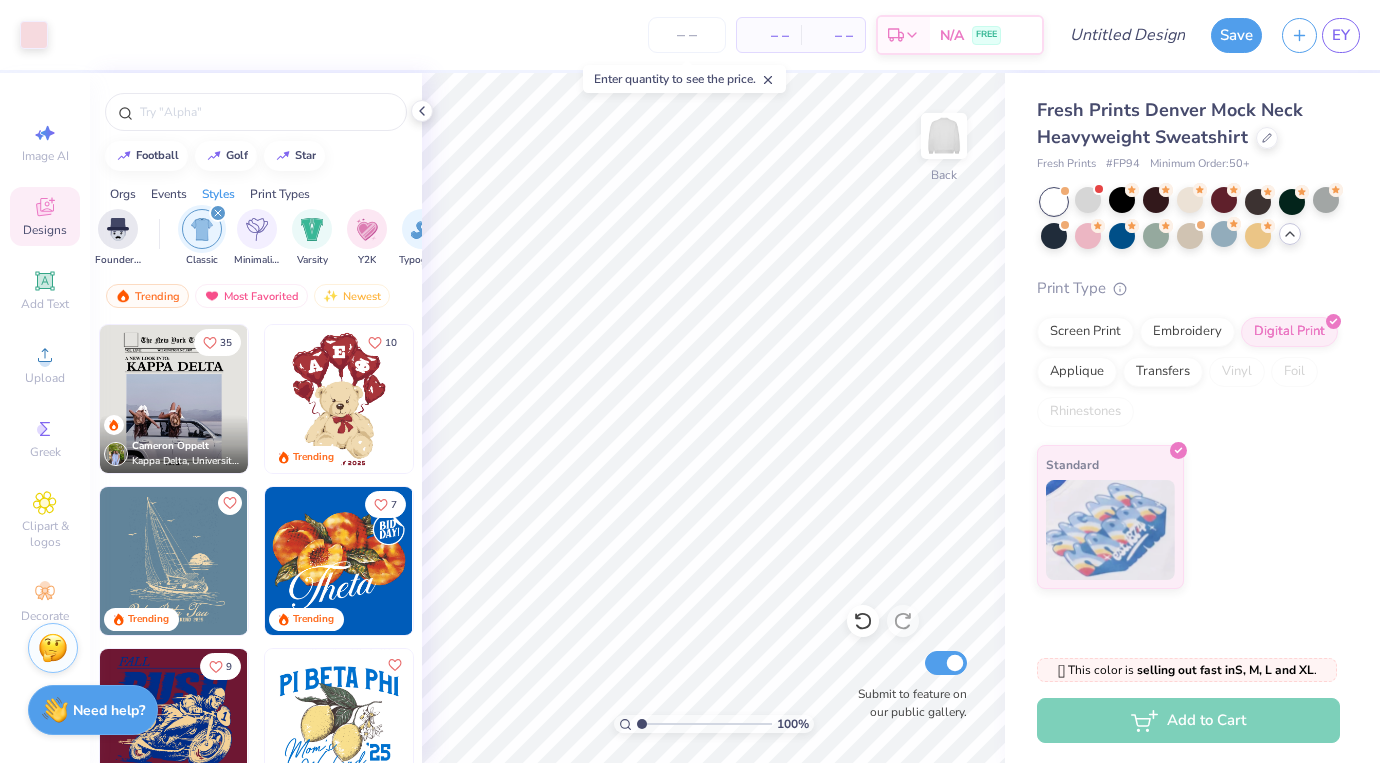 scroll, scrollTop: 0, scrollLeft: 1048, axis: horizontal 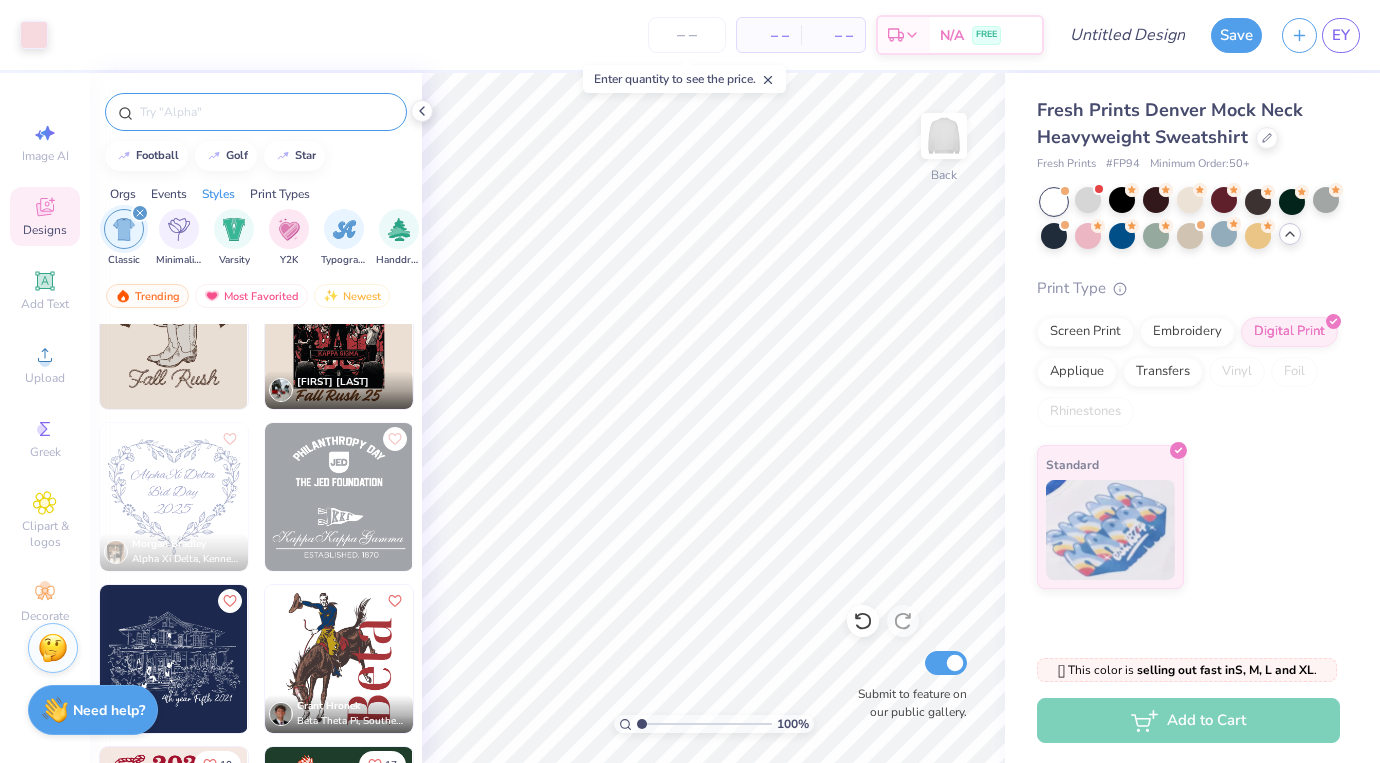 click at bounding box center [266, 112] 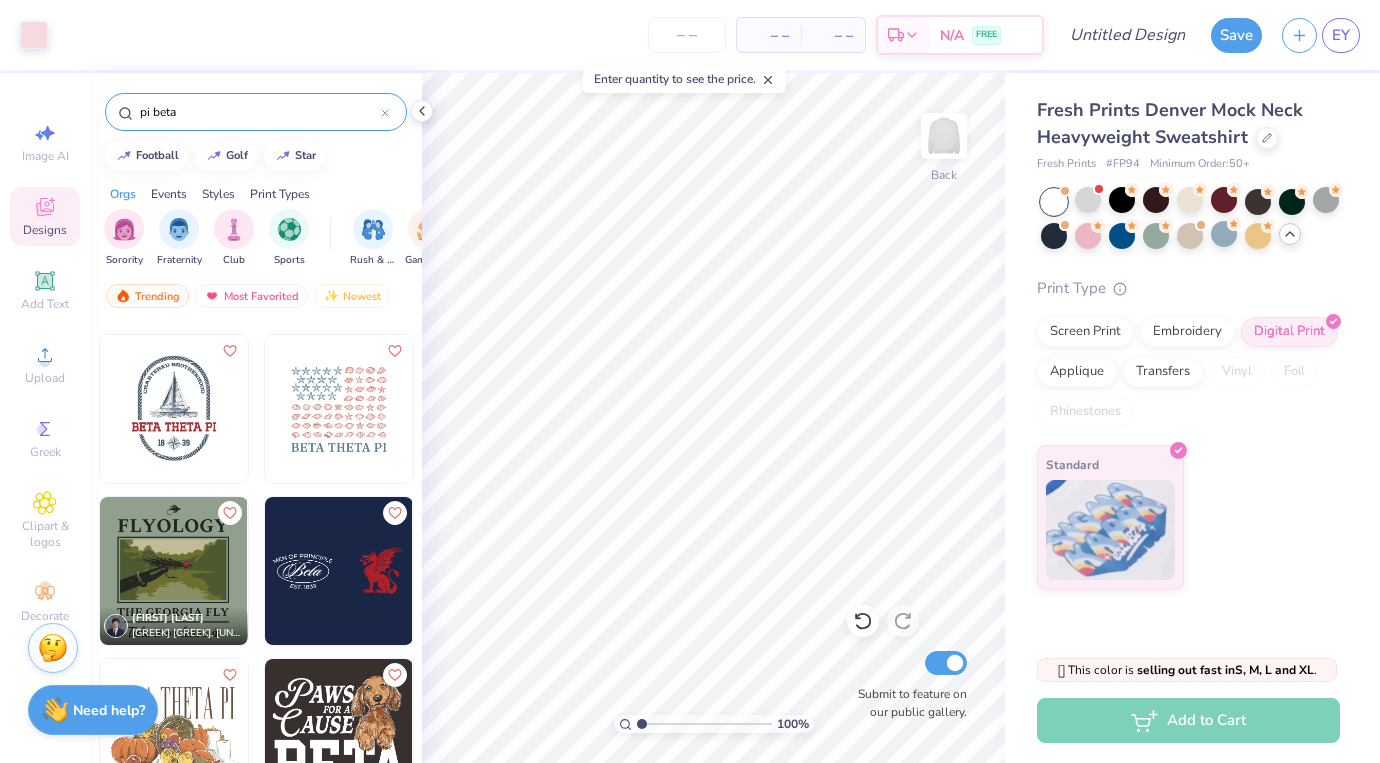 scroll, scrollTop: 1286, scrollLeft: 0, axis: vertical 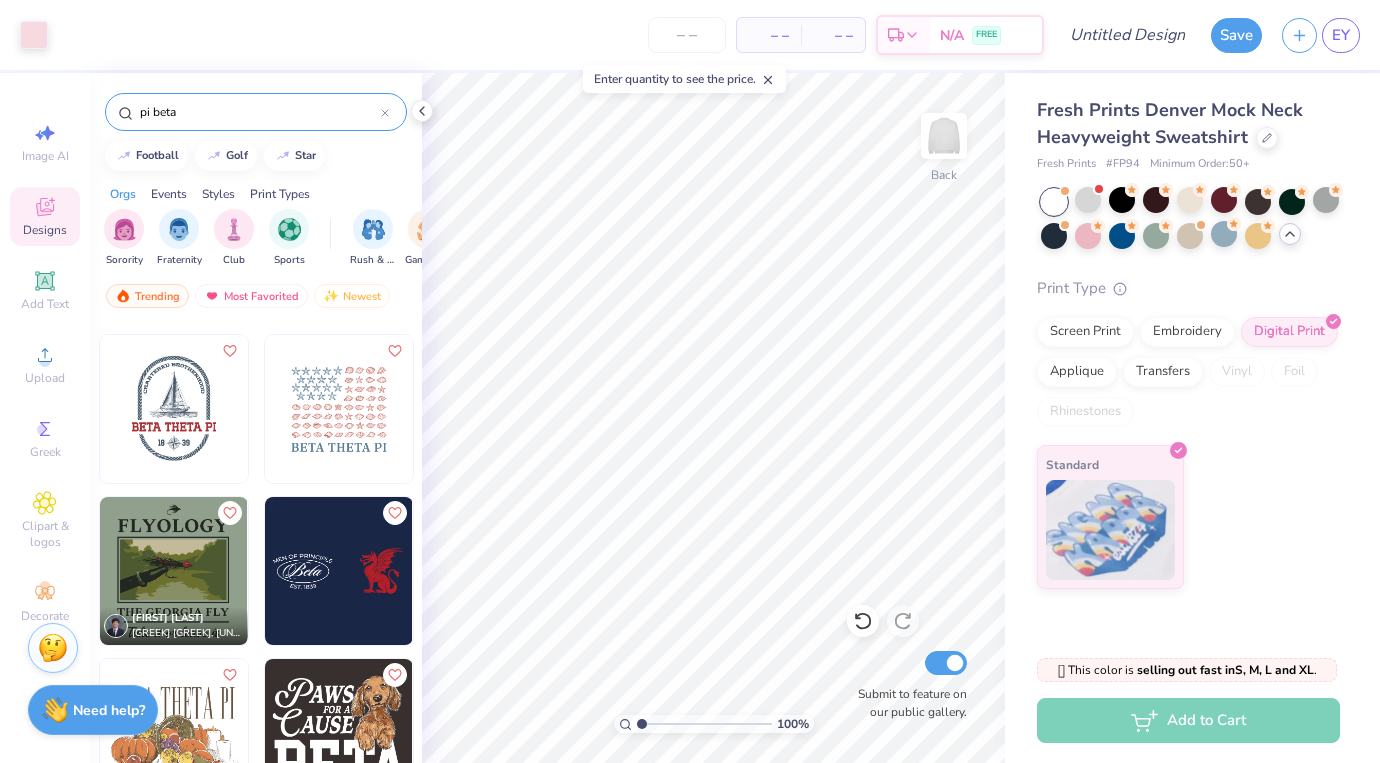 click at bounding box center [339, 409] 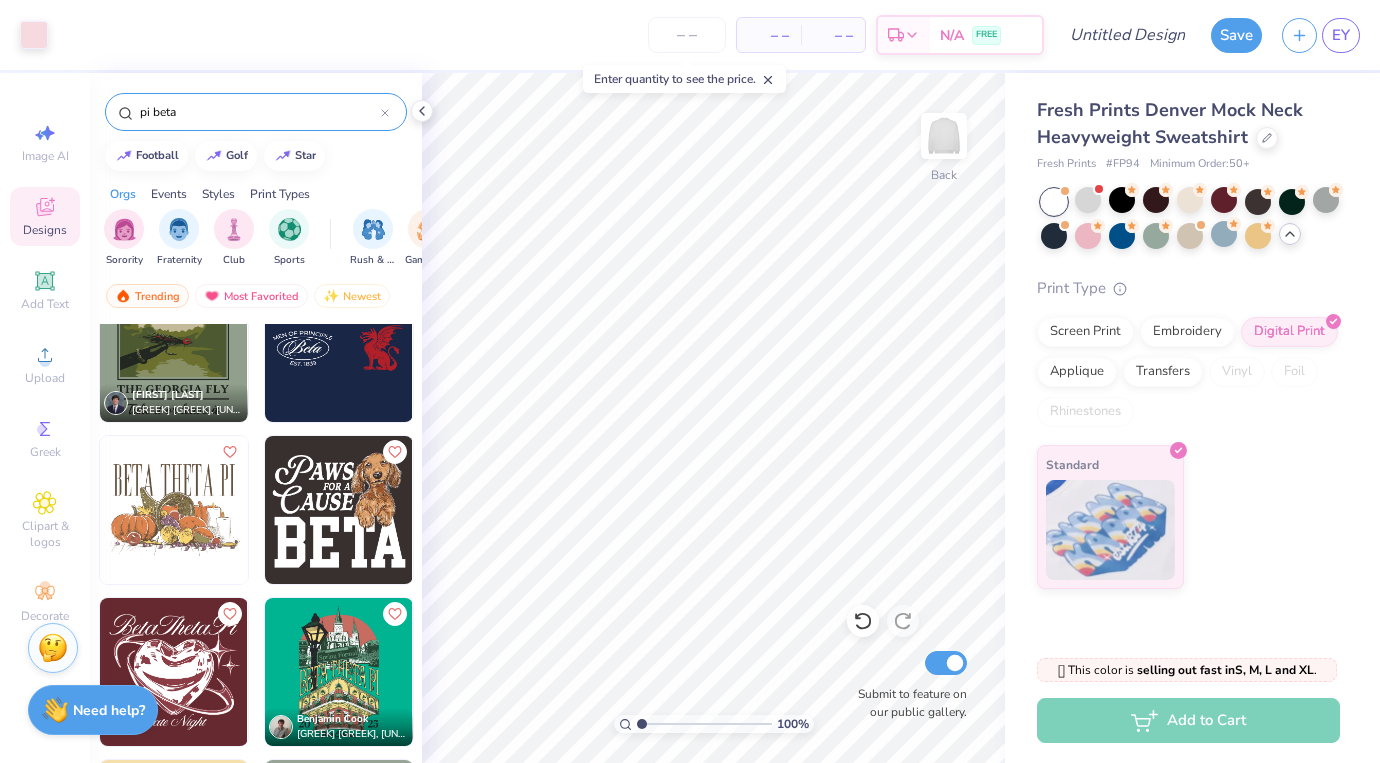 scroll, scrollTop: 1204, scrollLeft: 0, axis: vertical 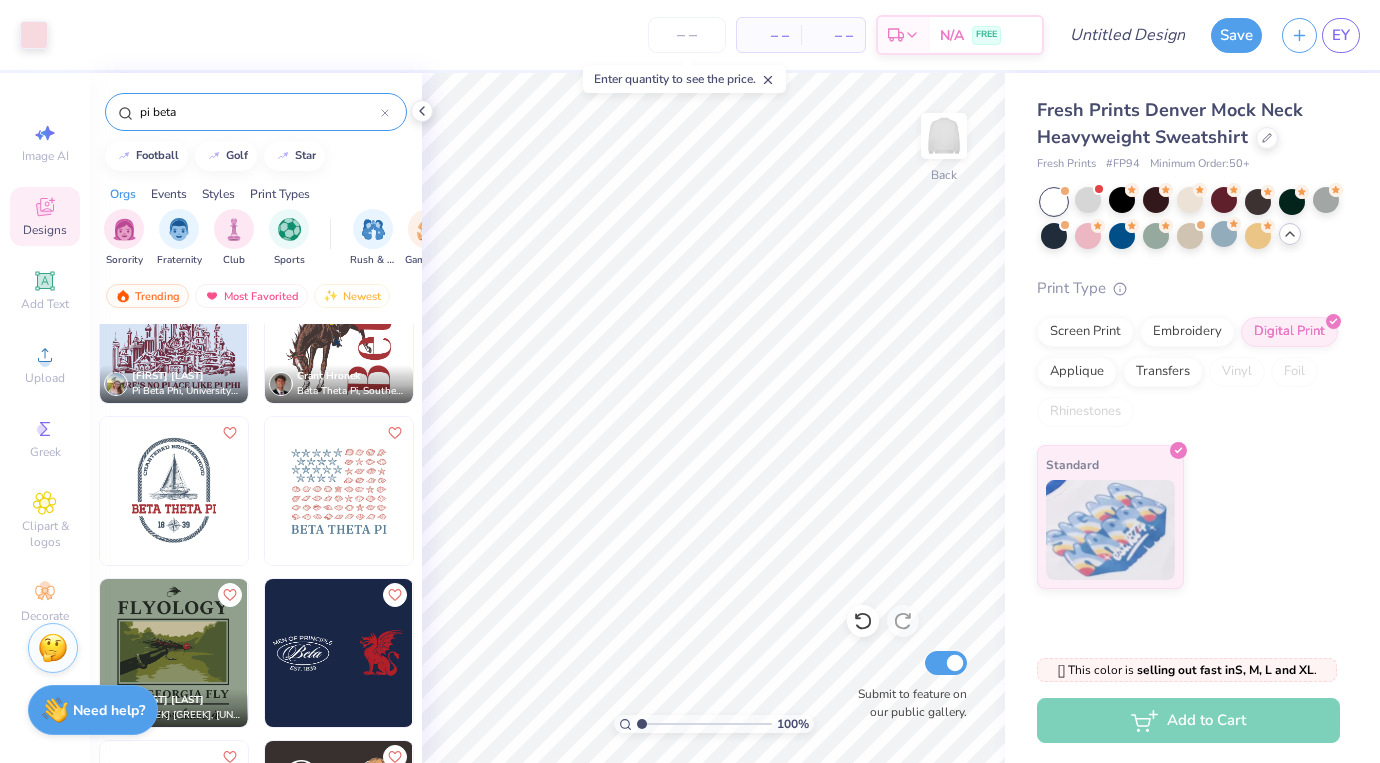 click on "pi beta" at bounding box center [259, 112] 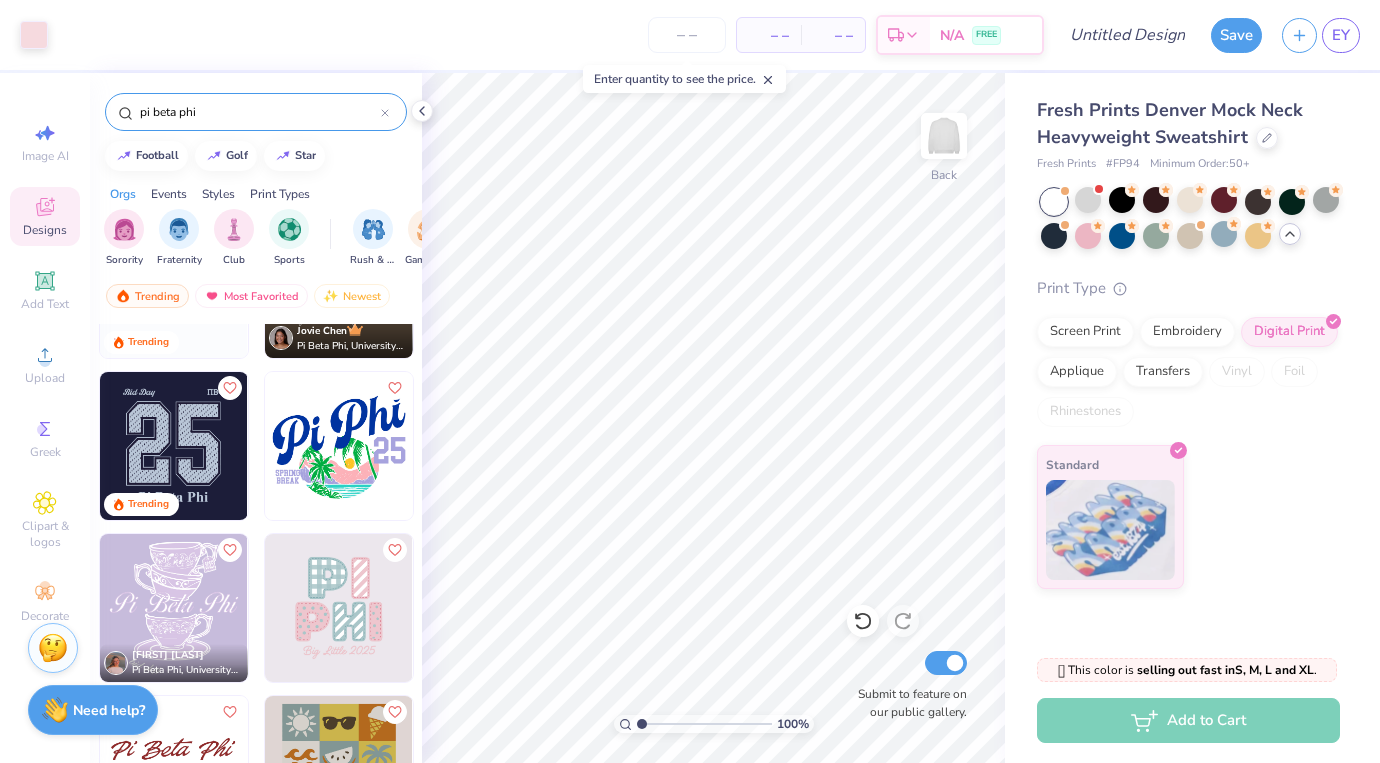 scroll, scrollTop: 276, scrollLeft: 0, axis: vertical 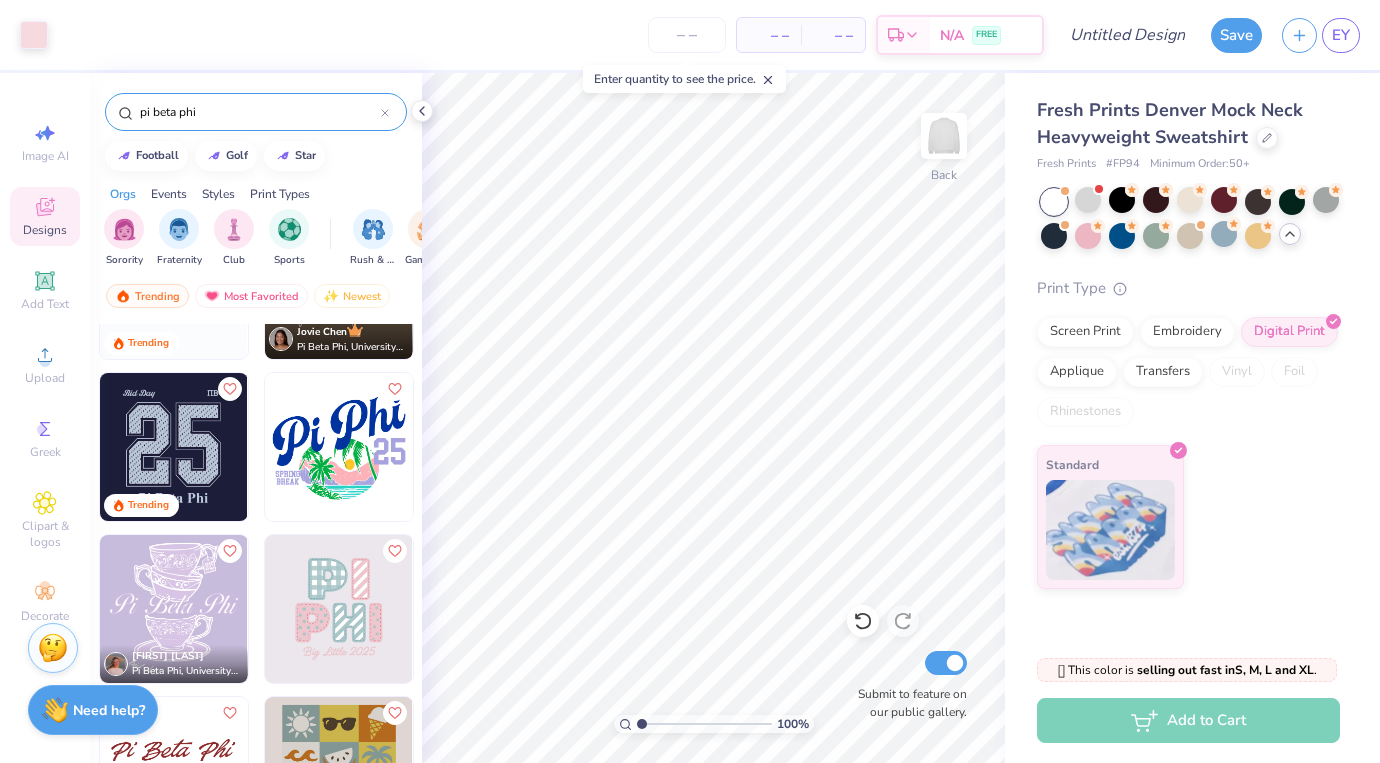 type on "pi beta phi" 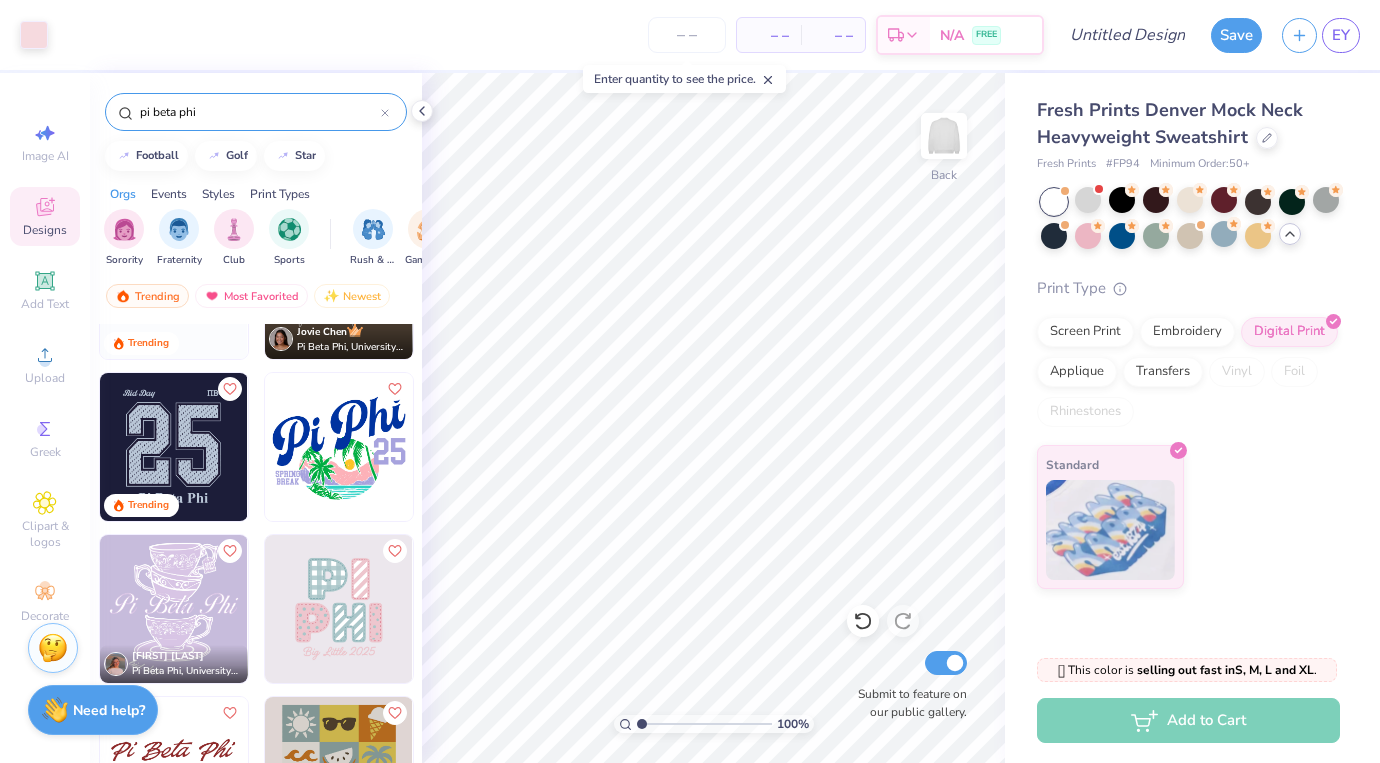 click at bounding box center [174, 447] 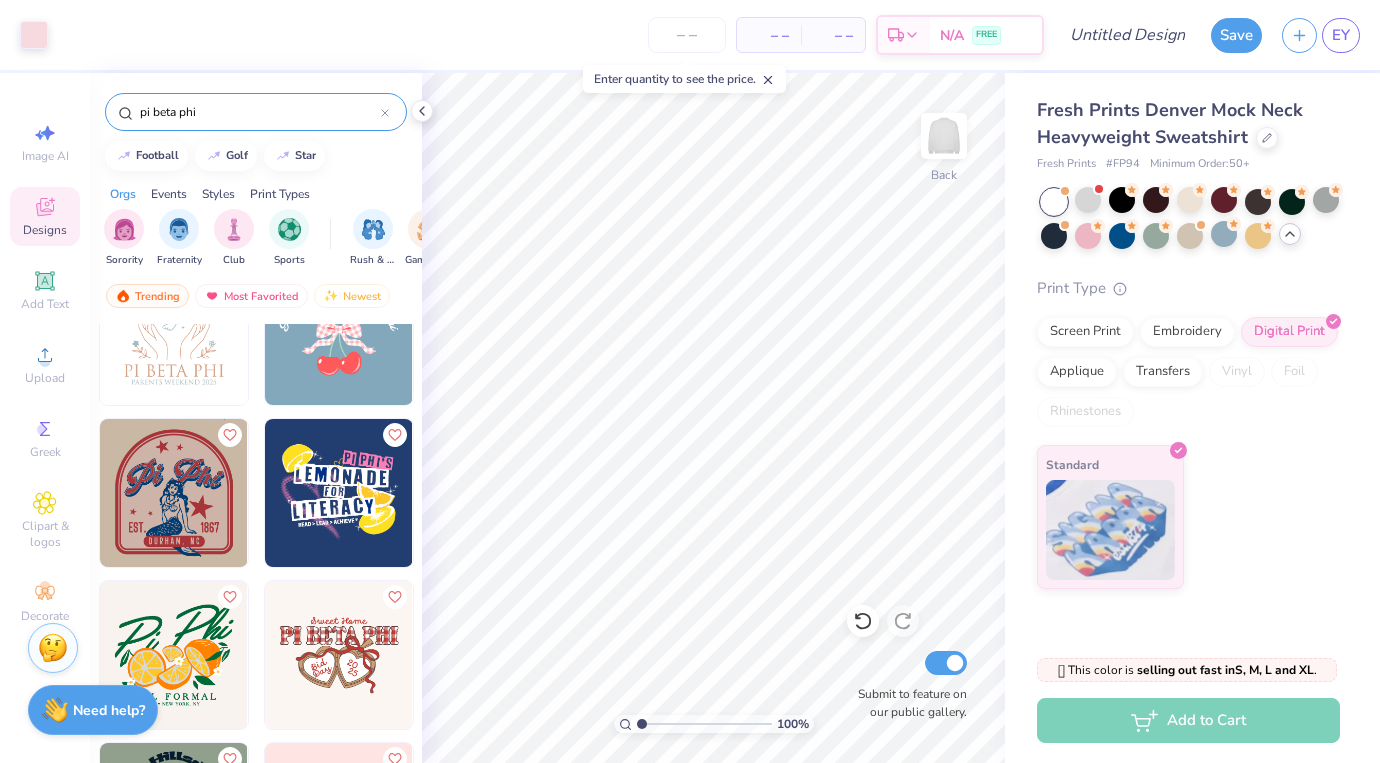 scroll, scrollTop: 1522, scrollLeft: 0, axis: vertical 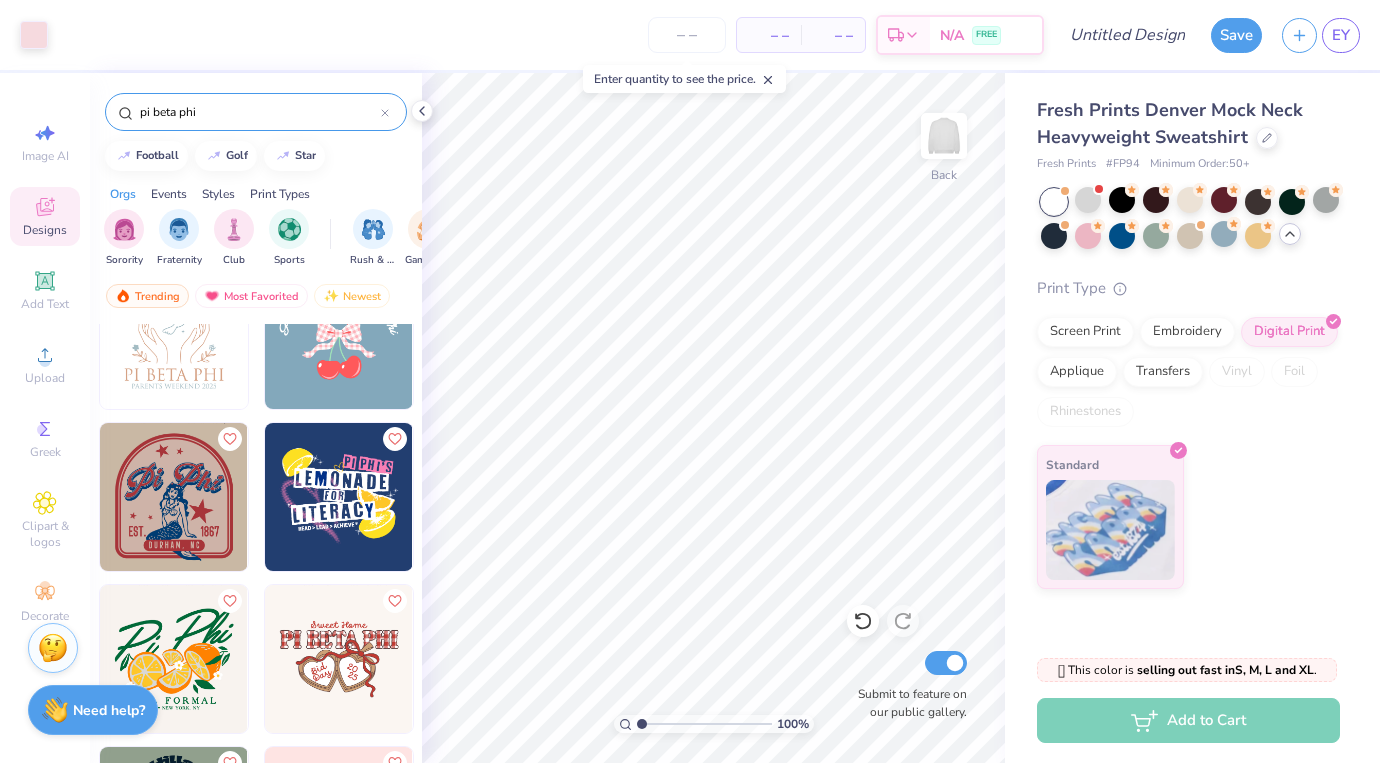 click at bounding box center [339, 335] 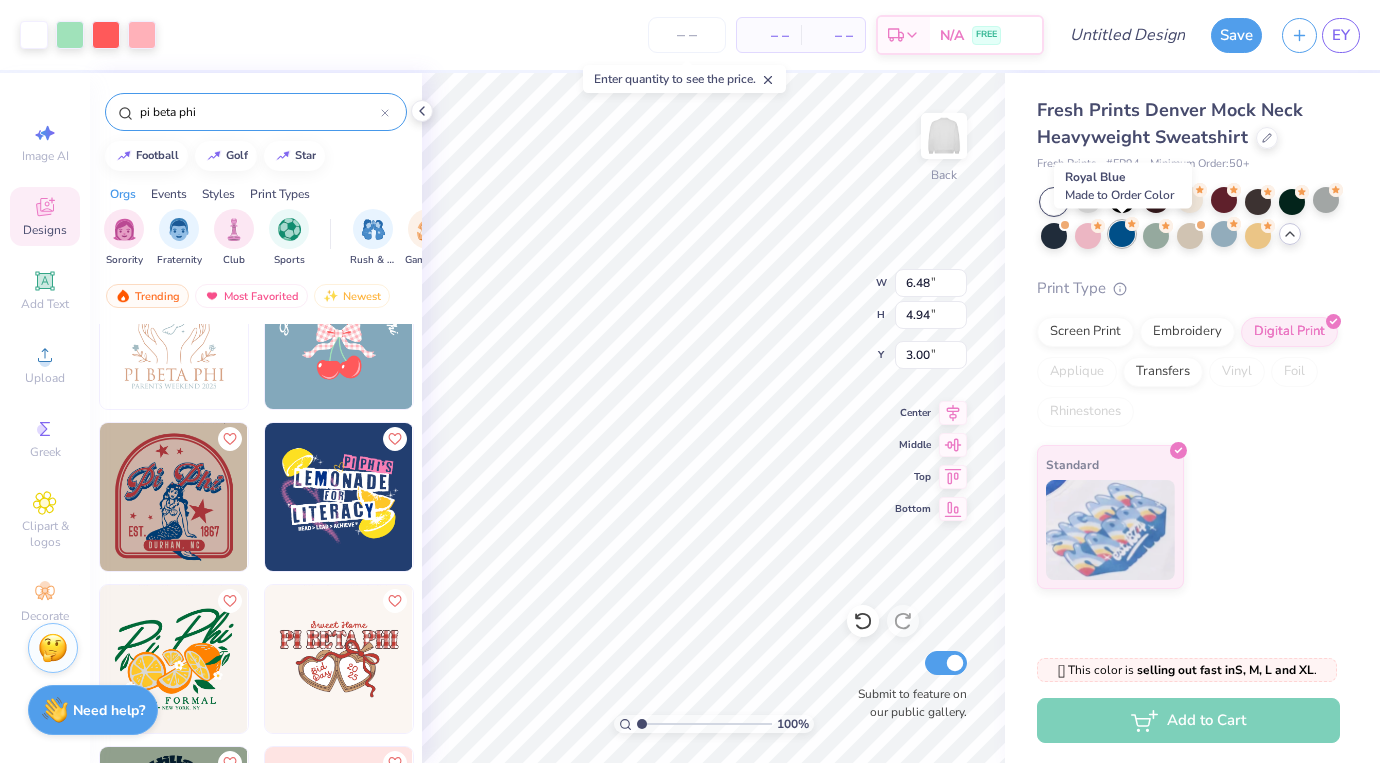 click at bounding box center (1122, 234) 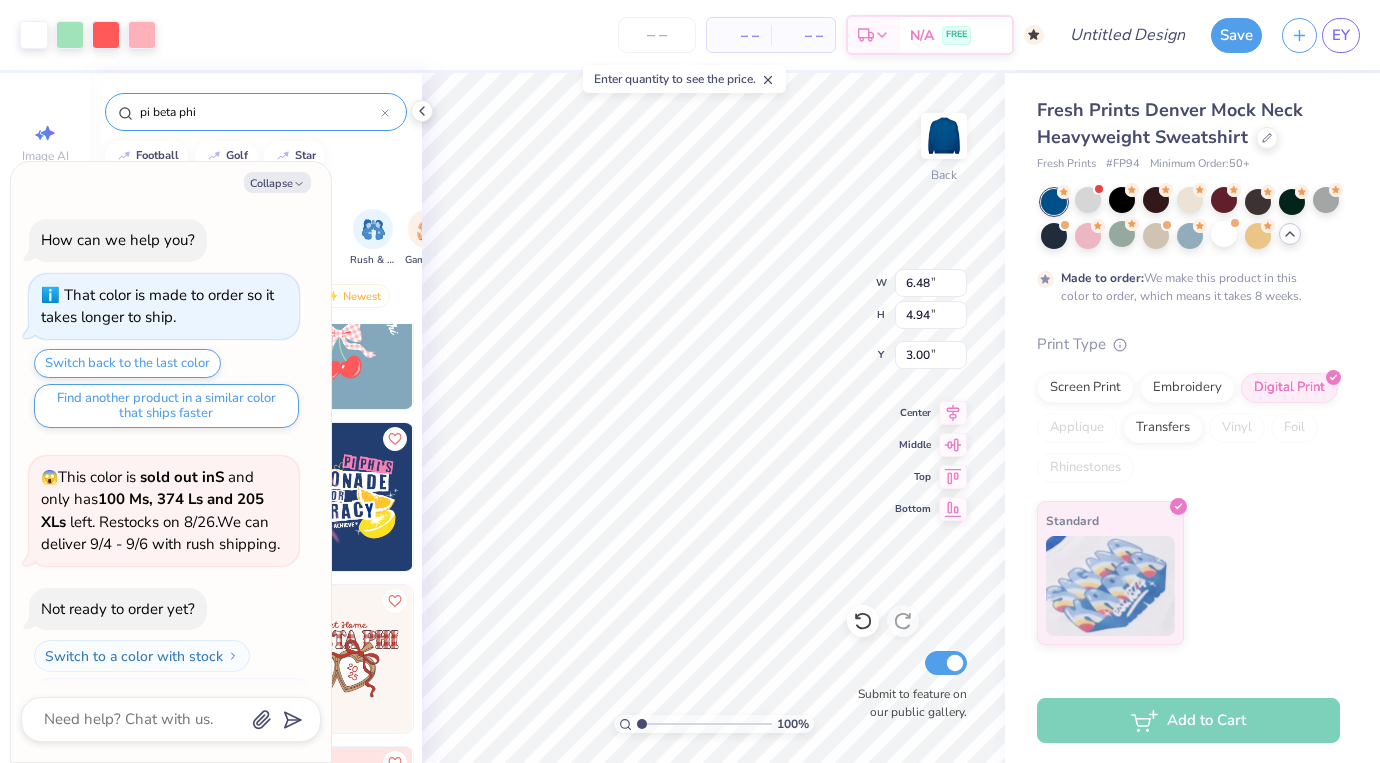 scroll, scrollTop: 2141, scrollLeft: 0, axis: vertical 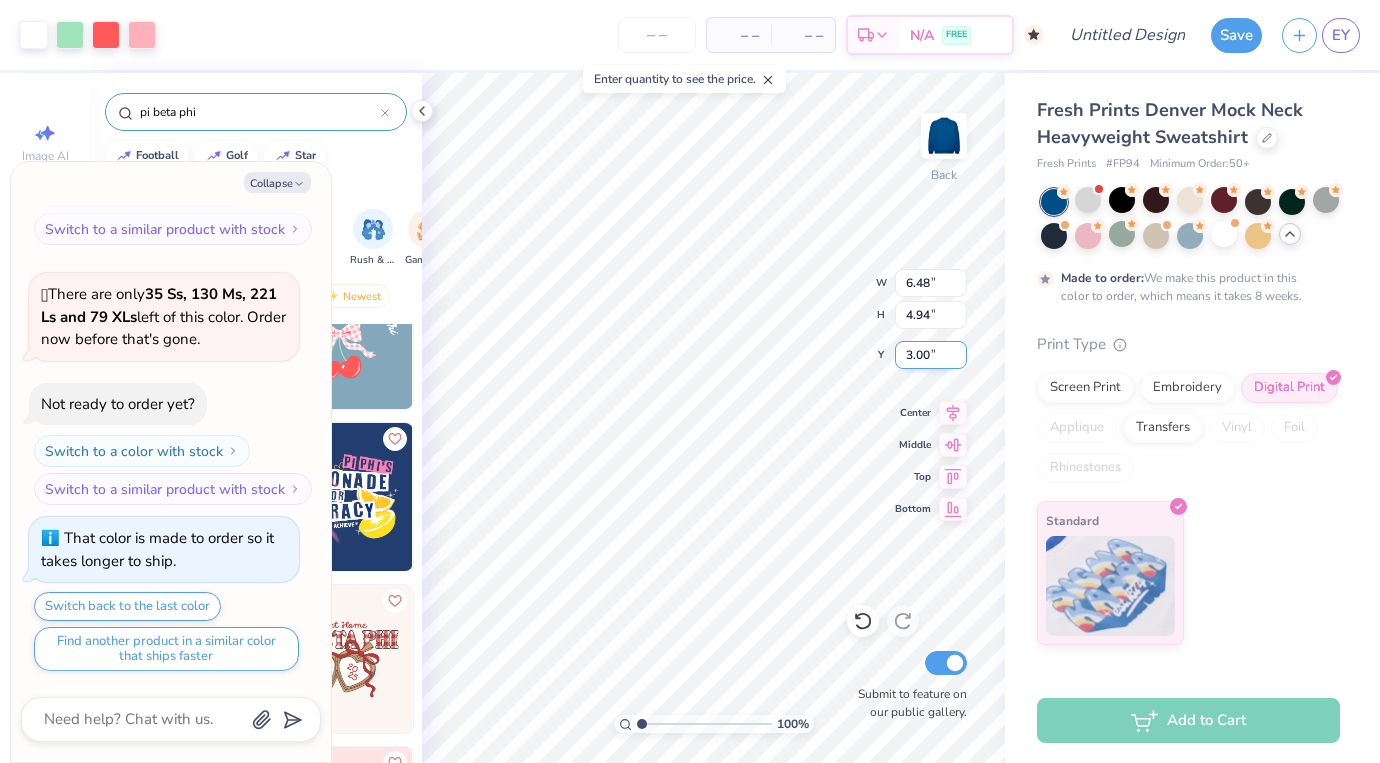 type on "x" 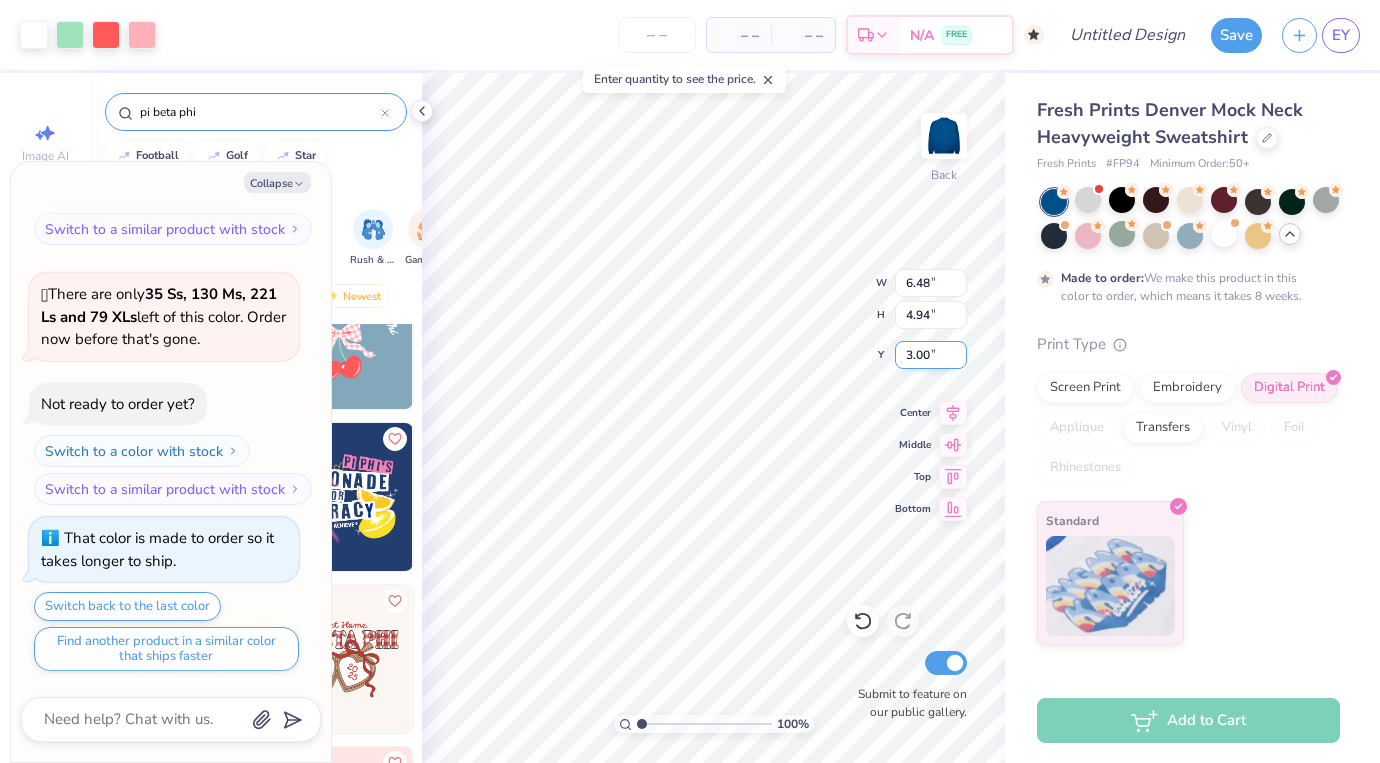 type on "10.63" 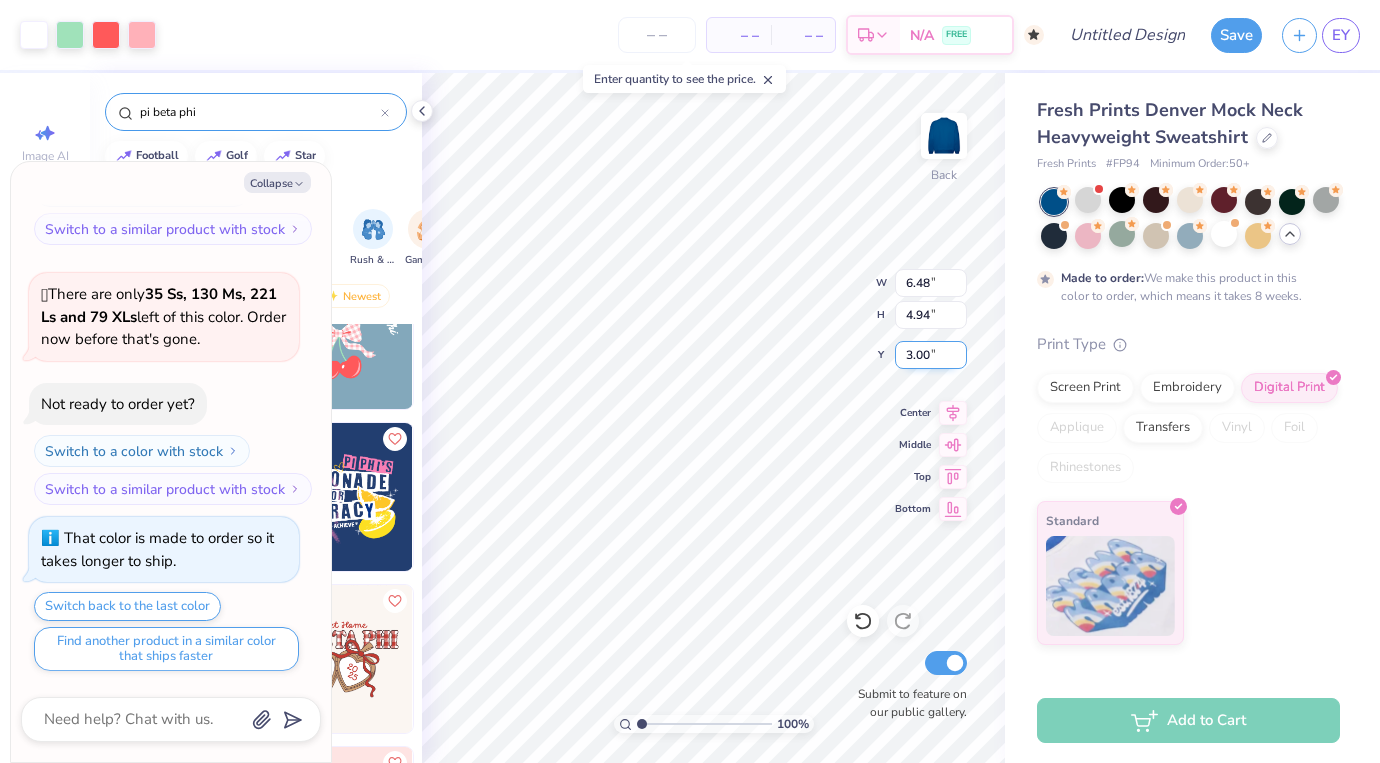 type on "4.44" 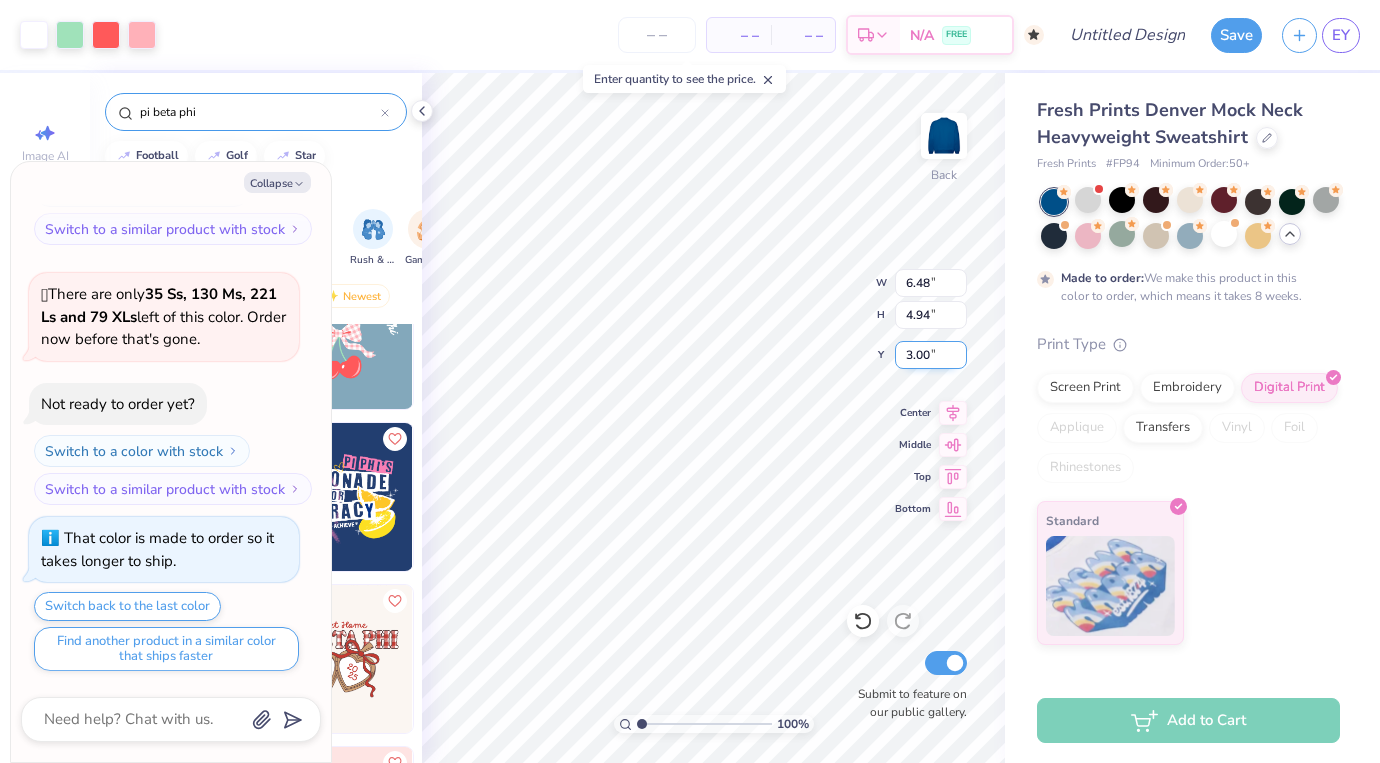 type on "3.12" 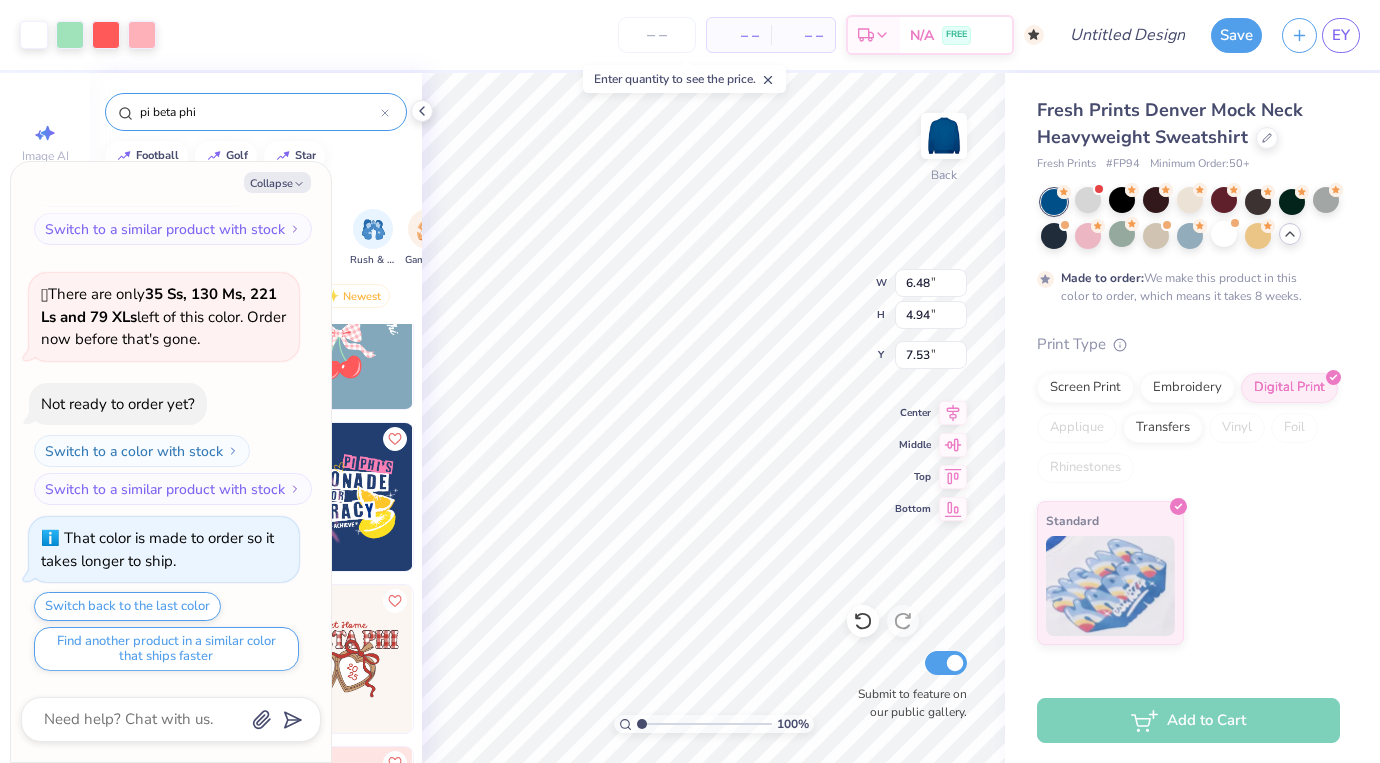 type on "x" 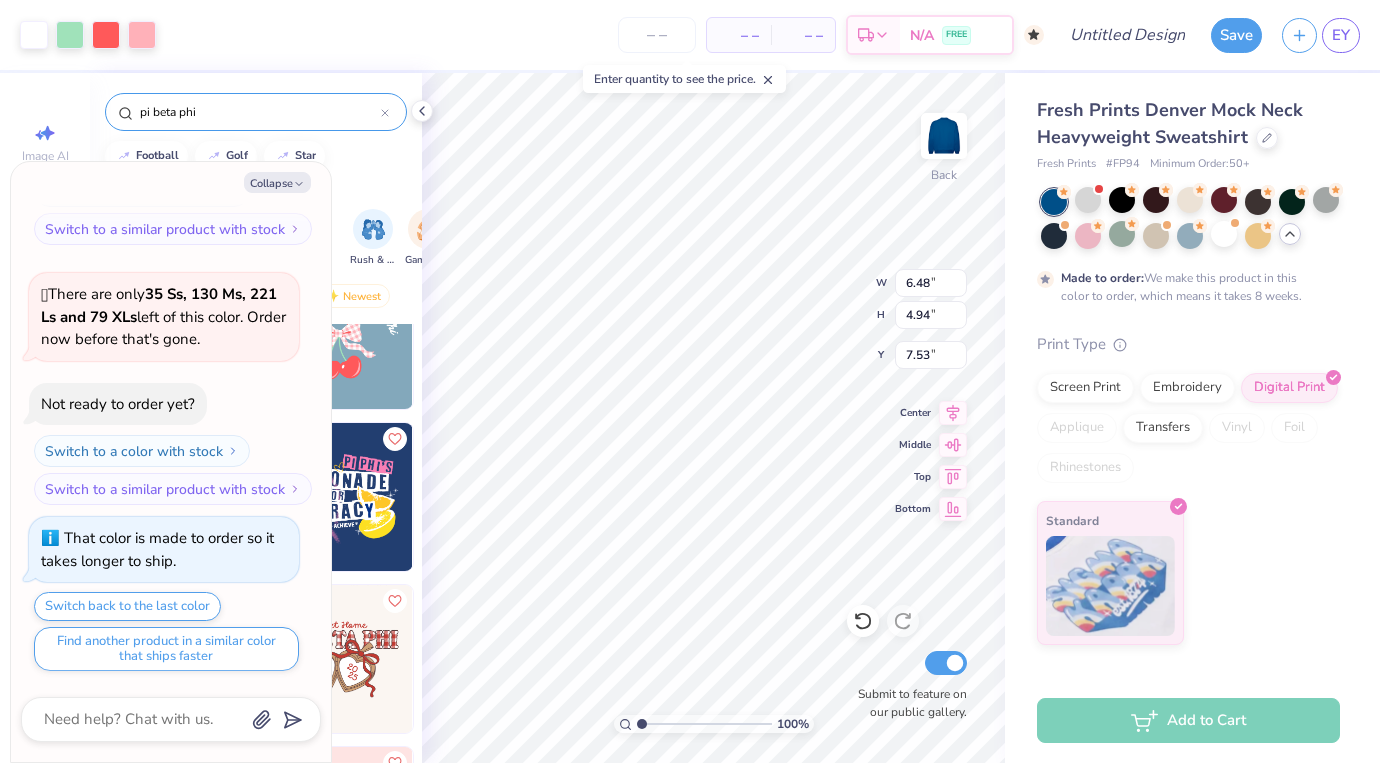 type on "1.83" 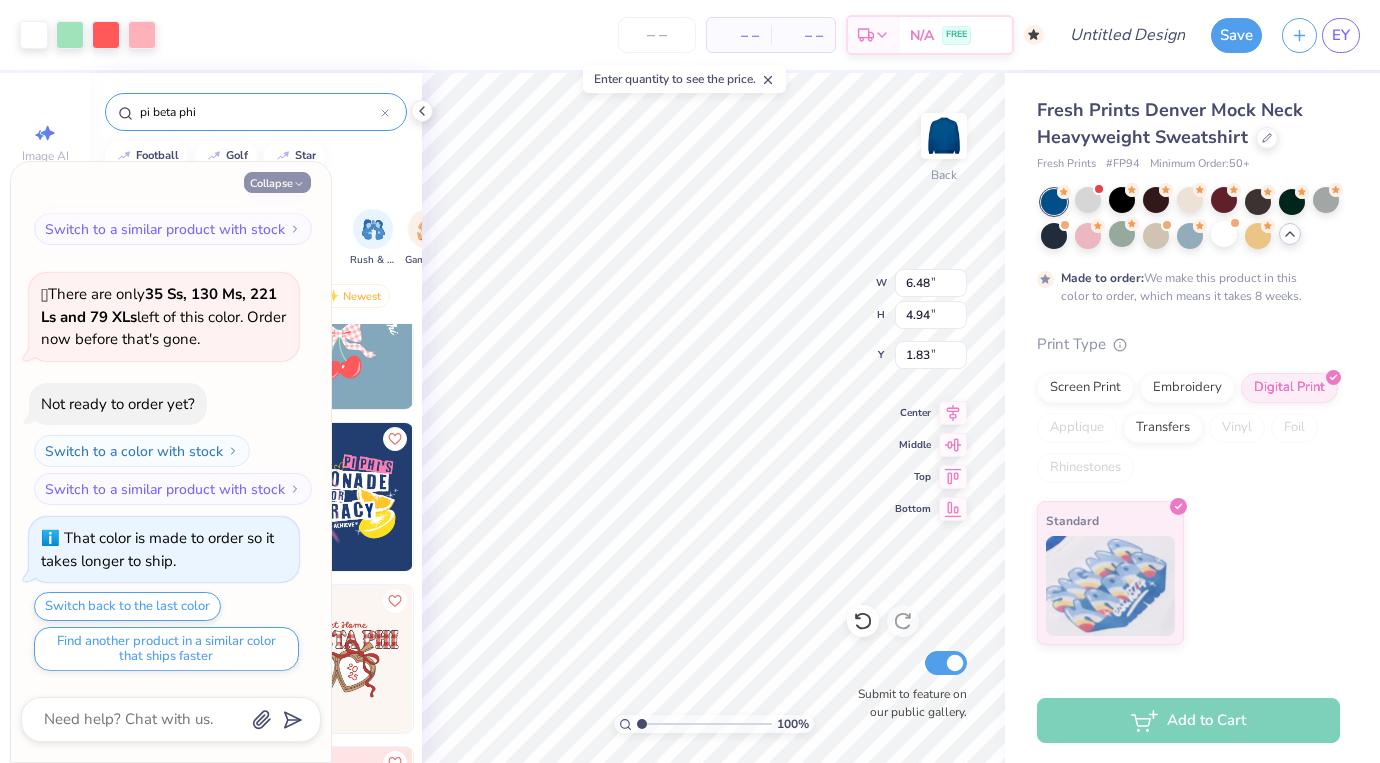 click 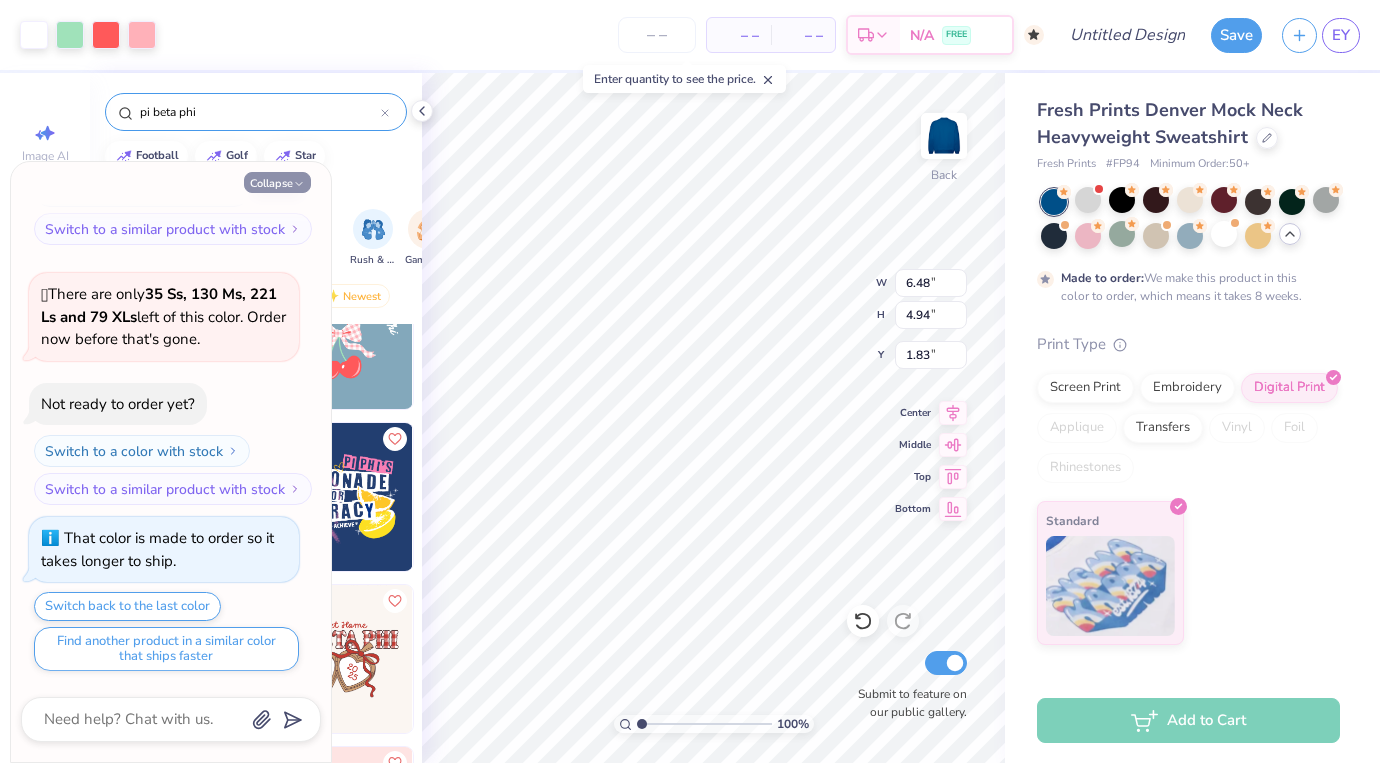 type on "x" 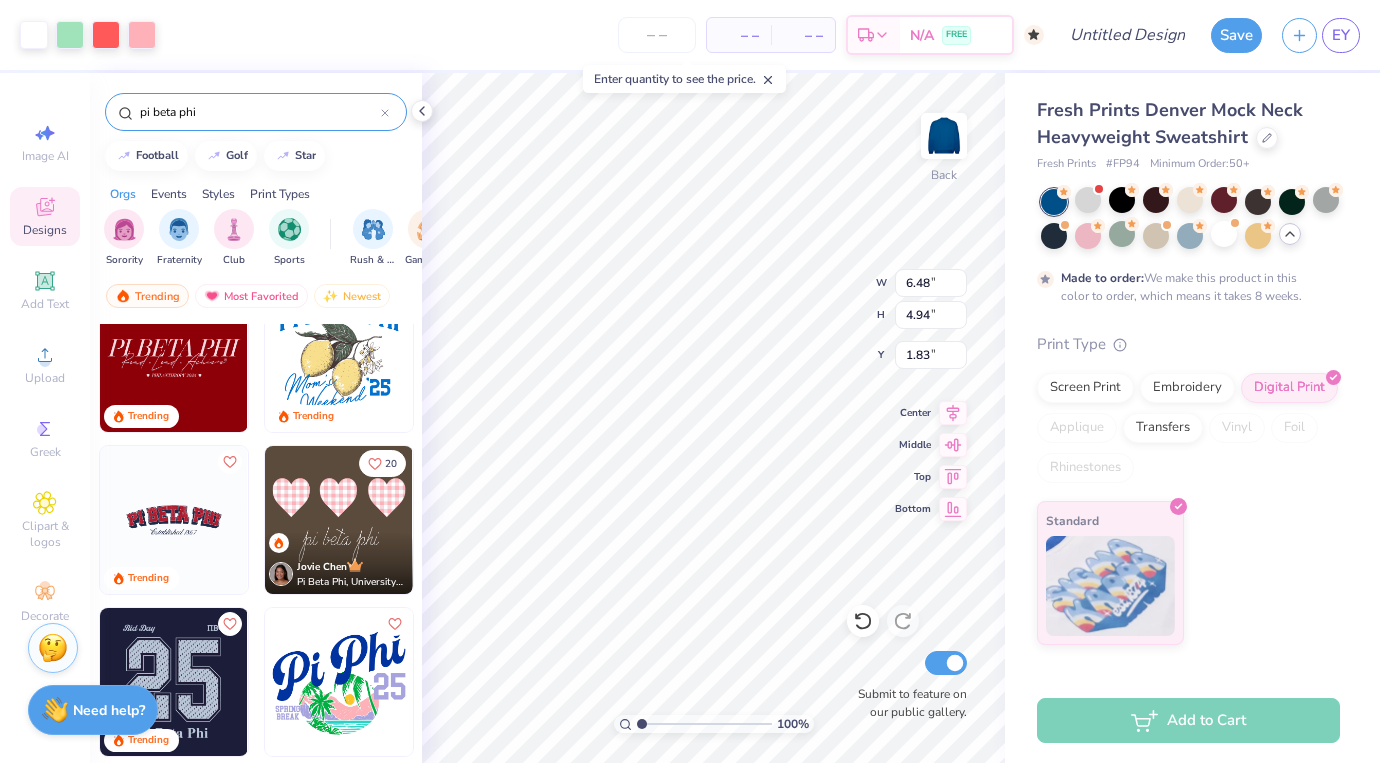 scroll, scrollTop: 0, scrollLeft: 0, axis: both 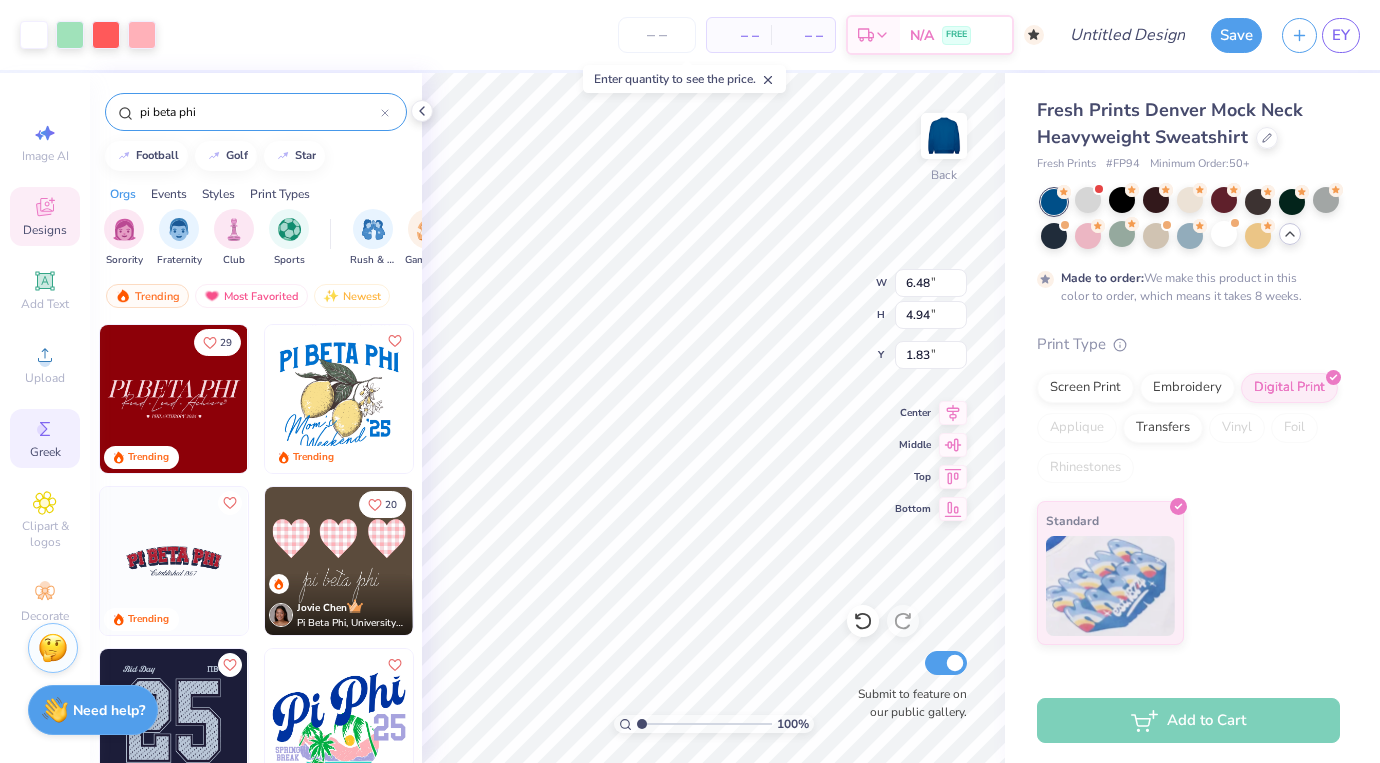 click on "Greek" at bounding box center [45, 438] 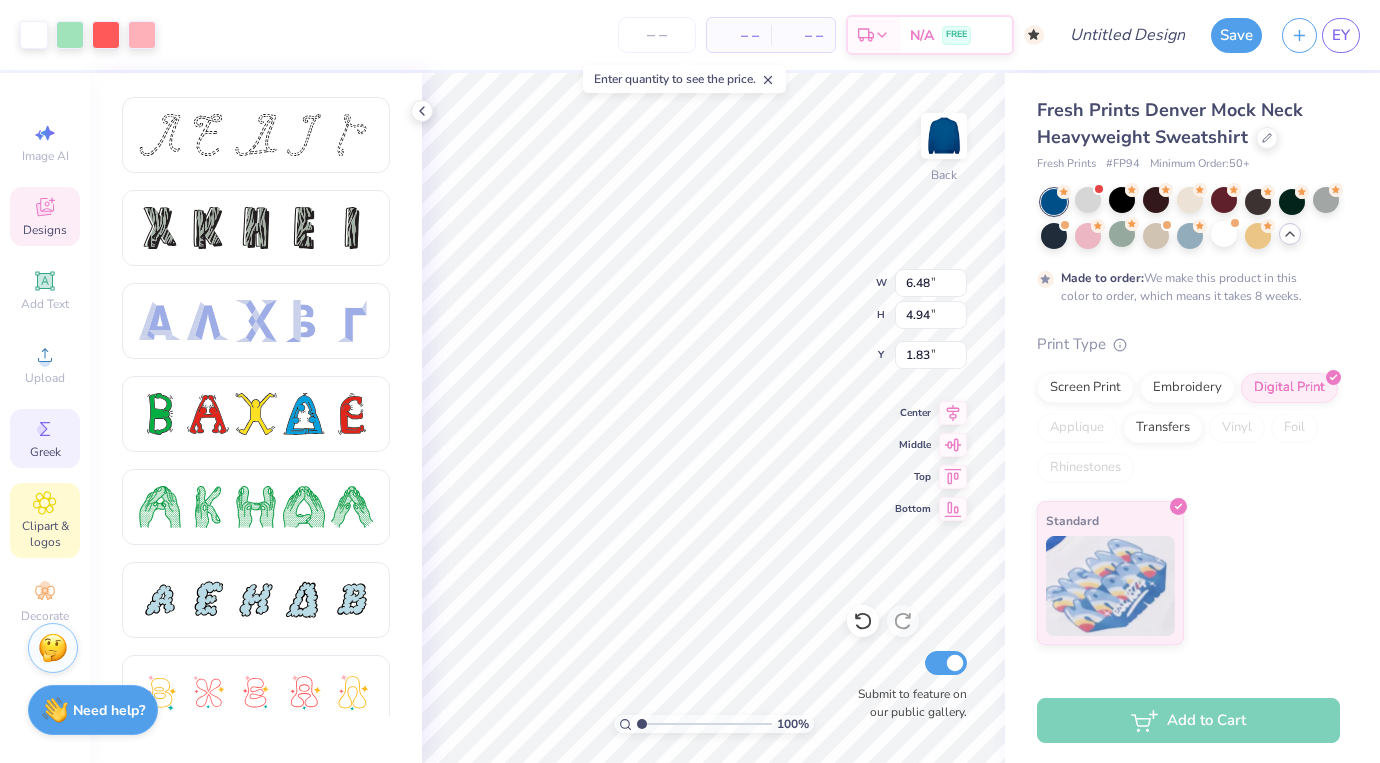 click 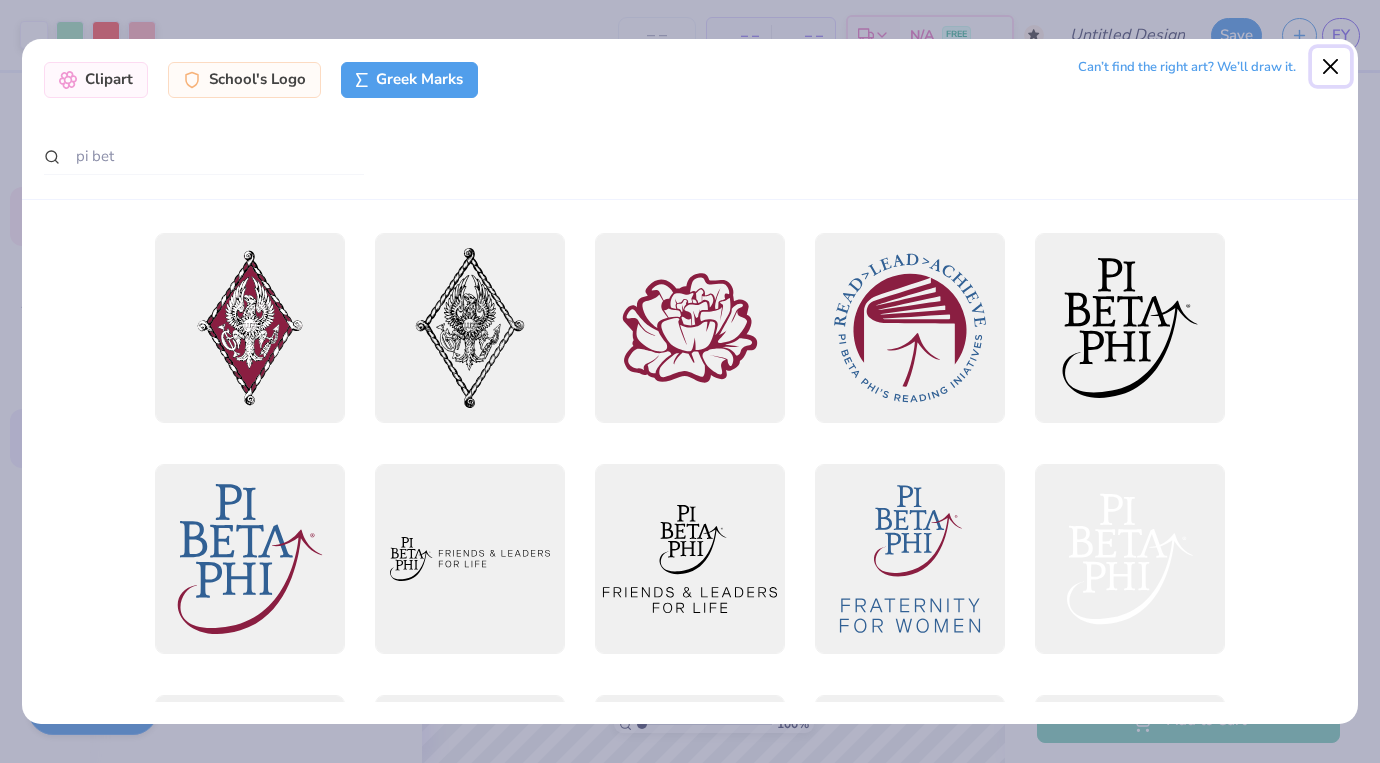 click at bounding box center [1331, 67] 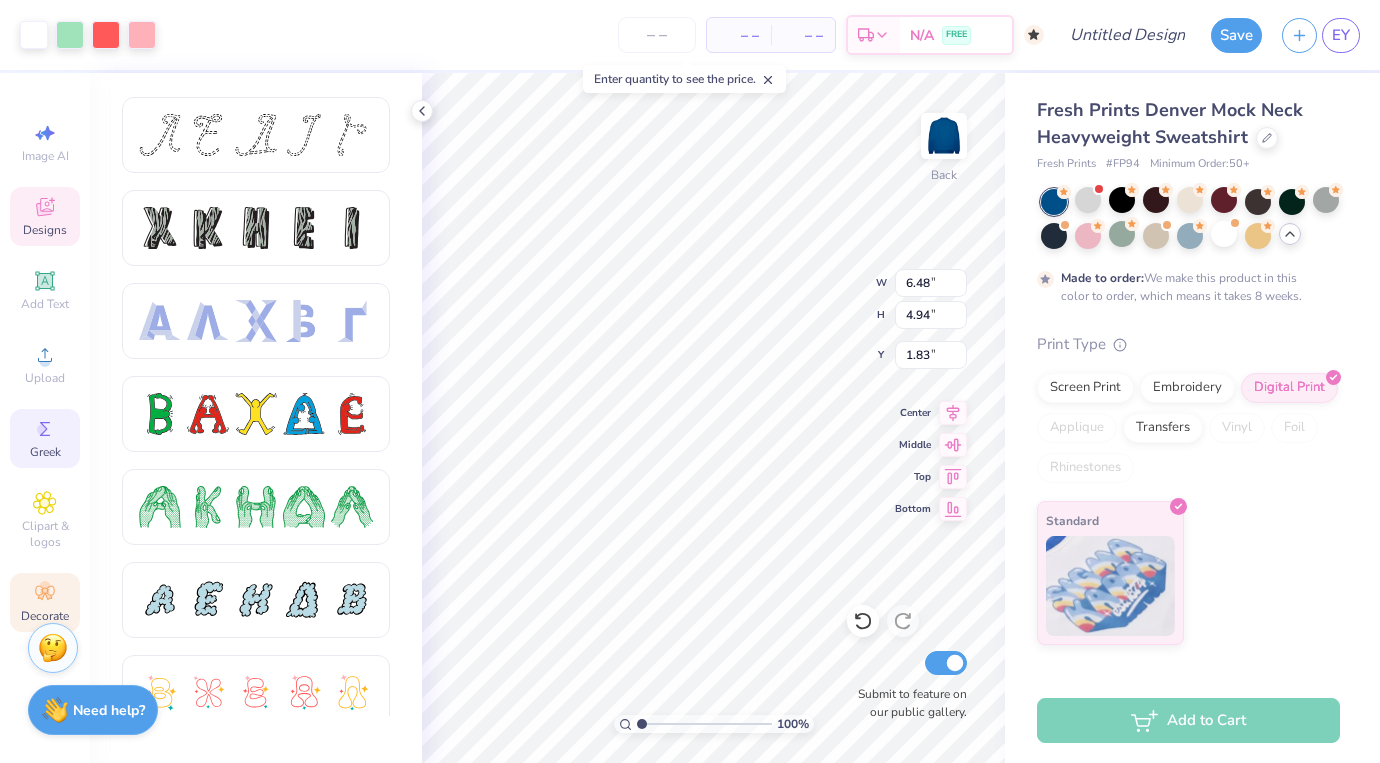 click on "Decorate" at bounding box center (45, 602) 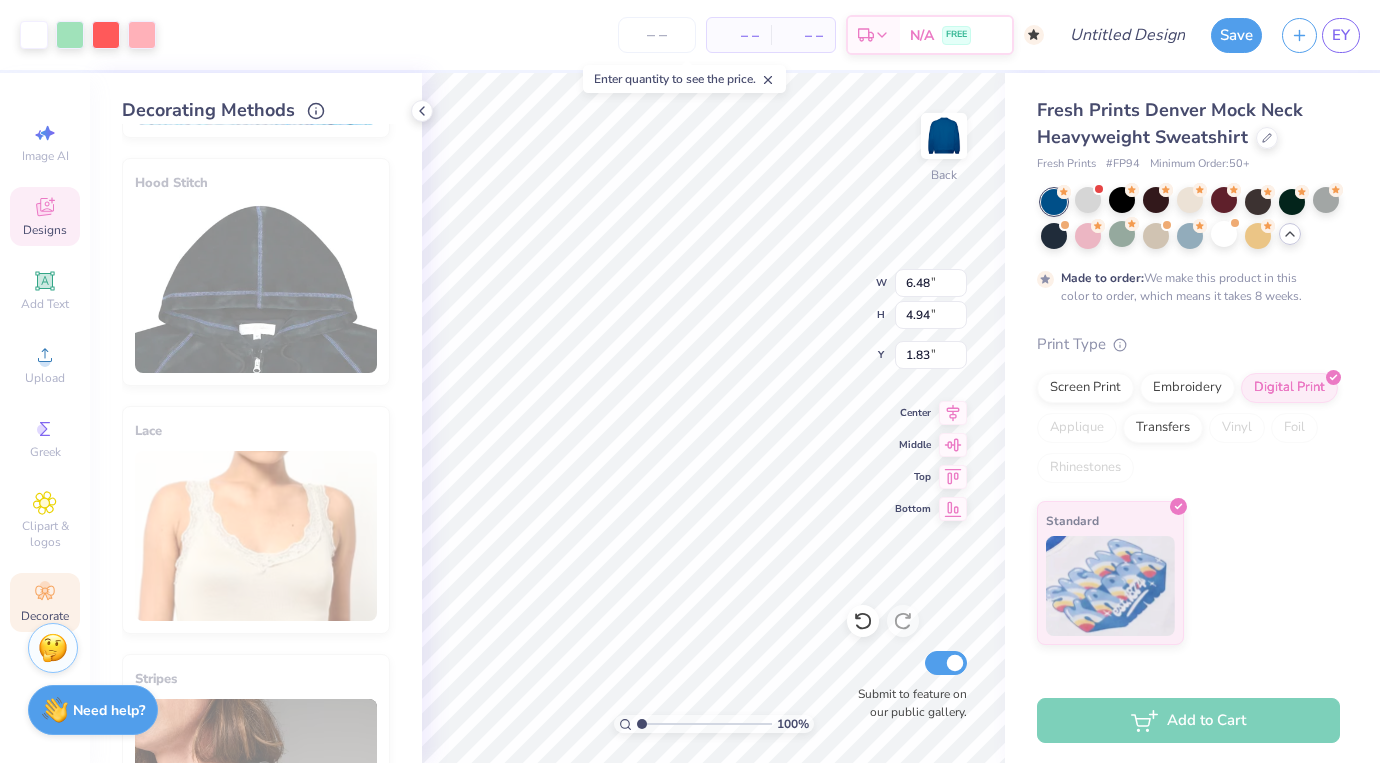 scroll, scrollTop: 110, scrollLeft: 0, axis: vertical 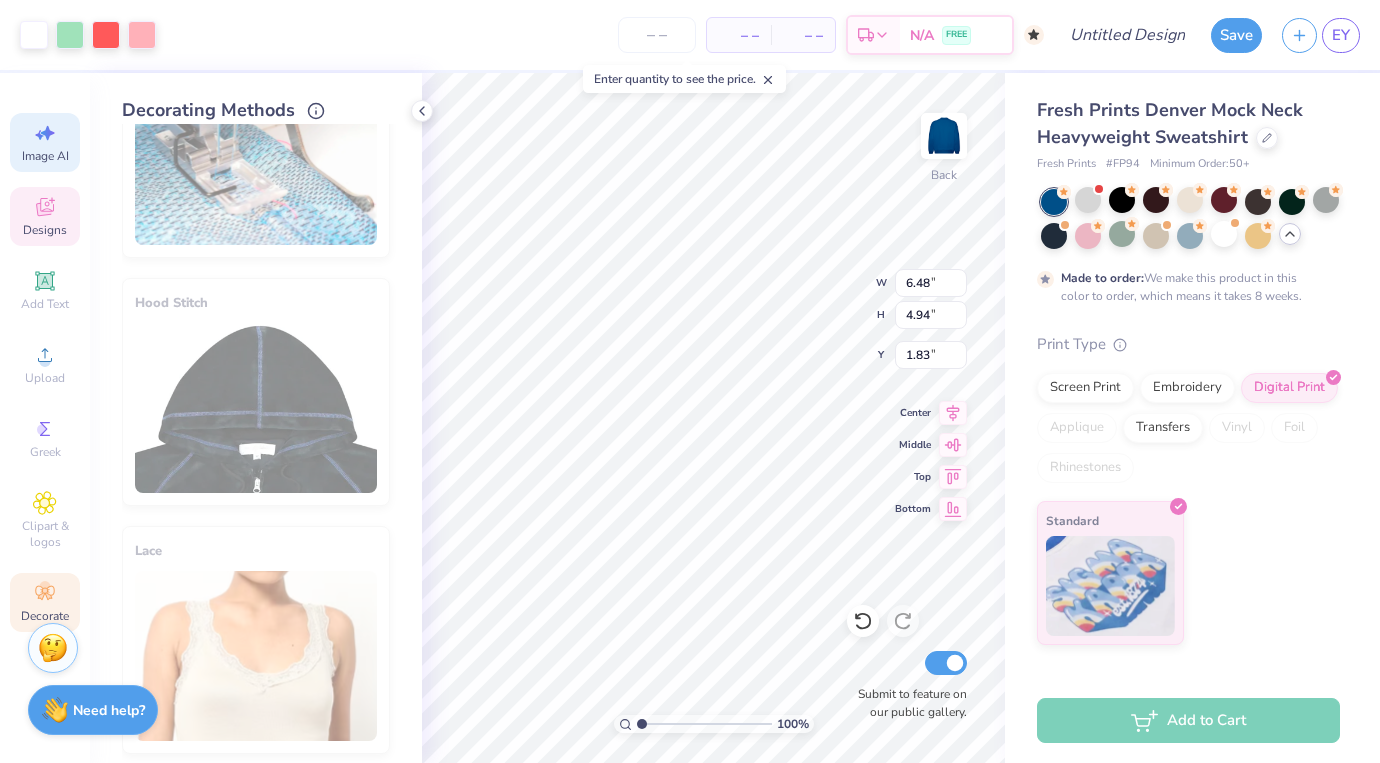 click on "Image AI" at bounding box center [45, 156] 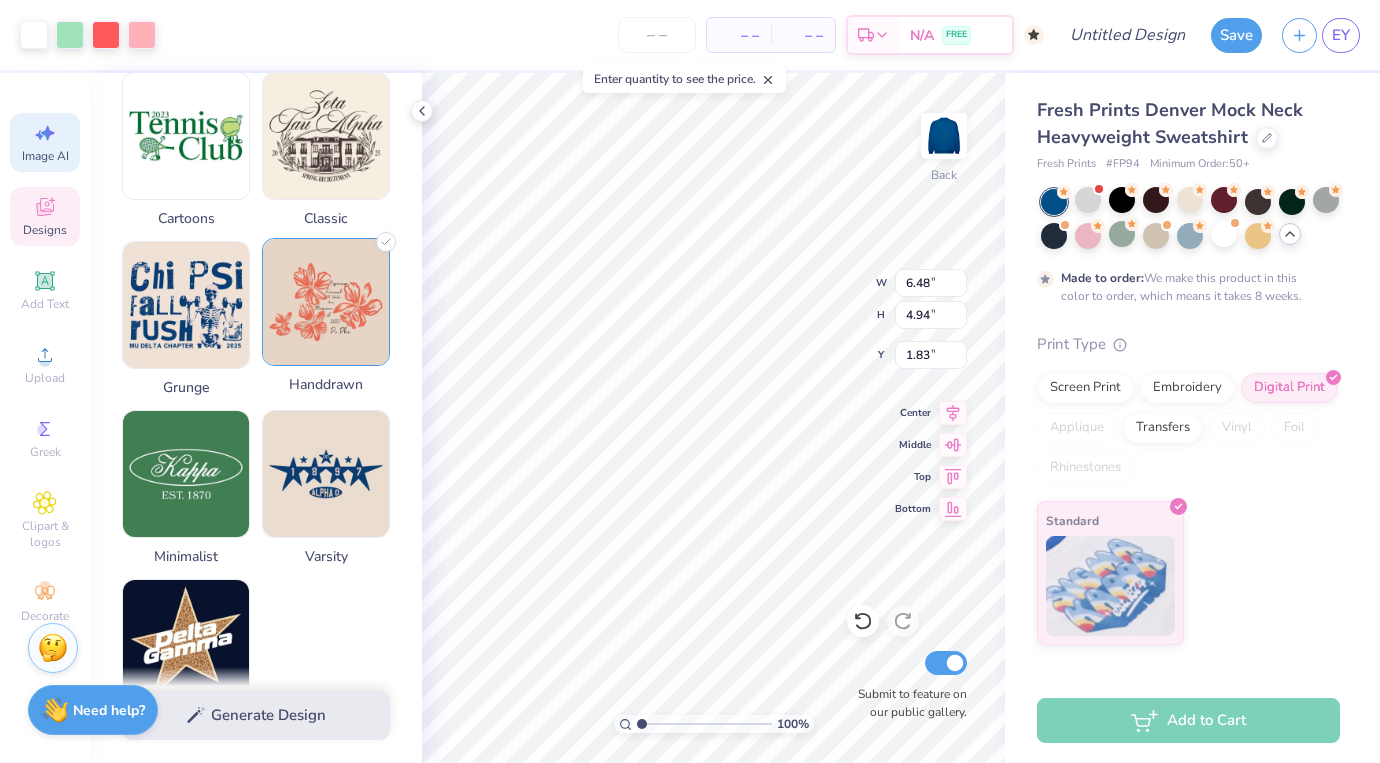 scroll, scrollTop: 818, scrollLeft: 0, axis: vertical 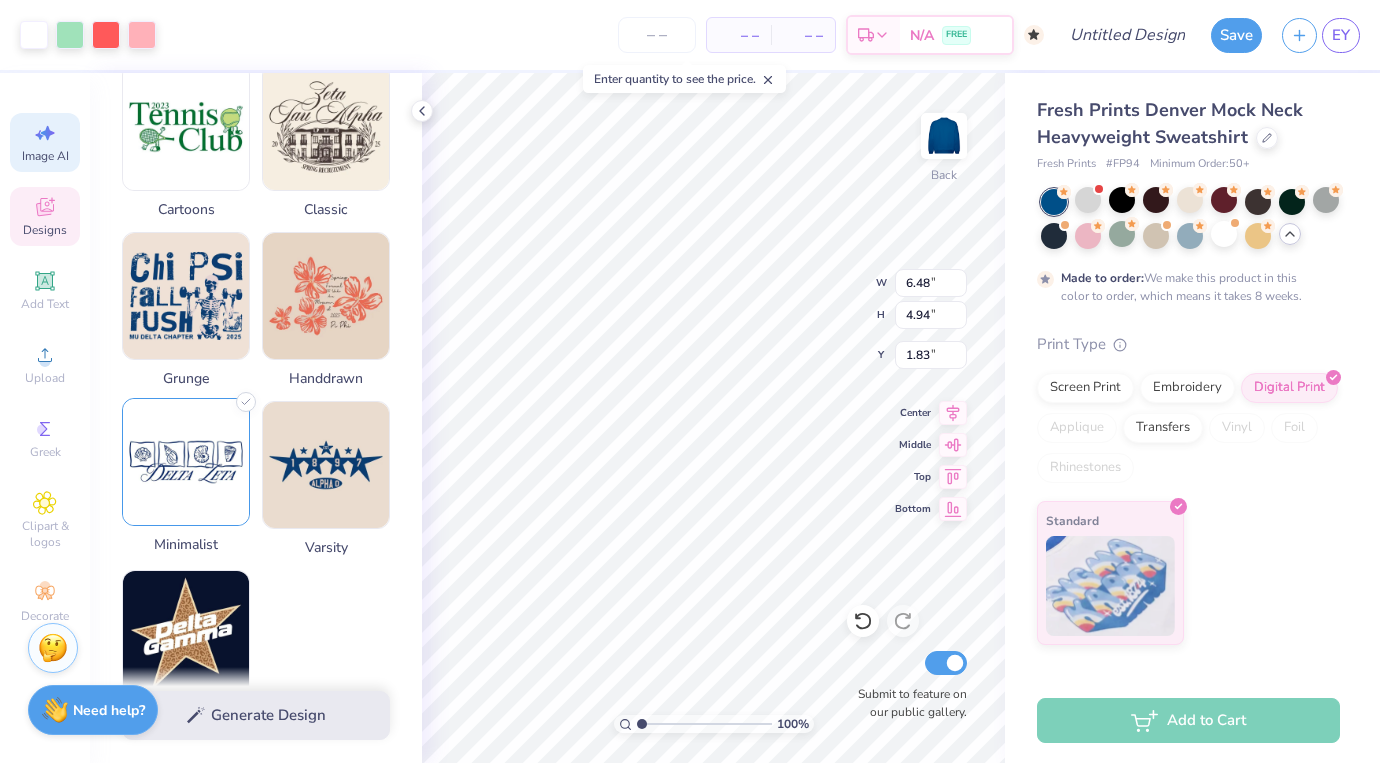 click at bounding box center [186, 462] 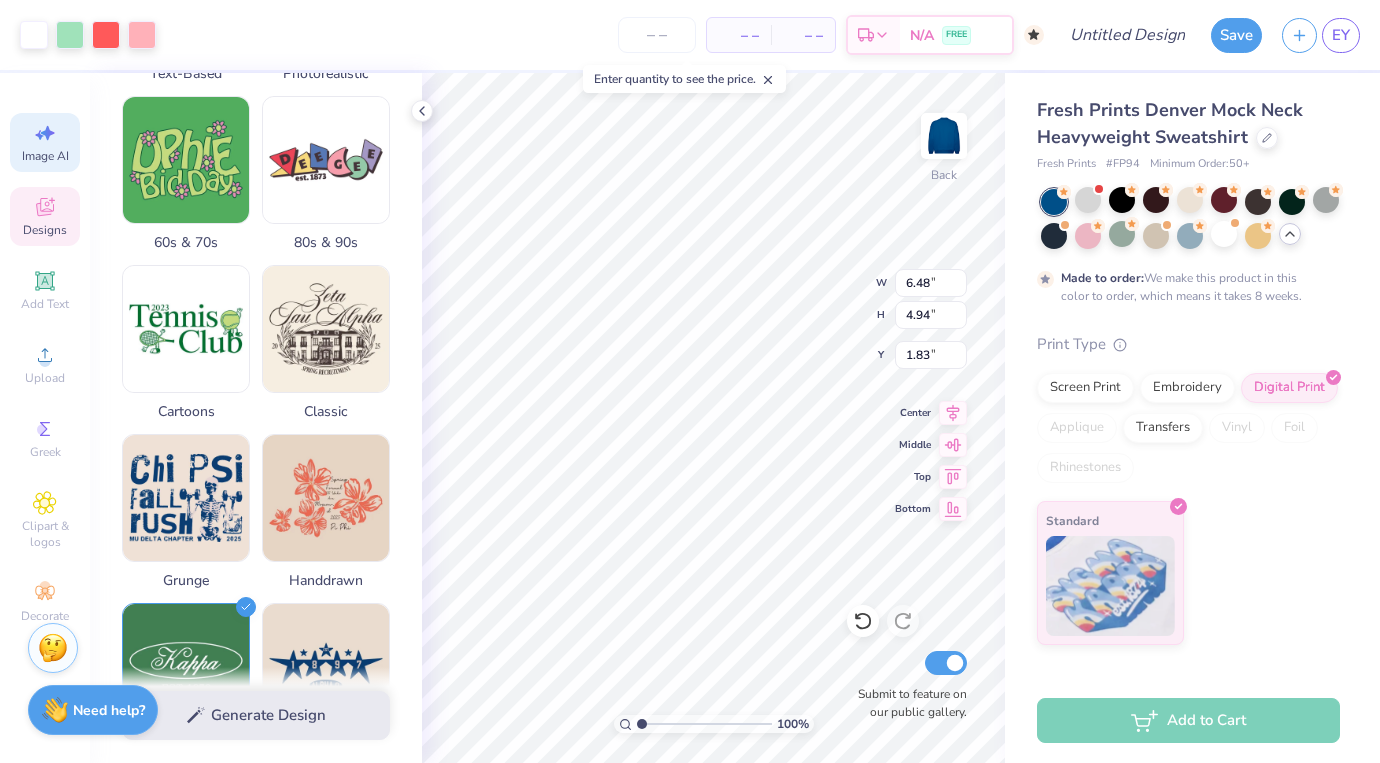 scroll, scrollTop: 0, scrollLeft: 0, axis: both 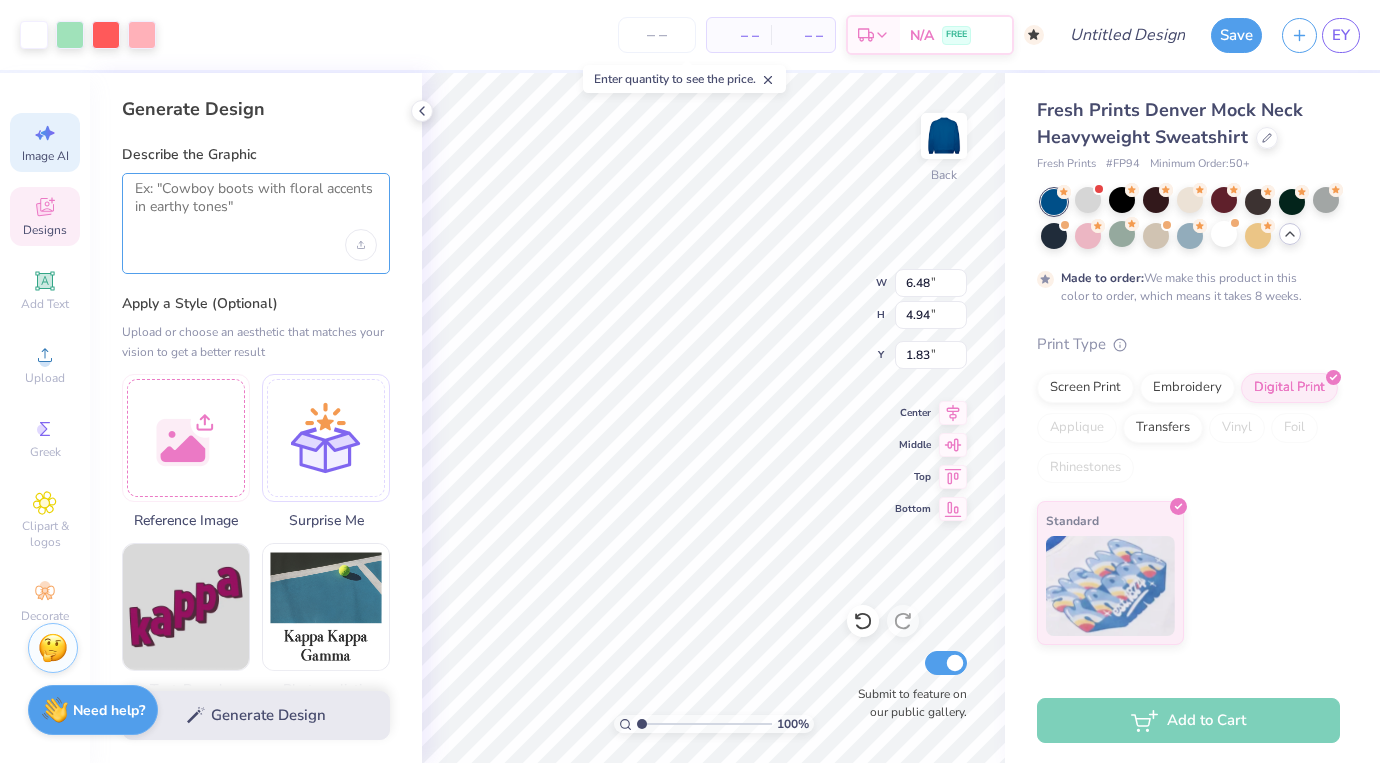 click at bounding box center (256, 205) 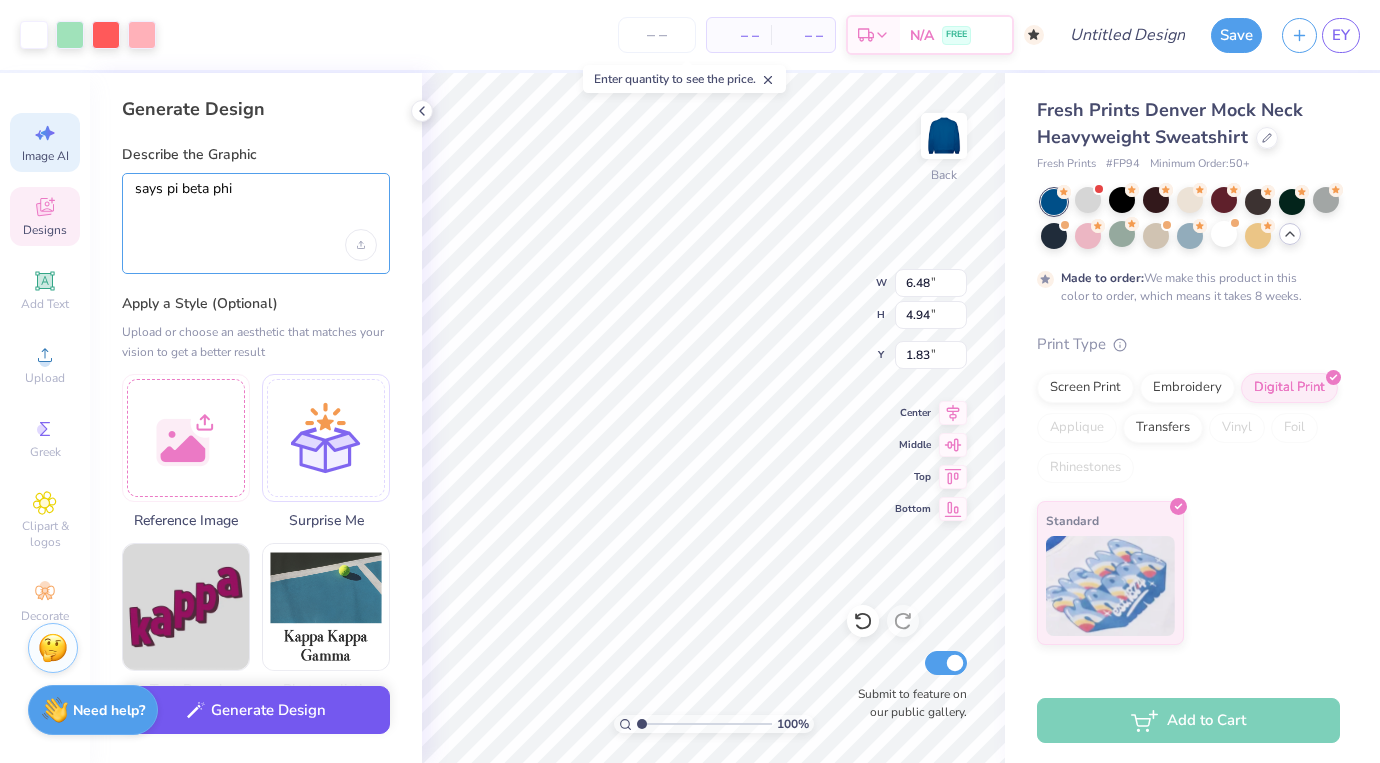 type on "says pi beta phi" 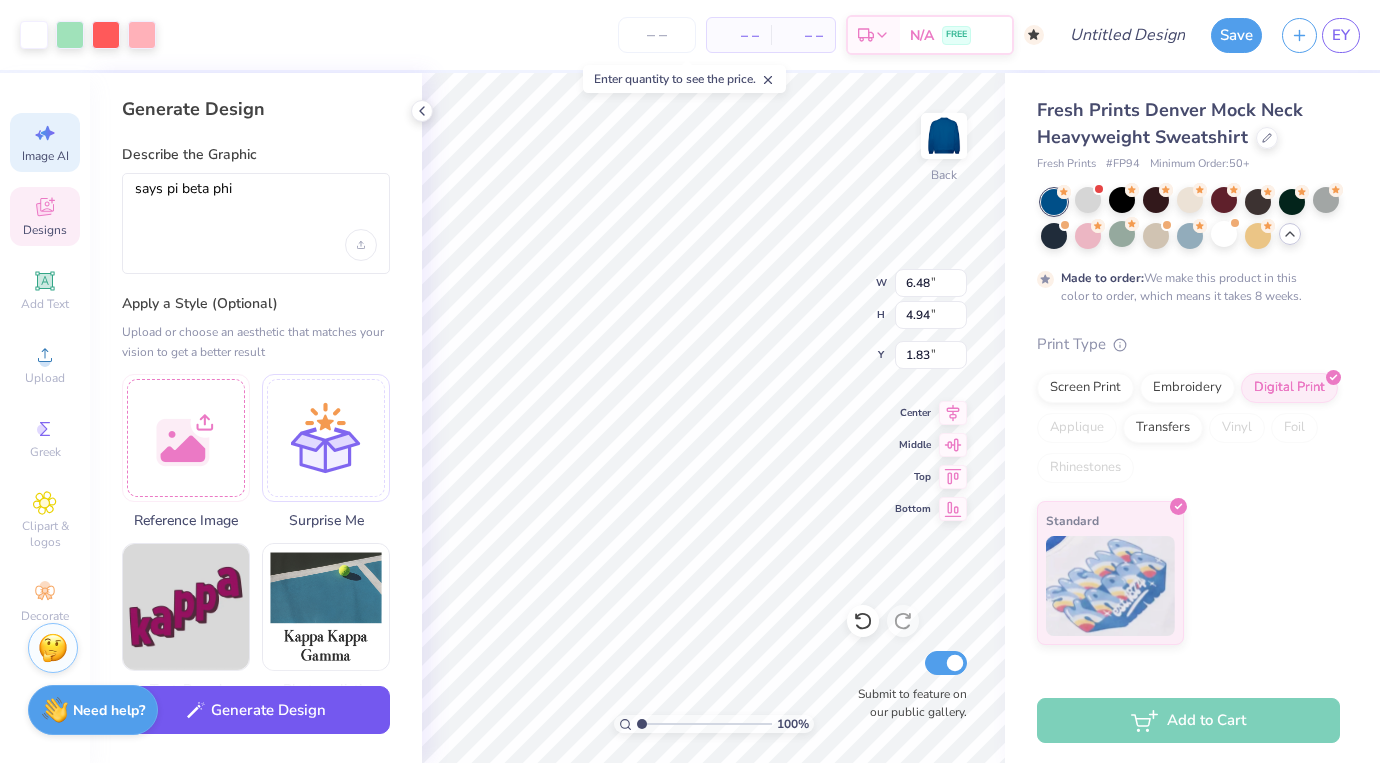 click on "Generate Design" at bounding box center (256, 710) 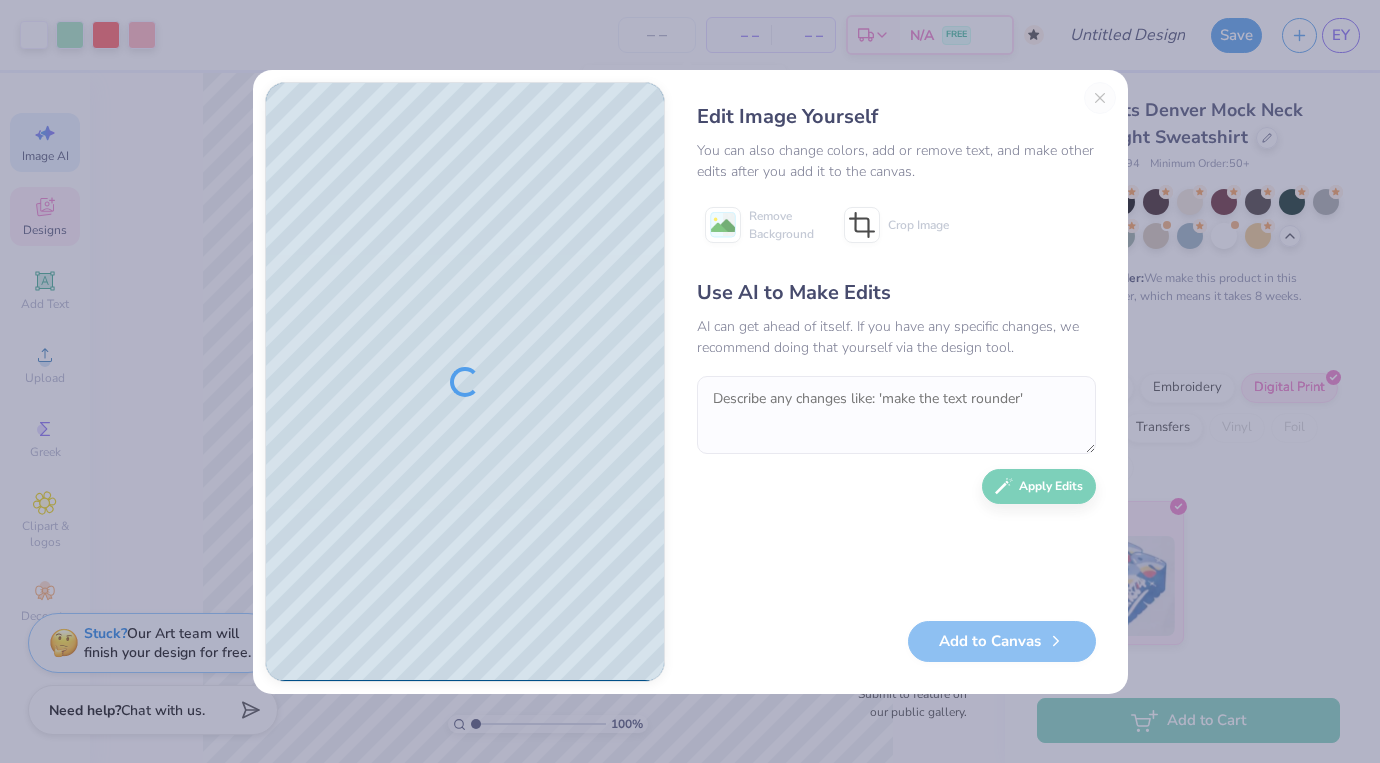 scroll, scrollTop: 0, scrollLeft: 0, axis: both 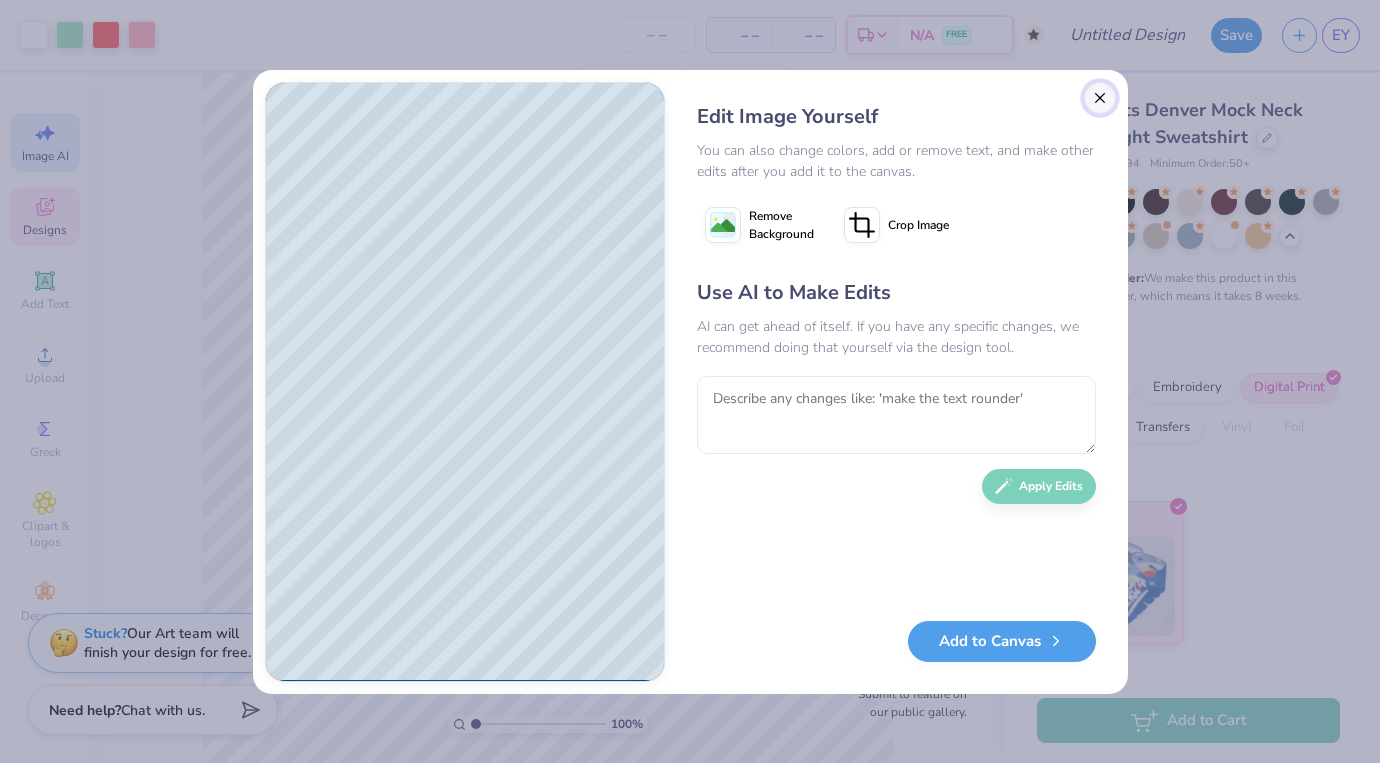 click at bounding box center (1100, 98) 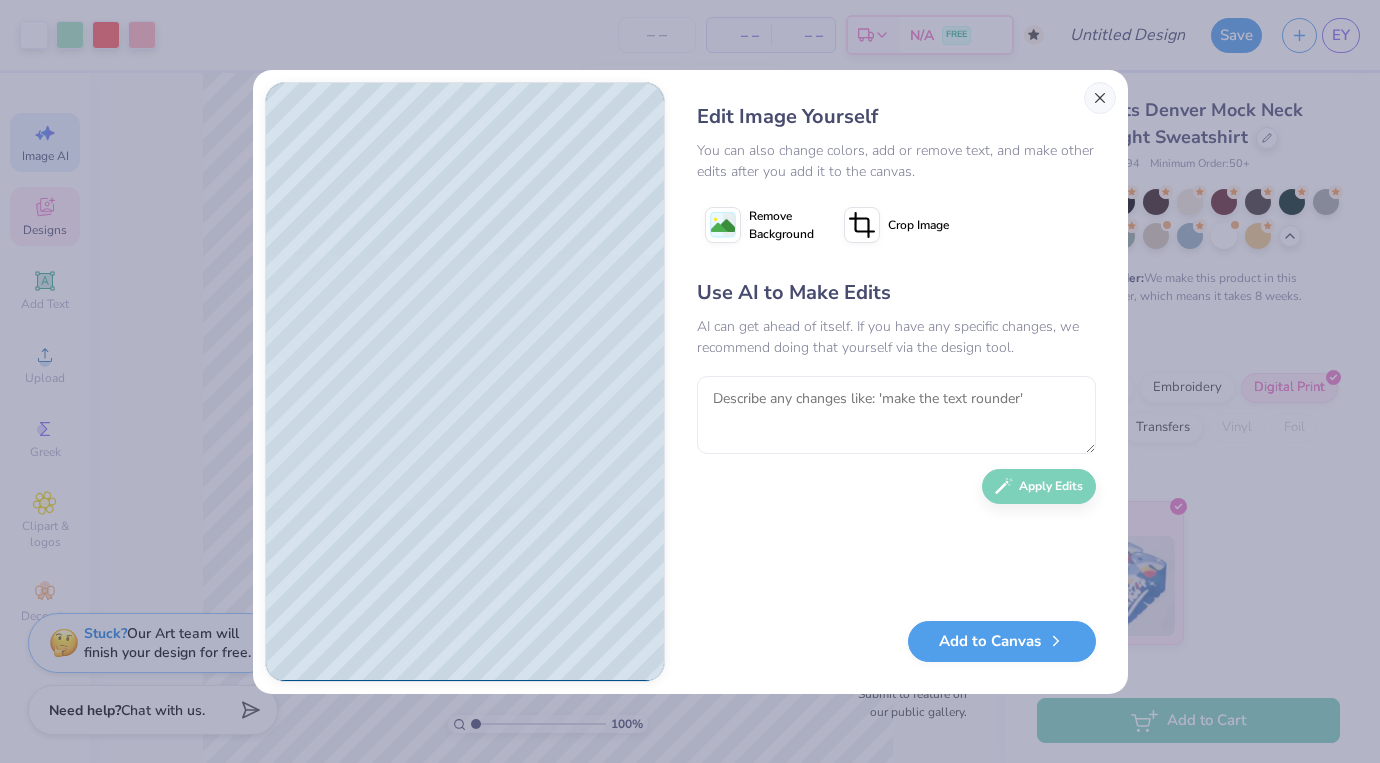 scroll, scrollTop: 0, scrollLeft: 45, axis: horizontal 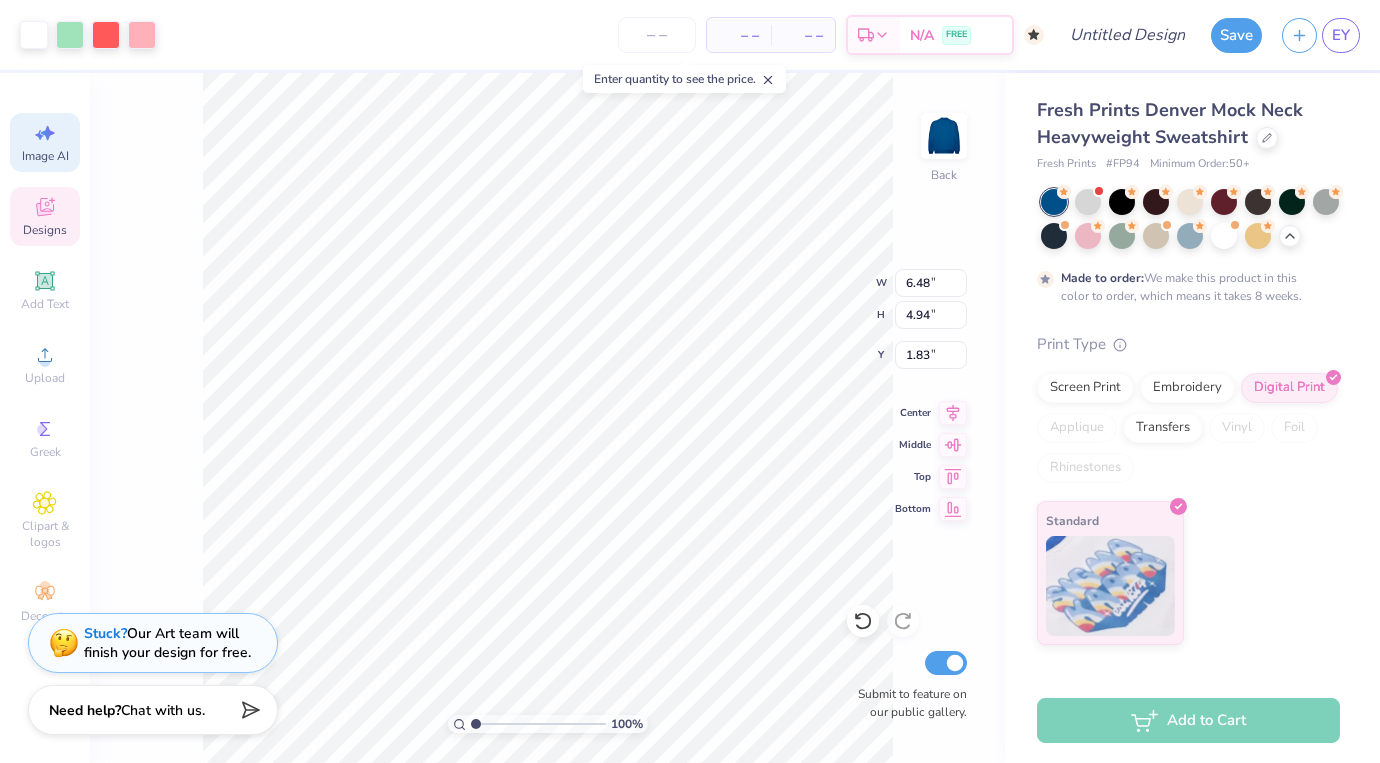 click on "Image AI" at bounding box center (45, 156) 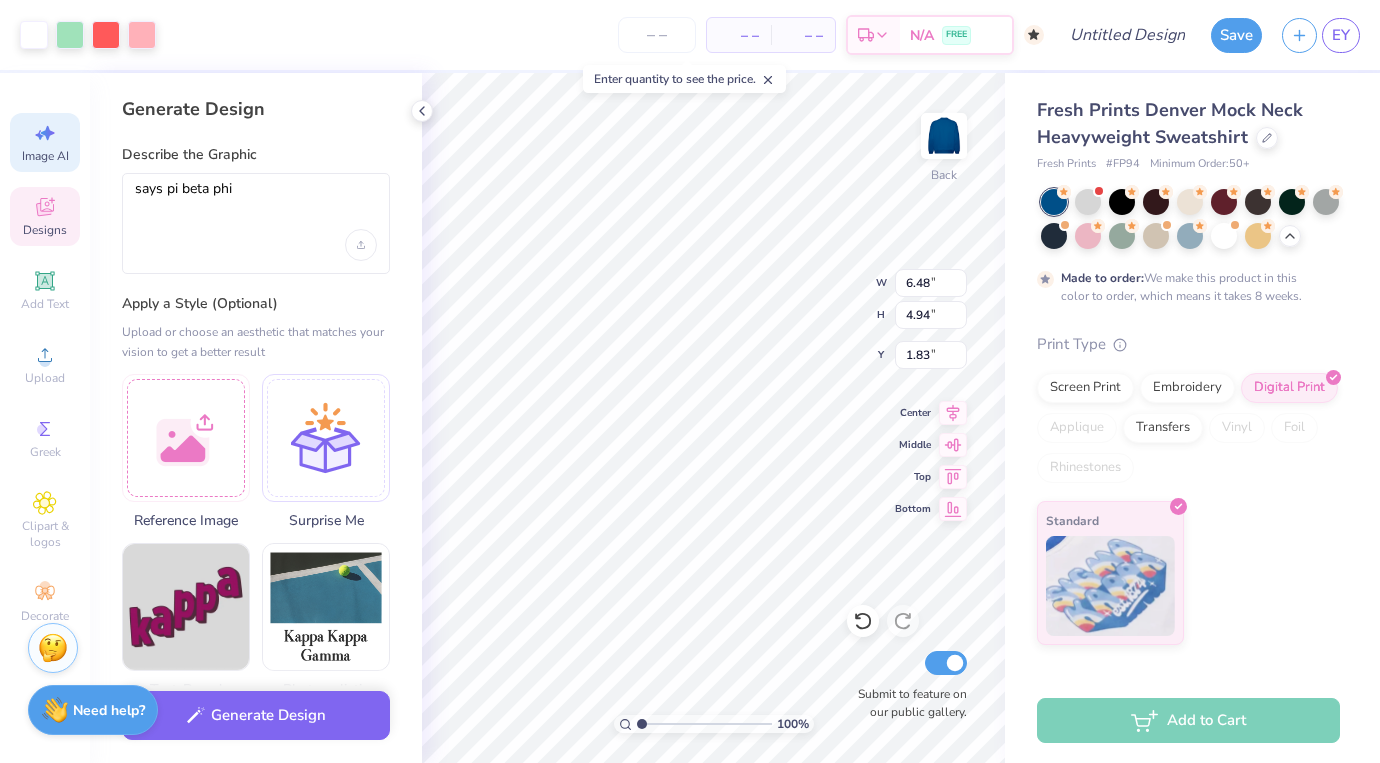 scroll, scrollTop: 0, scrollLeft: 0, axis: both 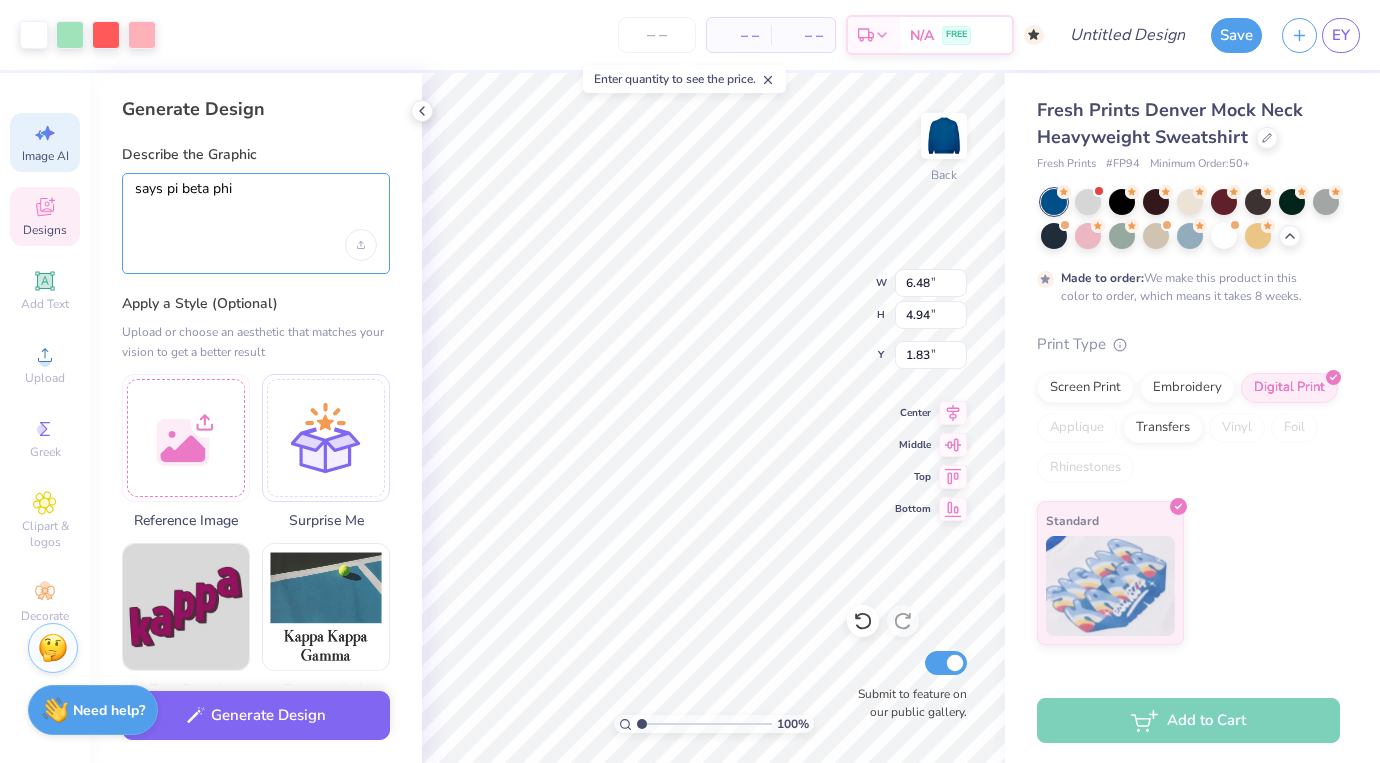 click on "says pi beta phi" at bounding box center (256, 205) 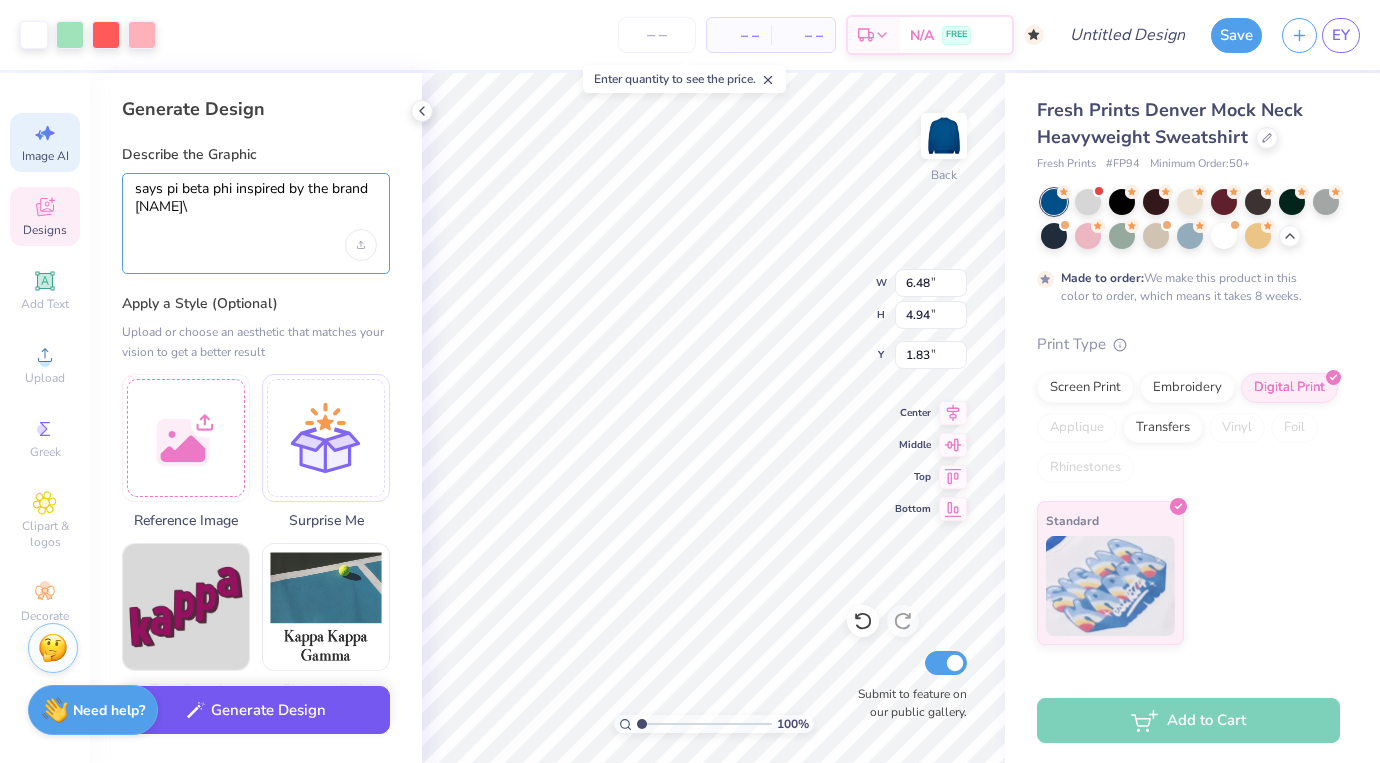 type on "says pi beta phi inspired by the brand dairy boy\" 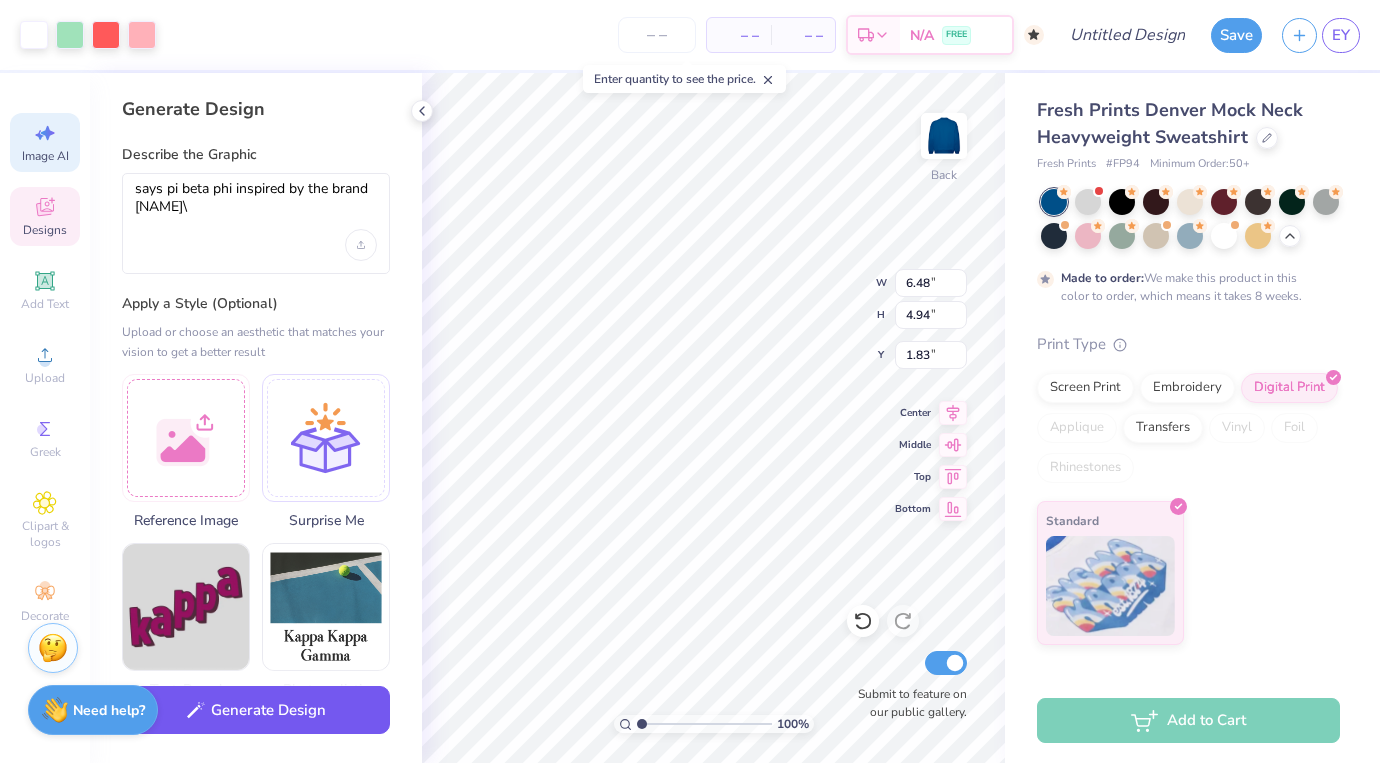 click on "Generate Design" at bounding box center (256, 710) 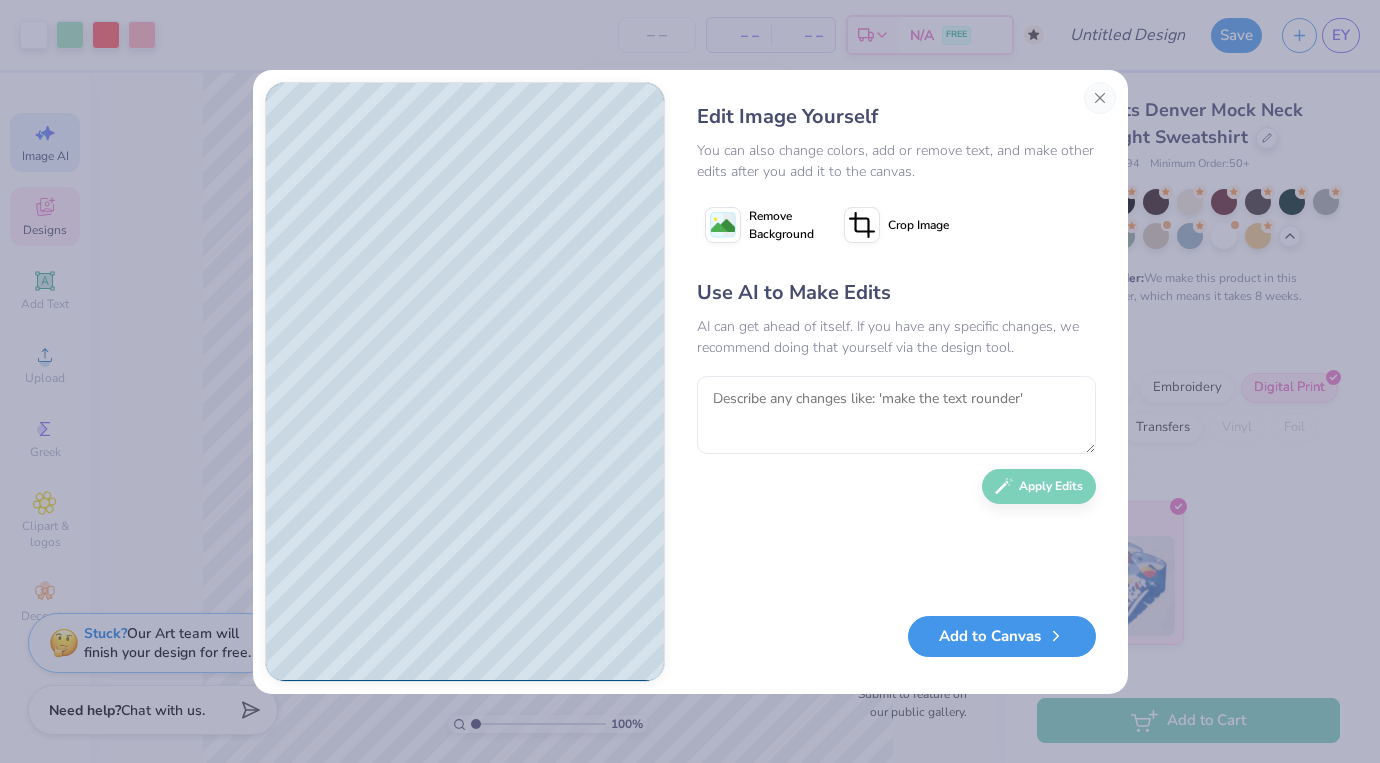 click on "Add to Canvas" at bounding box center [1002, 636] 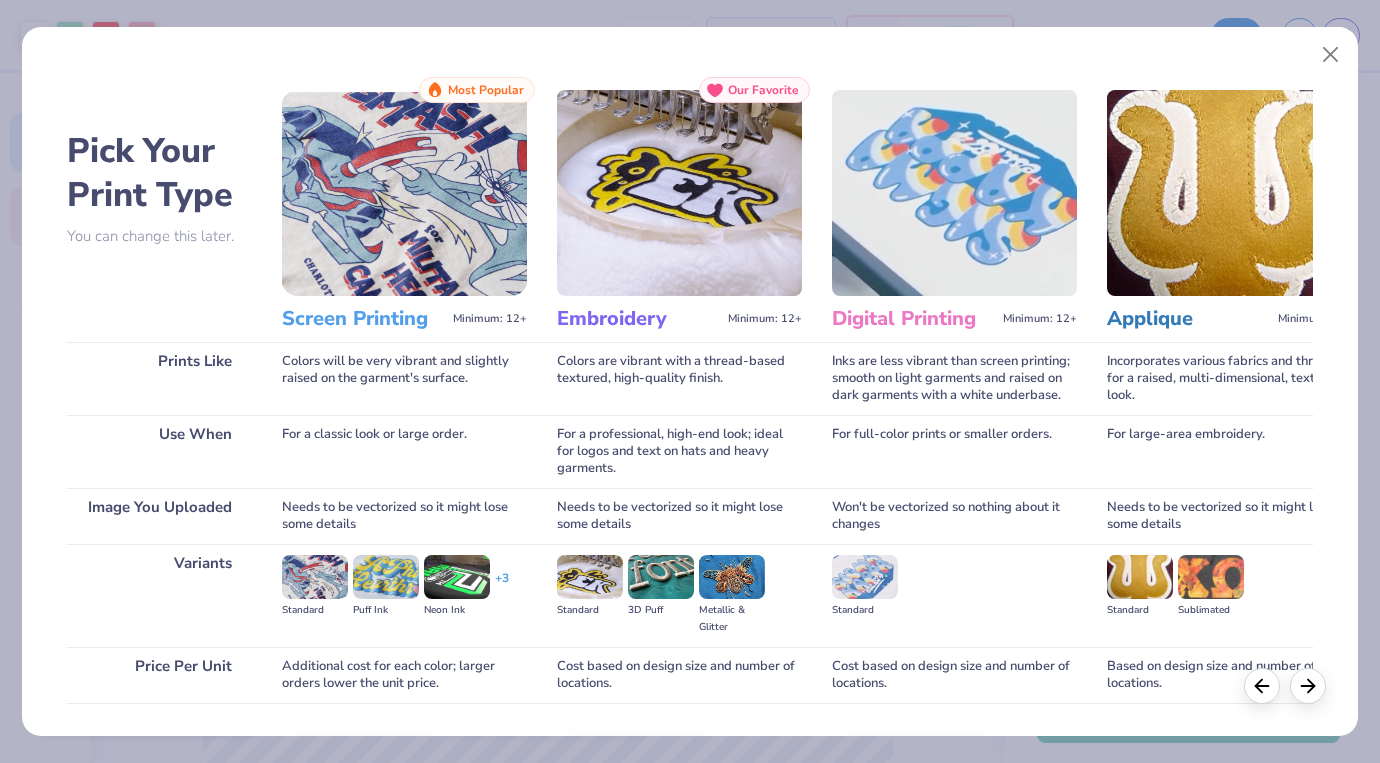scroll, scrollTop: 134, scrollLeft: 0, axis: vertical 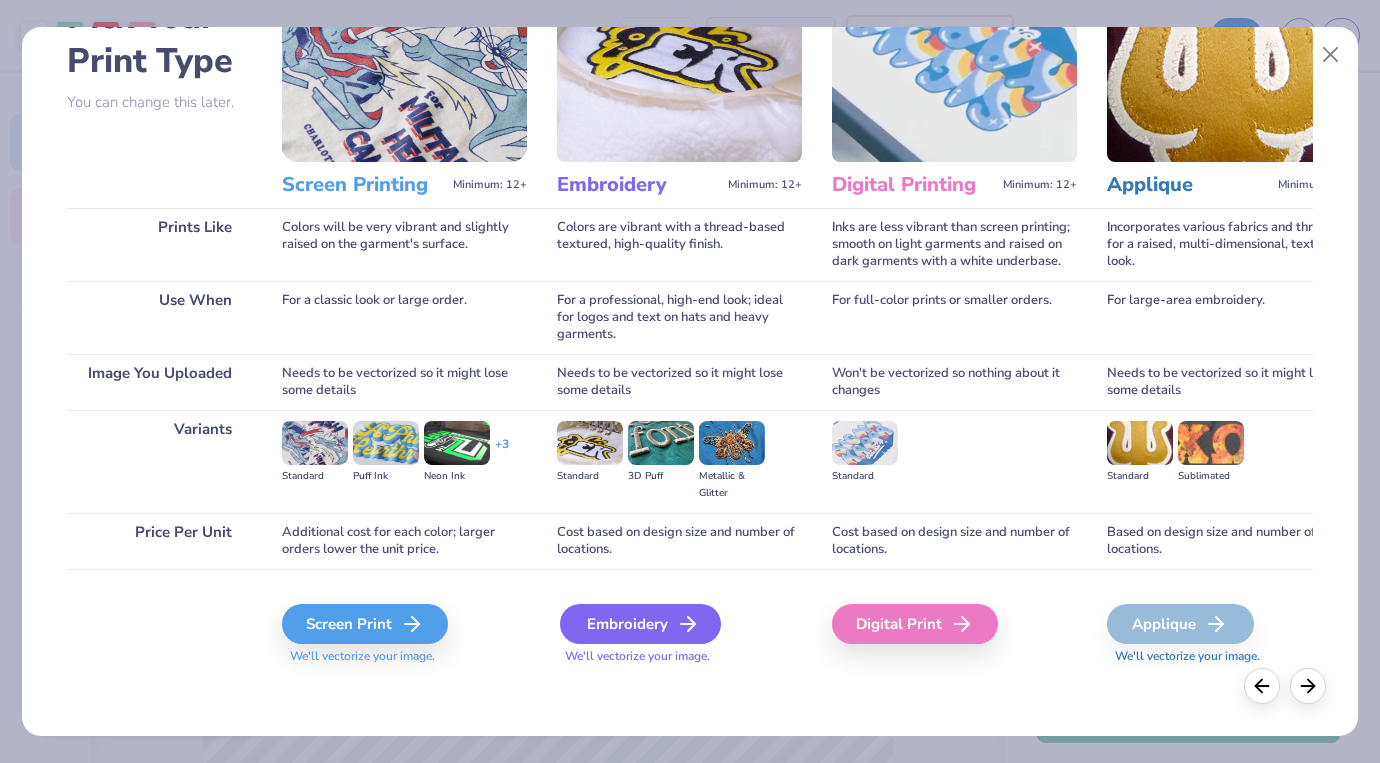 click on "Embroidery" at bounding box center [640, 624] 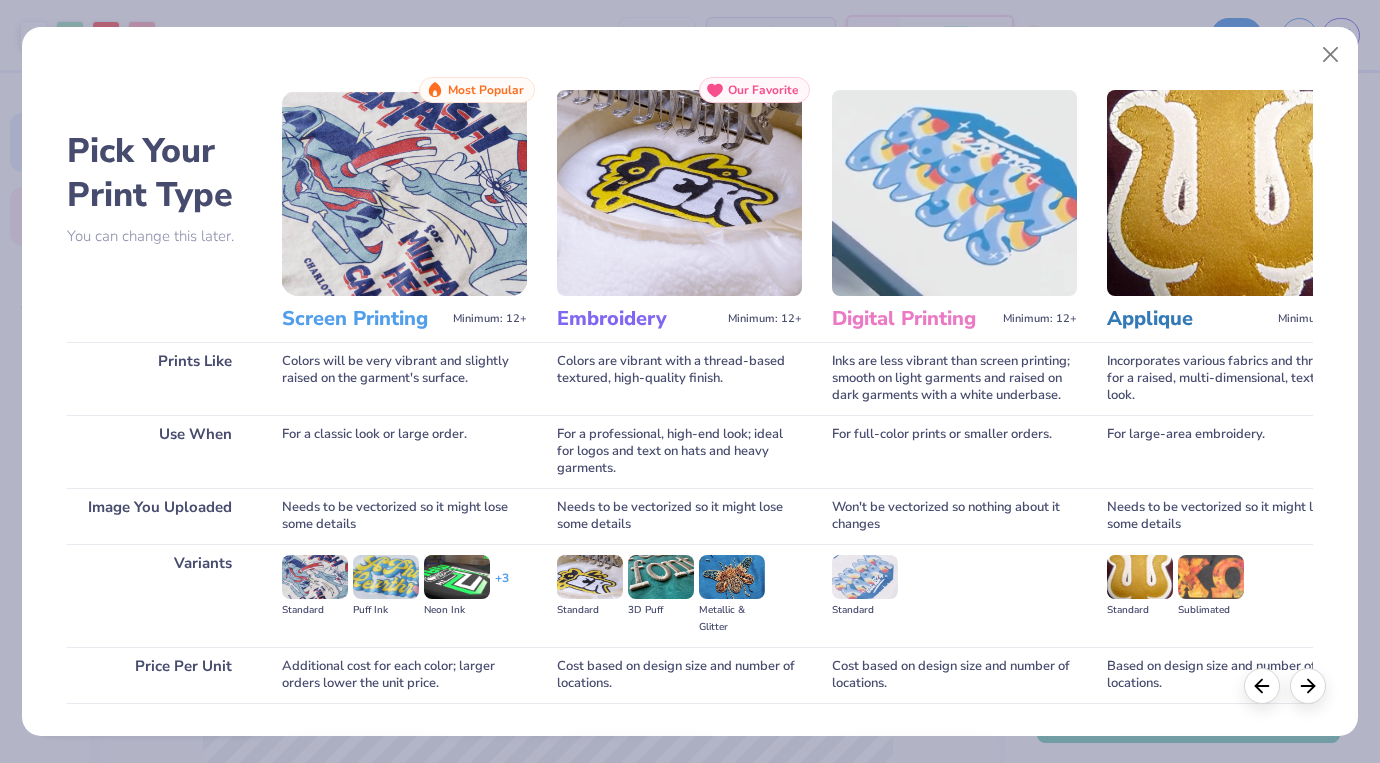 scroll, scrollTop: 0, scrollLeft: 0, axis: both 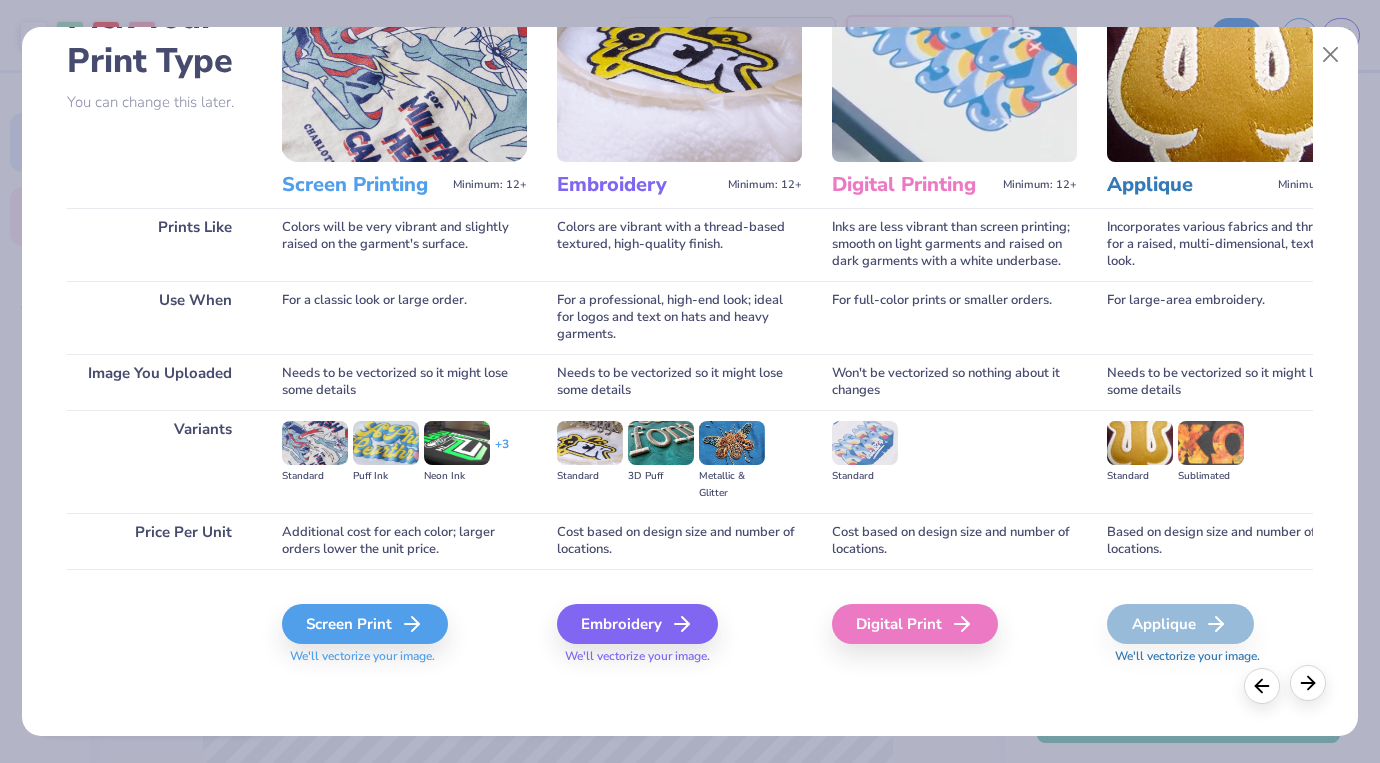 click 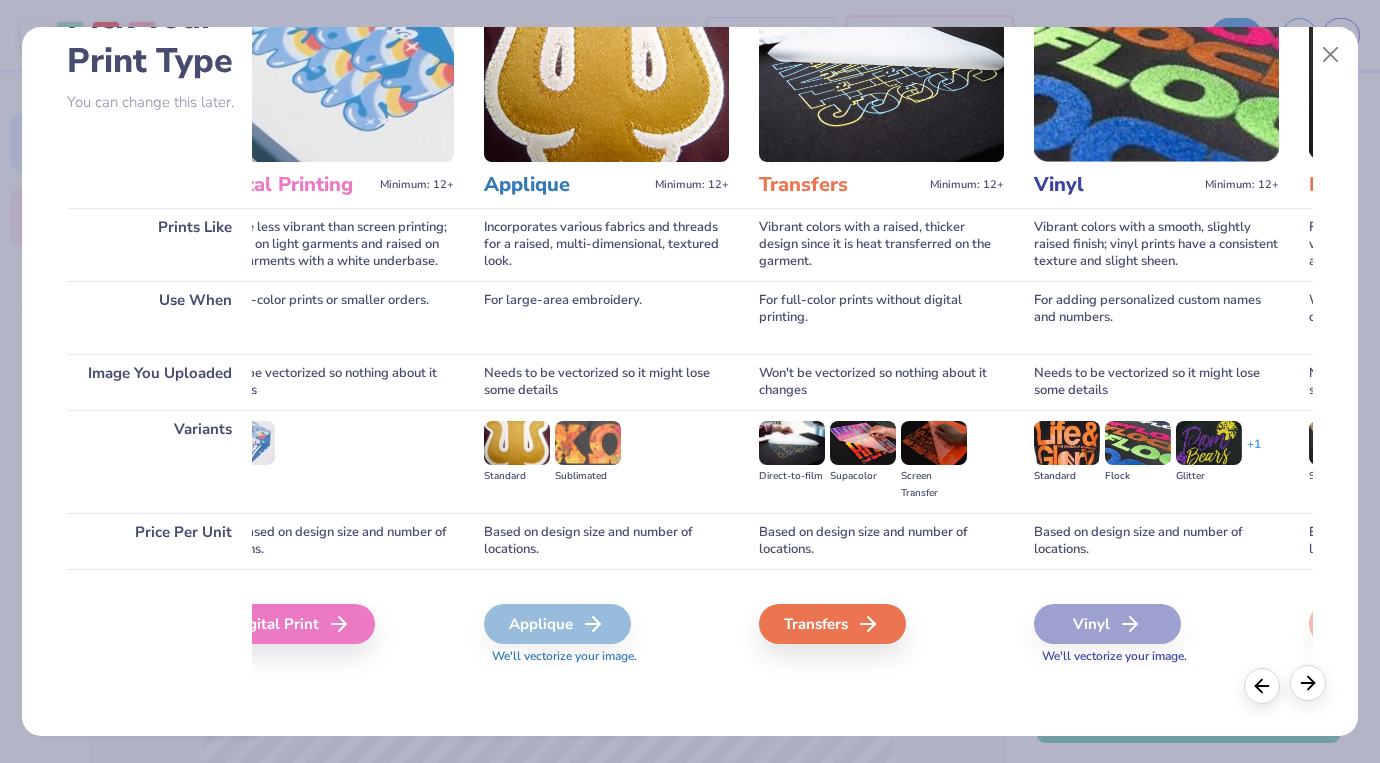 scroll, scrollTop: 0, scrollLeft: 623, axis: horizontal 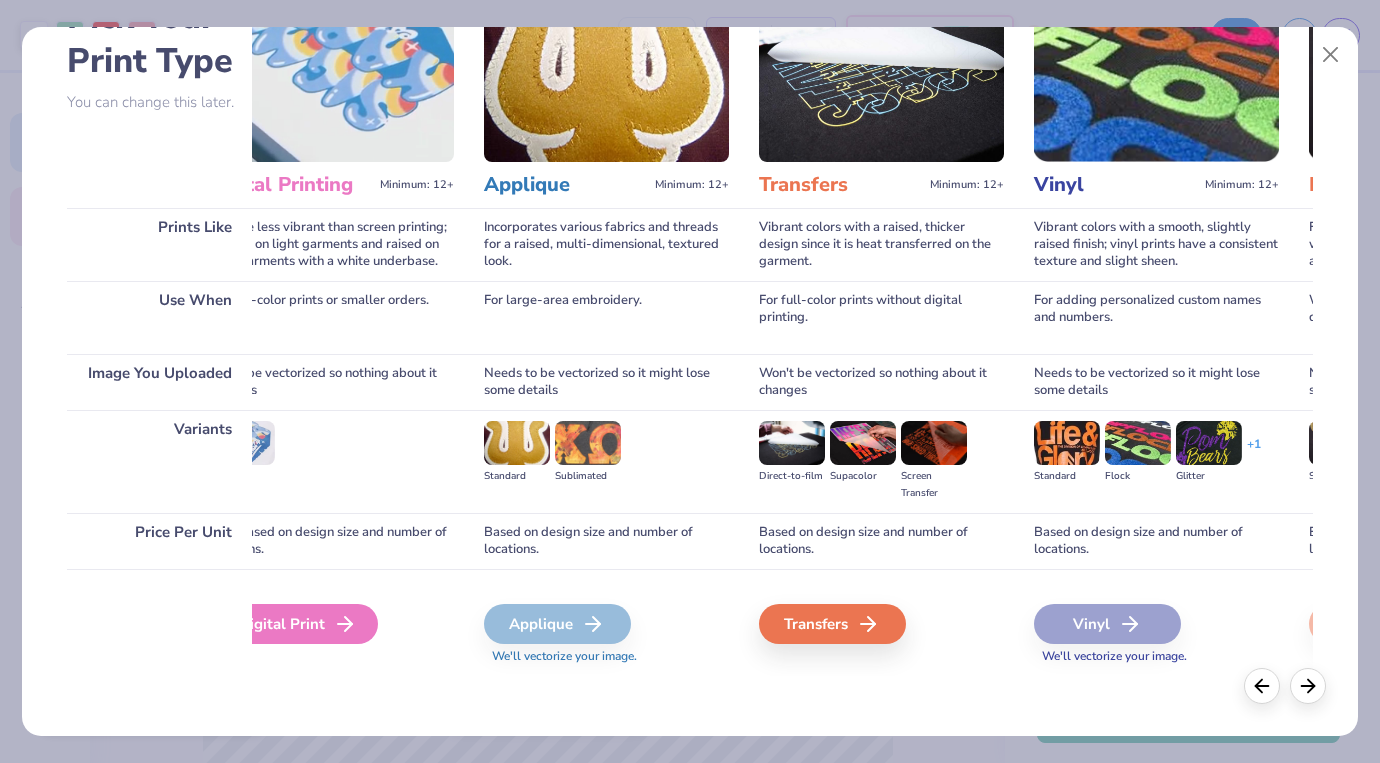 click 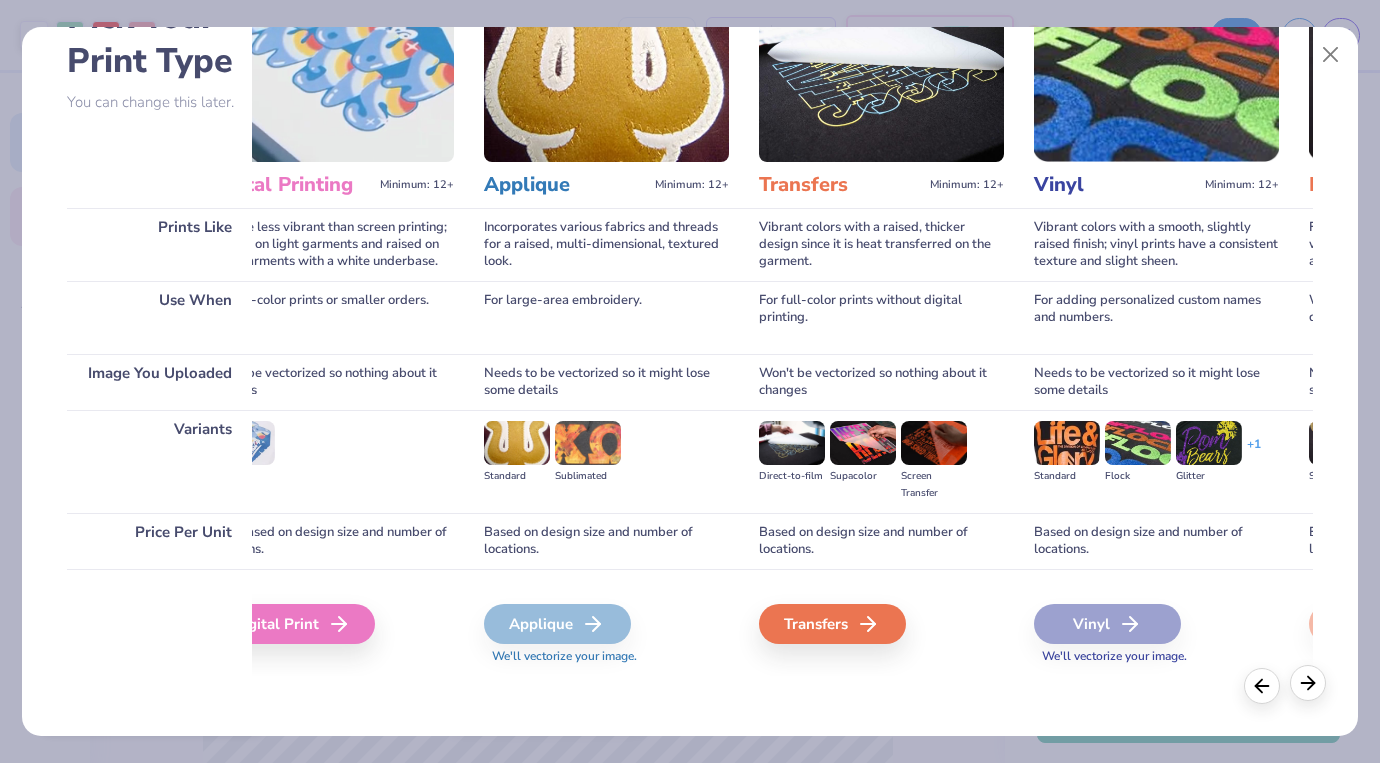 click 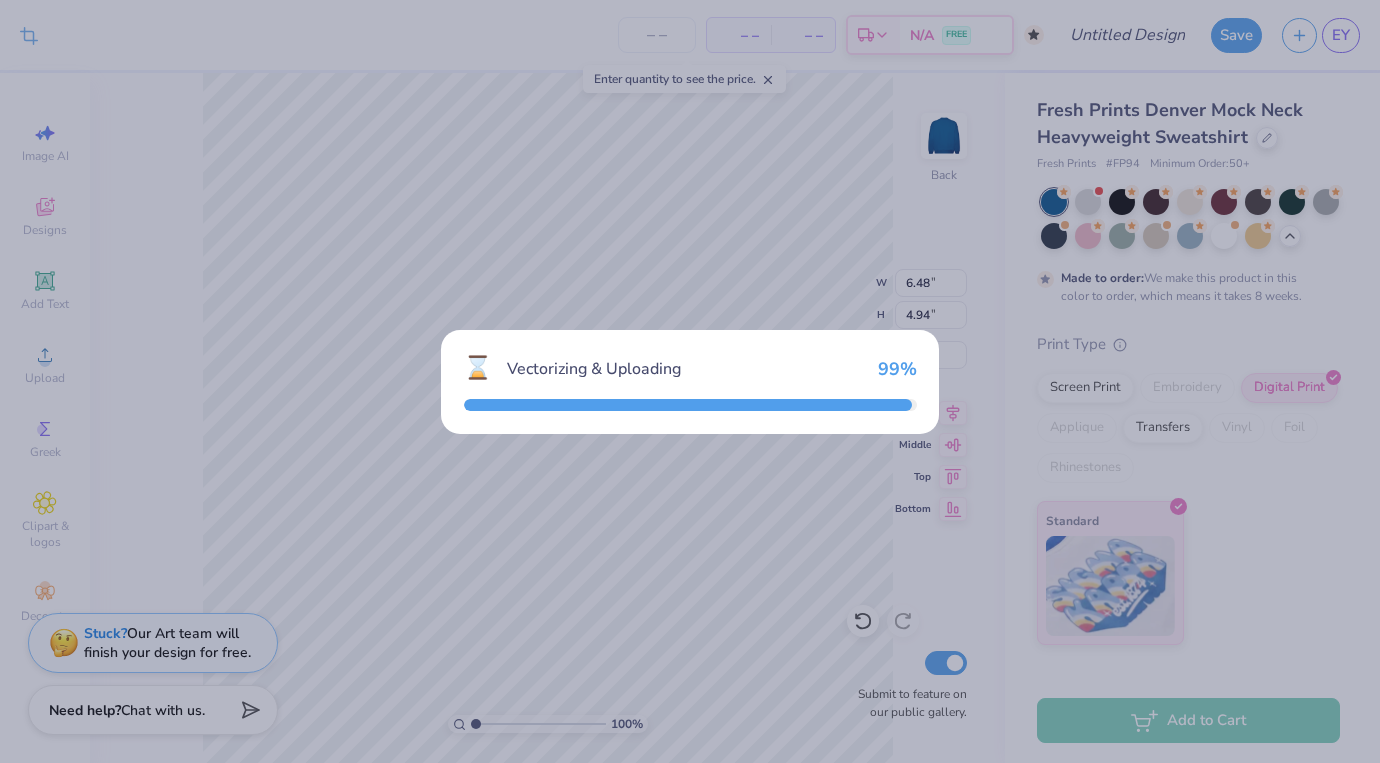 type on "13.94" 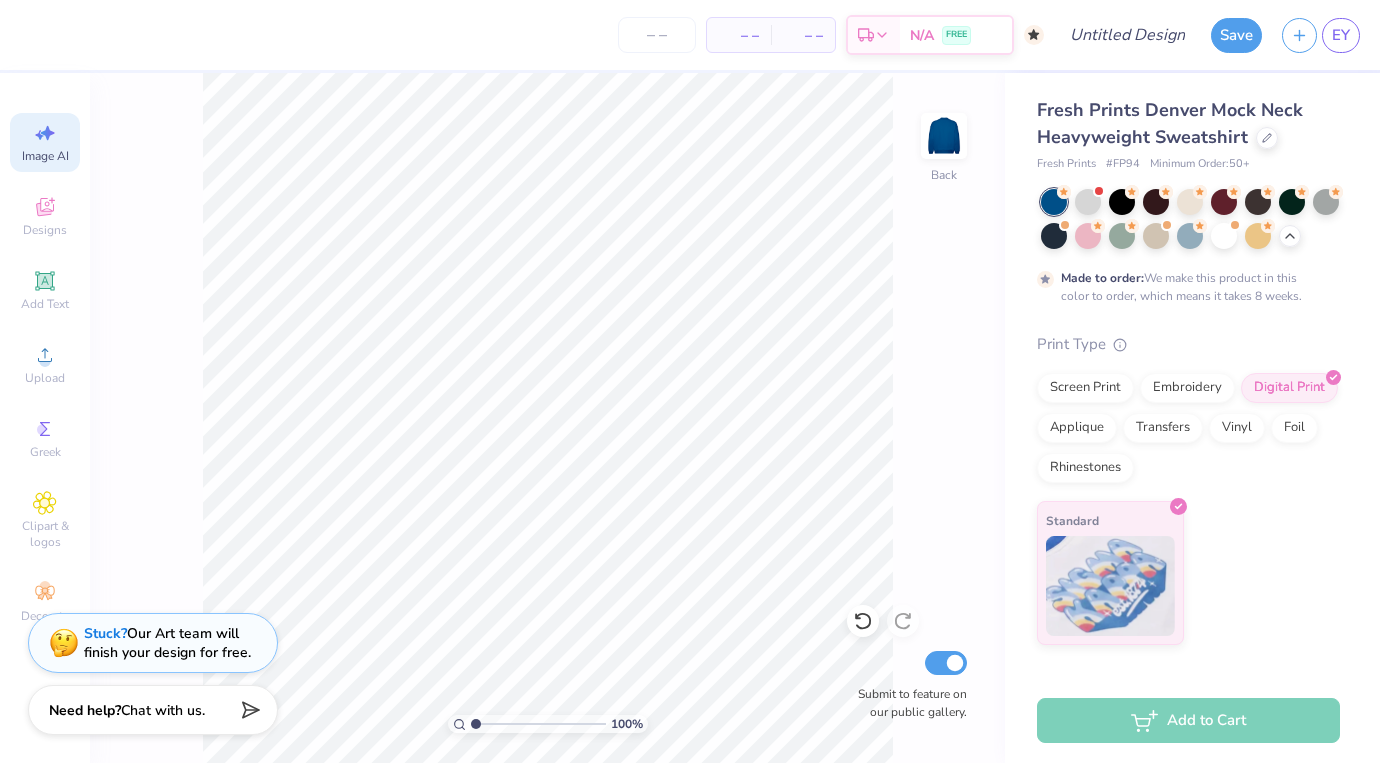 click on "Image AI" at bounding box center [45, 142] 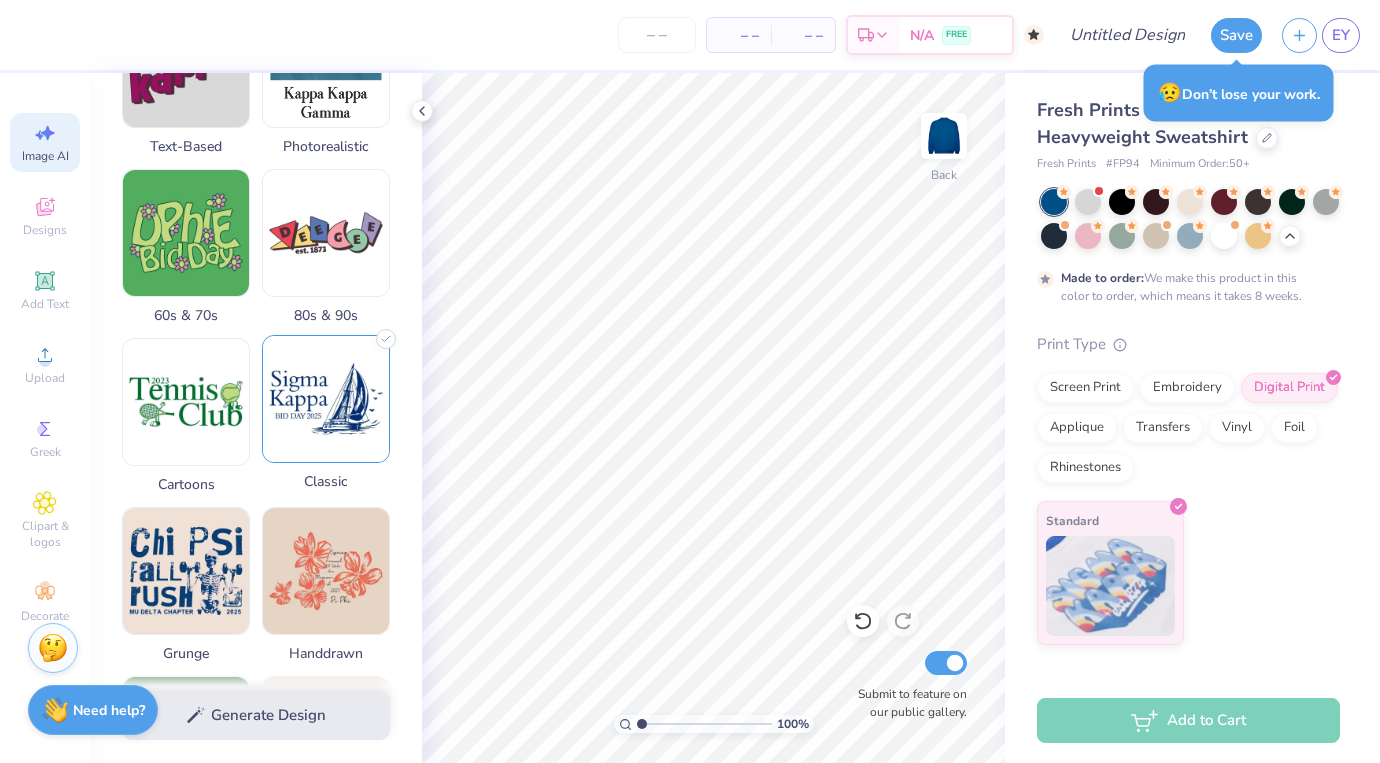 scroll, scrollTop: 947, scrollLeft: 0, axis: vertical 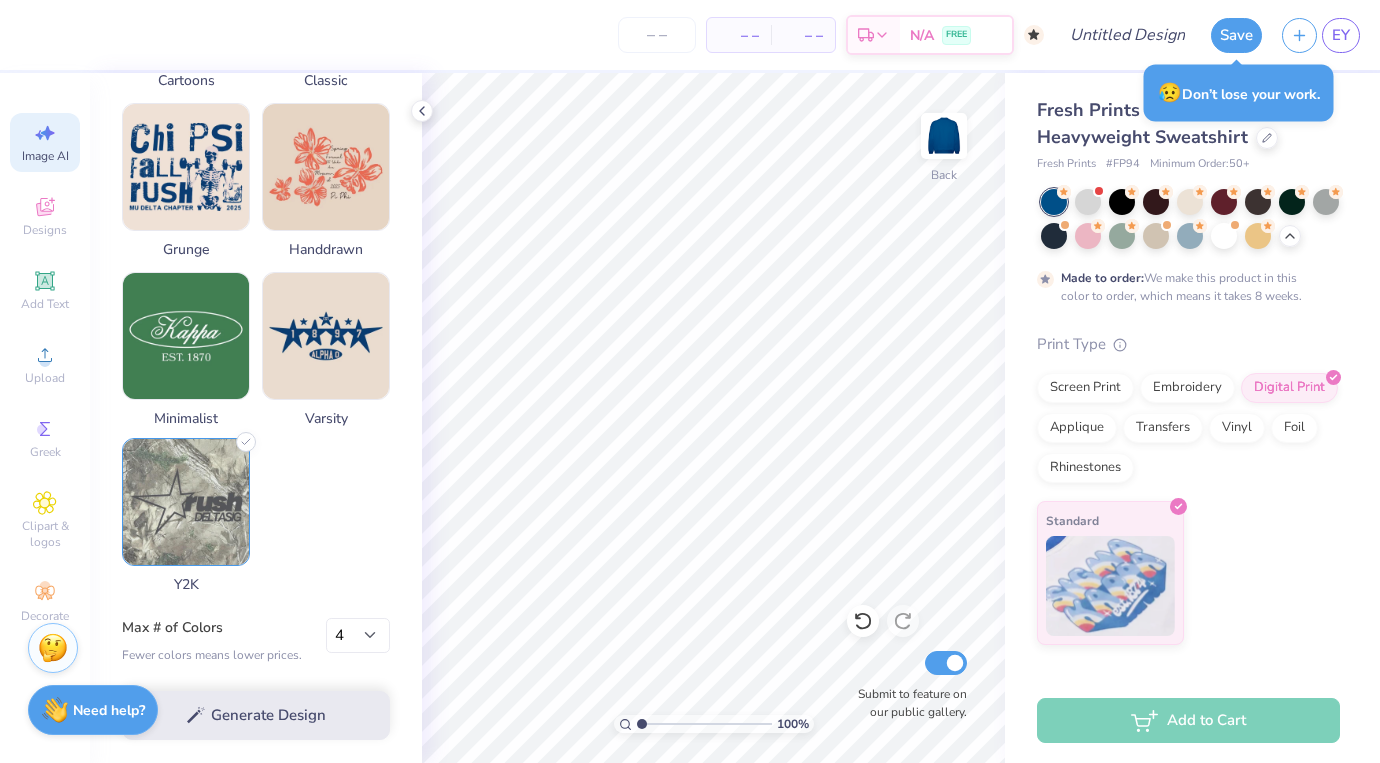click at bounding box center (186, 502) 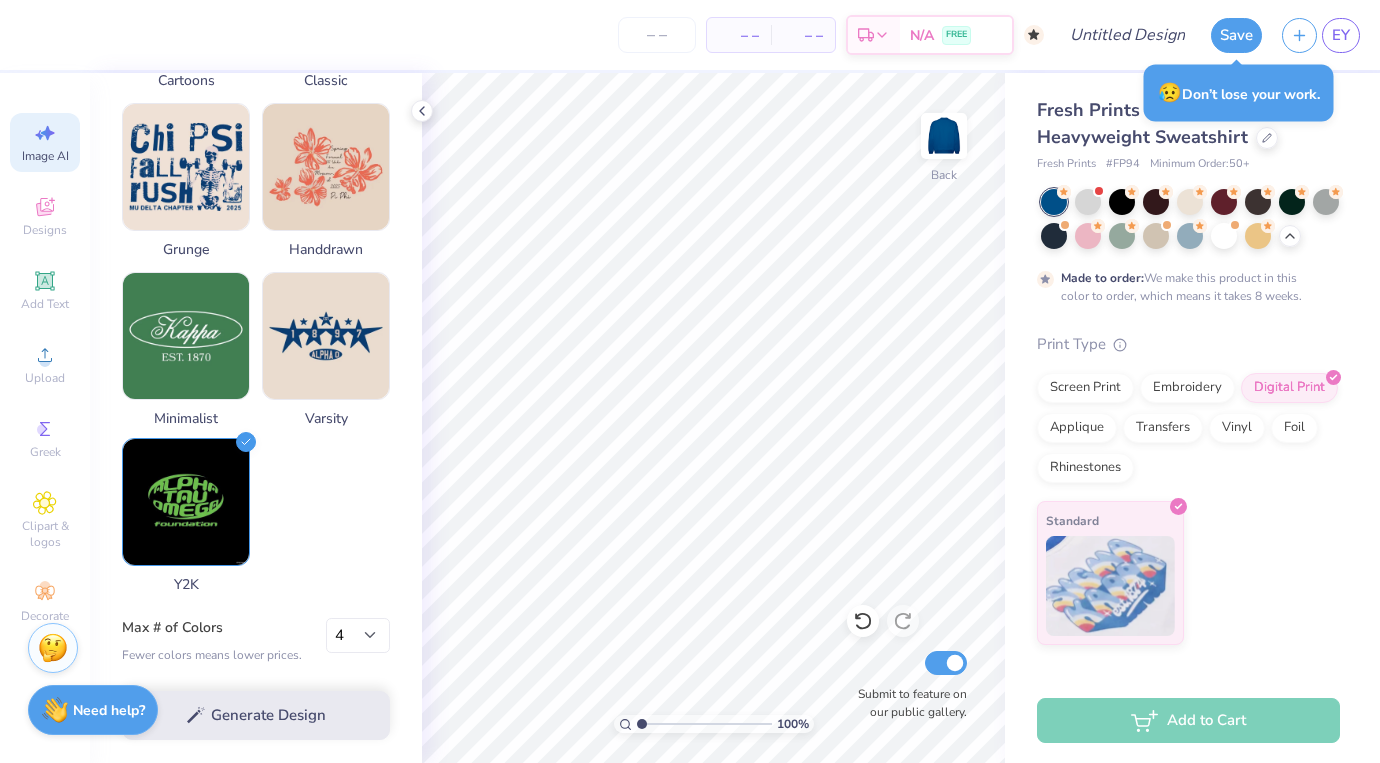 scroll, scrollTop: 0, scrollLeft: 0, axis: both 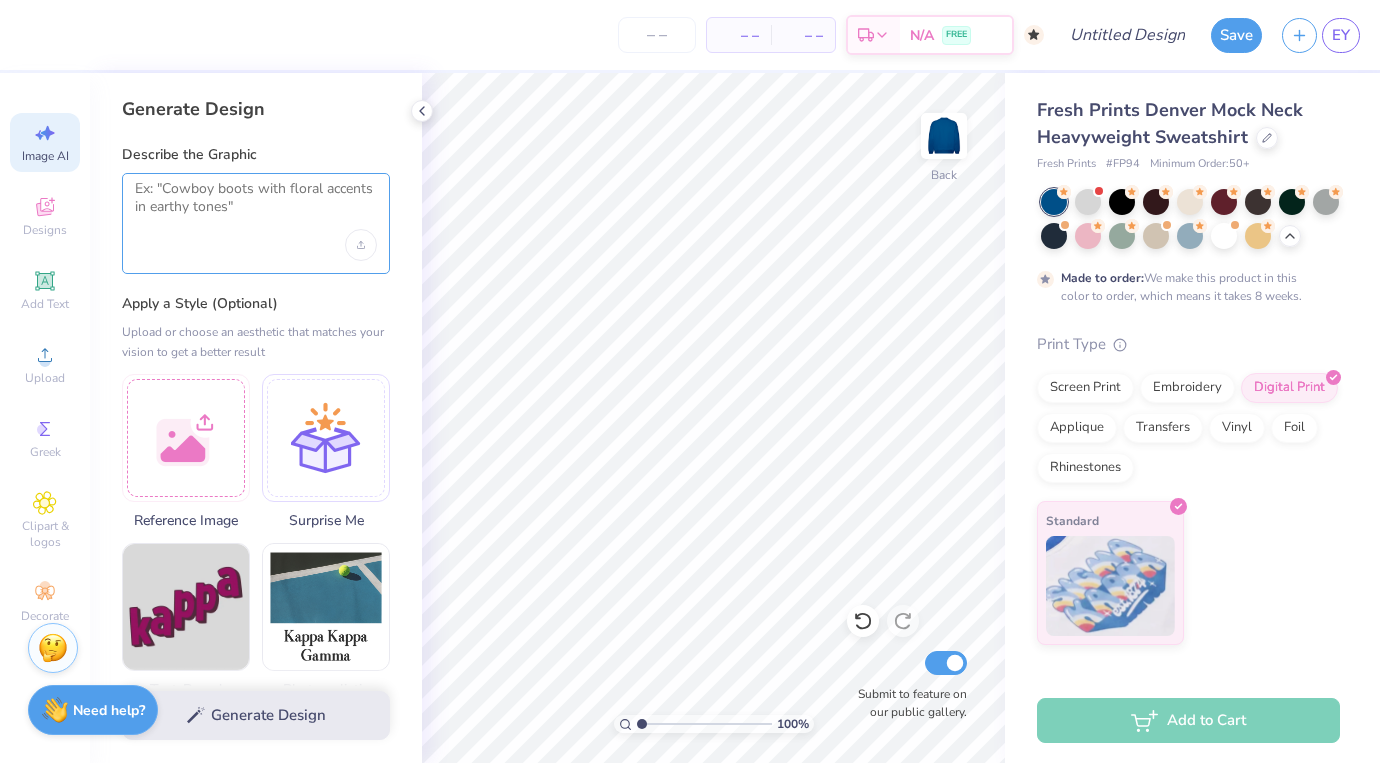 click at bounding box center (256, 205) 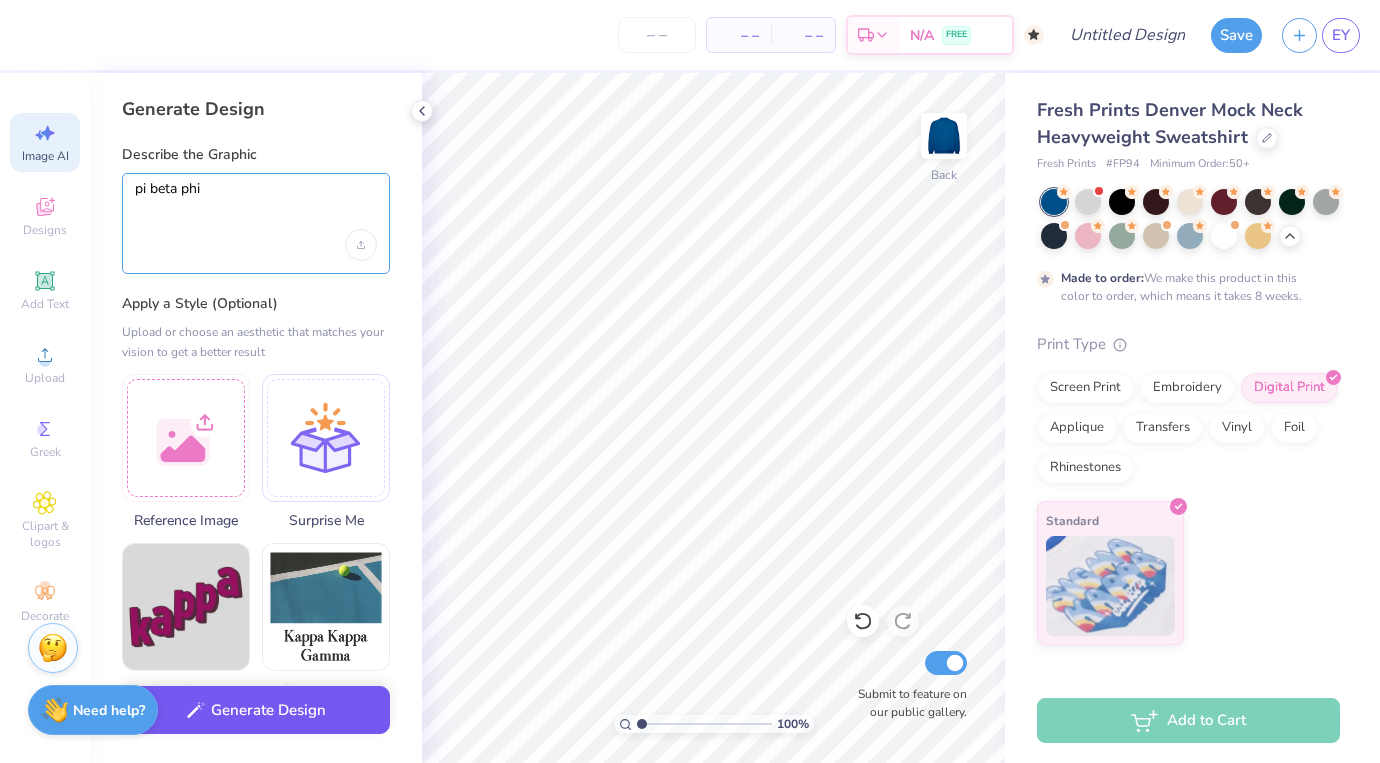 type on "pi beta phi" 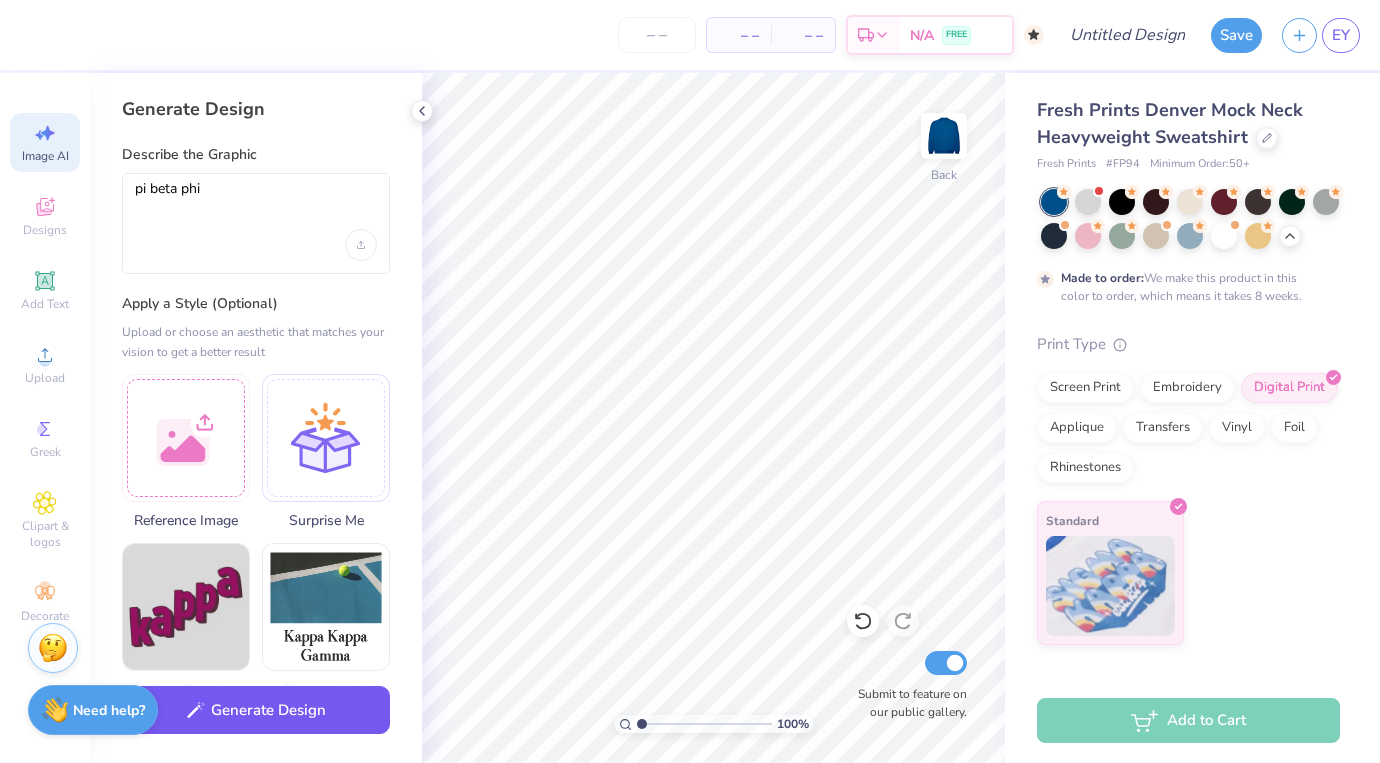 click on "Generate Design" at bounding box center [256, 710] 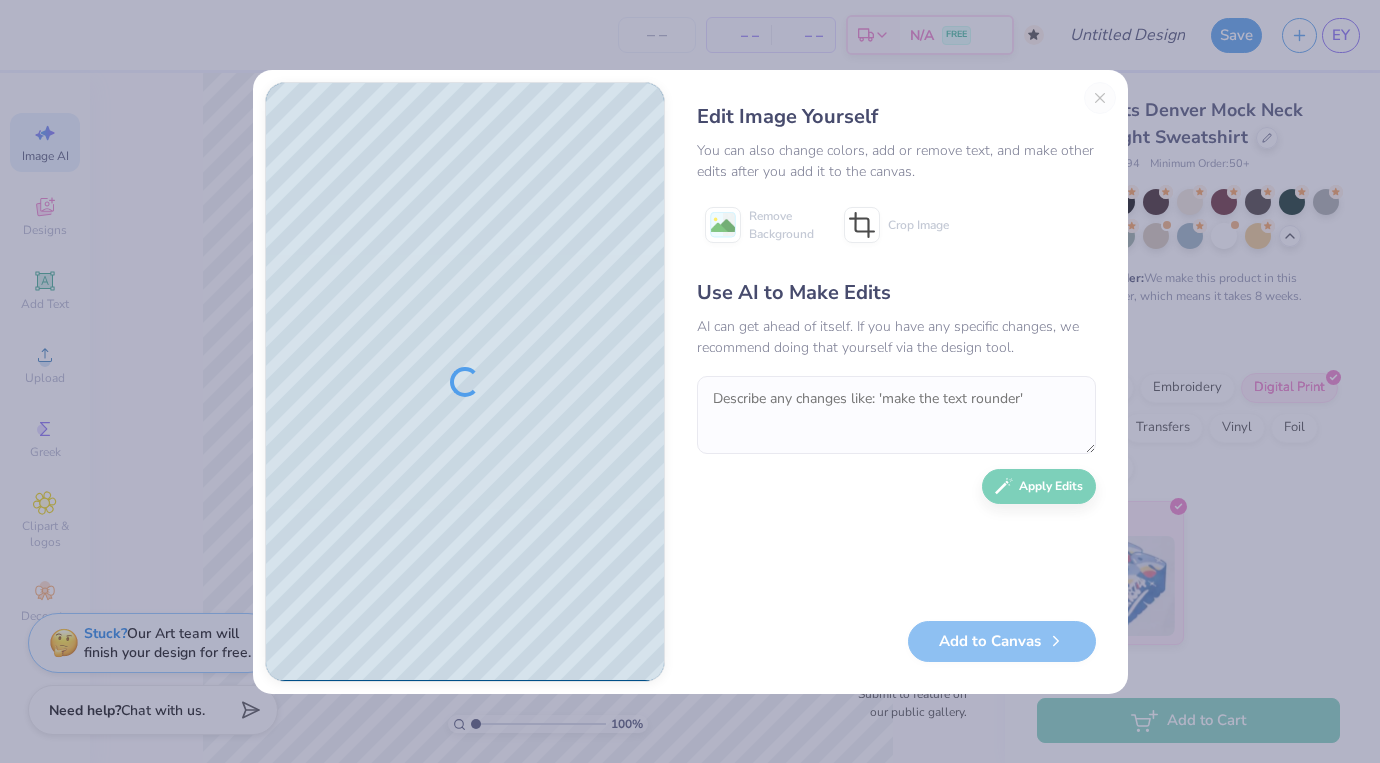 scroll, scrollTop: 0, scrollLeft: 0, axis: both 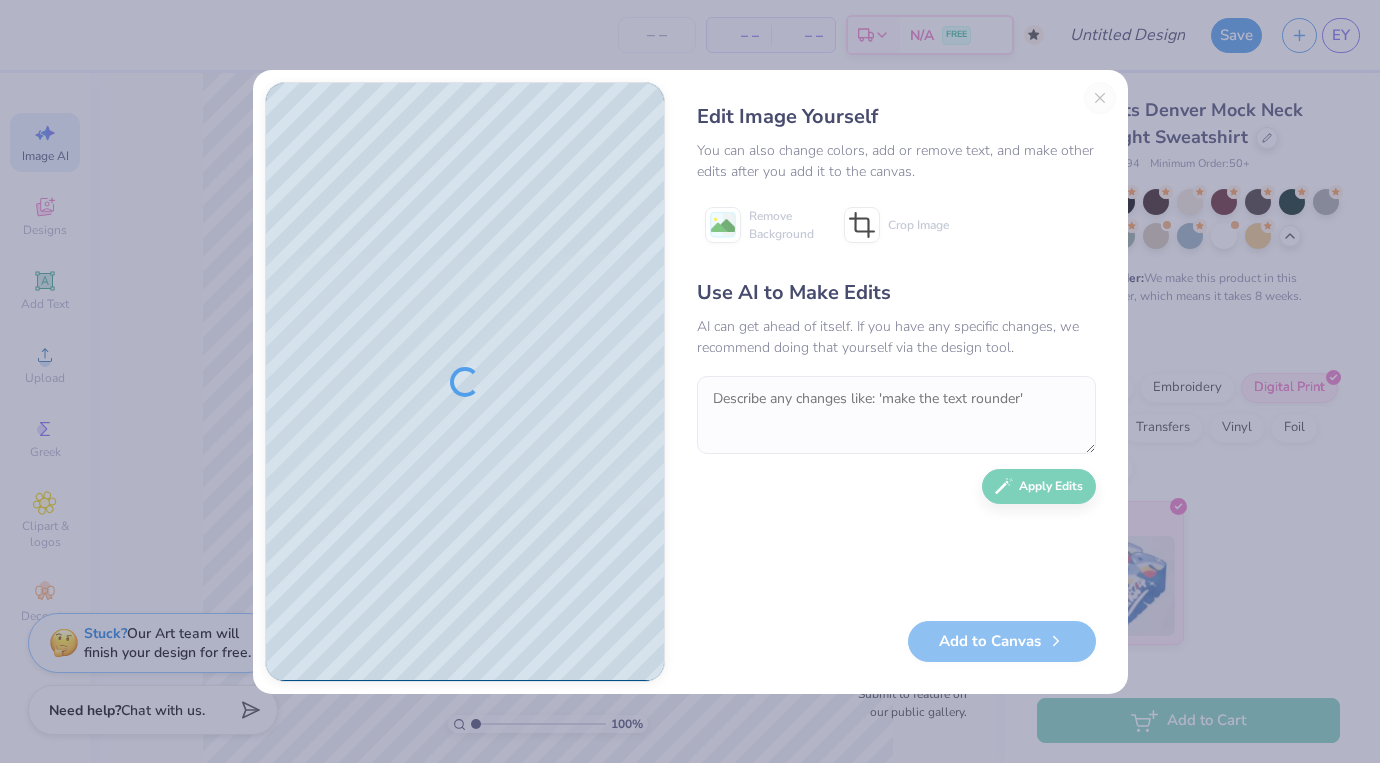 click on "Edit Image Yourself You can also change colors, add or remove text, and make other edits after you add it to the canvas. Remove Background Crop Image Use AI to Make Edits AI can get ahead of itself. If you have any specific changes, we recommend doing that yourself via the design tool. Apply Edits Add to Canvas" at bounding box center [896, 382] 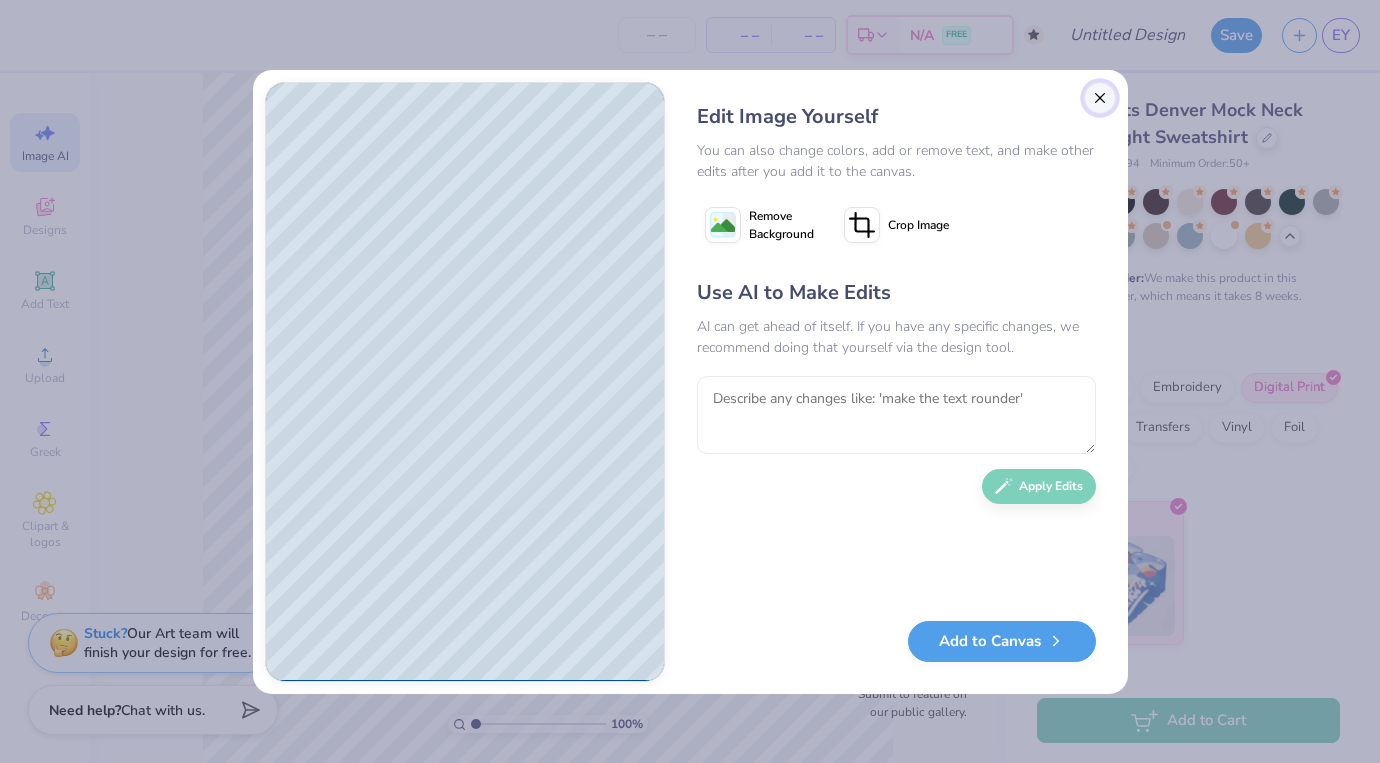 click at bounding box center [1100, 98] 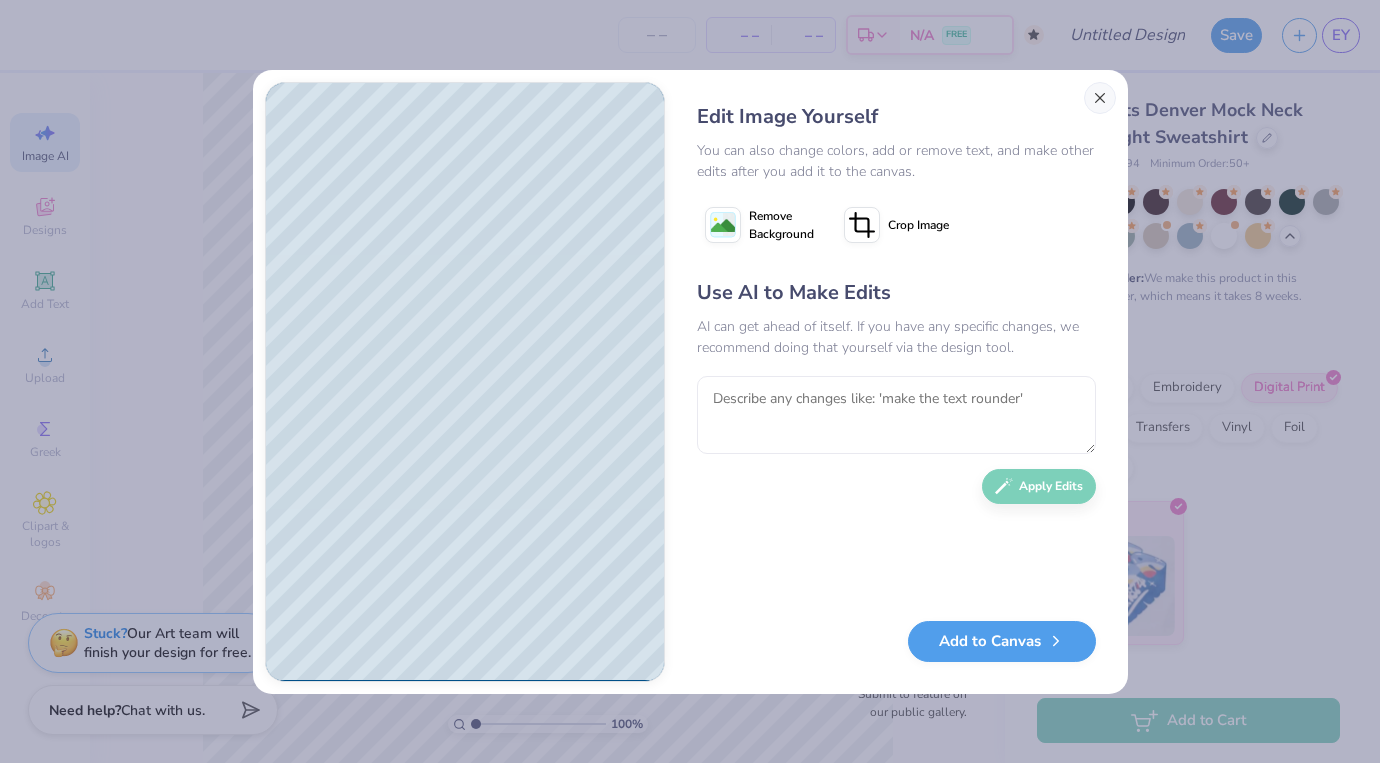 scroll, scrollTop: 0, scrollLeft: 45, axis: horizontal 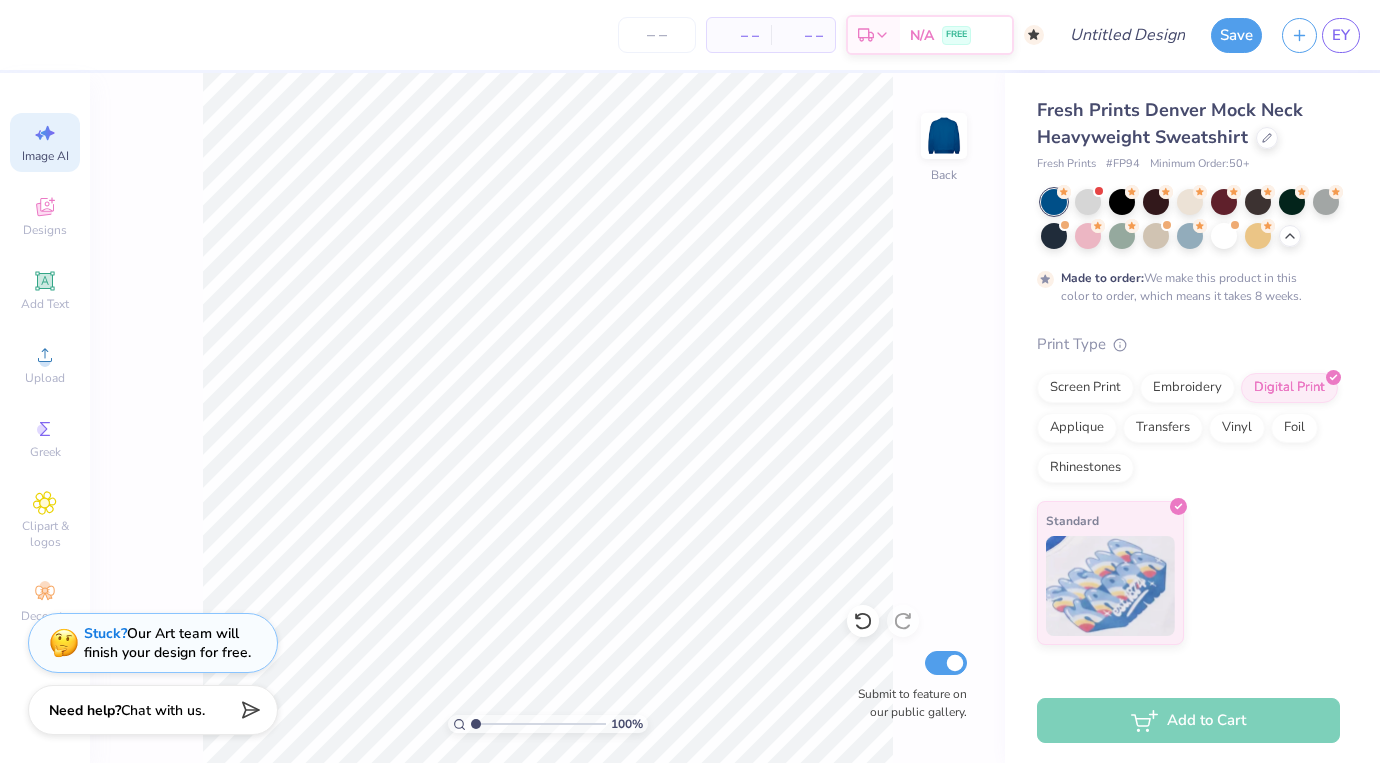 click on "Image AI" at bounding box center (45, 142) 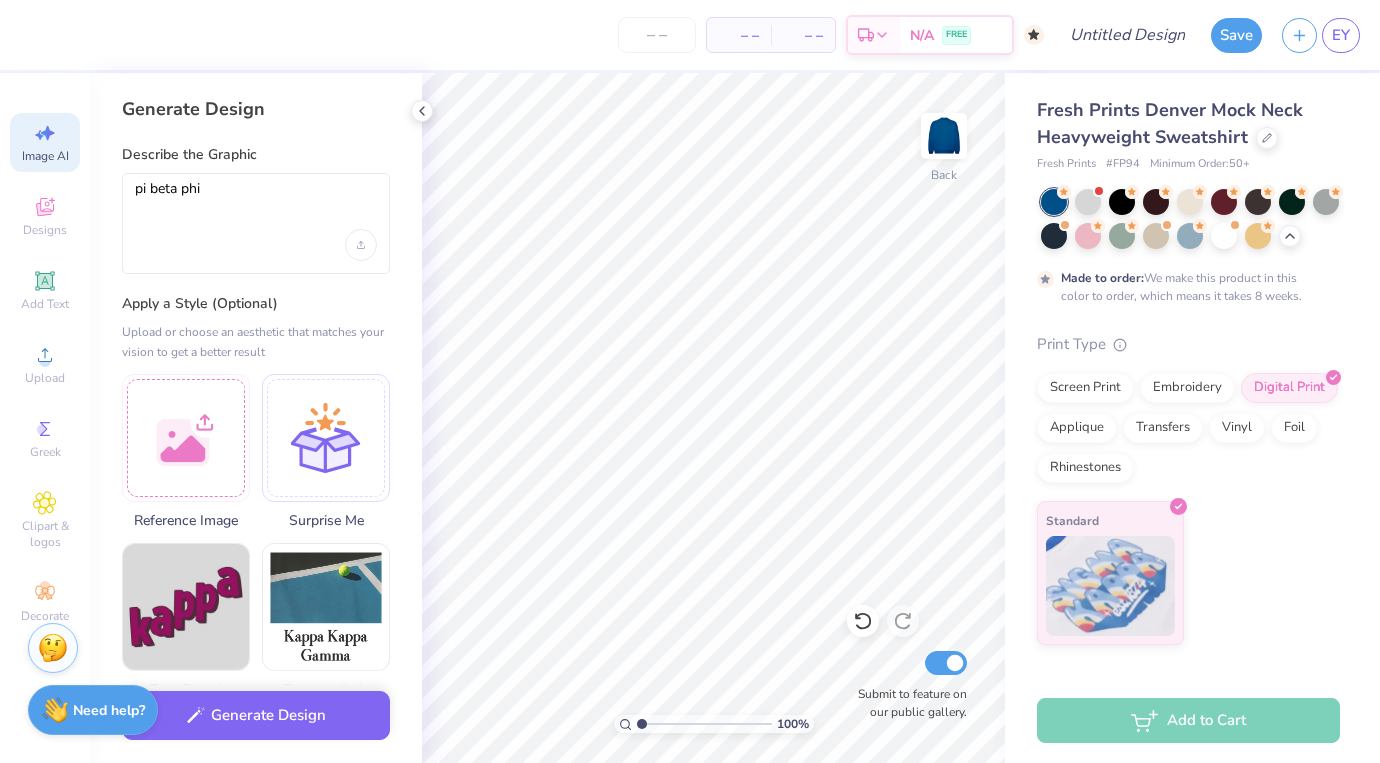 scroll, scrollTop: 0, scrollLeft: 0, axis: both 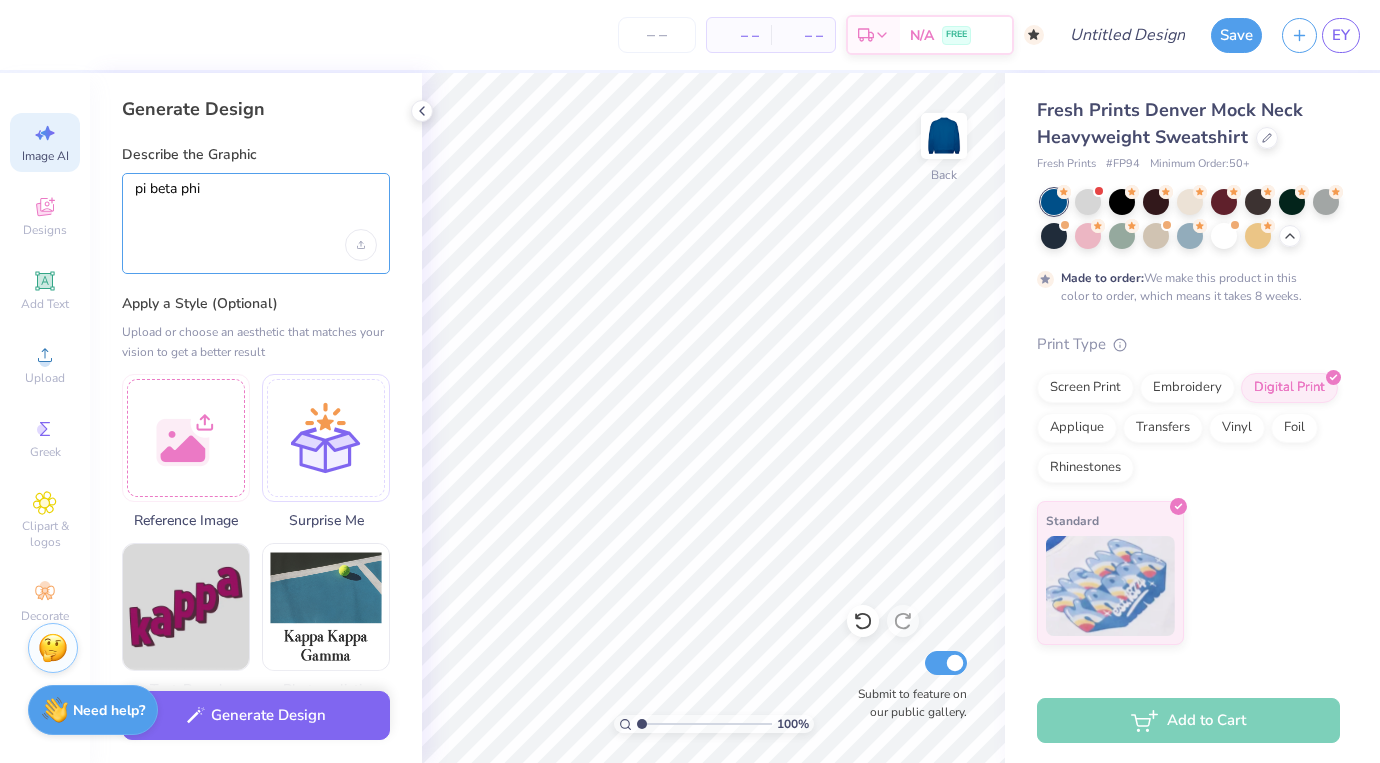 click on "pi beta phi" at bounding box center (256, 205) 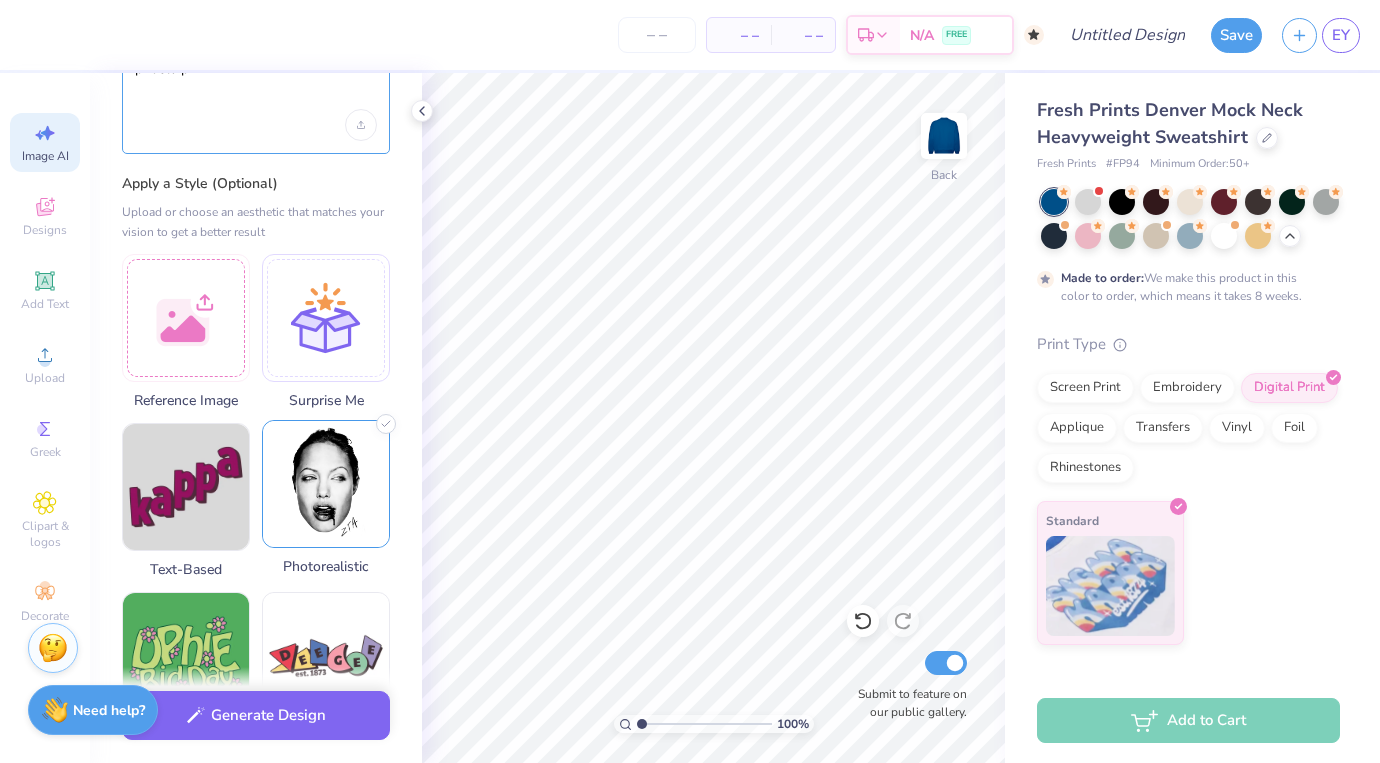 scroll, scrollTop: 122, scrollLeft: 0, axis: vertical 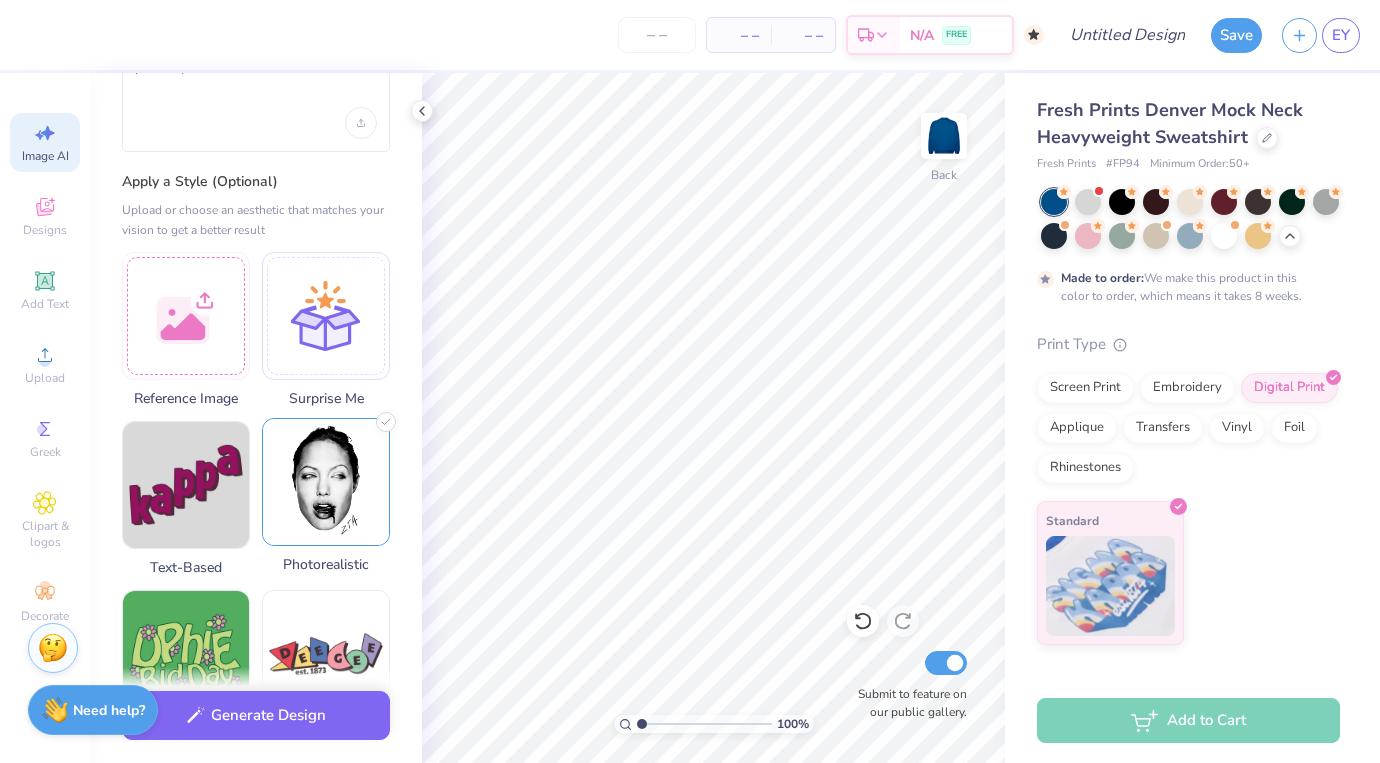 click at bounding box center (326, 482) 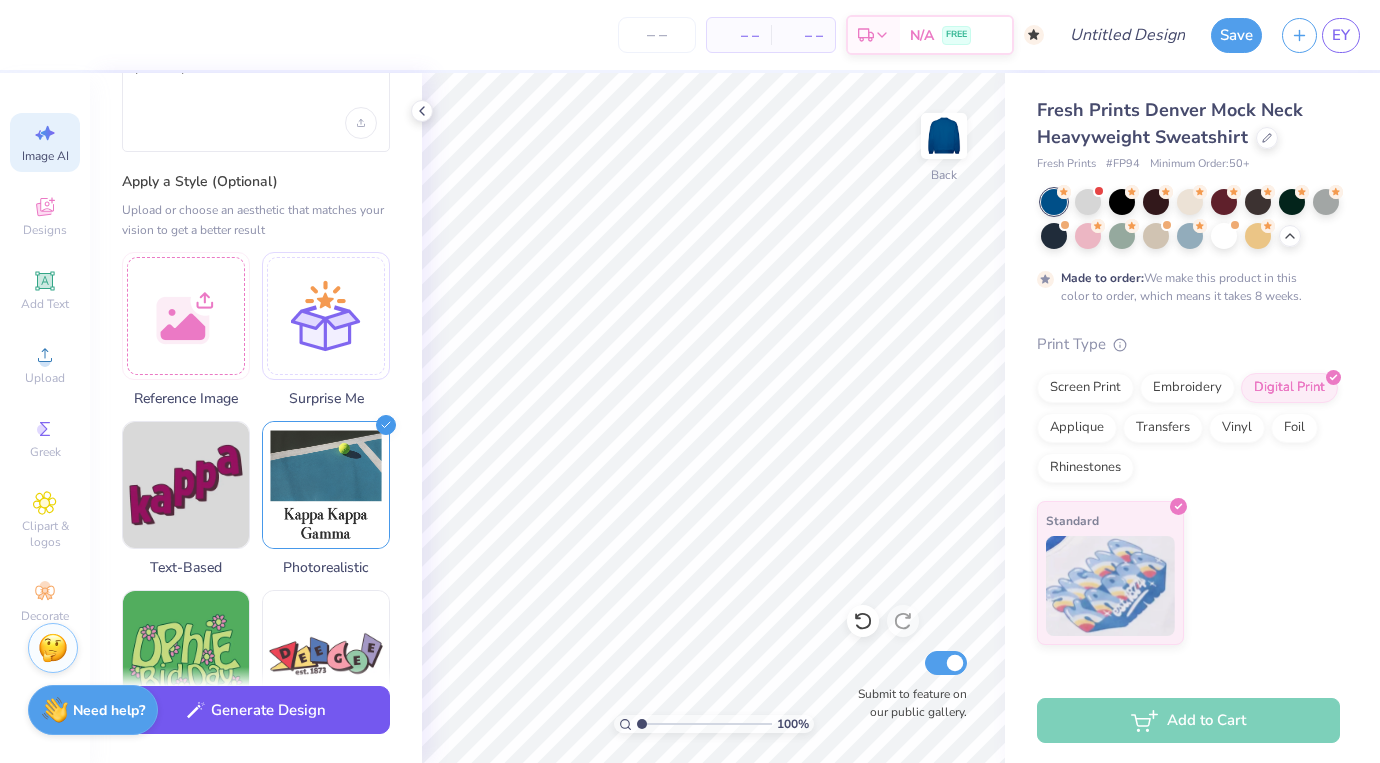 click on "Generate Design" at bounding box center (256, 710) 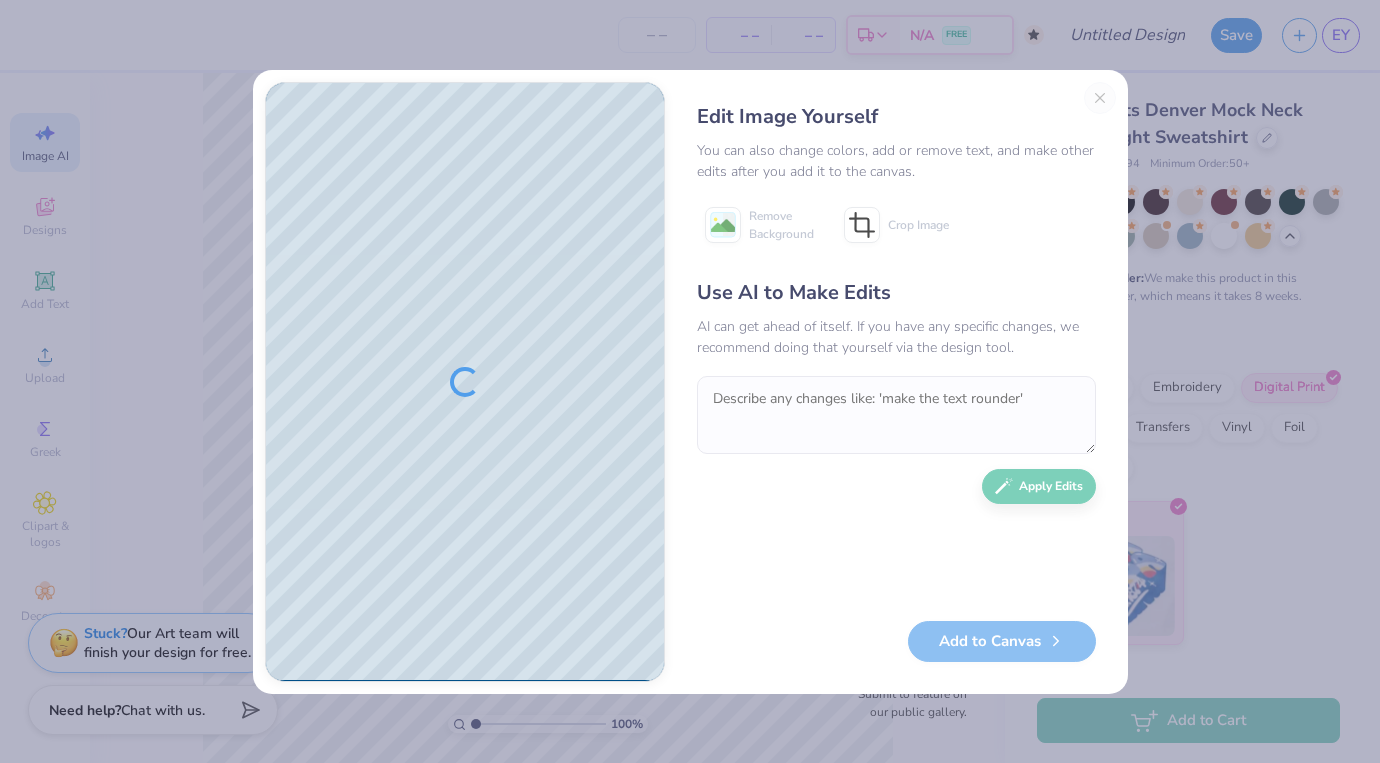 click on "Edit Image Yourself You can also change colors, add or remove text, and make other edits after you add it to the canvas. Remove Background Crop Image Use AI to Make Edits AI can get ahead of itself. If you have any specific changes, we recommend doing that yourself via the design tool. Apply Edits Add to Canvas" at bounding box center (896, 382) 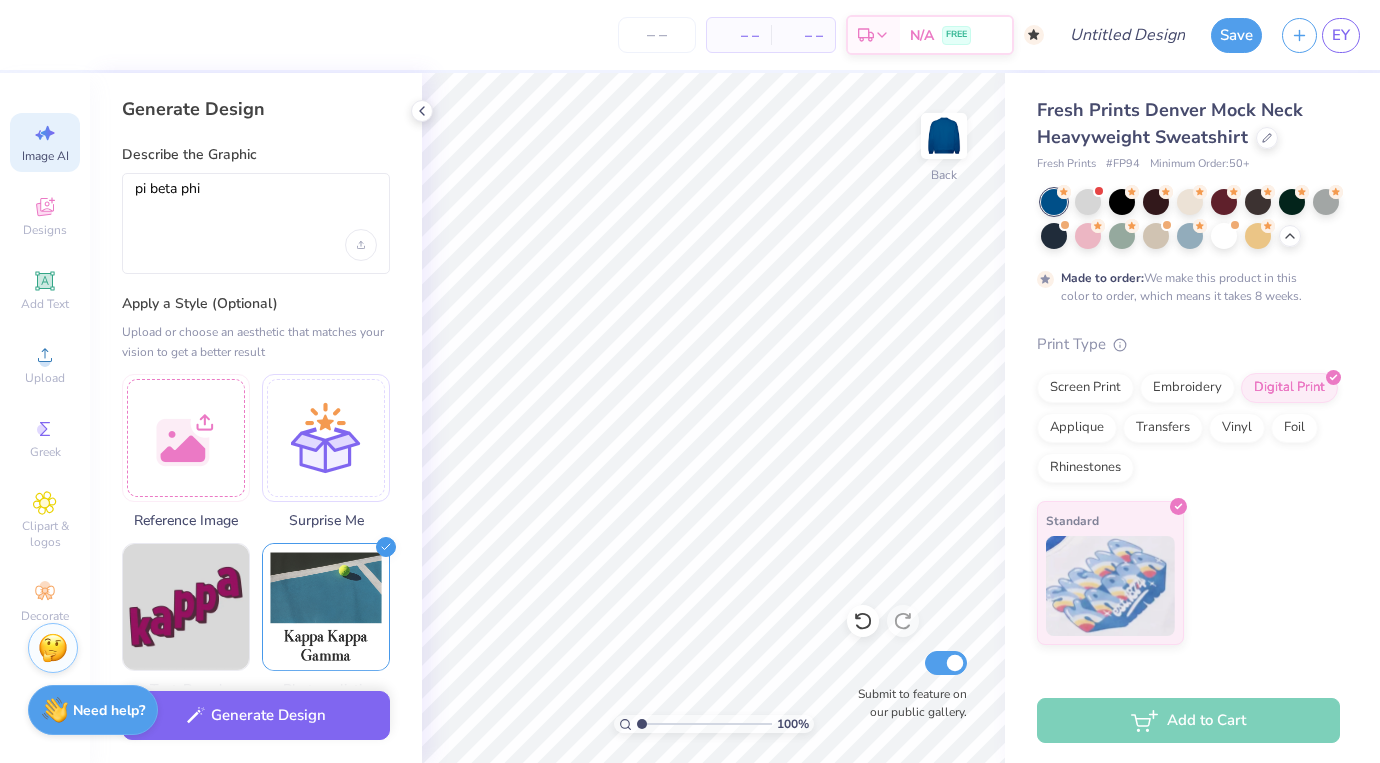 scroll, scrollTop: 0, scrollLeft: 0, axis: both 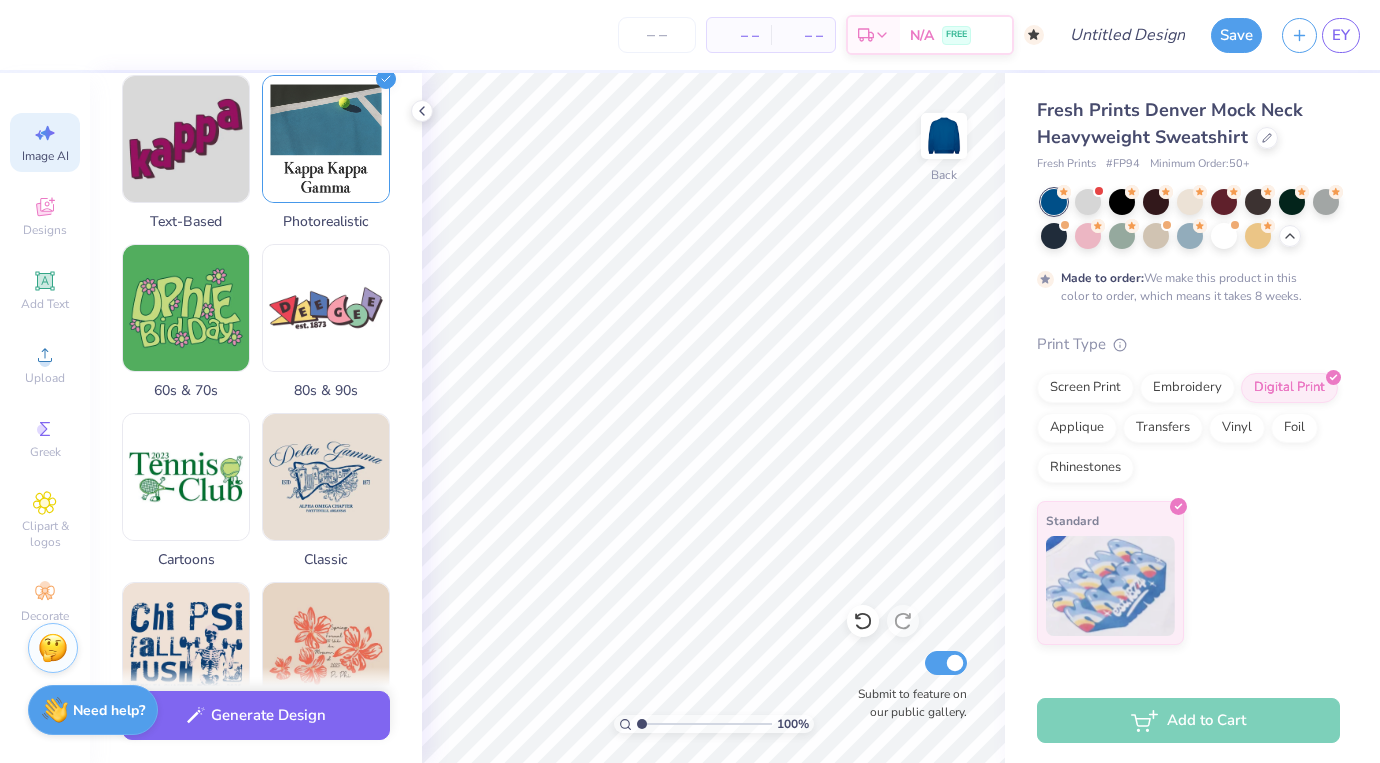 click at bounding box center (326, 477) 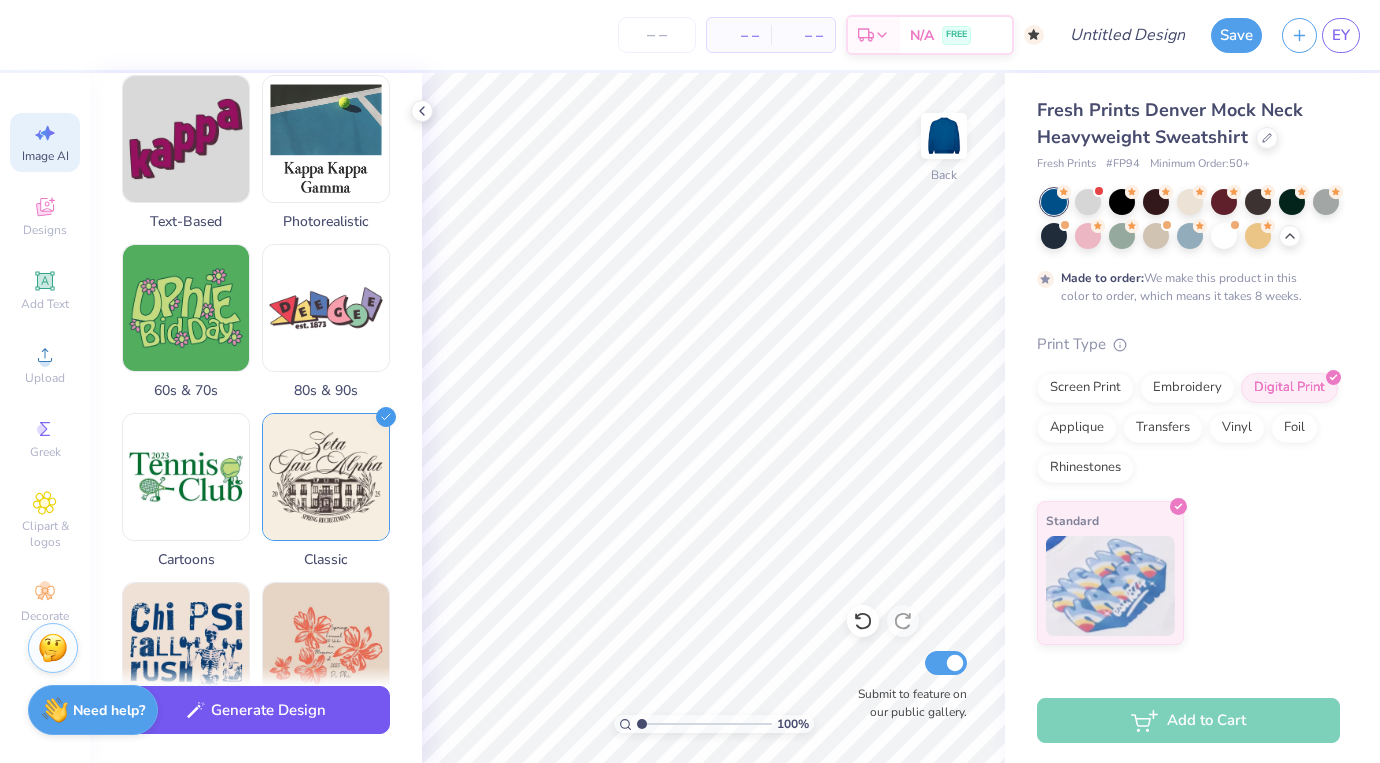 click on "Generate Design" at bounding box center [256, 710] 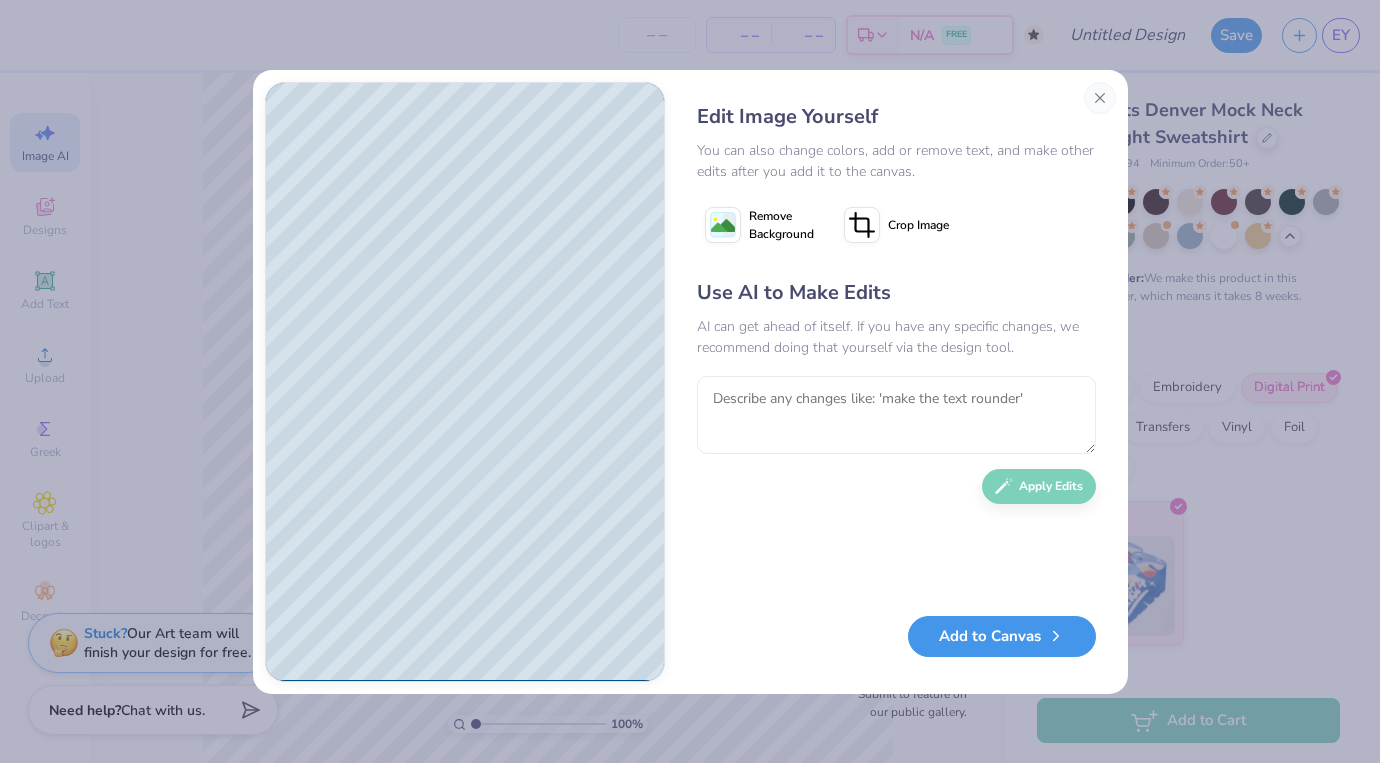 click on "Add to Canvas" at bounding box center [1002, 636] 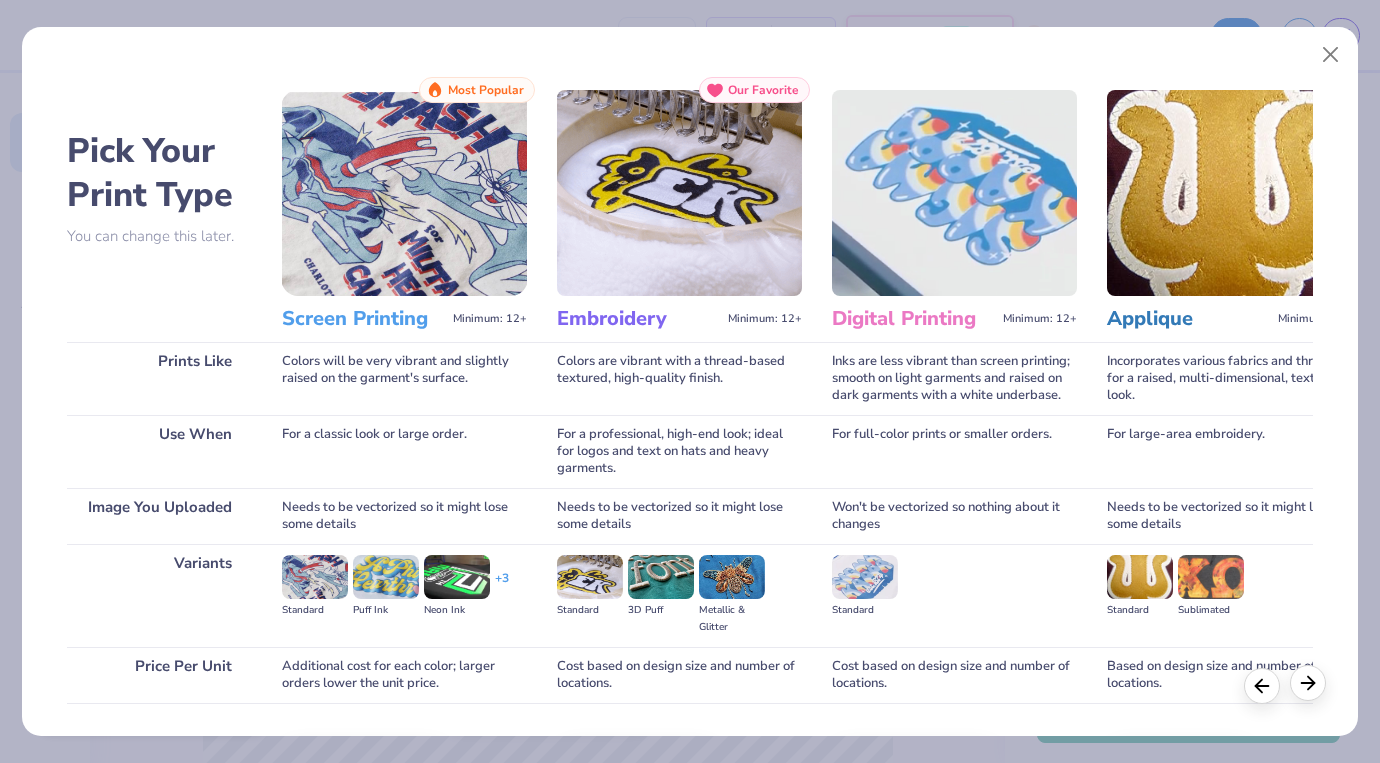 click 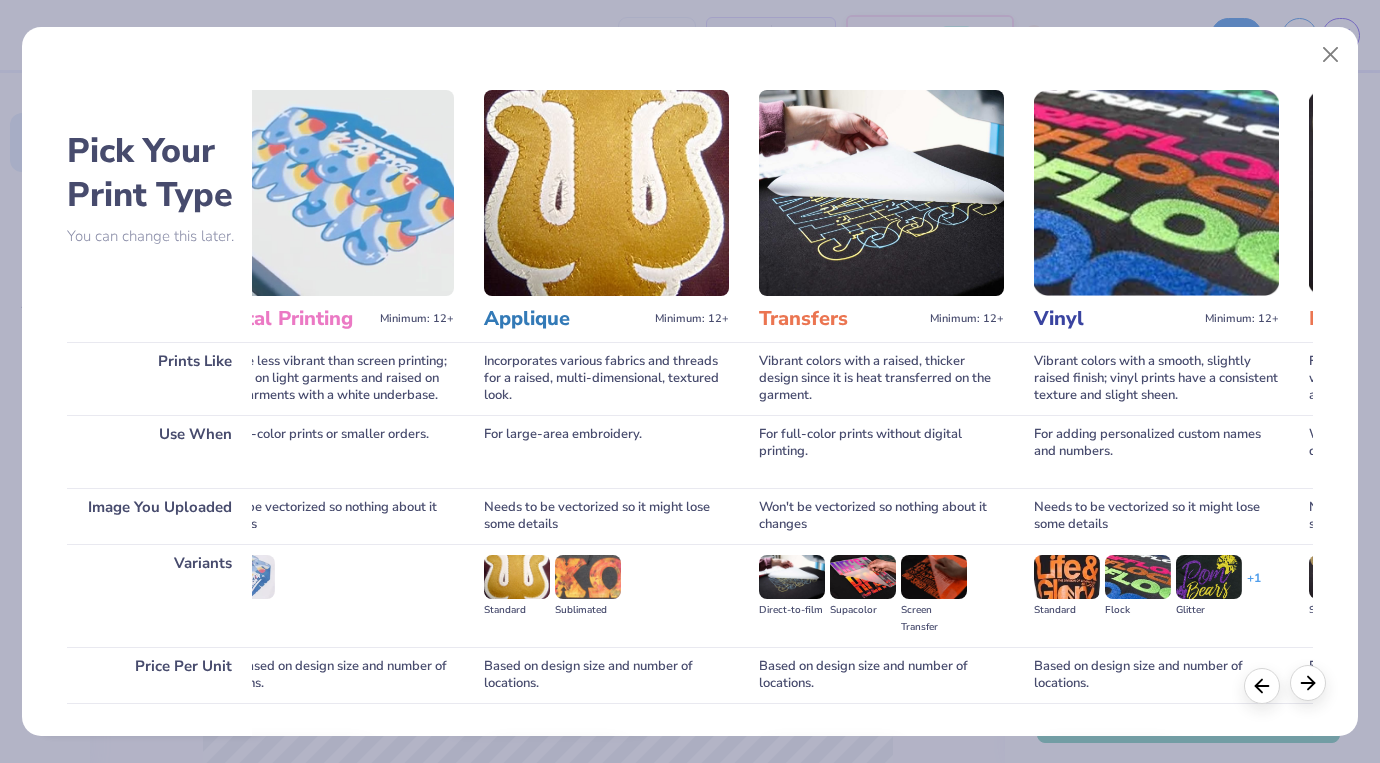 click 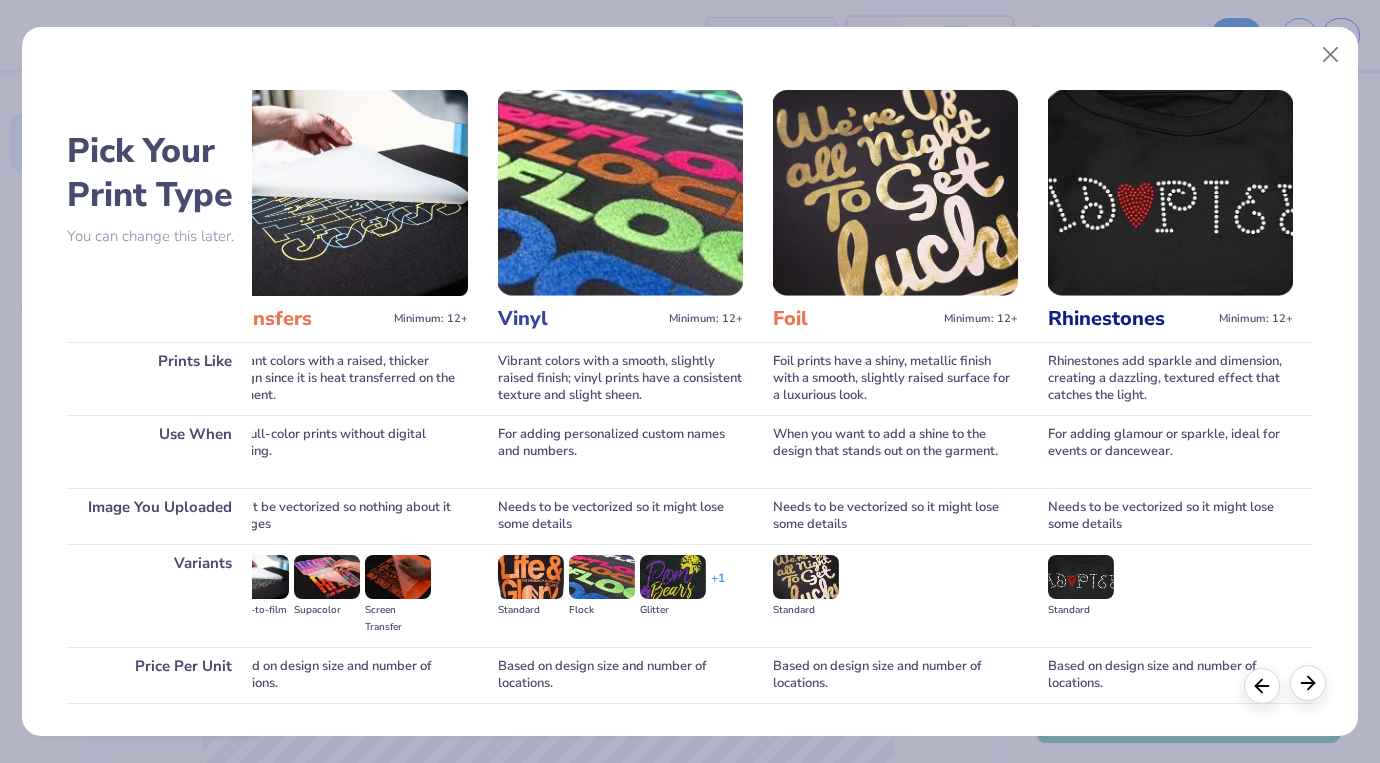 click 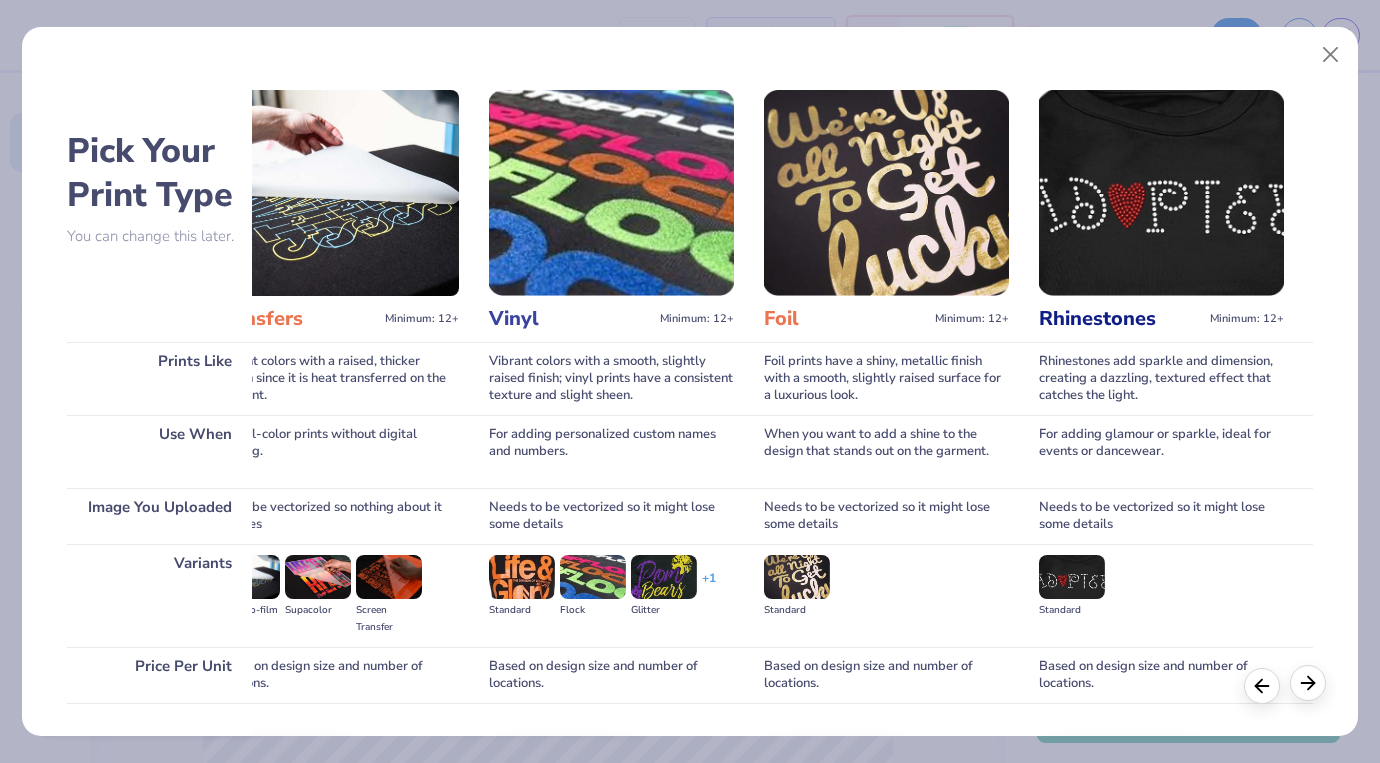 click 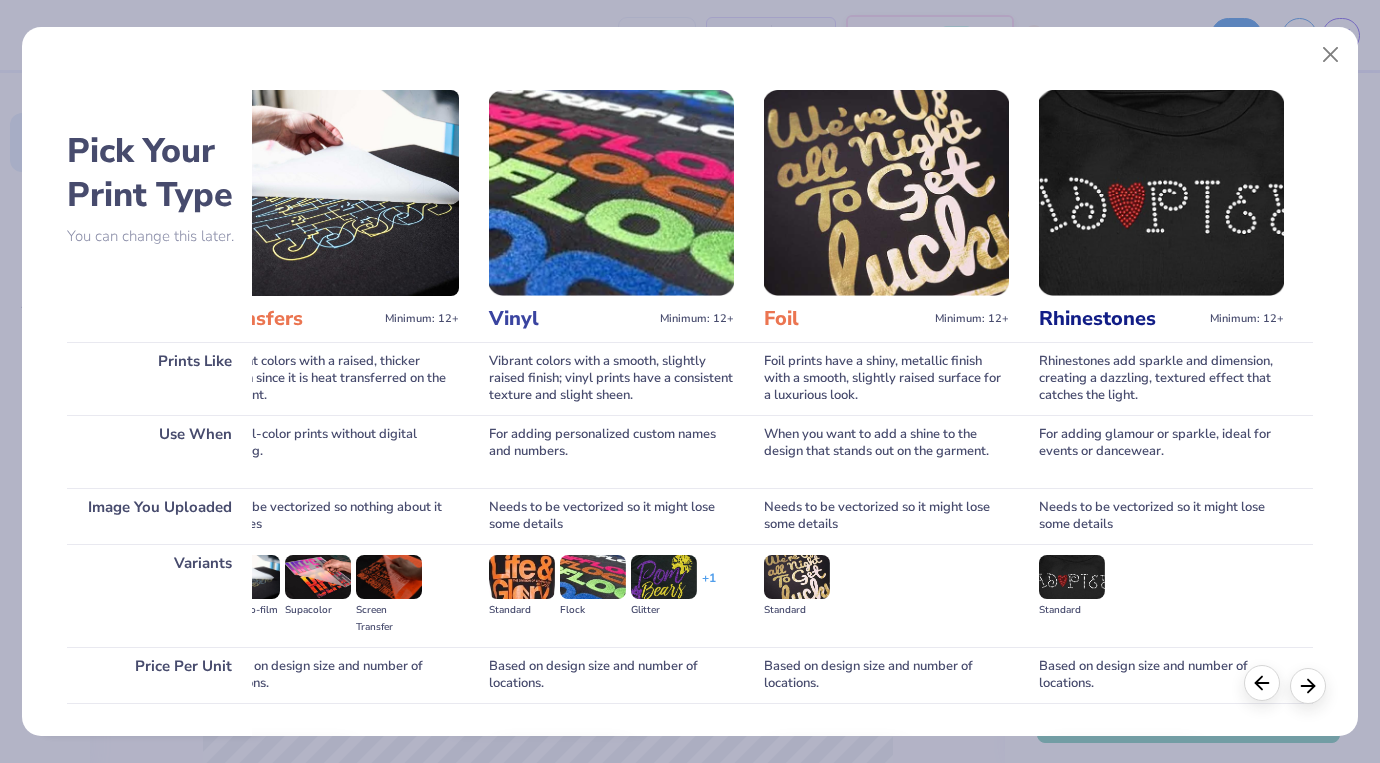 click 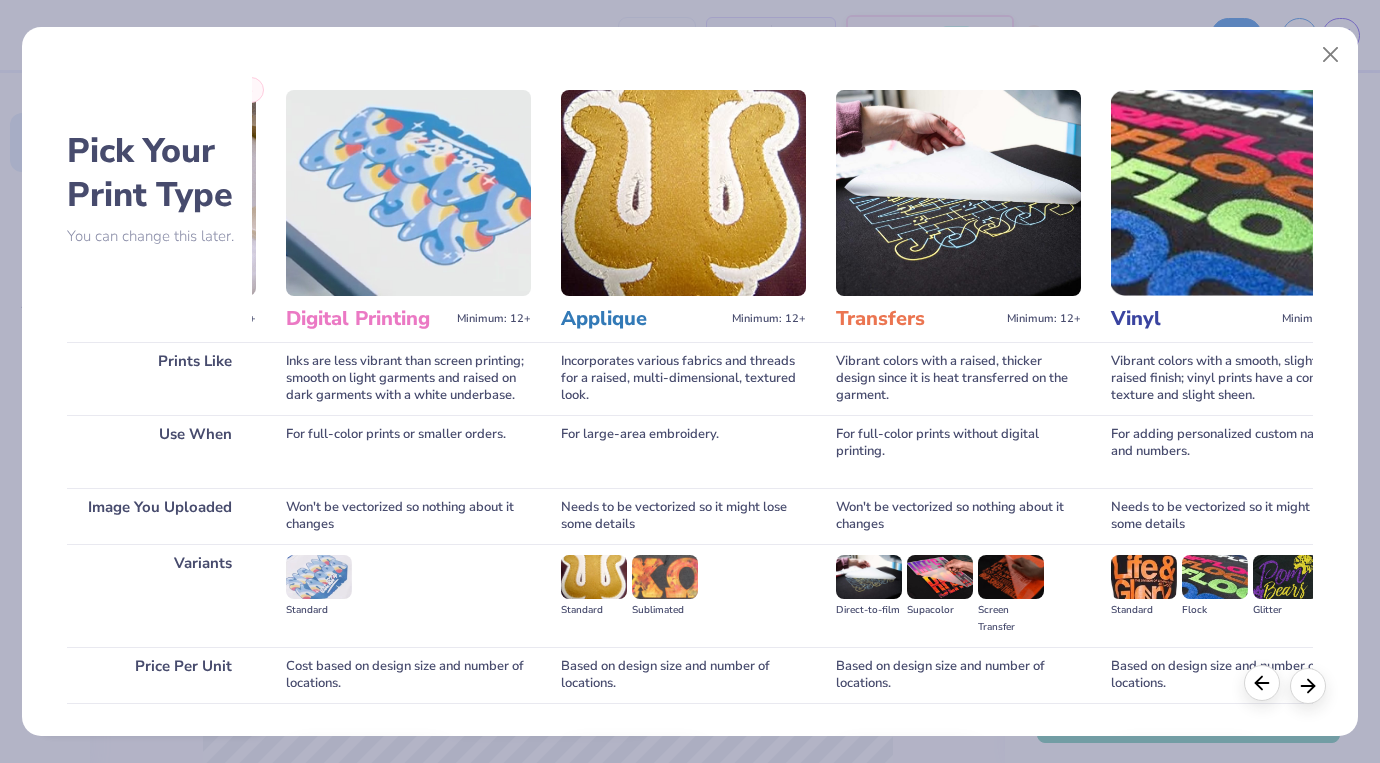 scroll, scrollTop: 0, scrollLeft: 544, axis: horizontal 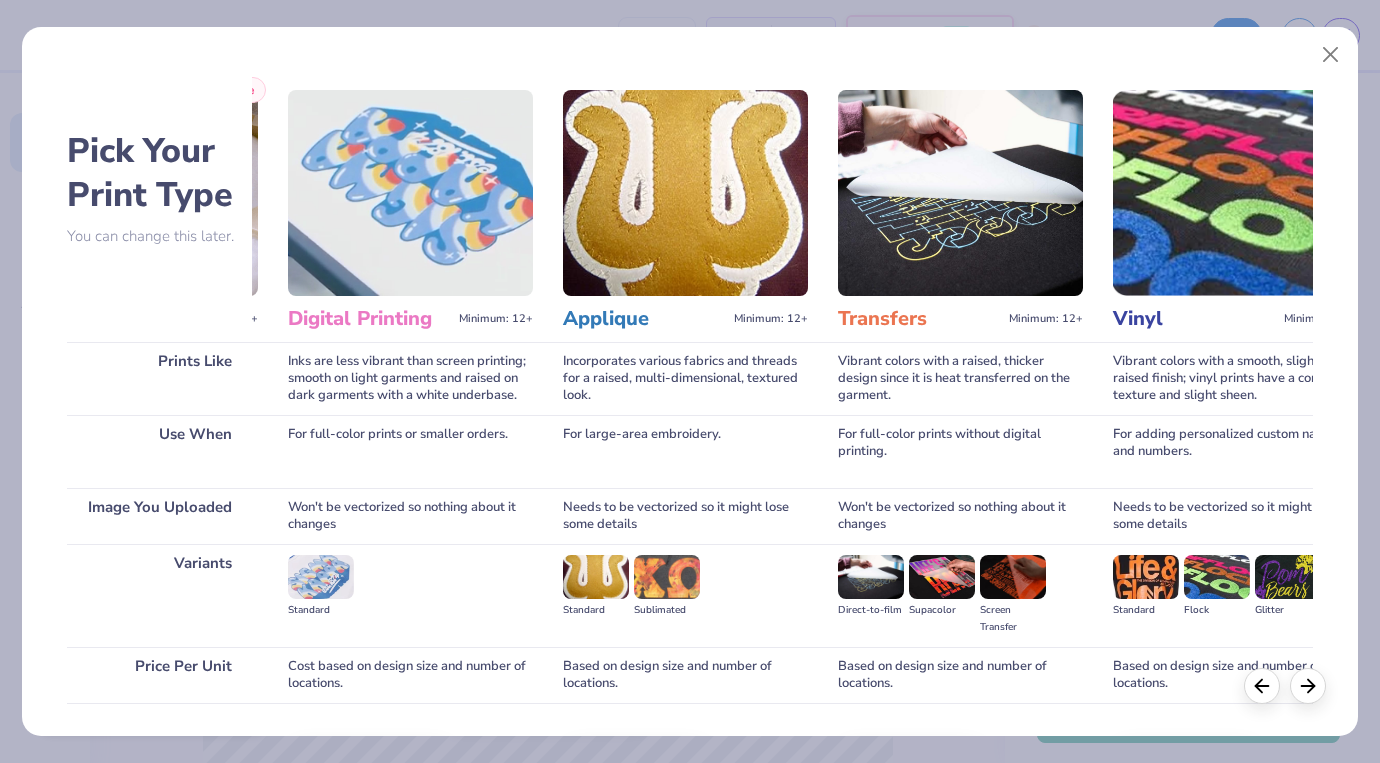 click on "Applique" at bounding box center (644, 319) 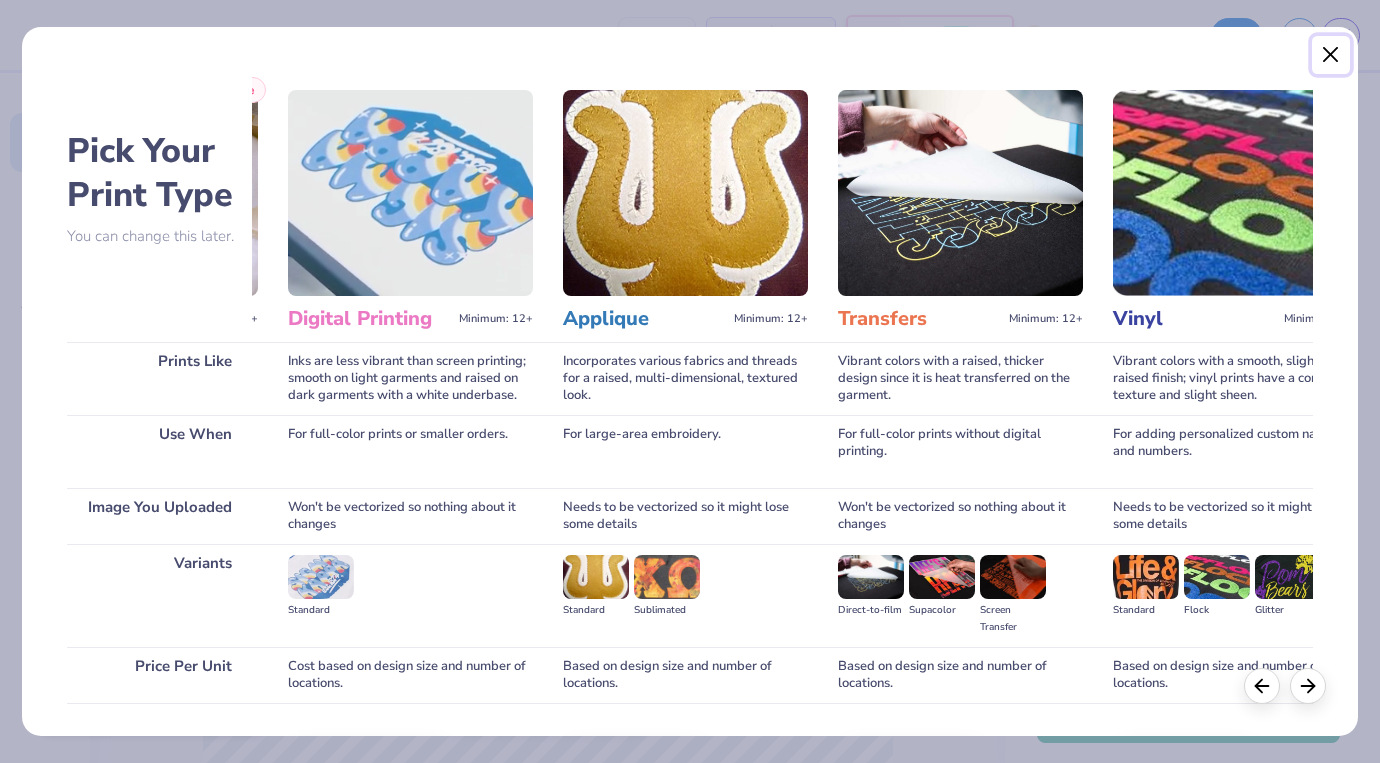click at bounding box center (1331, 55) 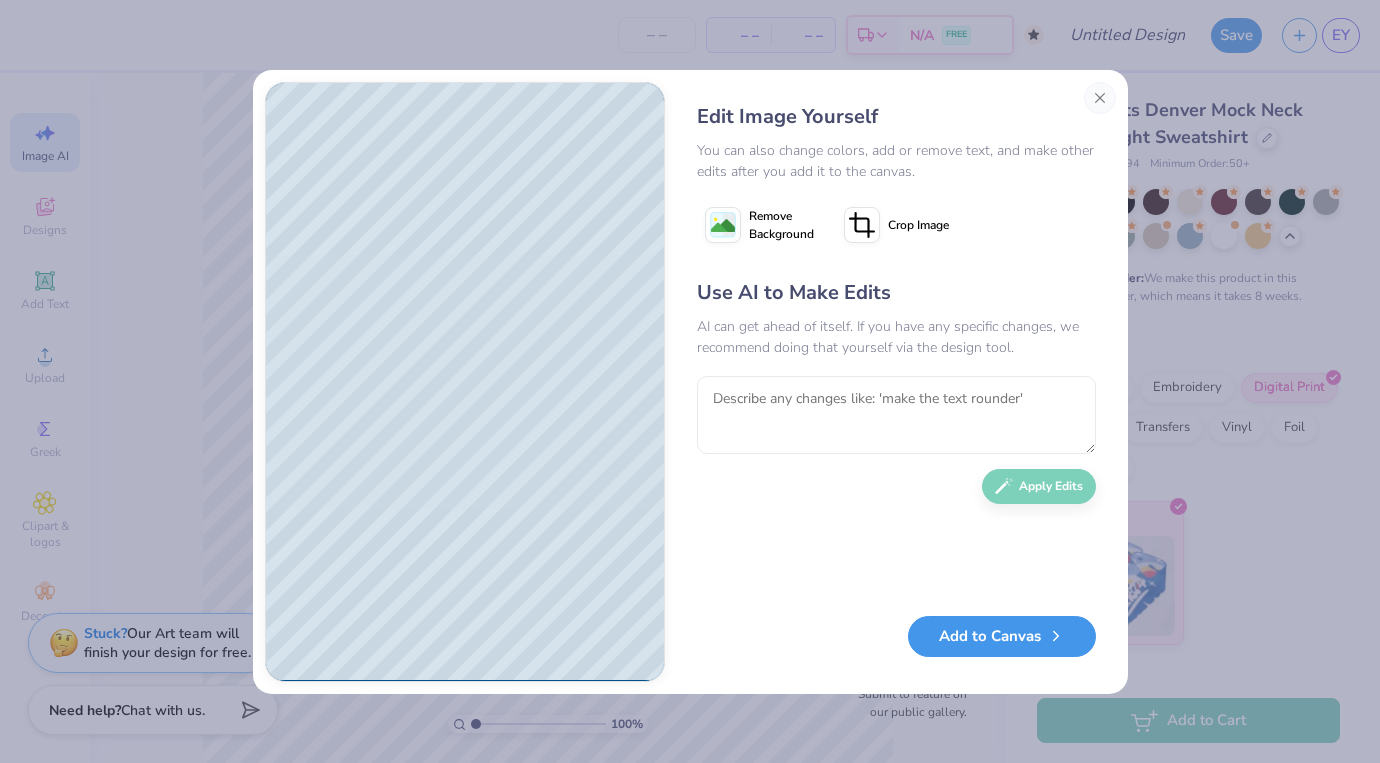 click on "Add to Canvas" at bounding box center (1002, 636) 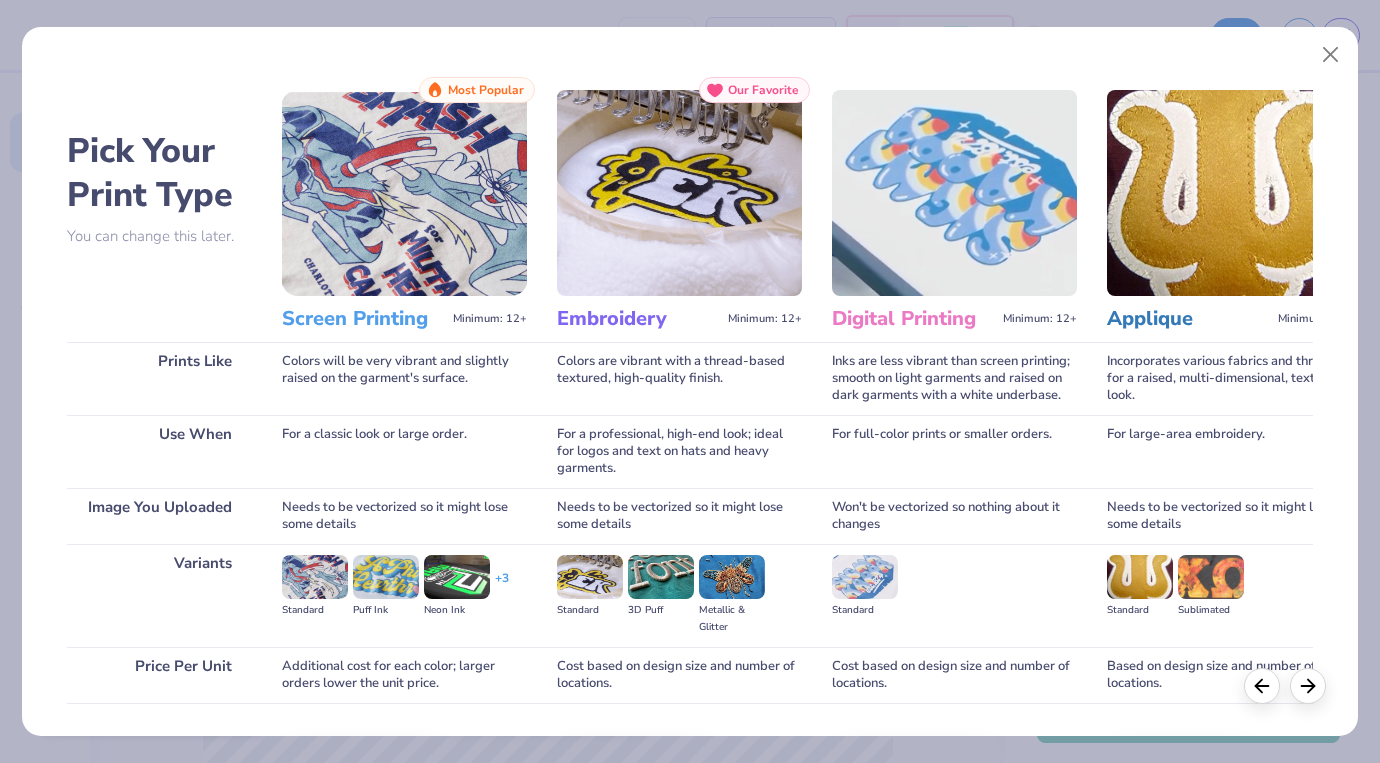 click on "Sublimated" at bounding box center [1211, 587] 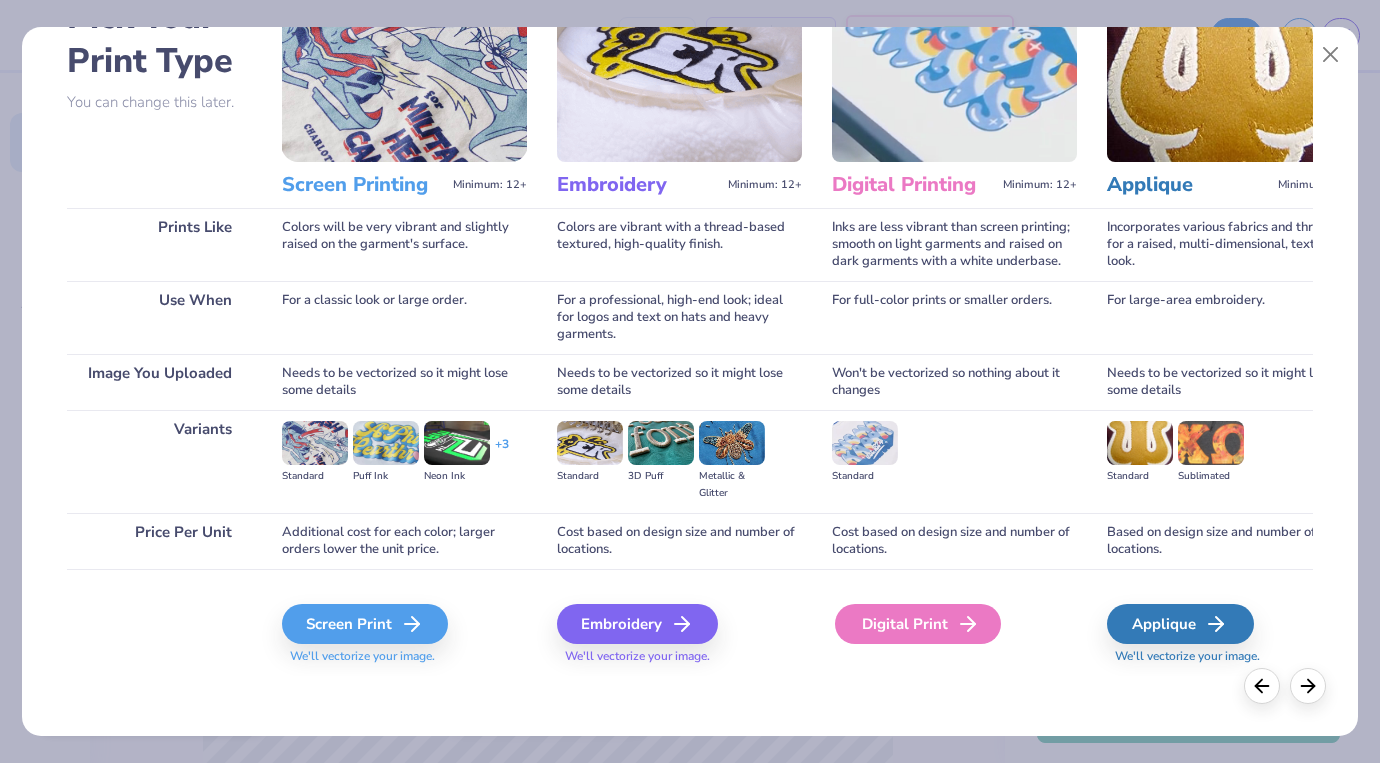 click on "Digital Print" at bounding box center (918, 624) 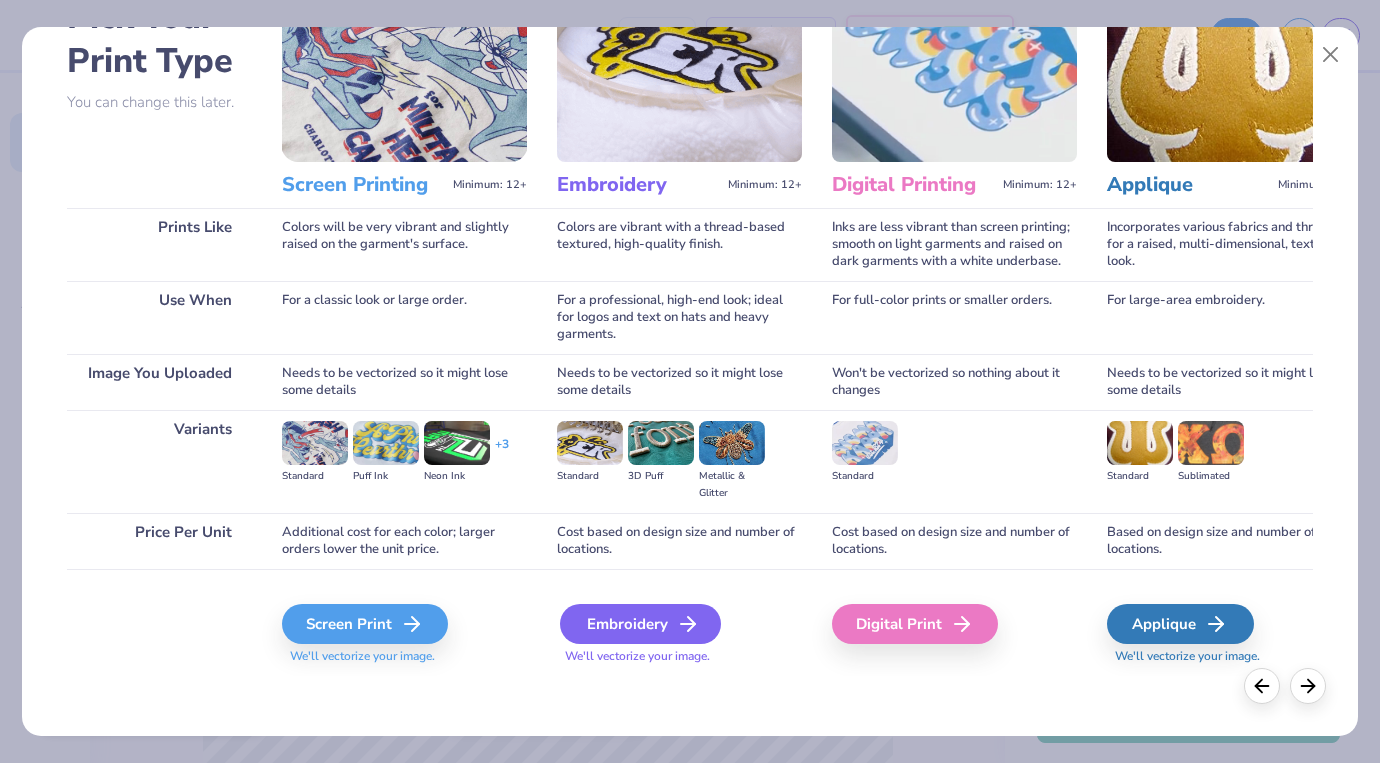 click on "Embroidery" at bounding box center (640, 624) 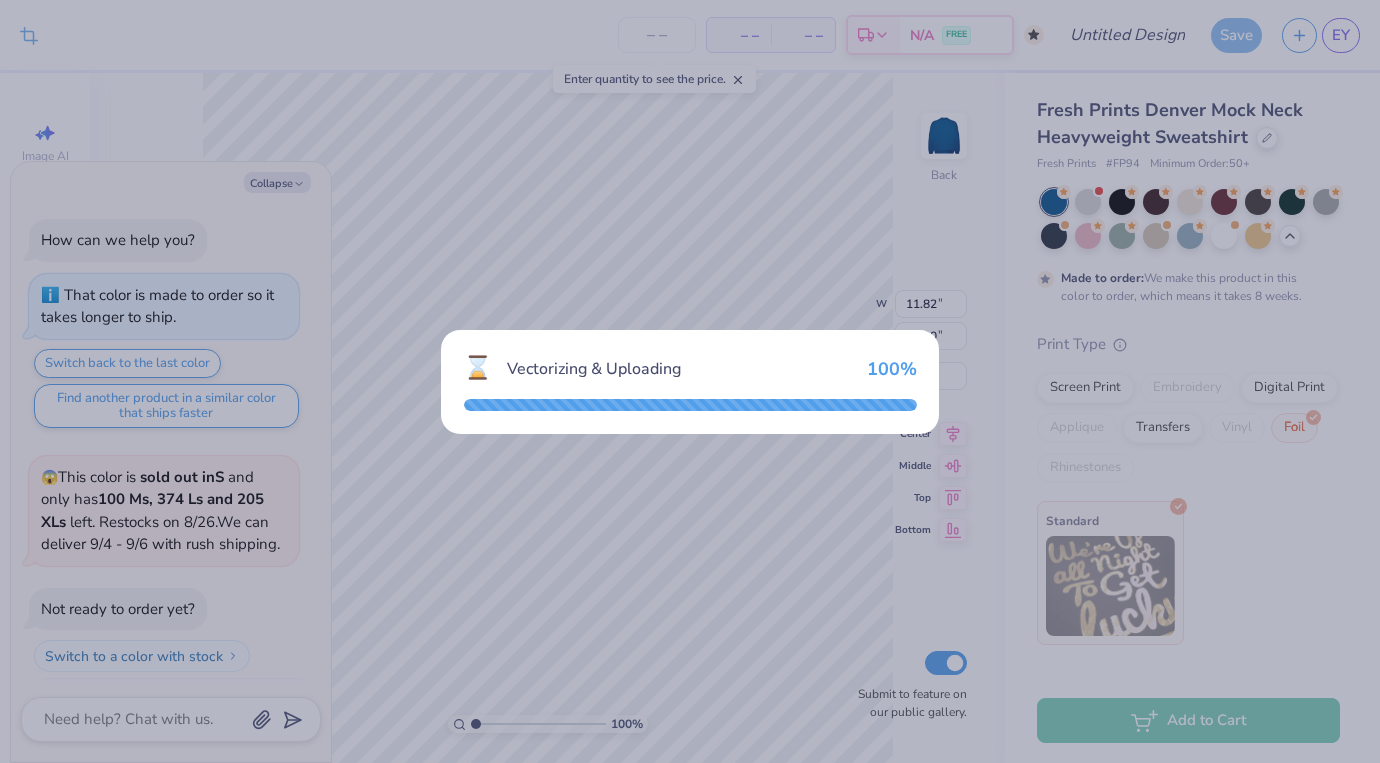 scroll, scrollTop: 0, scrollLeft: 0, axis: both 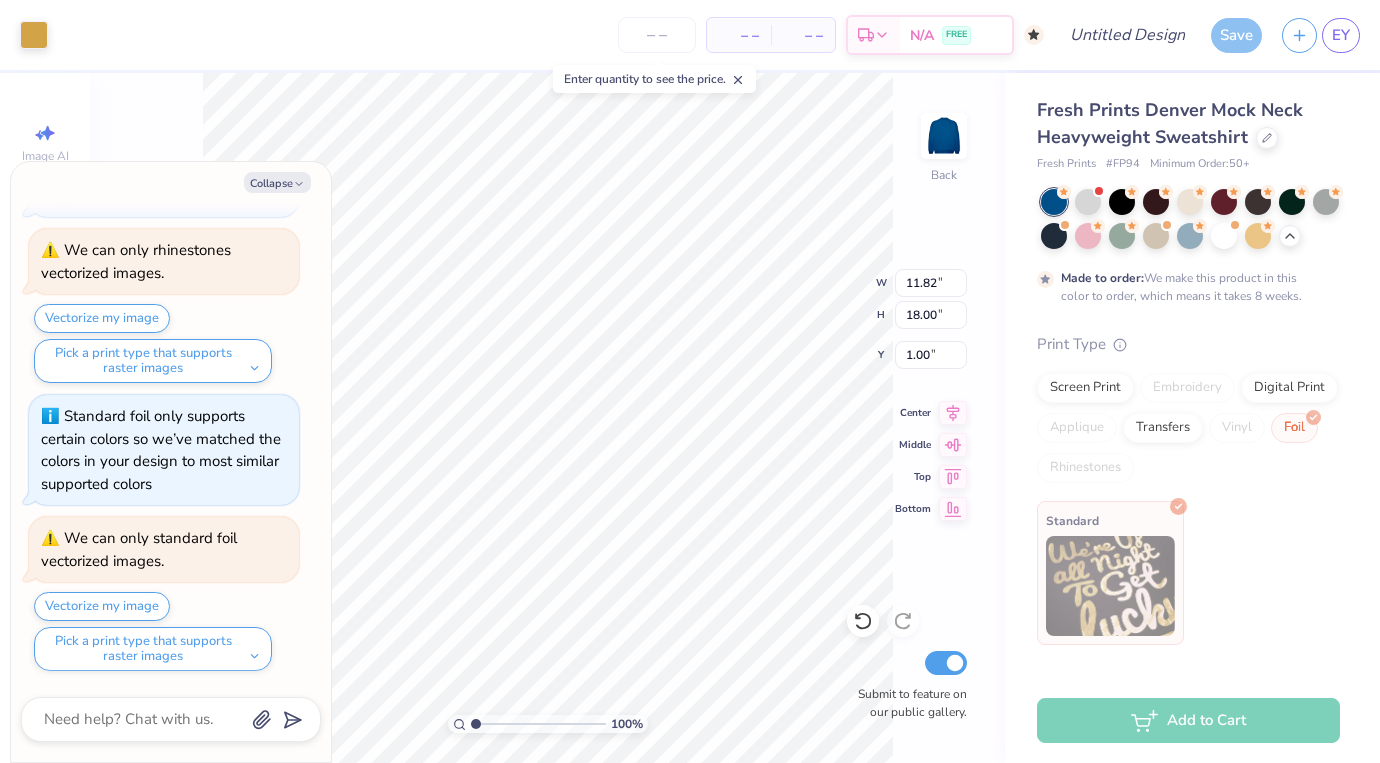 type on "x" 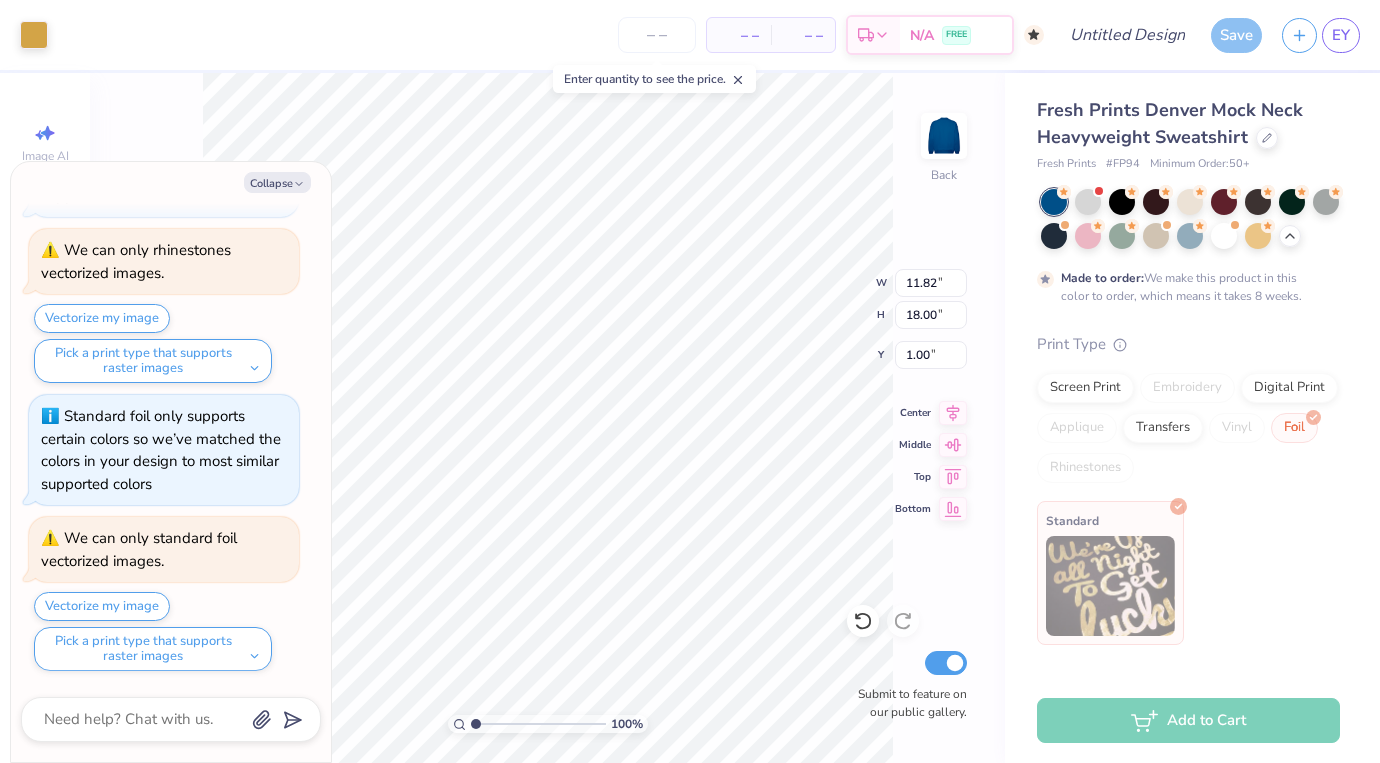 type on "9.78" 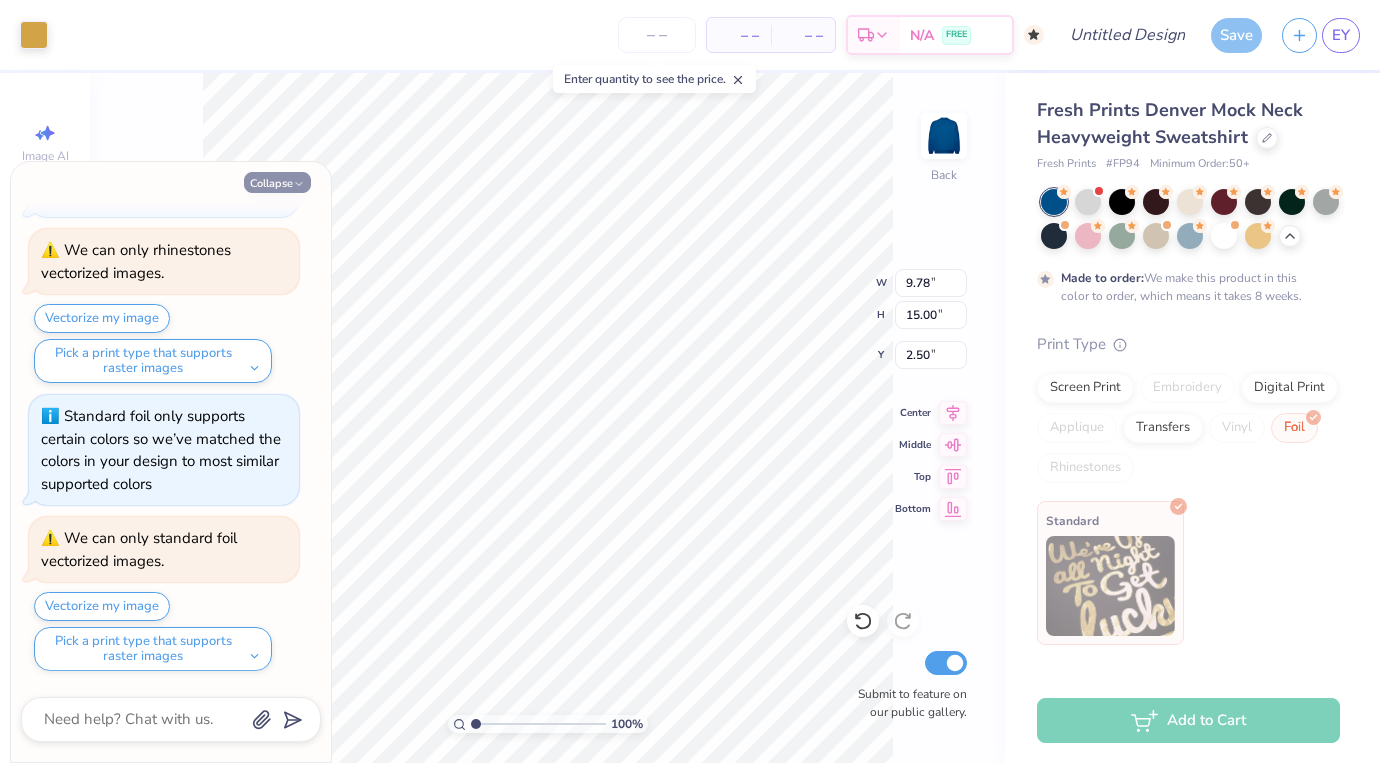 click on "Collapse" at bounding box center (277, 182) 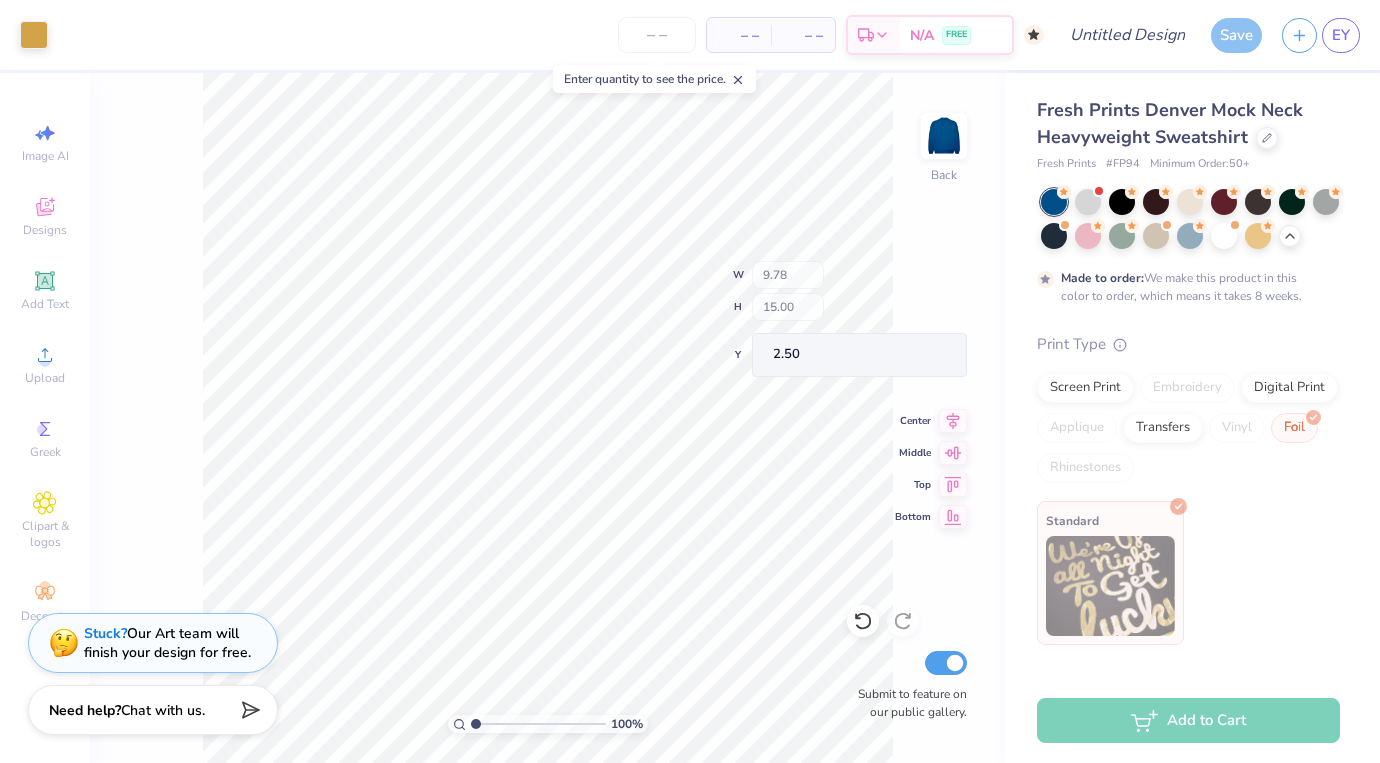 type on "x" 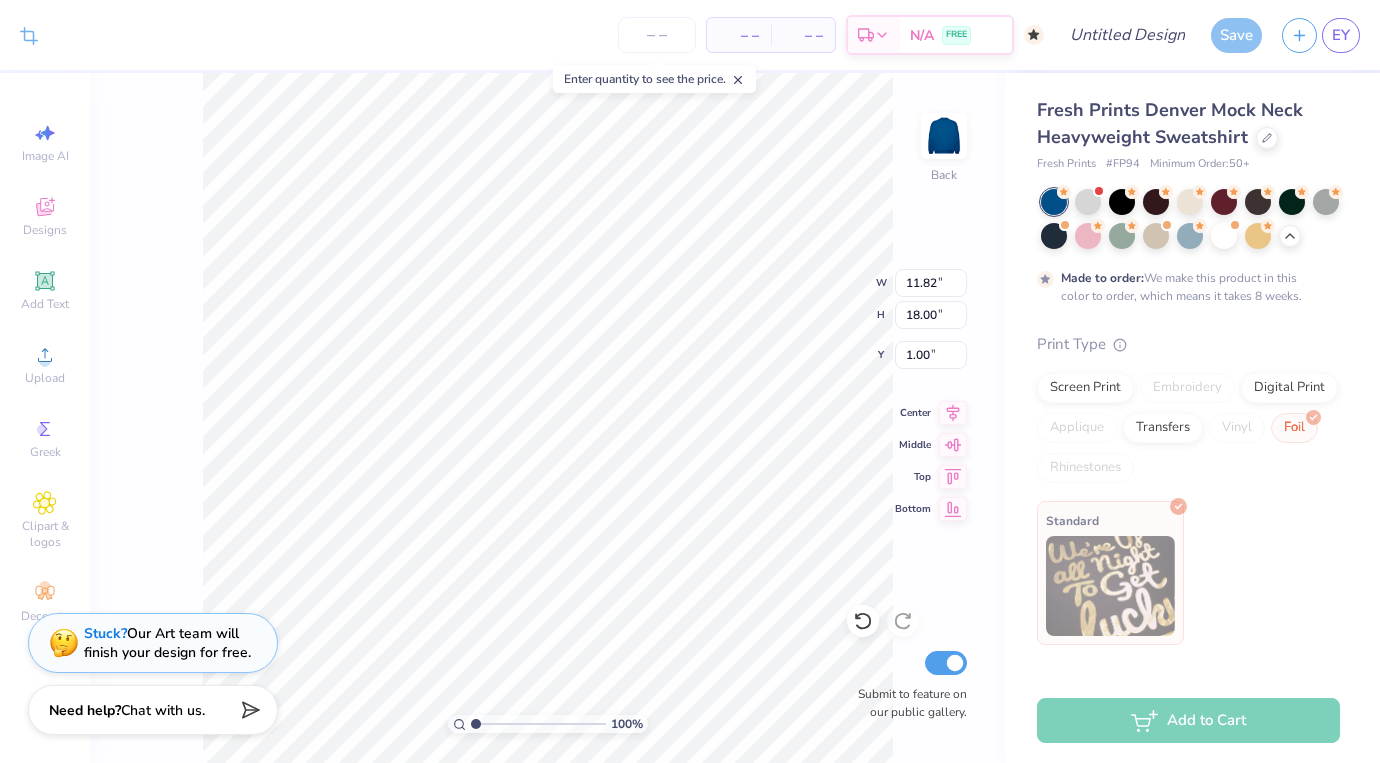 scroll, scrollTop: 0, scrollLeft: 0, axis: both 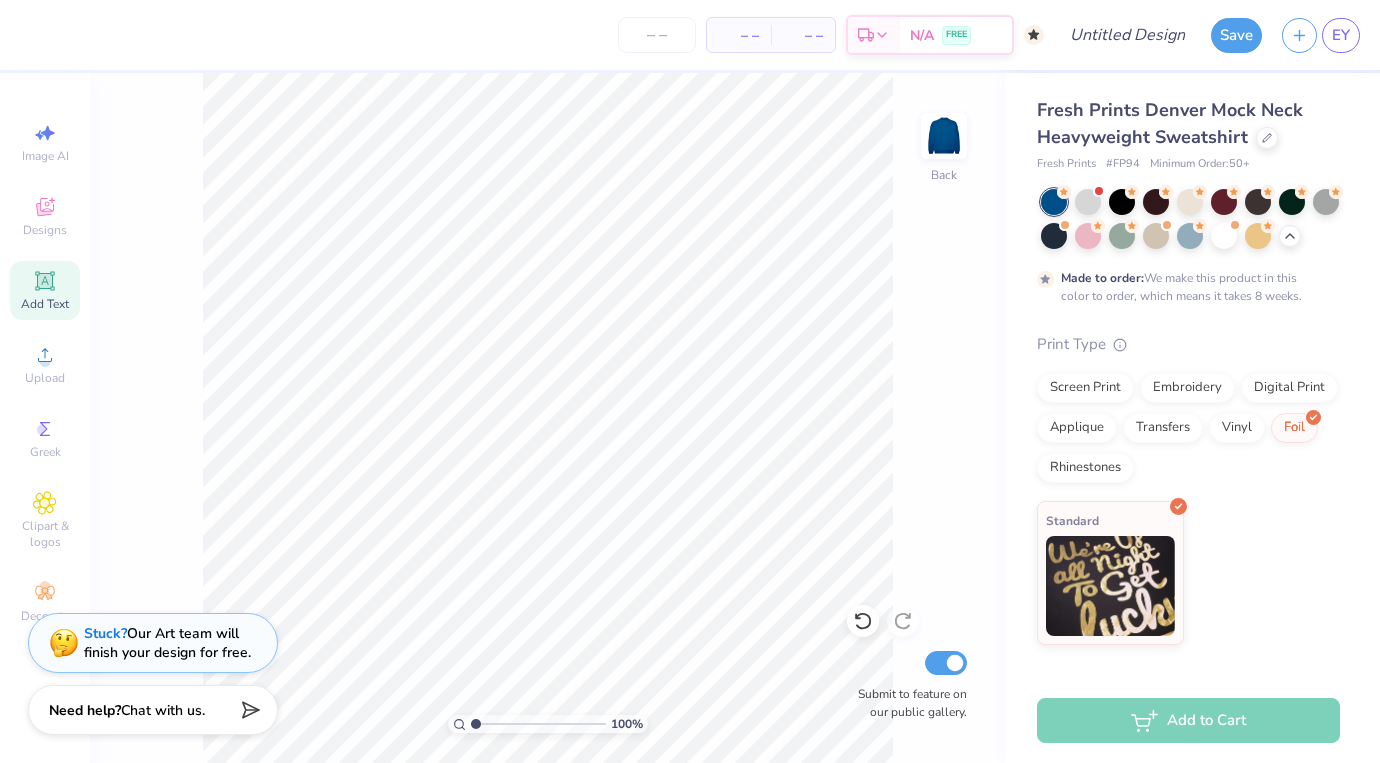 click on "Add Text" at bounding box center [45, 290] 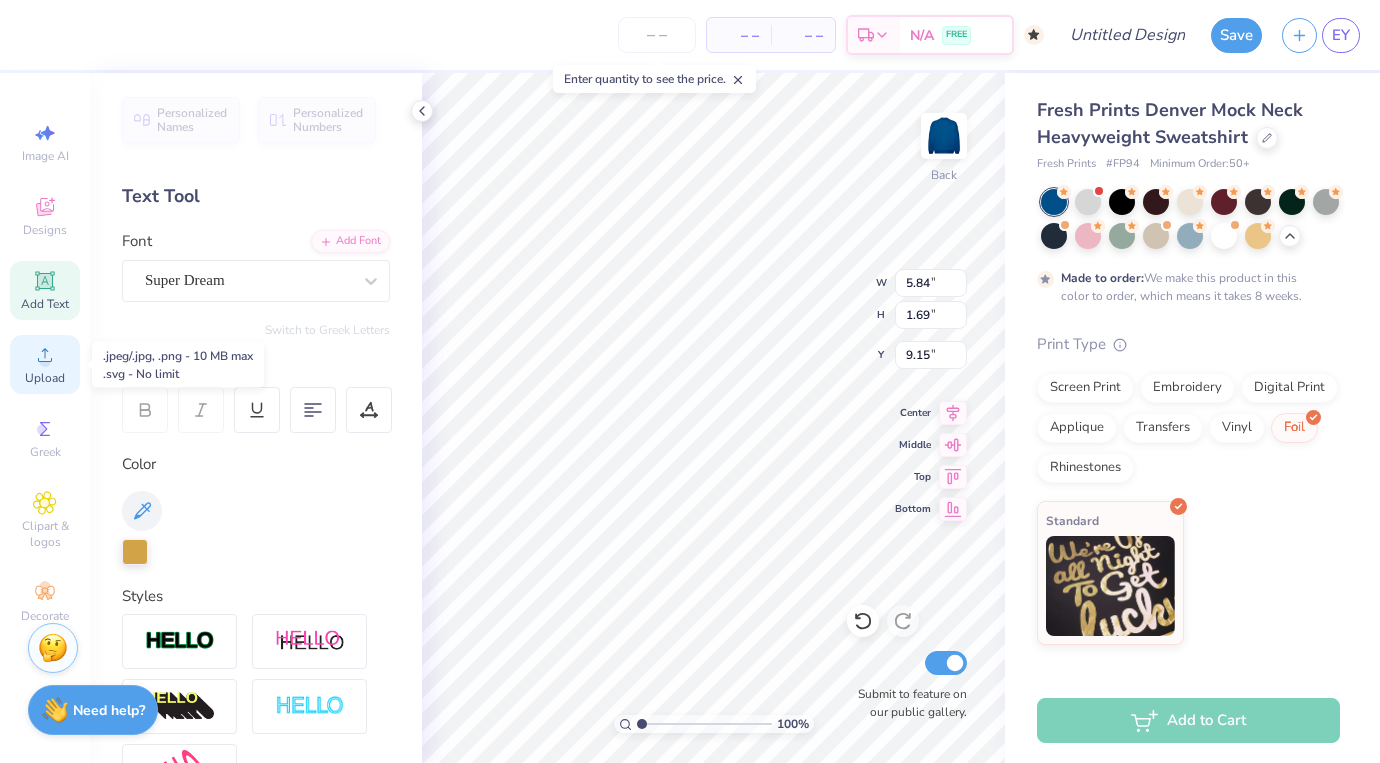 click on "Upload" at bounding box center [45, 378] 